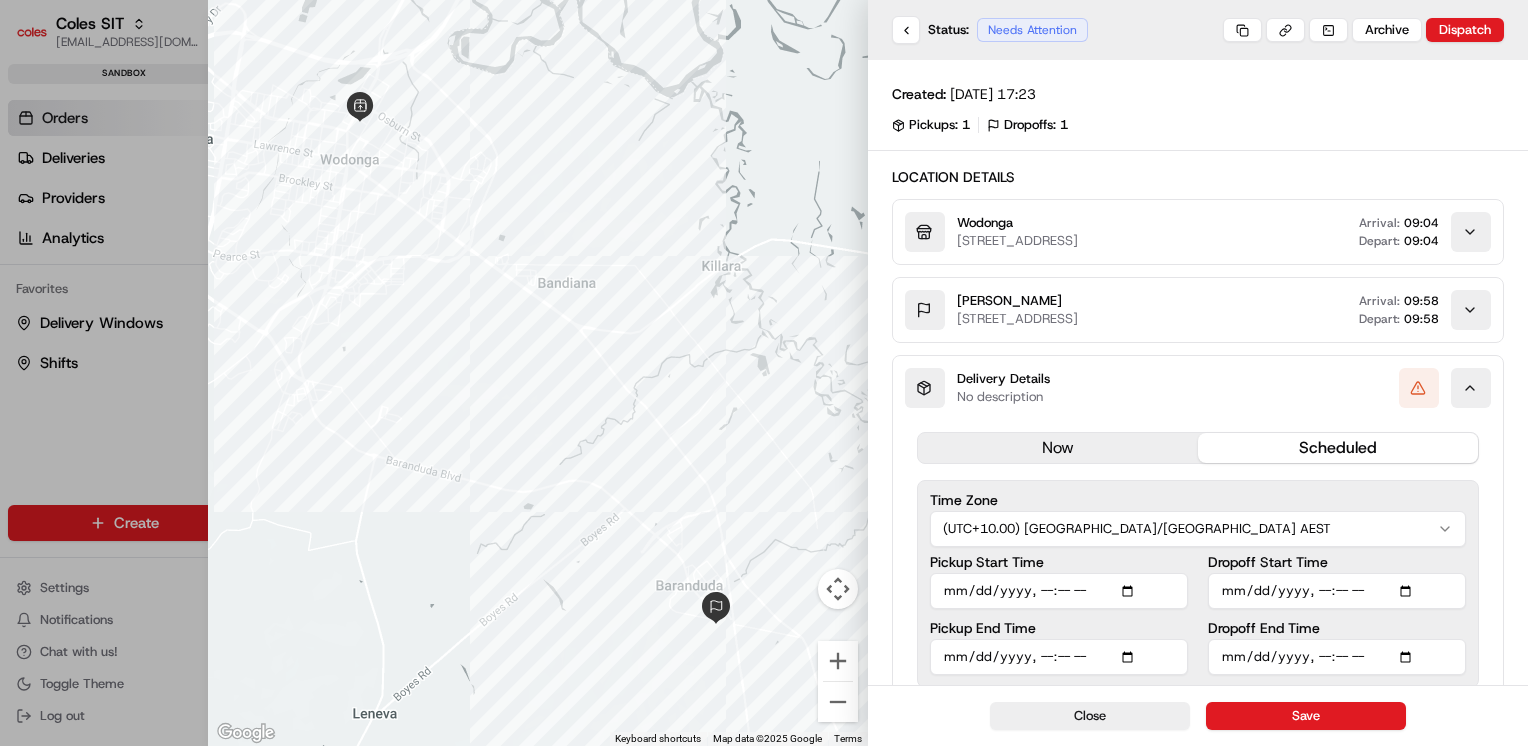scroll, scrollTop: 0, scrollLeft: 0, axis: both 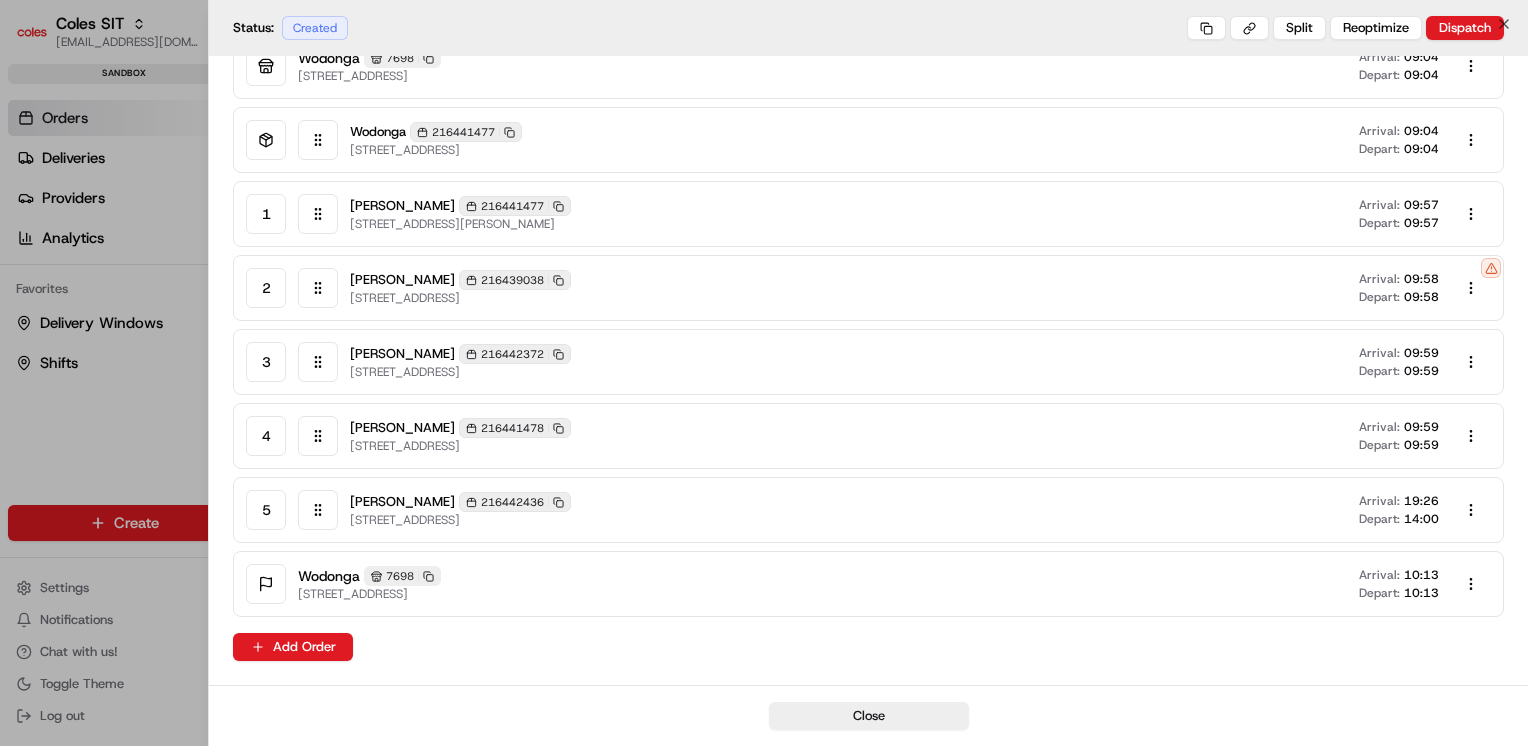 click at bounding box center (764, 373) 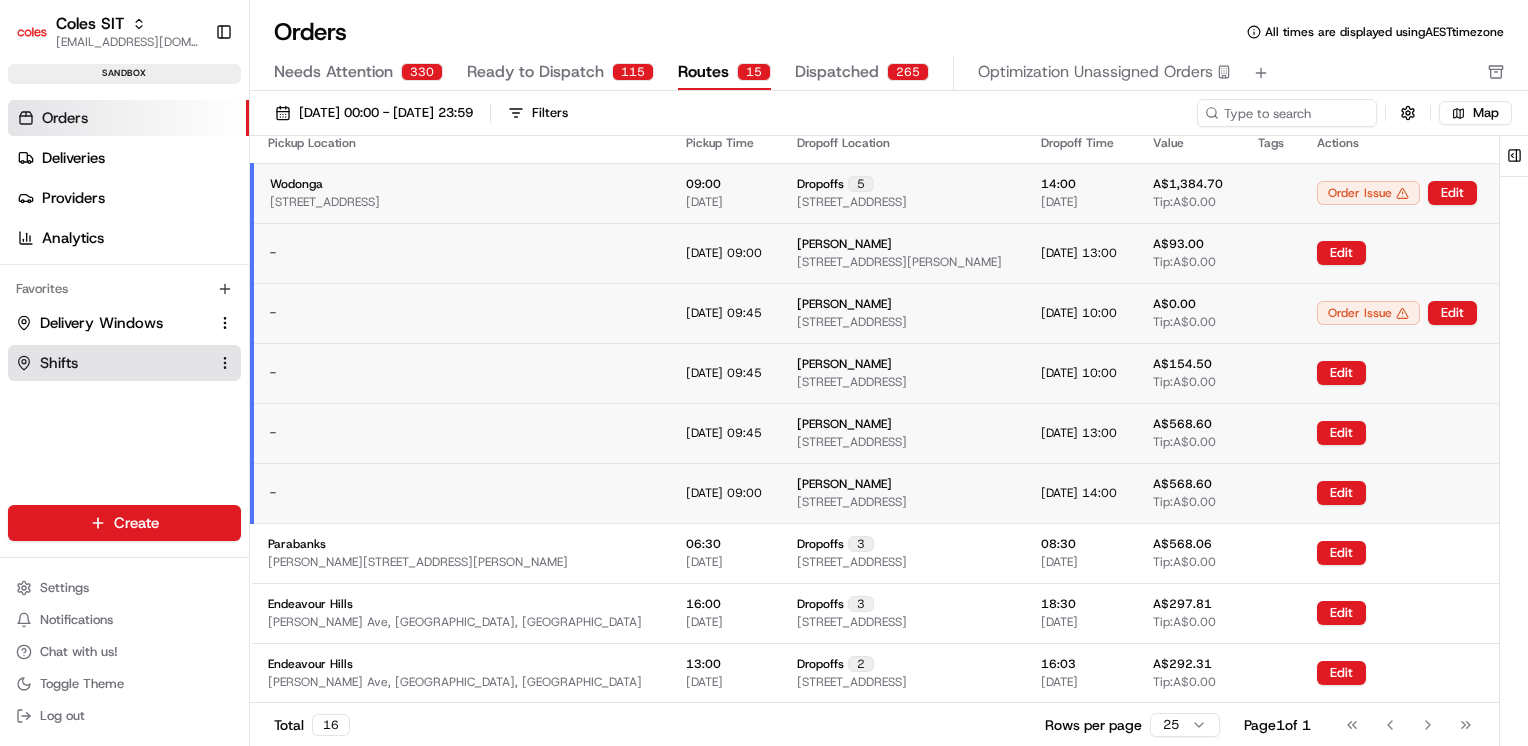 click on "Shifts" at bounding box center (59, 363) 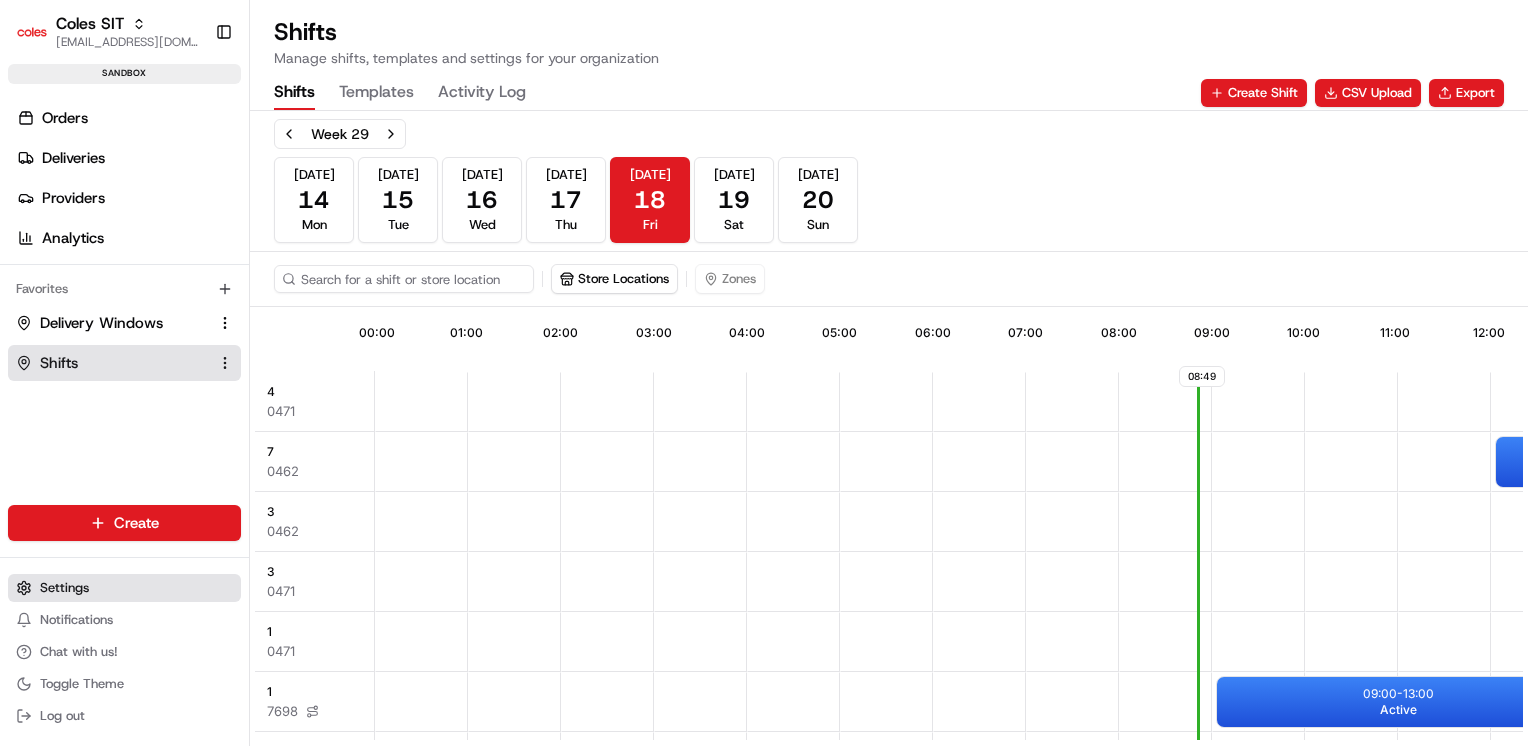 click on "Settings" at bounding box center [124, 588] 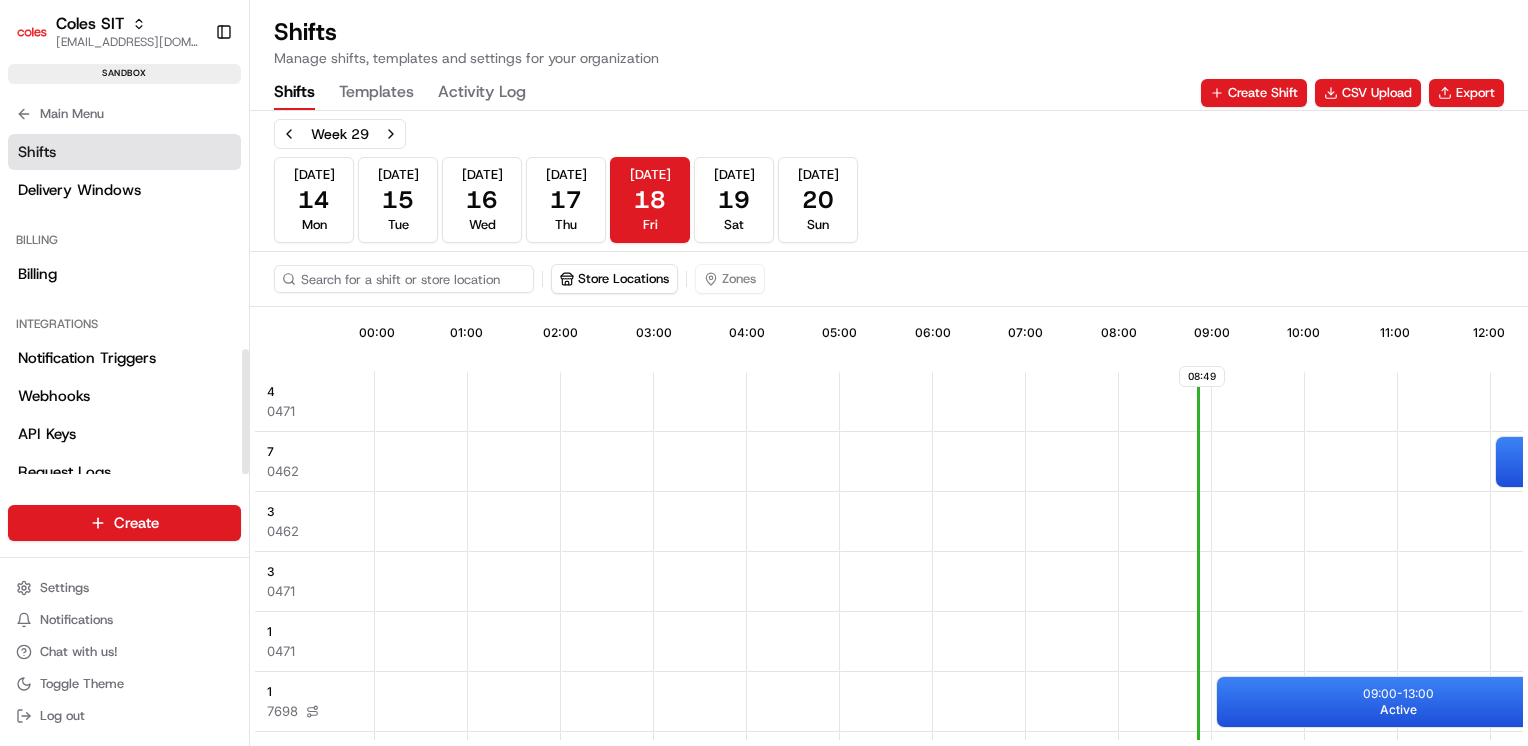scroll, scrollTop: 613, scrollLeft: 0, axis: vertical 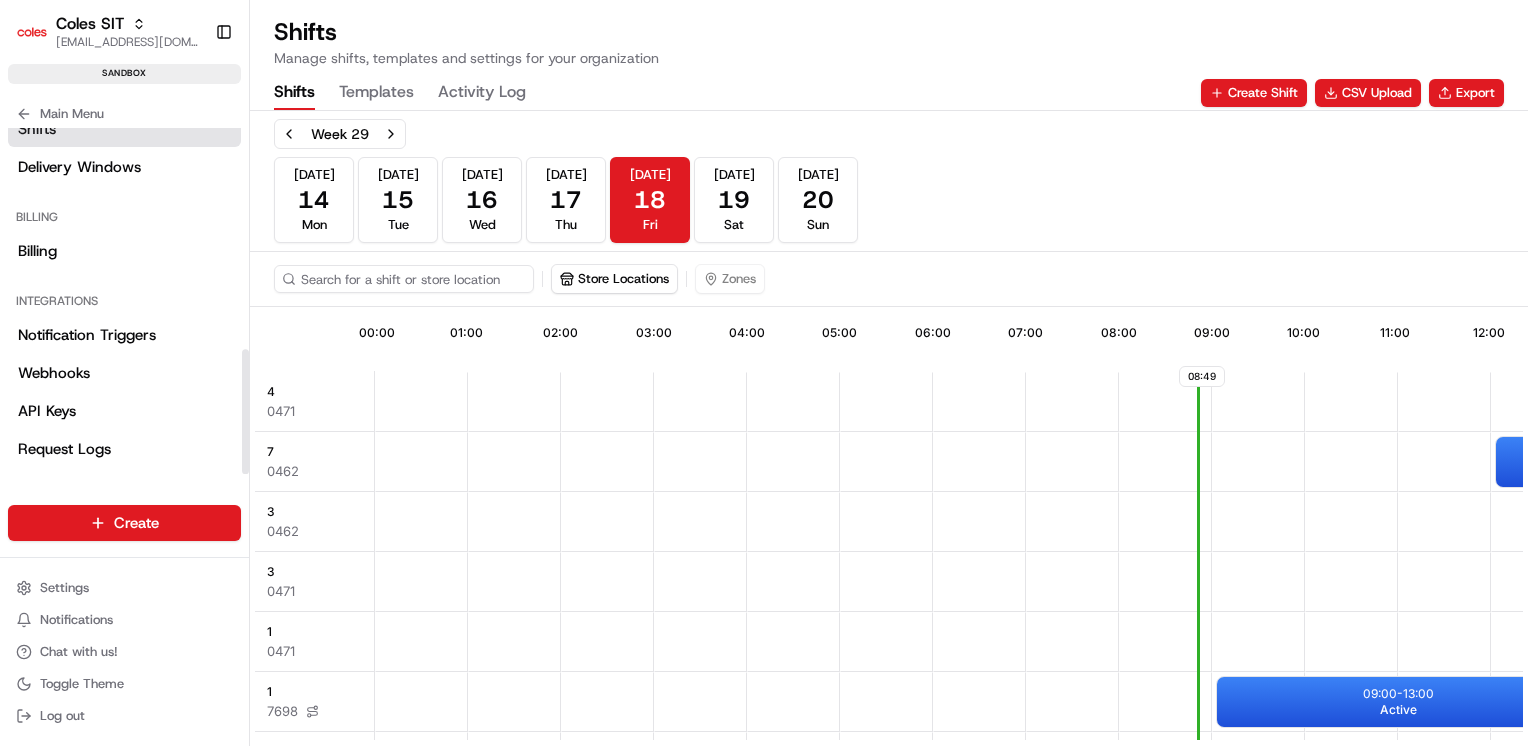 click on "Request Logs" at bounding box center (64, 449) 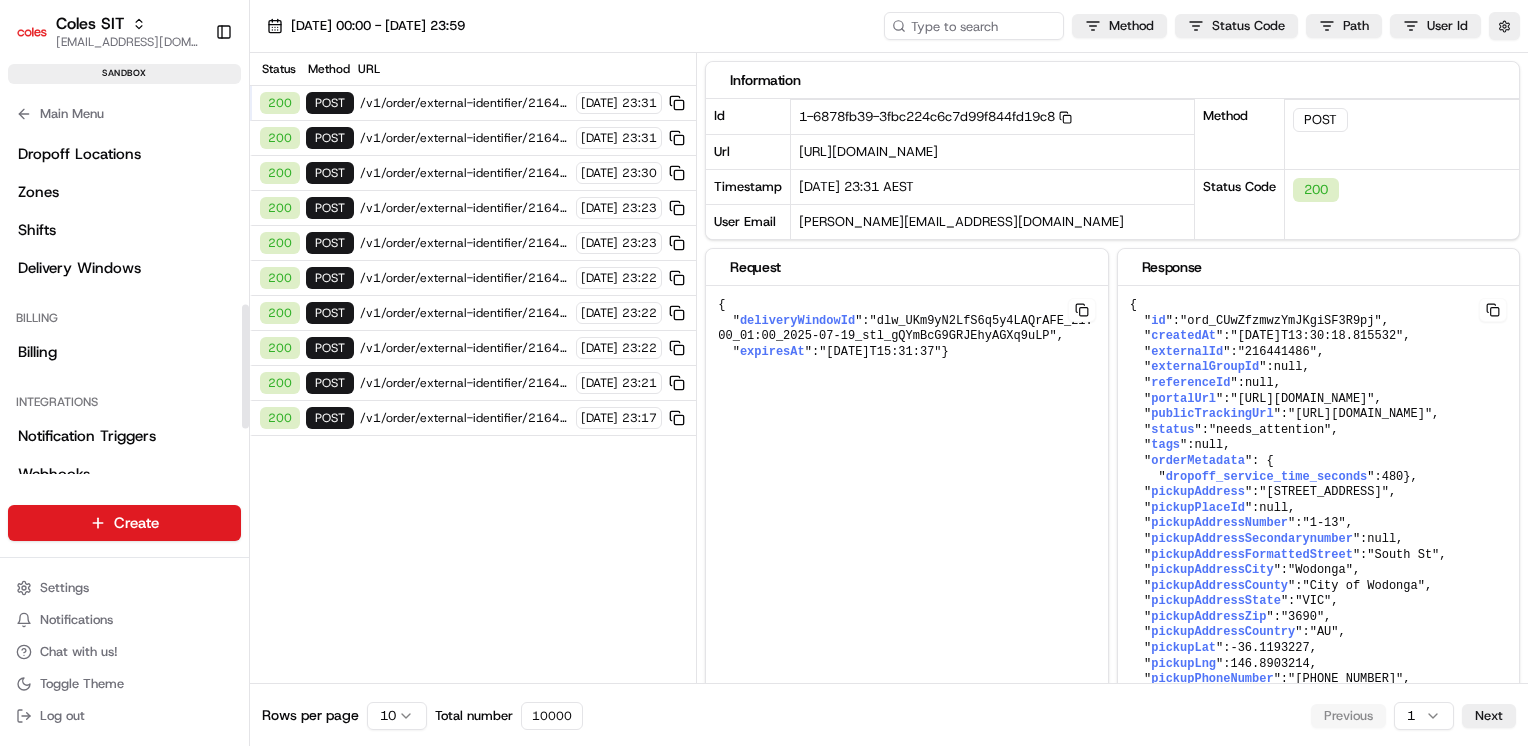 scroll, scrollTop: 489, scrollLeft: 0, axis: vertical 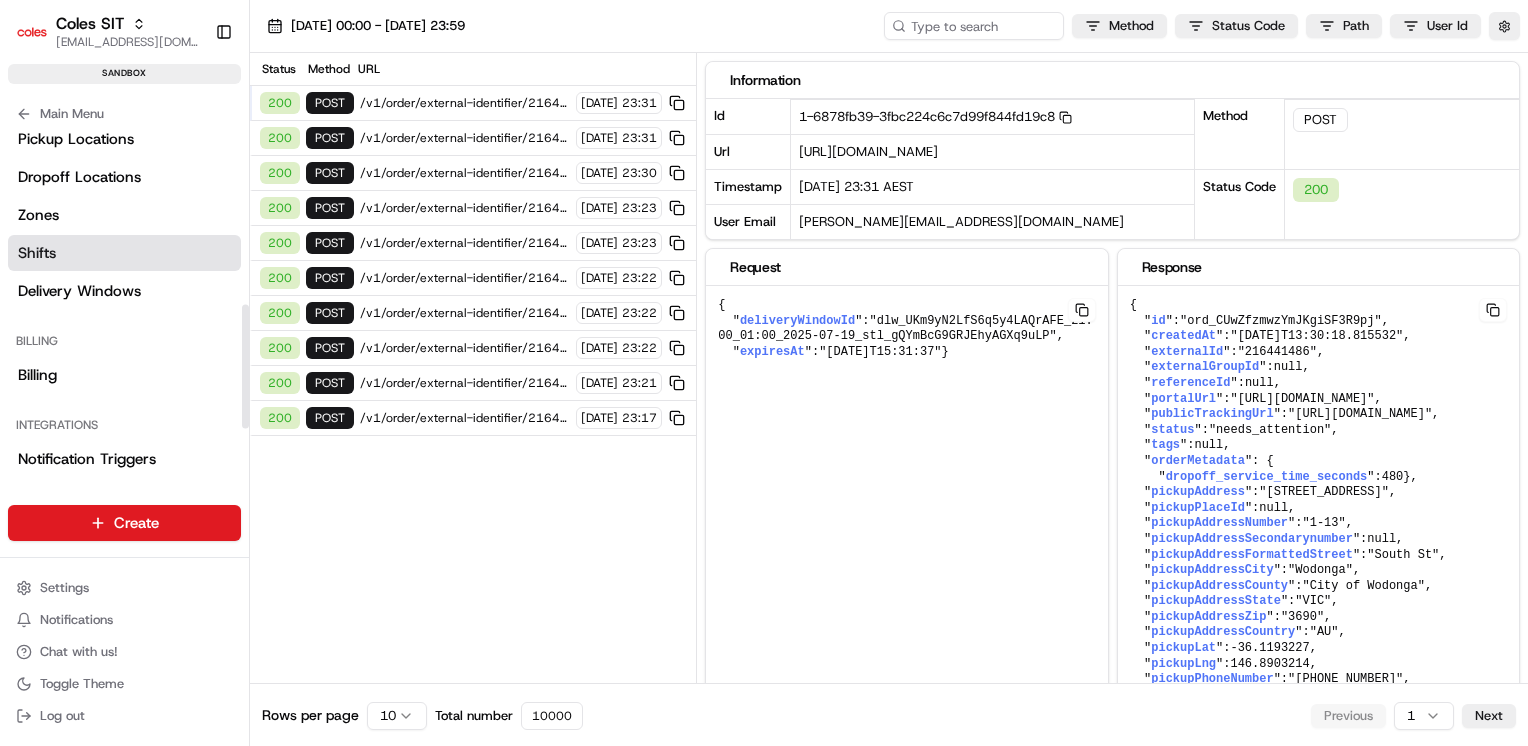 click on "Shifts" at bounding box center (124, 253) 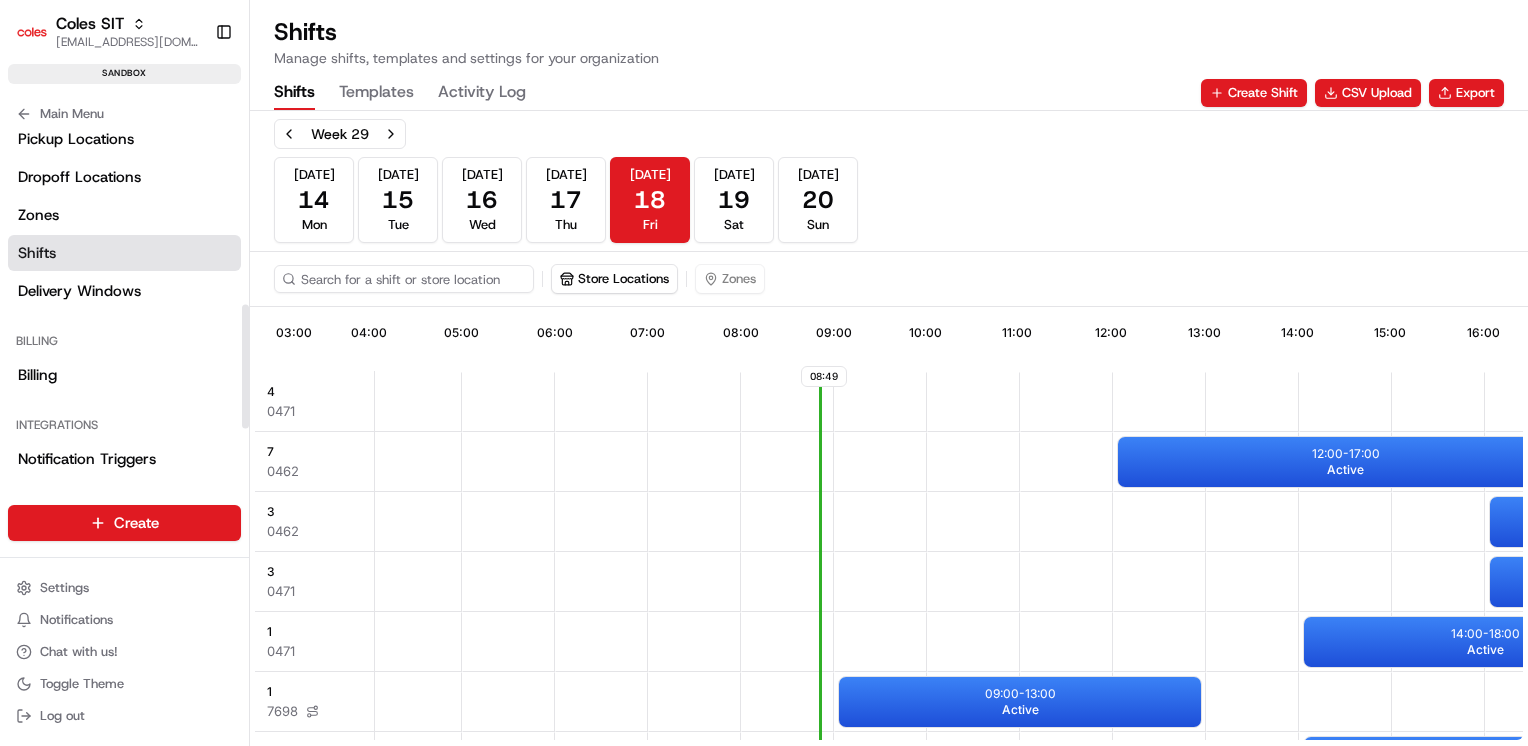 scroll, scrollTop: 0, scrollLeft: 559, axis: horizontal 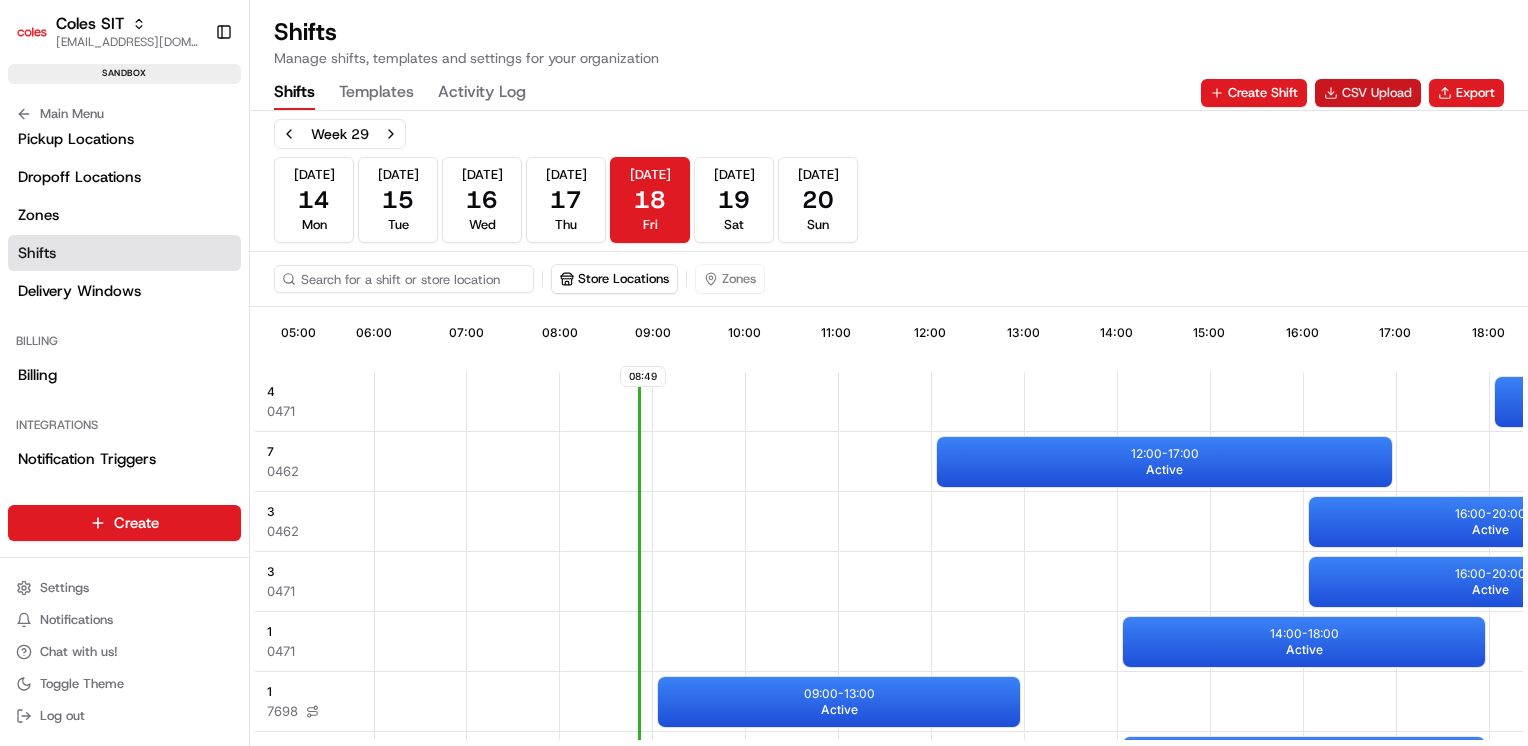 click on "CSV Upload" at bounding box center [1368, 93] 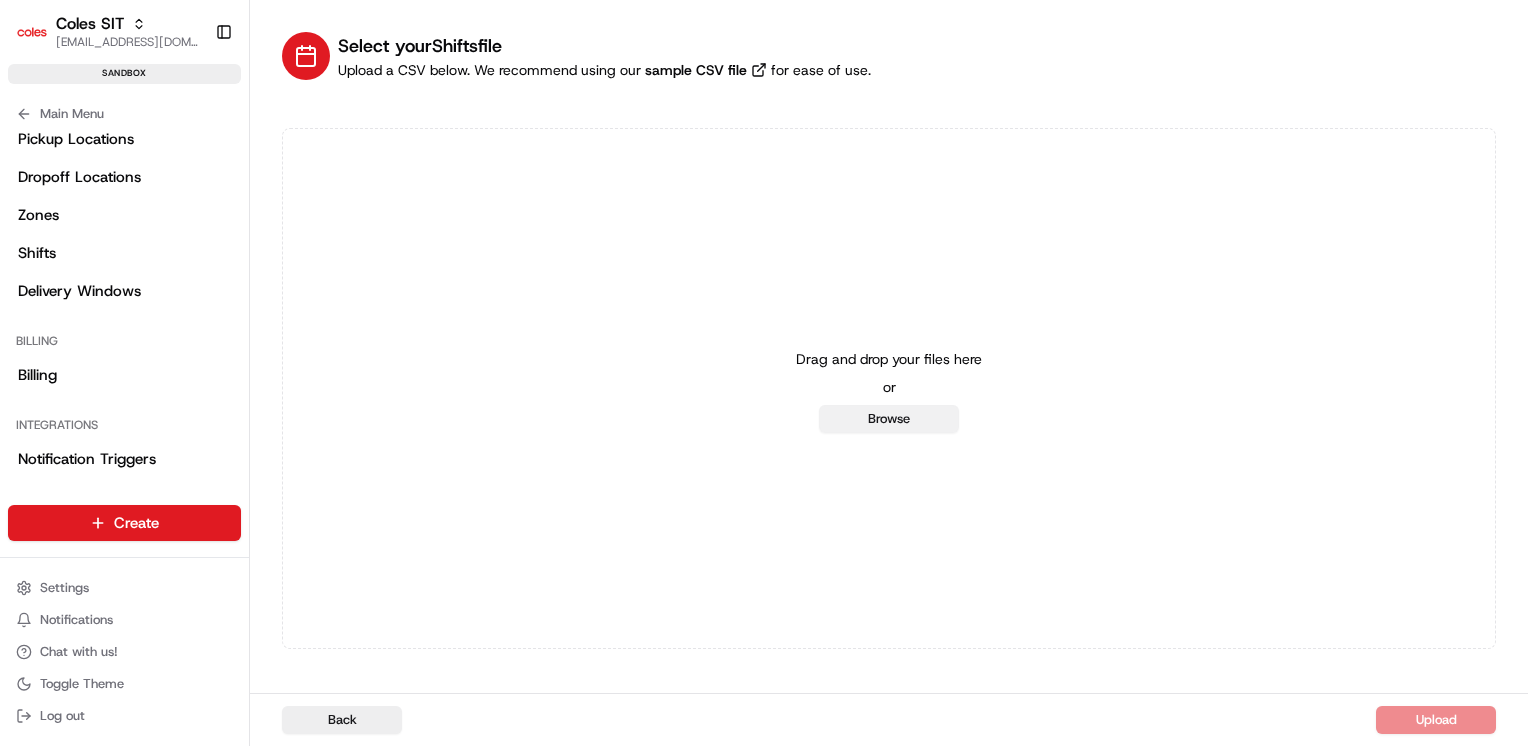 click on "Browse" at bounding box center [889, 419] 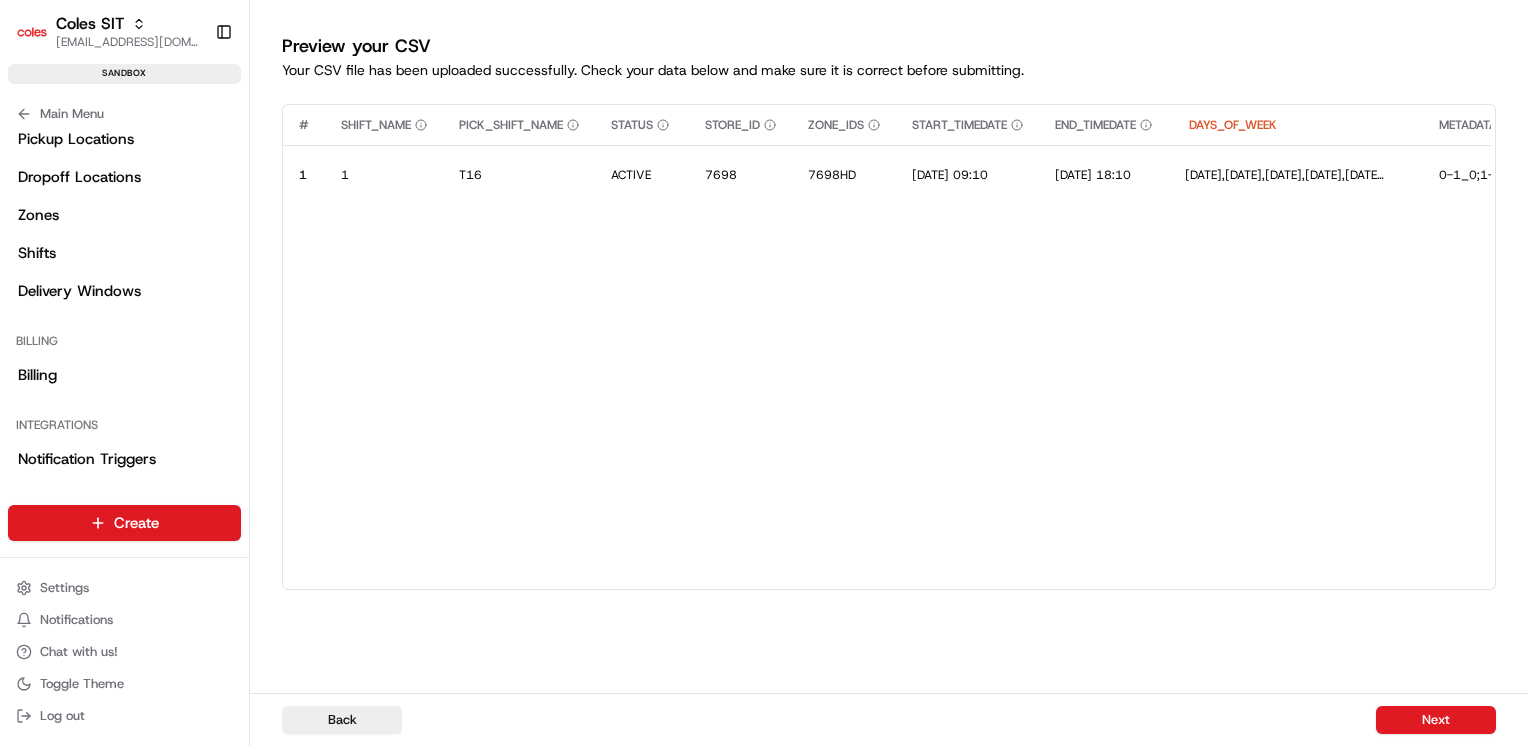 click on "Back Next" at bounding box center [889, 719] 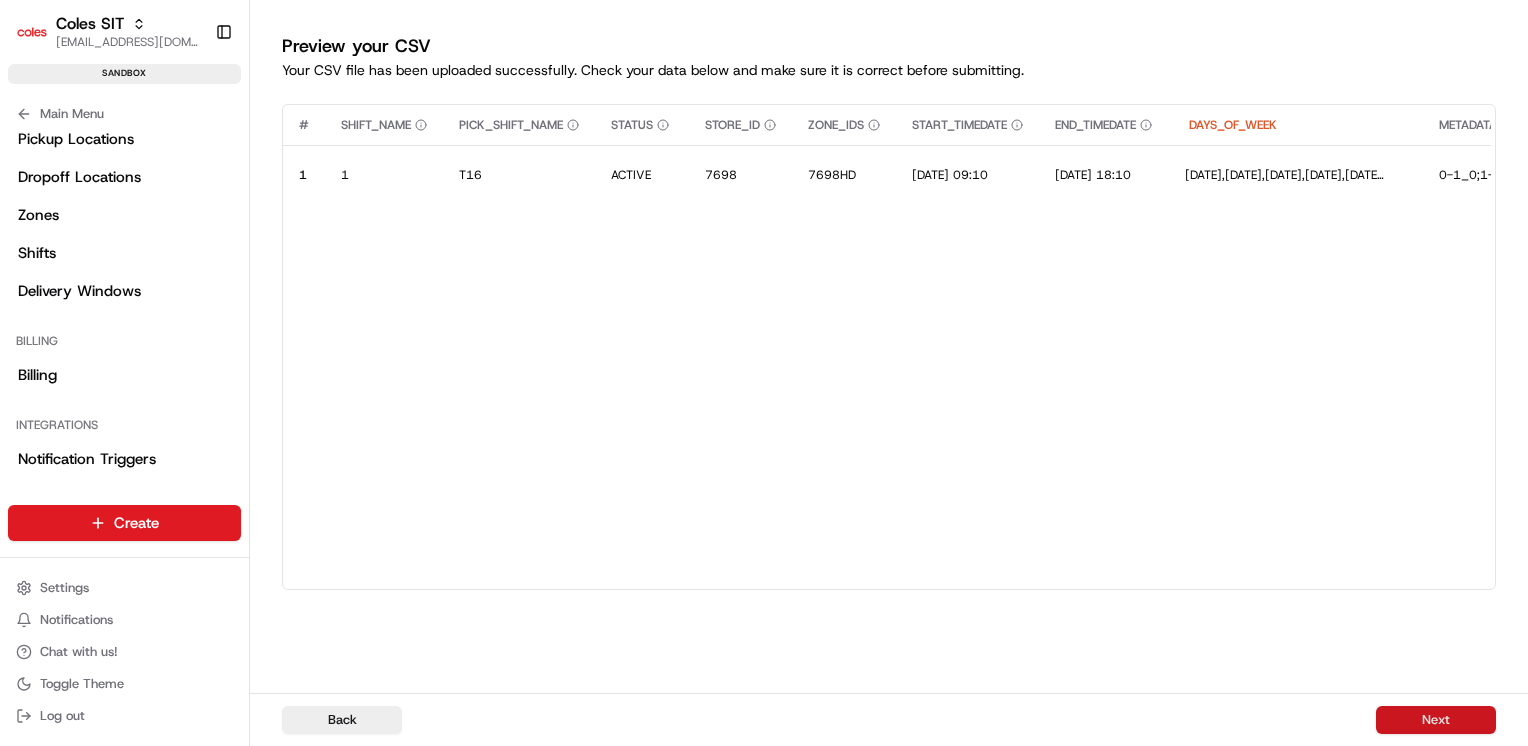 click on "Next" at bounding box center [1436, 720] 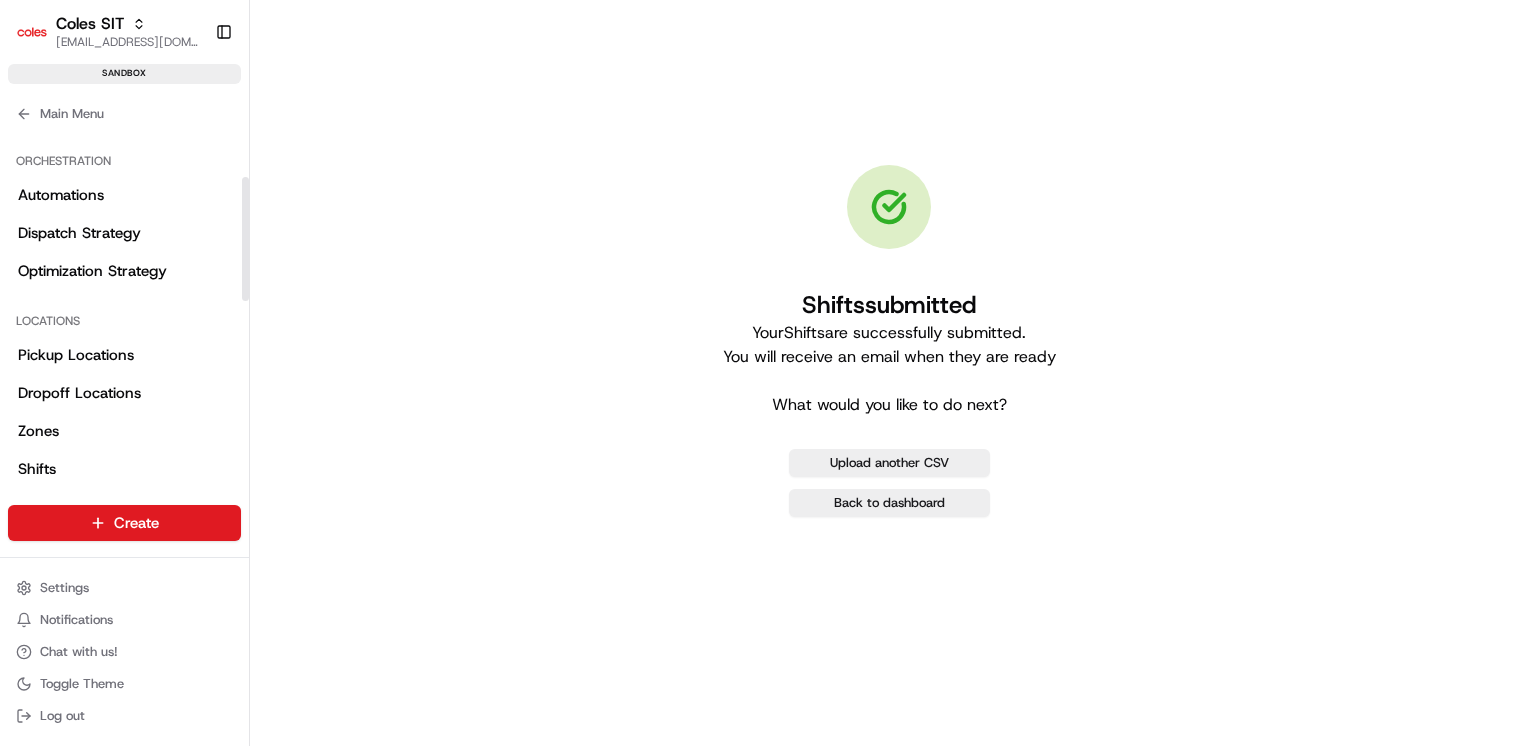 scroll, scrollTop: 0, scrollLeft: 0, axis: both 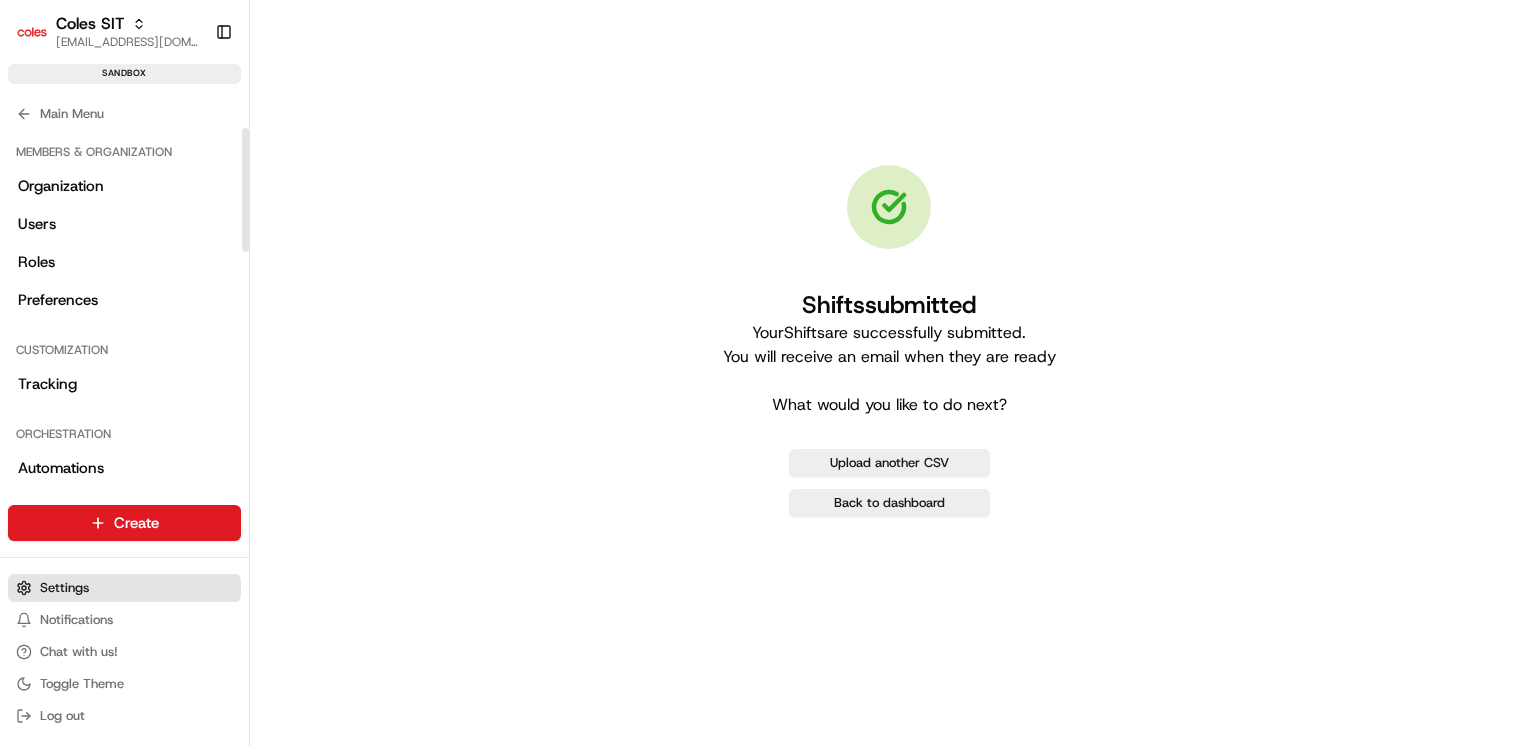 click on "Settings" at bounding box center (64, 588) 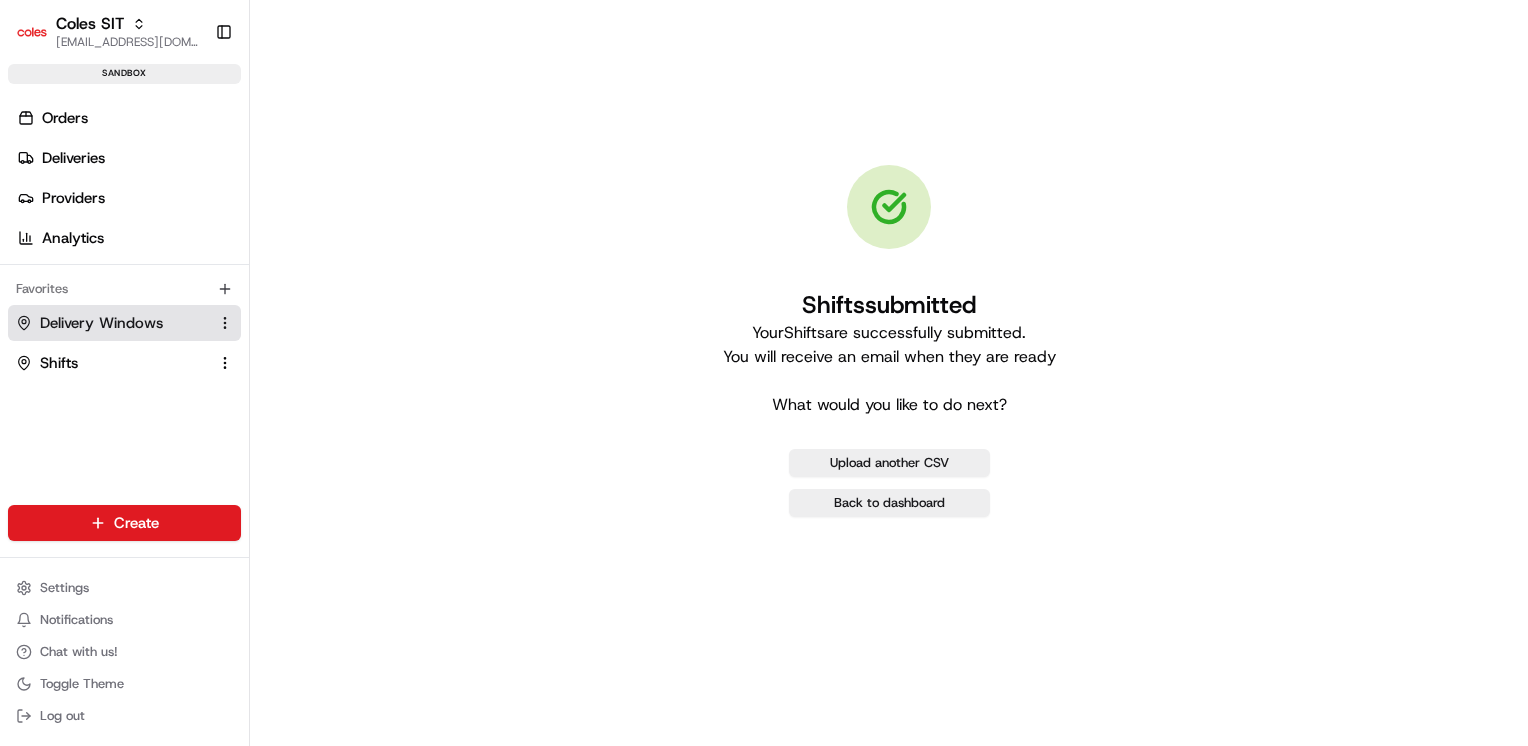 click on "Delivery Windows" at bounding box center (101, 323) 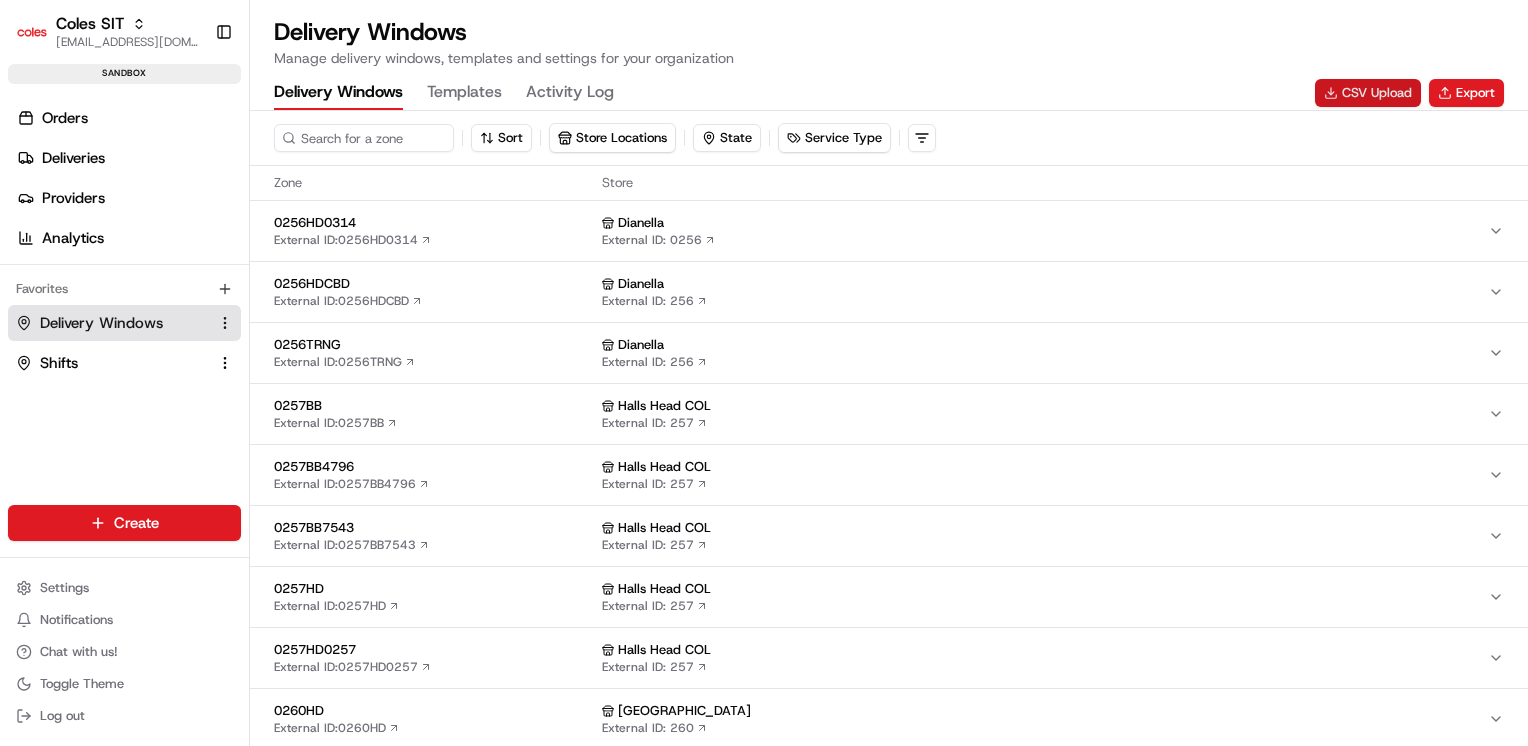 click on "CSV Upload" at bounding box center (1368, 93) 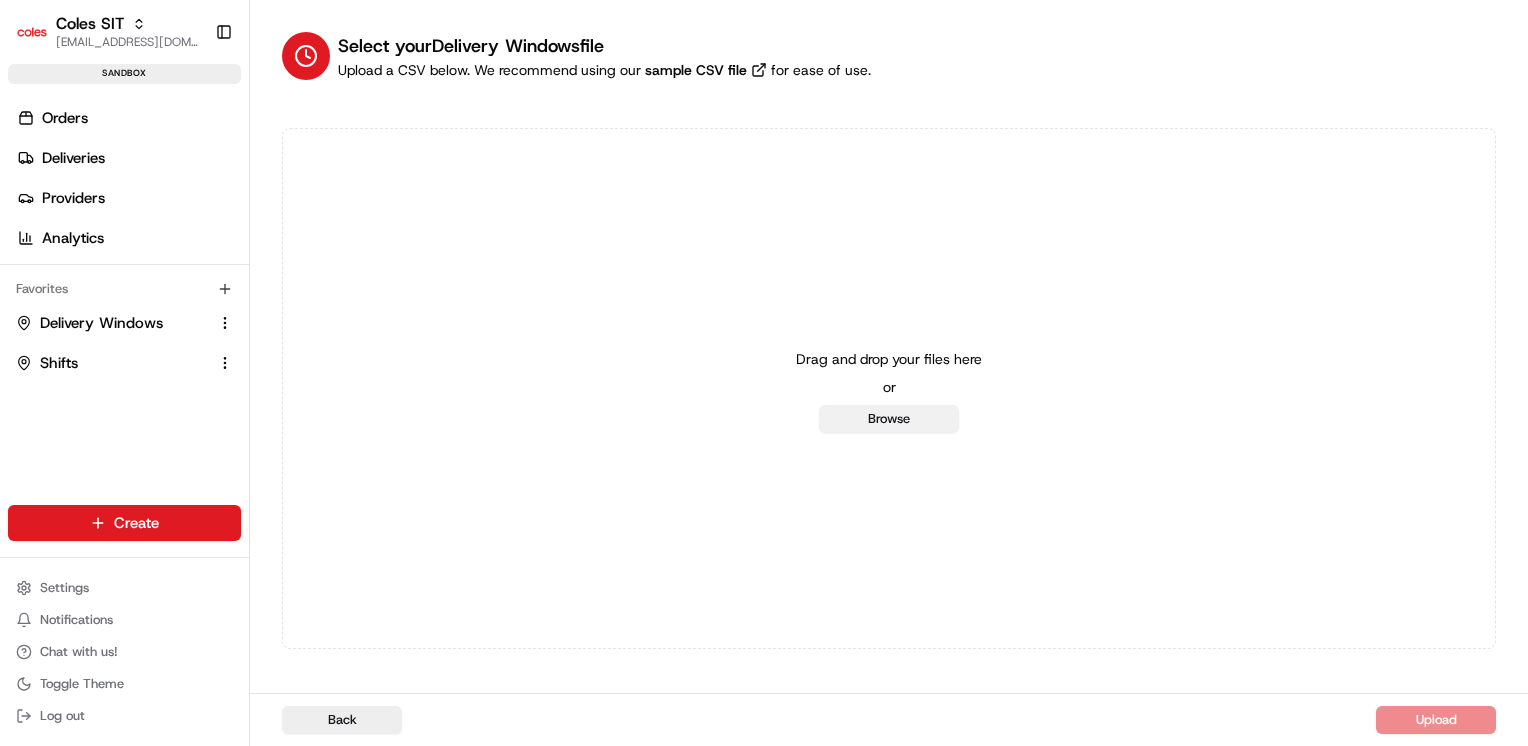 click on "Browse" at bounding box center [889, 419] 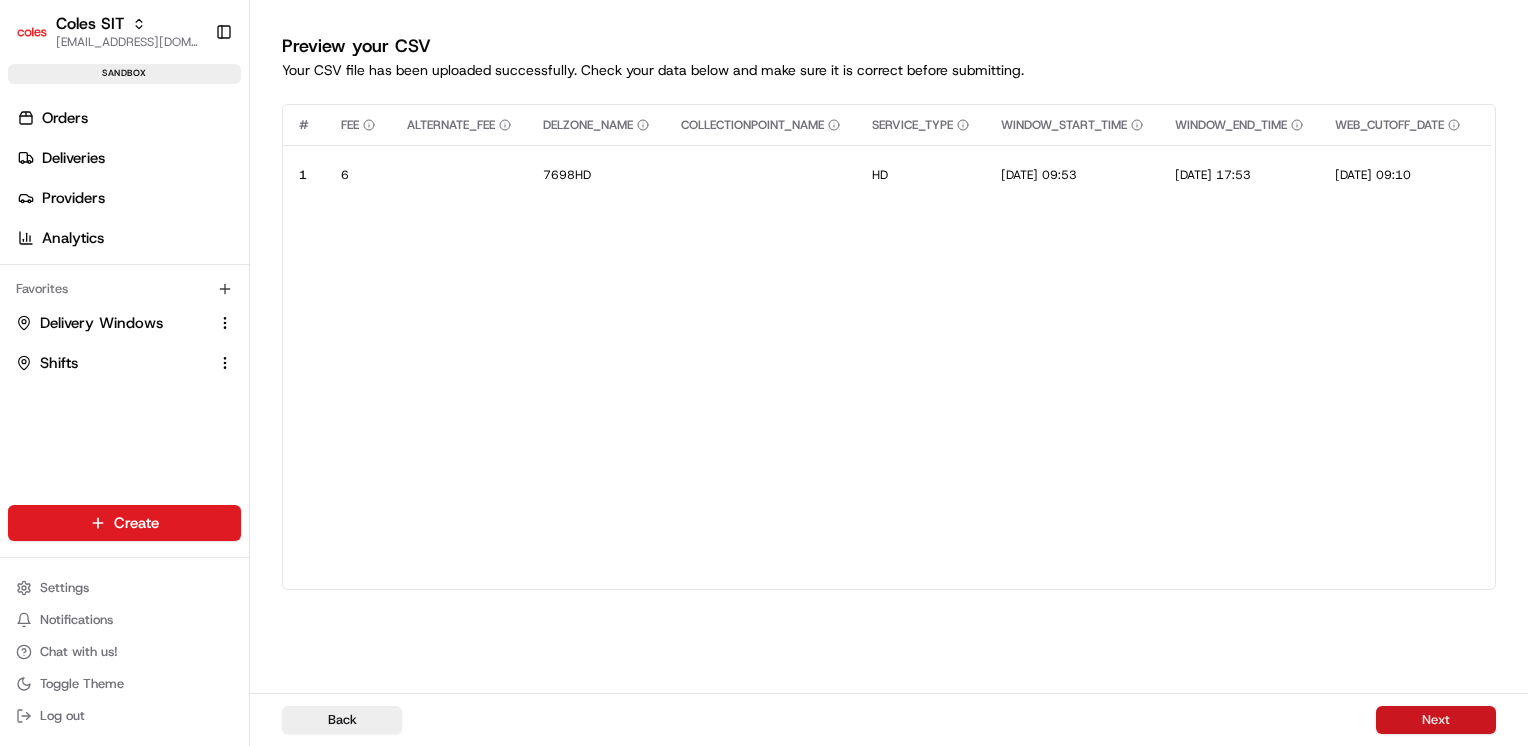 click on "Next" at bounding box center [1436, 720] 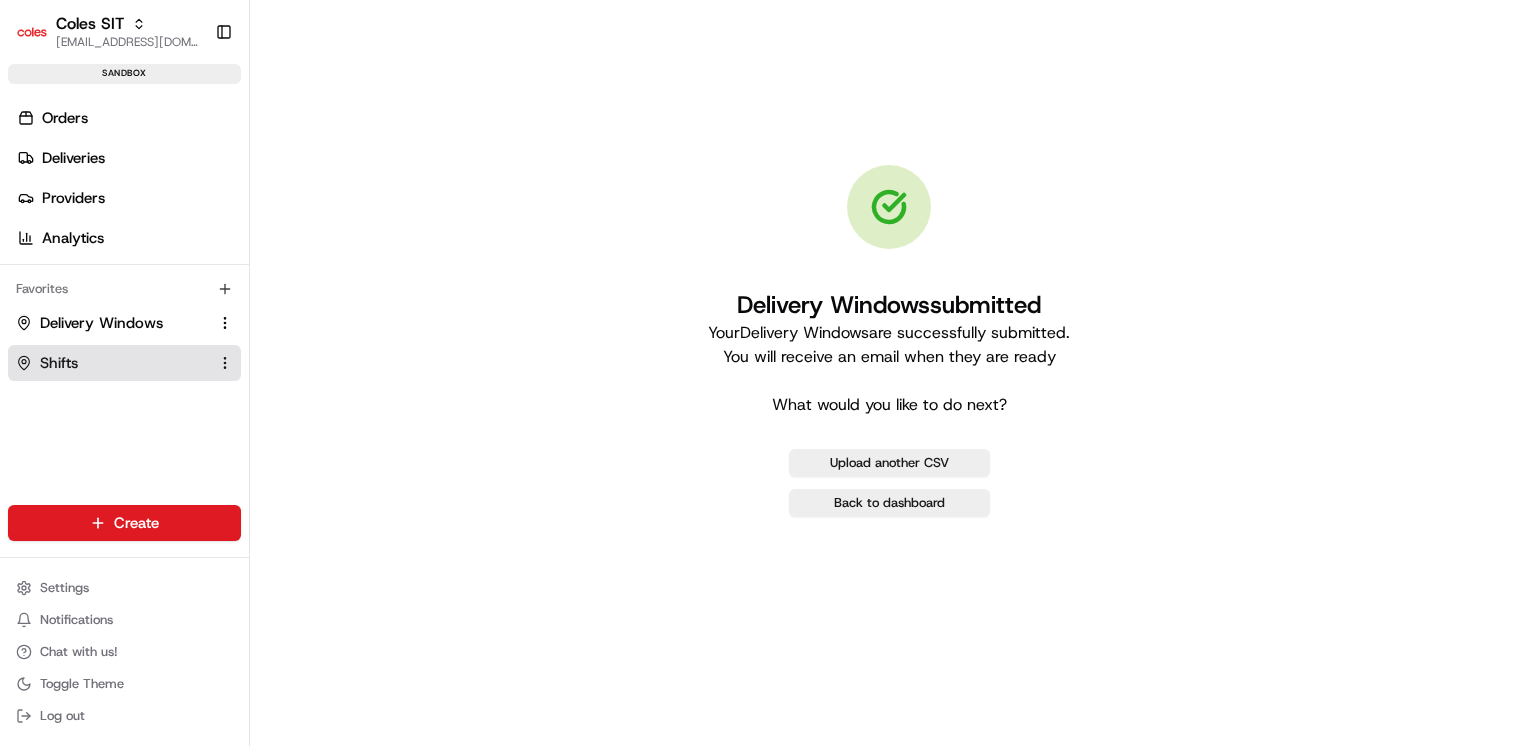 click on "Shifts" at bounding box center [59, 363] 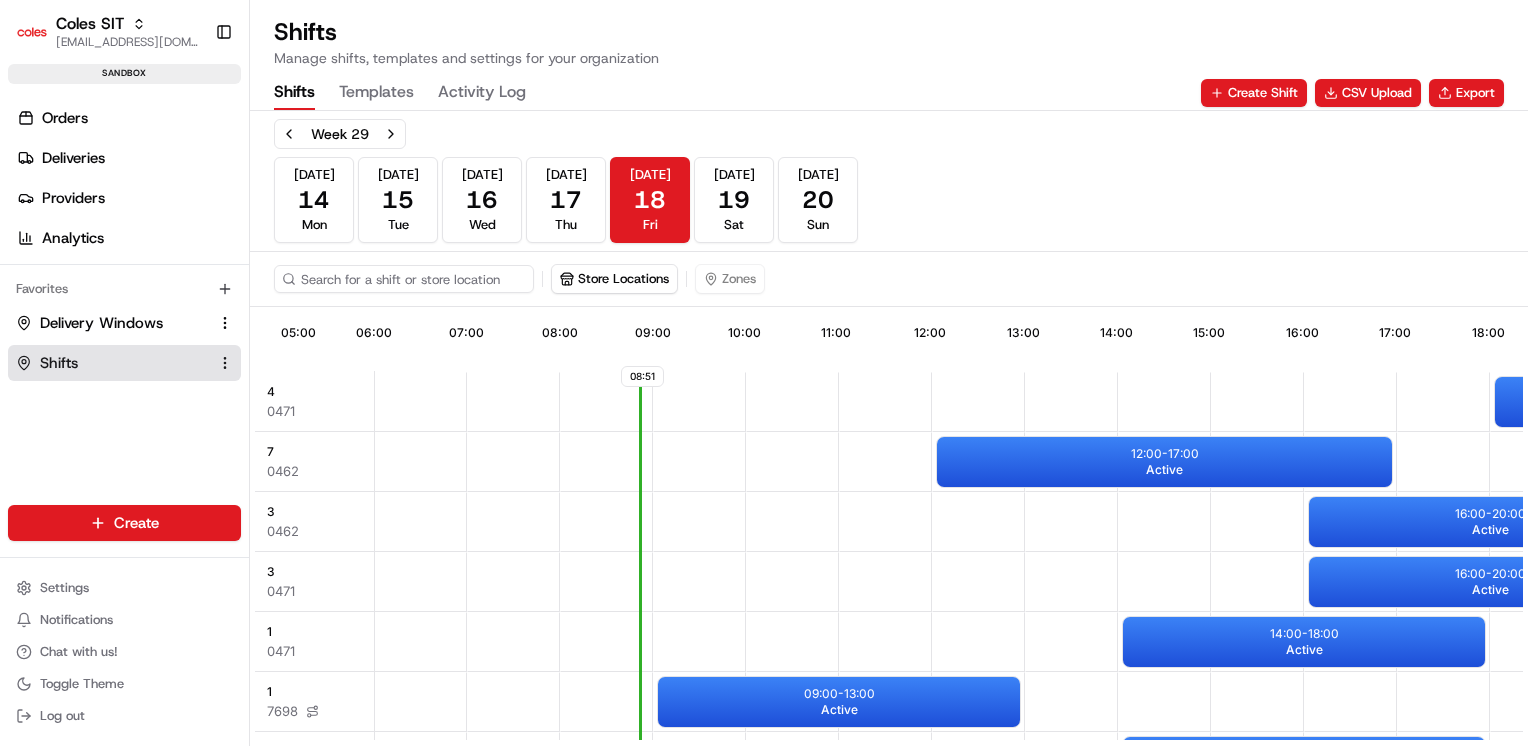 scroll, scrollTop: 0, scrollLeft: 1094, axis: horizontal 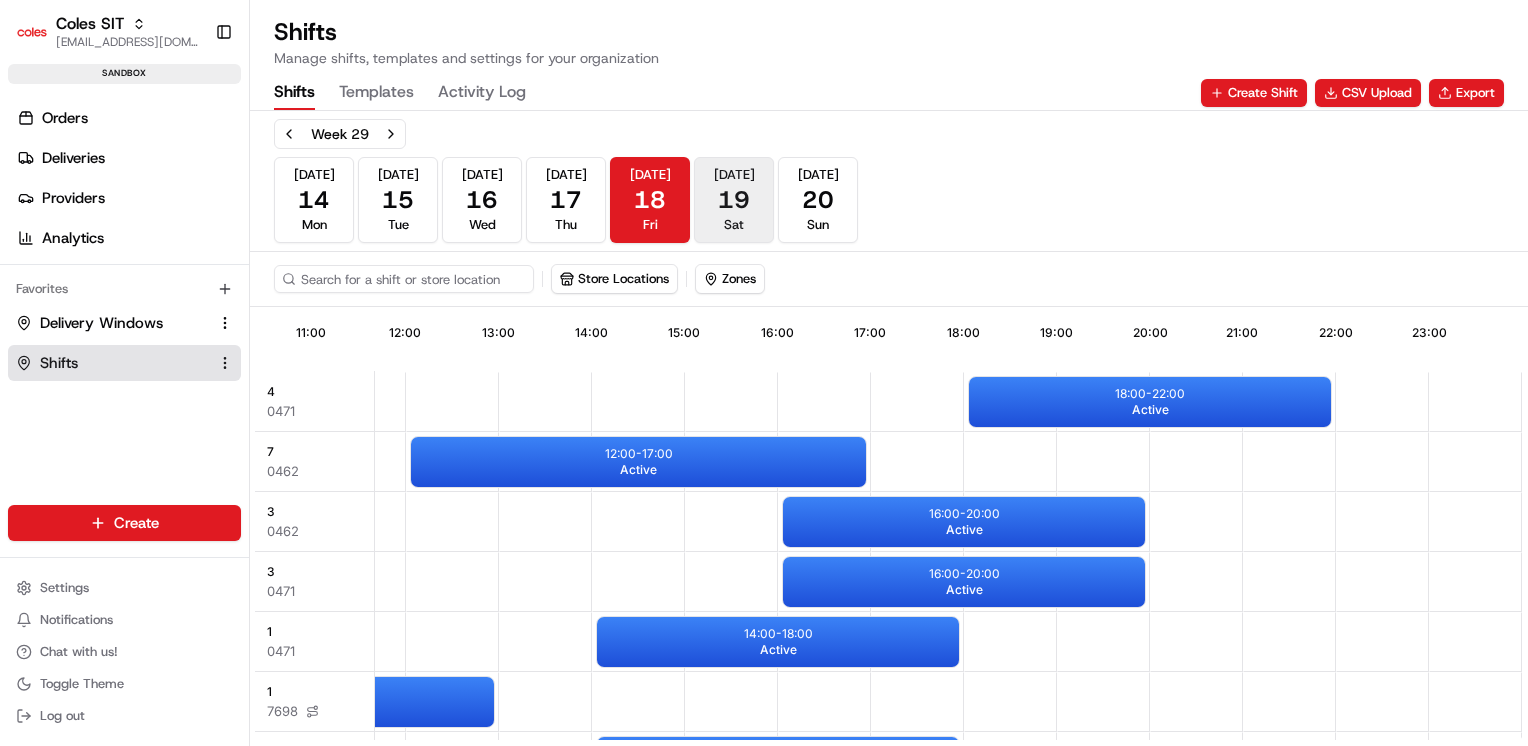 click on "19" at bounding box center (734, 200) 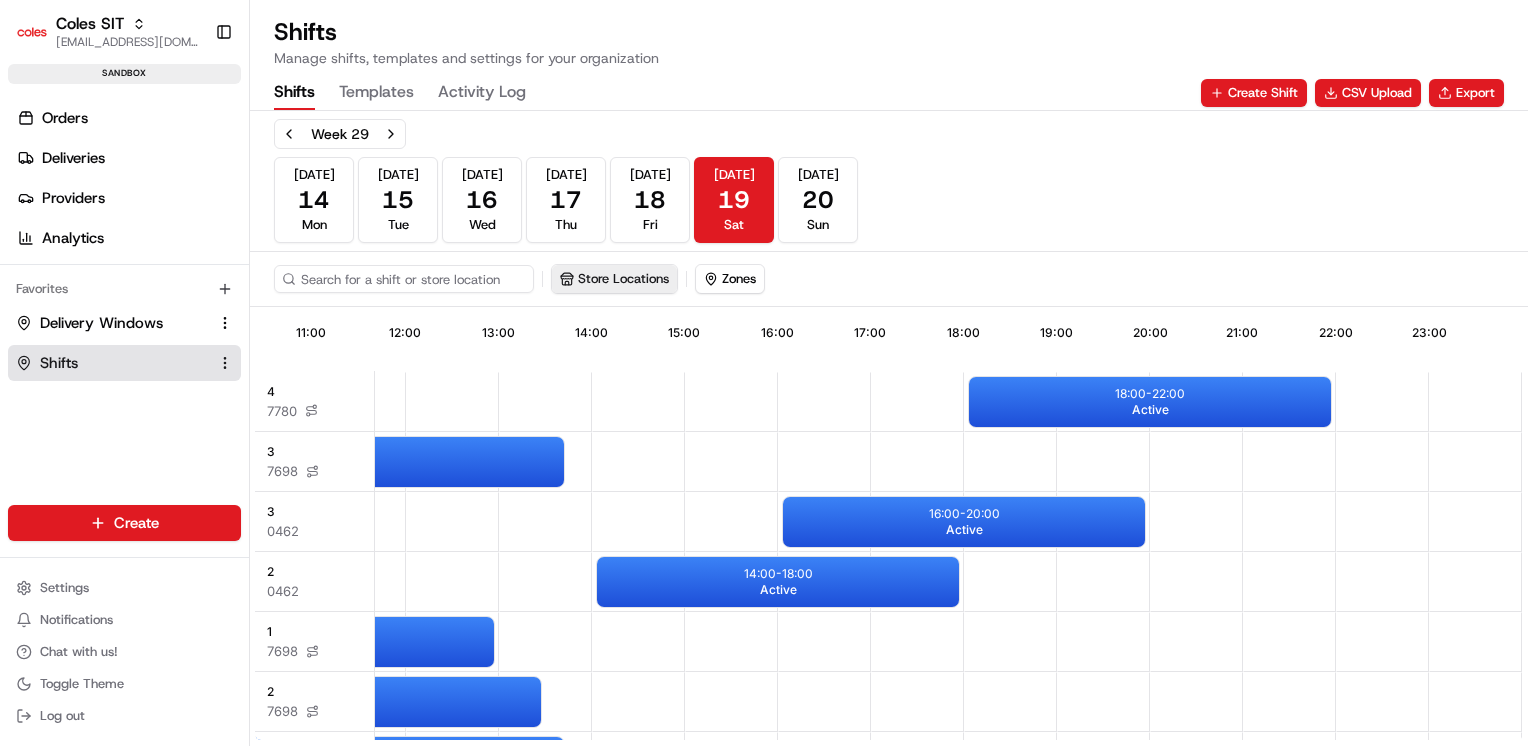 click on "Store Locations" at bounding box center [614, 279] 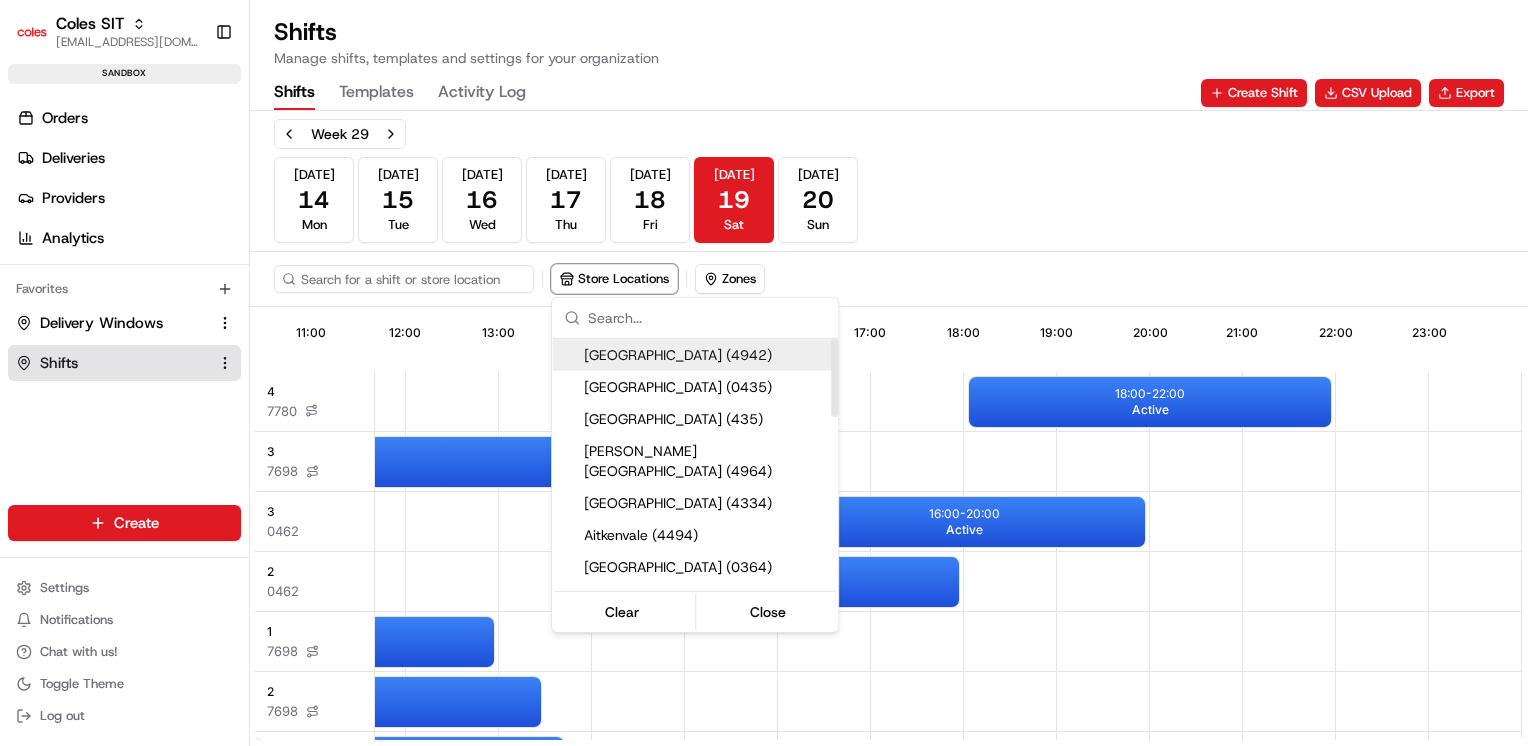 click at bounding box center (707, 318) 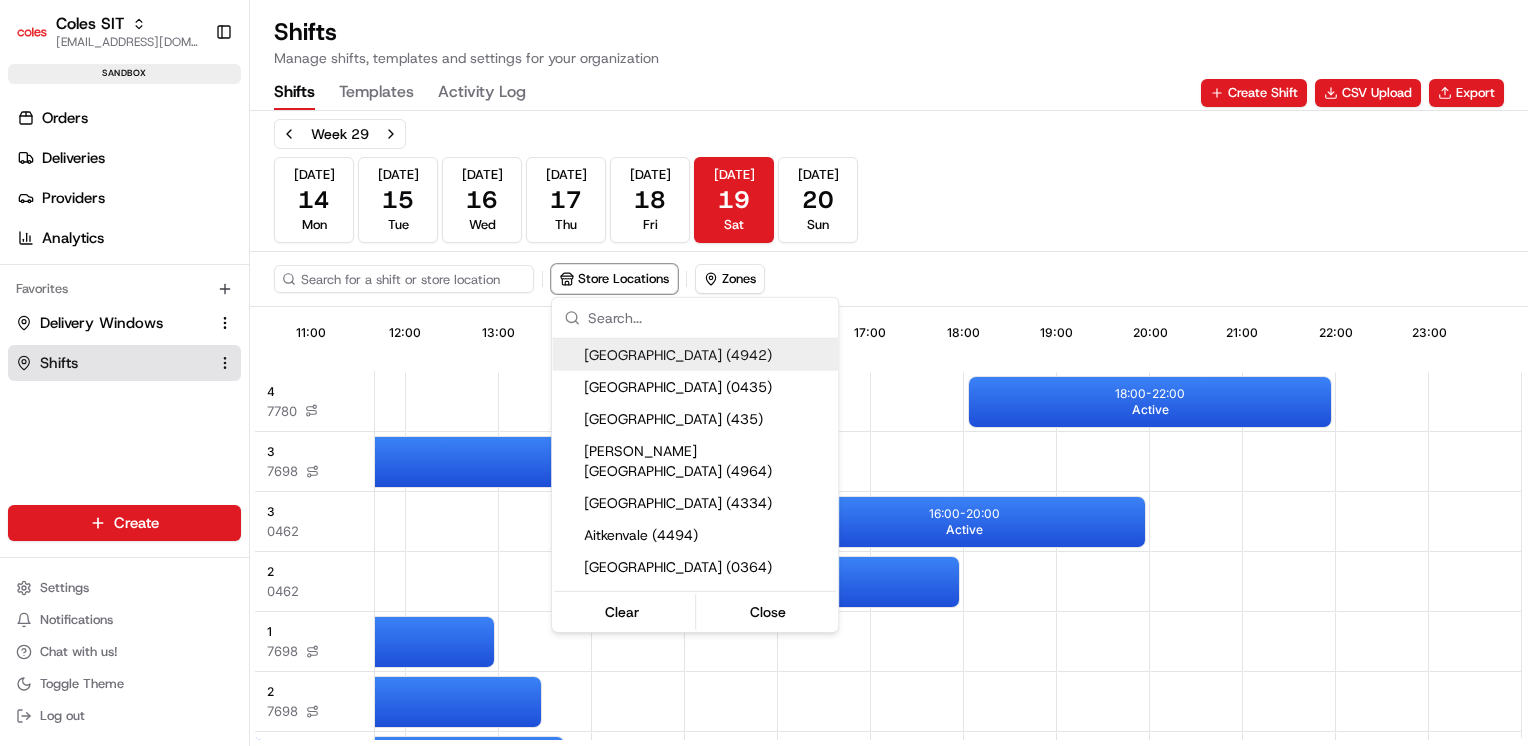 type on "a" 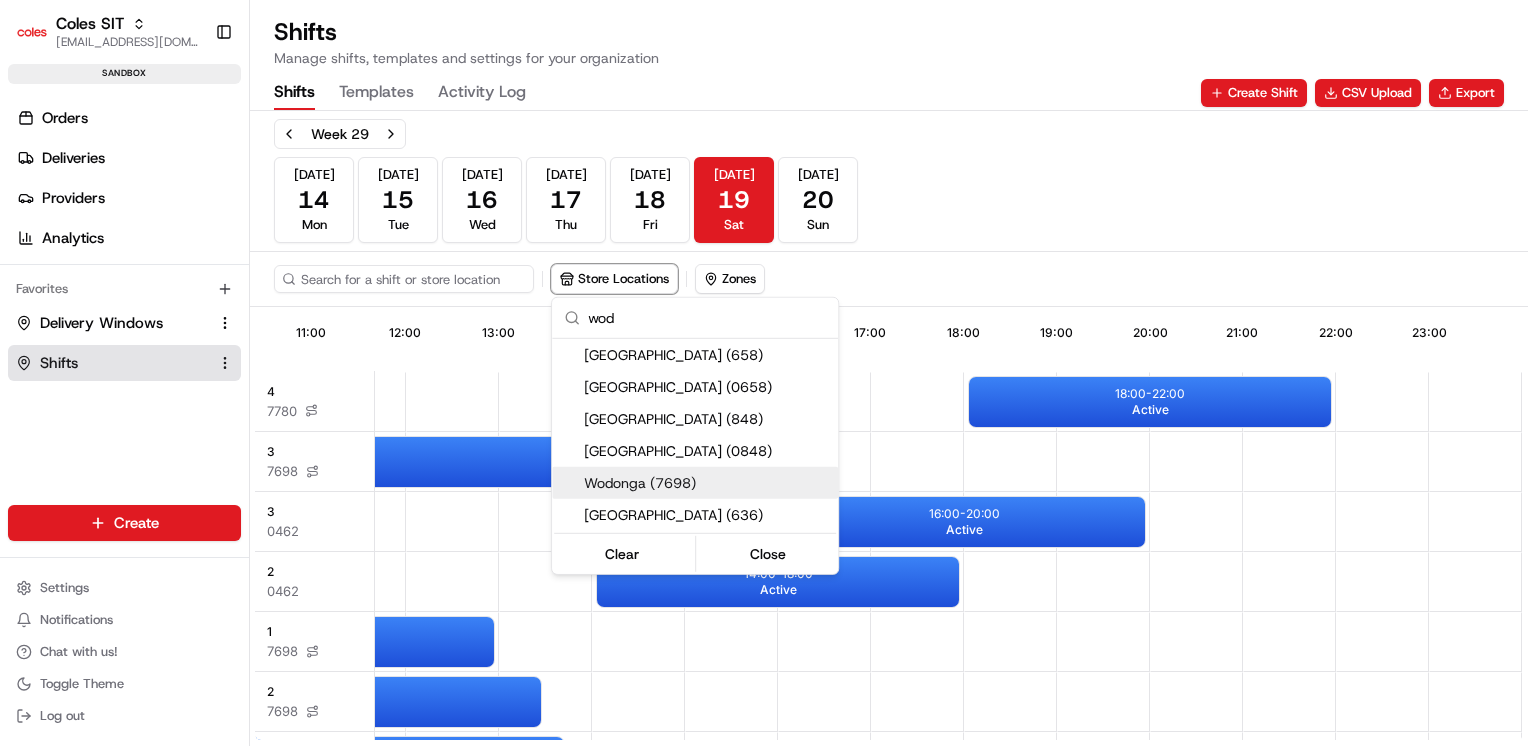 type on "wod" 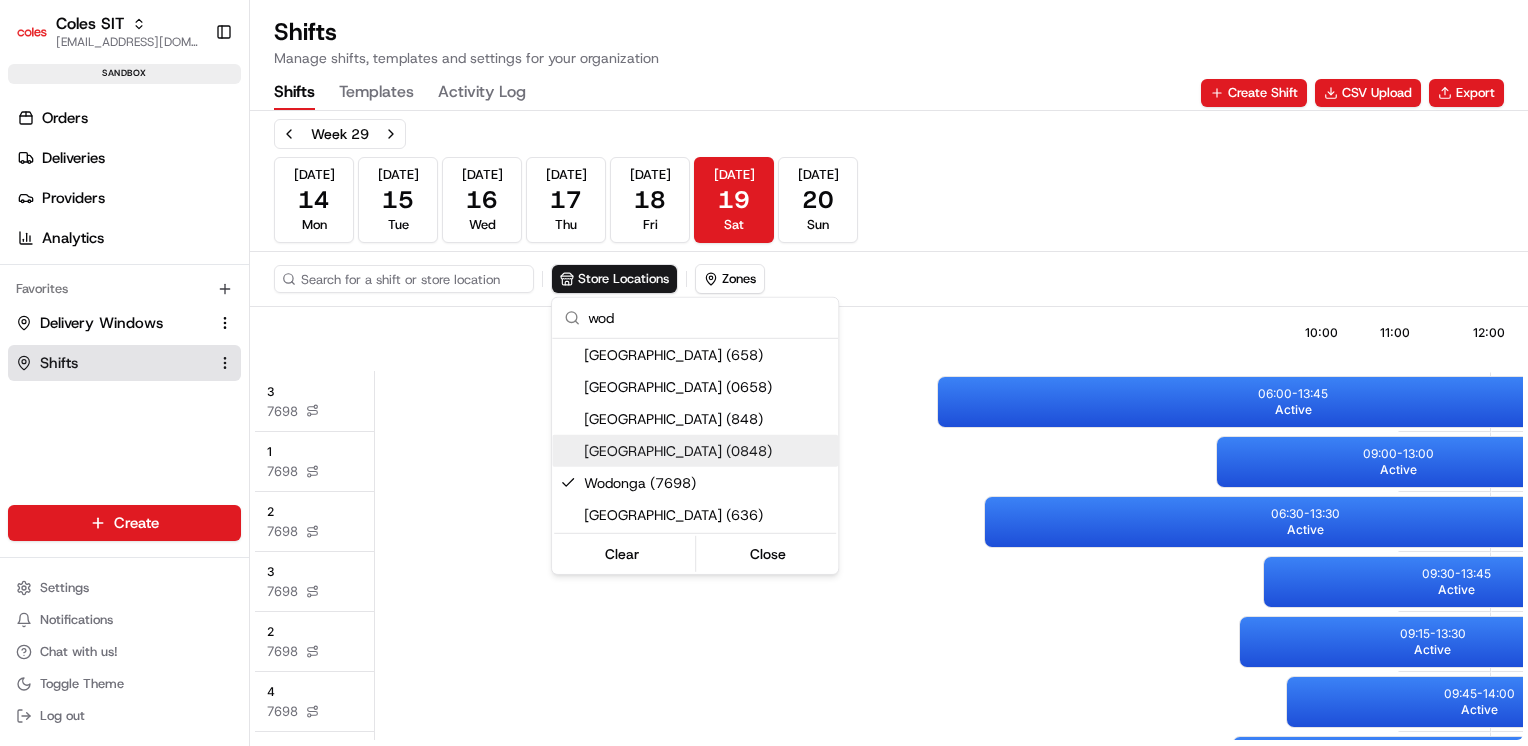 click on "Coles SIT prateekmohan.lal@coles.com.au Toggle Sidebar sandbox Orders Deliveries Providers Analytics Favorites Delivery Windows Shifts Main Menu Members & Organization Organization Users Roles Preferences Customization Tracking Orchestration Automations Dispatch Strategy Optimization Strategy Locations Pickup Locations Dropoff Locations Zones Shifts Delivery Windows Billing Billing Integrations Notification Triggers Webhooks API Keys Request Logs Create Settings Notifications Chat with us! Toggle Theme Log out Shifts Manage shifts, templates and settings for your organization Shifts Templates Activity Log  Create Shift  CSV Upload  Export Week 29 Jul 14 Mon Jul 15 Tue Jul 16 Wed Jul 17 Thu Jul 18 Fri Jul 19 Sat Jul 20 Sun Store Locations Zones 08:51 10:00 11:00 12:00 13:00 14:00 15:00 16:00 17:00 18:00 19:00 20:00 21:00 22:00 23:00 3 7698 1 7698 2 7698 3 7698 2 7698 4 7698 1 7698 4 7698 09:00  -  13:00 Active 09:15  -  13:30 Active 09:30  -  13:45 Active 09:45  -  14:00 Active 06:30  -  13:30" at bounding box center (764, 373) 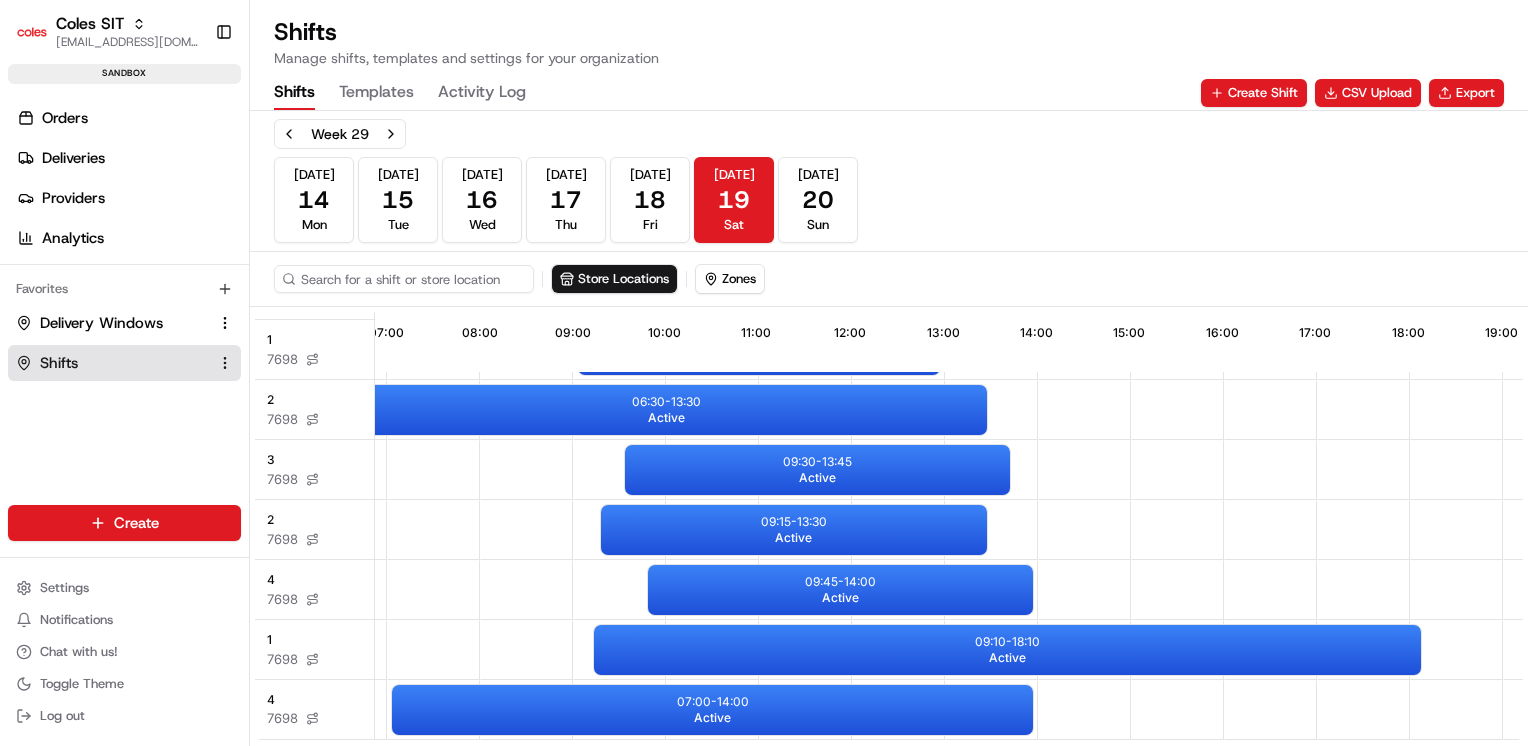 scroll, scrollTop: 121, scrollLeft: 640, axis: both 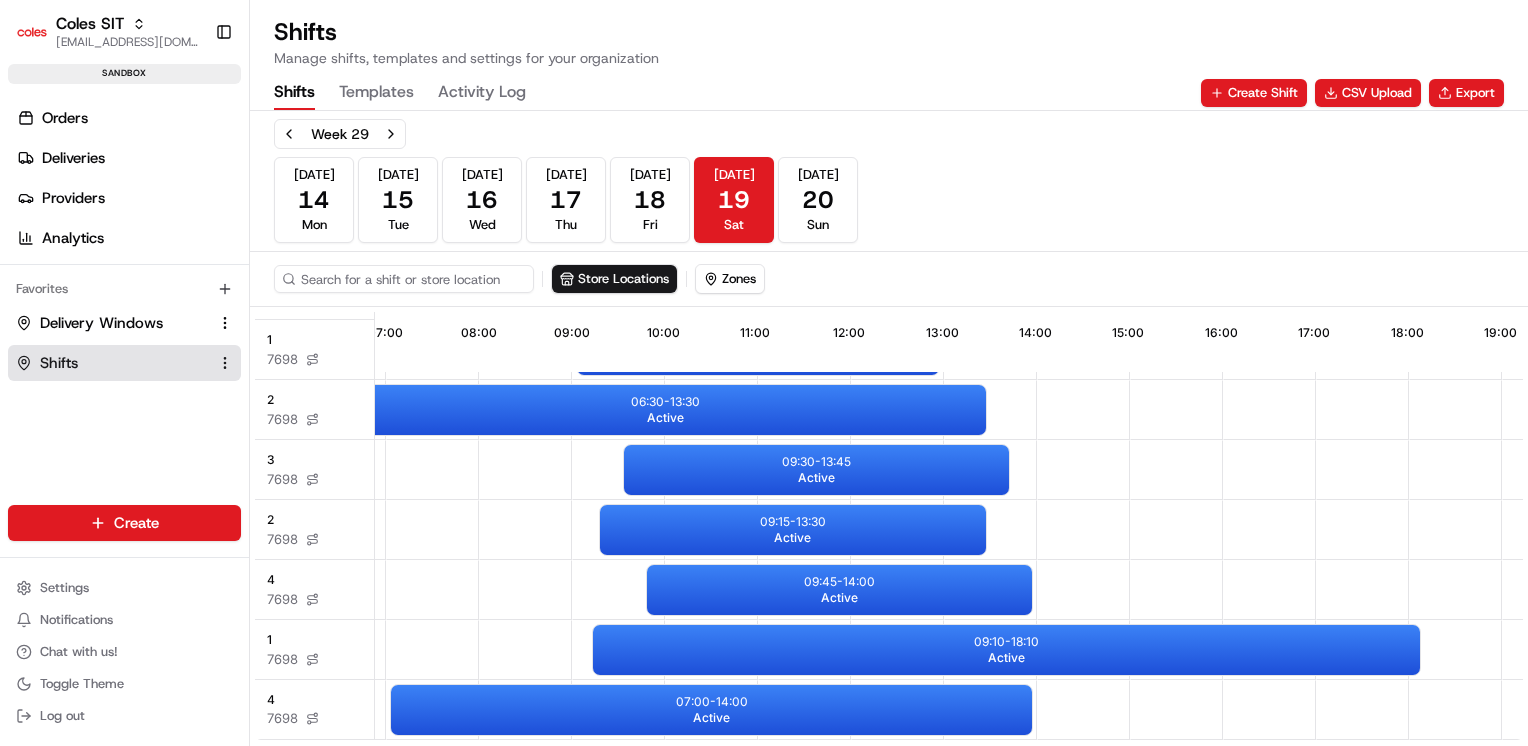 click on "09:10  -  18:10 Active" at bounding box center [1006, 650] 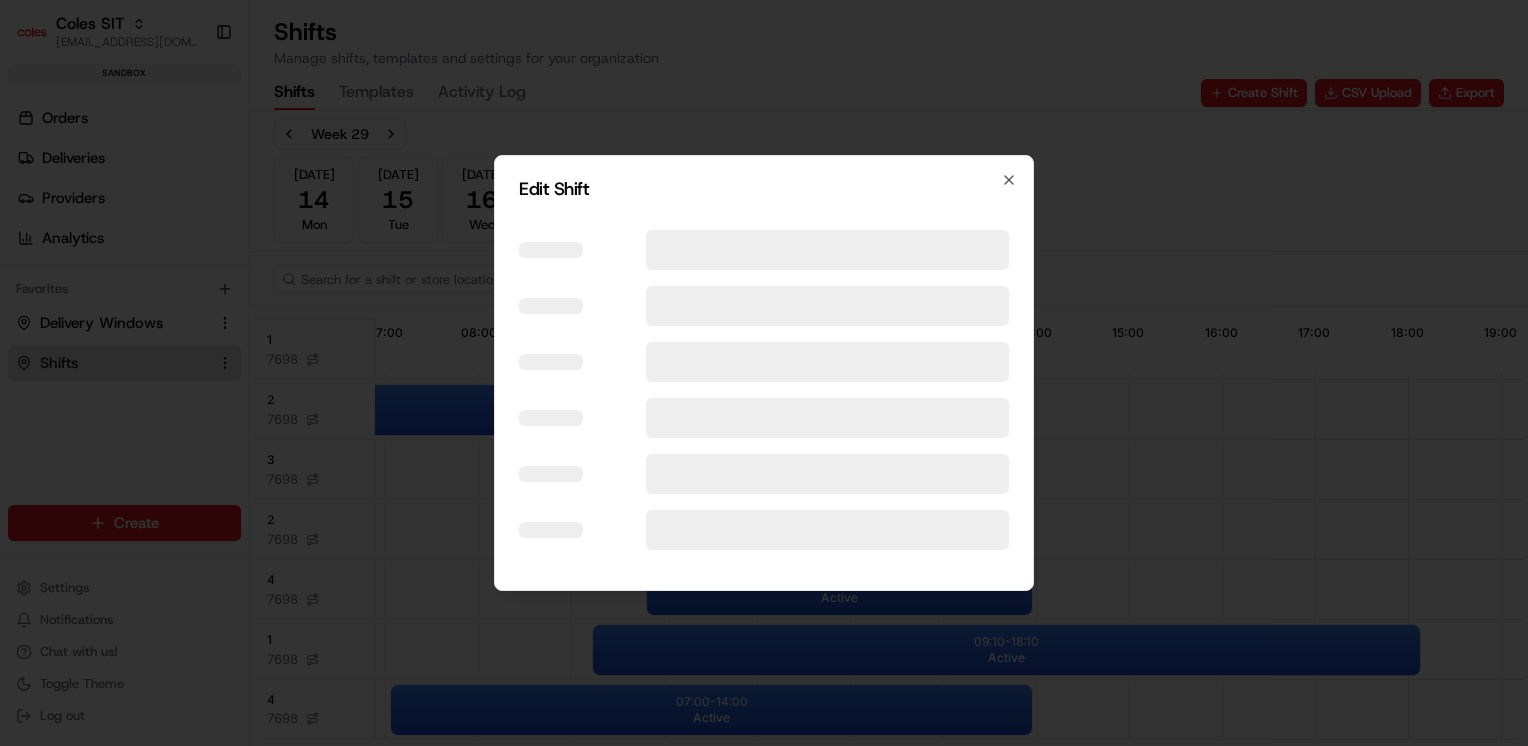 select on "ACTIVE" 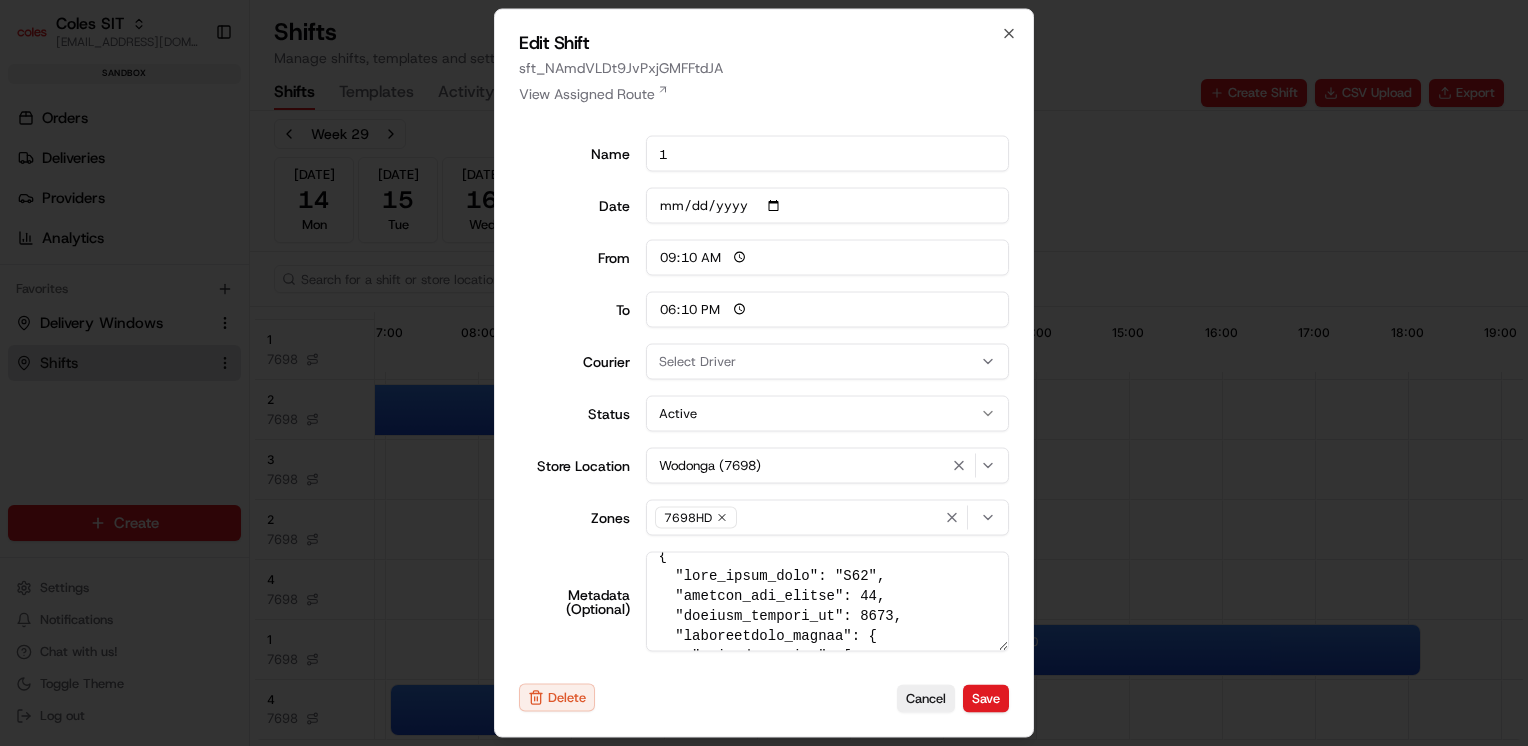 scroll, scrollTop: 16, scrollLeft: 0, axis: vertical 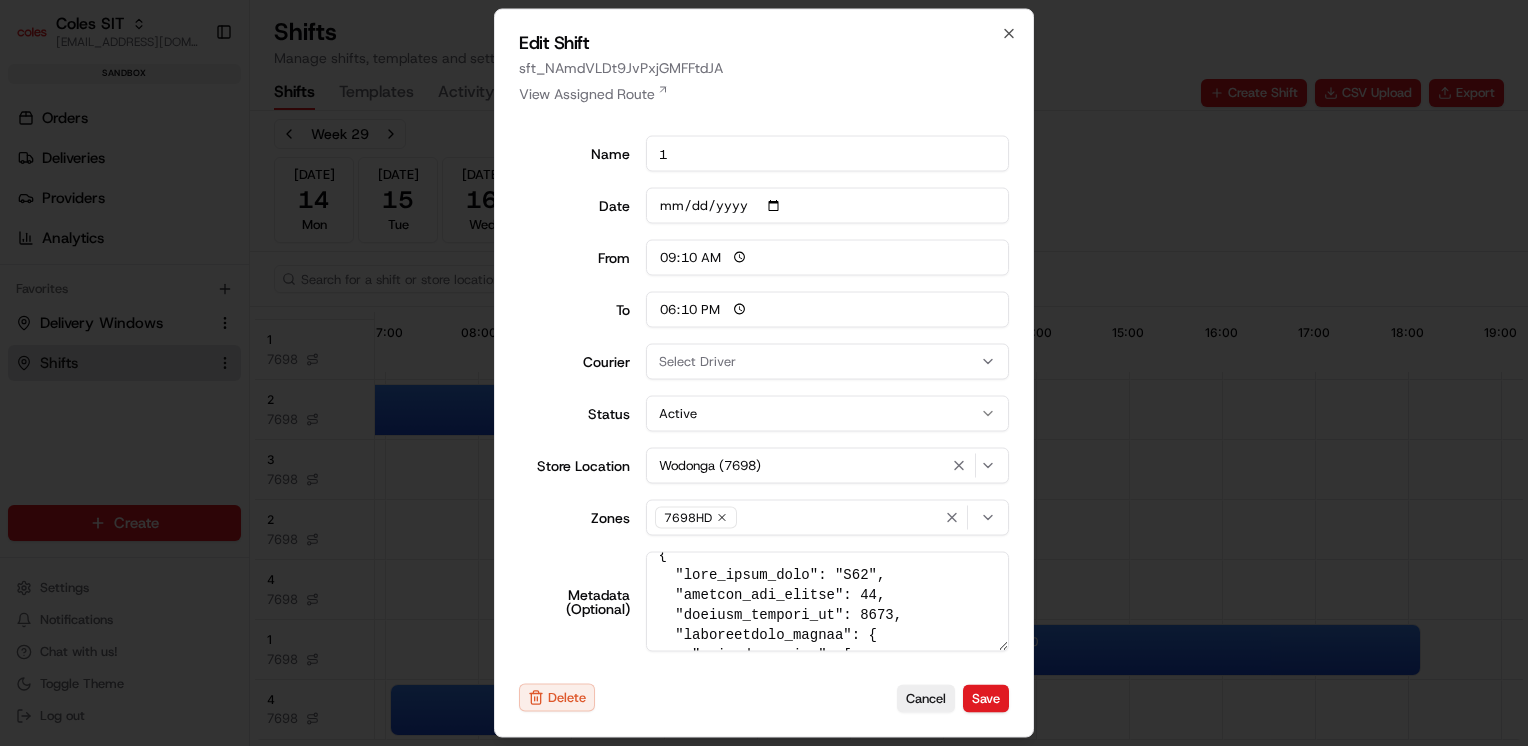 click on "Metadata (Optional)" at bounding box center [828, 602] 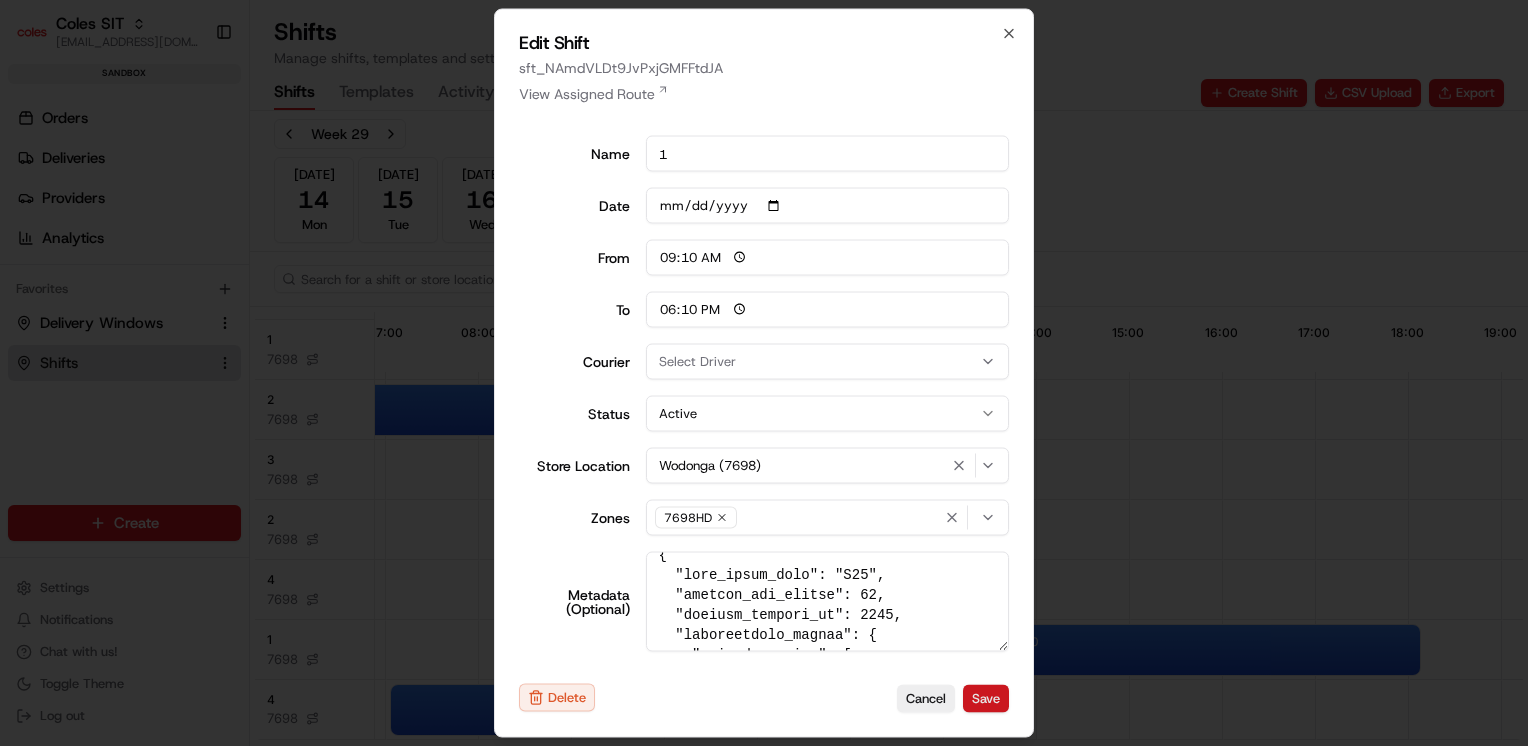 type on "{
"pick_shift_name": "T16",
"vehicle_max_orders": 30,
"vehicle_payload_kg": 5000,
"optimization_params": {
"planned_breaks": [
{
"time_window": [
0,
60
],
"break_duration": 0
},
{
"time_window": [
60,
150
],
"break_duration": 15
},
{
"time_window": [
150,
210
],
"break_duration": 0
},
{
"time_window": [
210,
300
],
"break_duration": 30
},
{
"time_window": [
300,
360
],
"break_duration": 0
},
{
"time_window": [
360,
450
],
"break_duration": 15
},
{
"time_window": [
450,
555
],
"break_duration": 0
}
],
"vehicle_config": {
"width": 0,
"height": 0,
"length": 0,
"weight": 1000,
..." 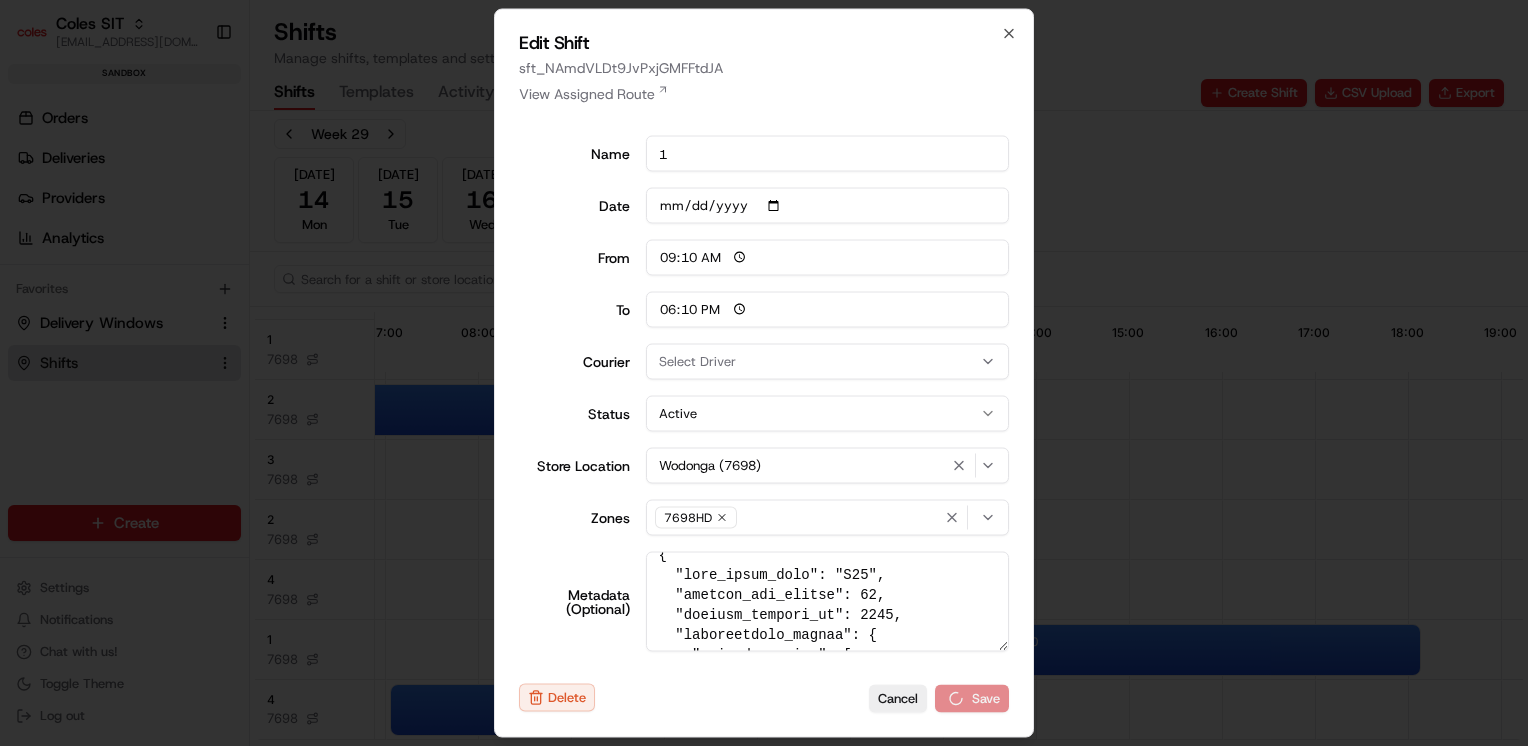select on "INACTIVE" 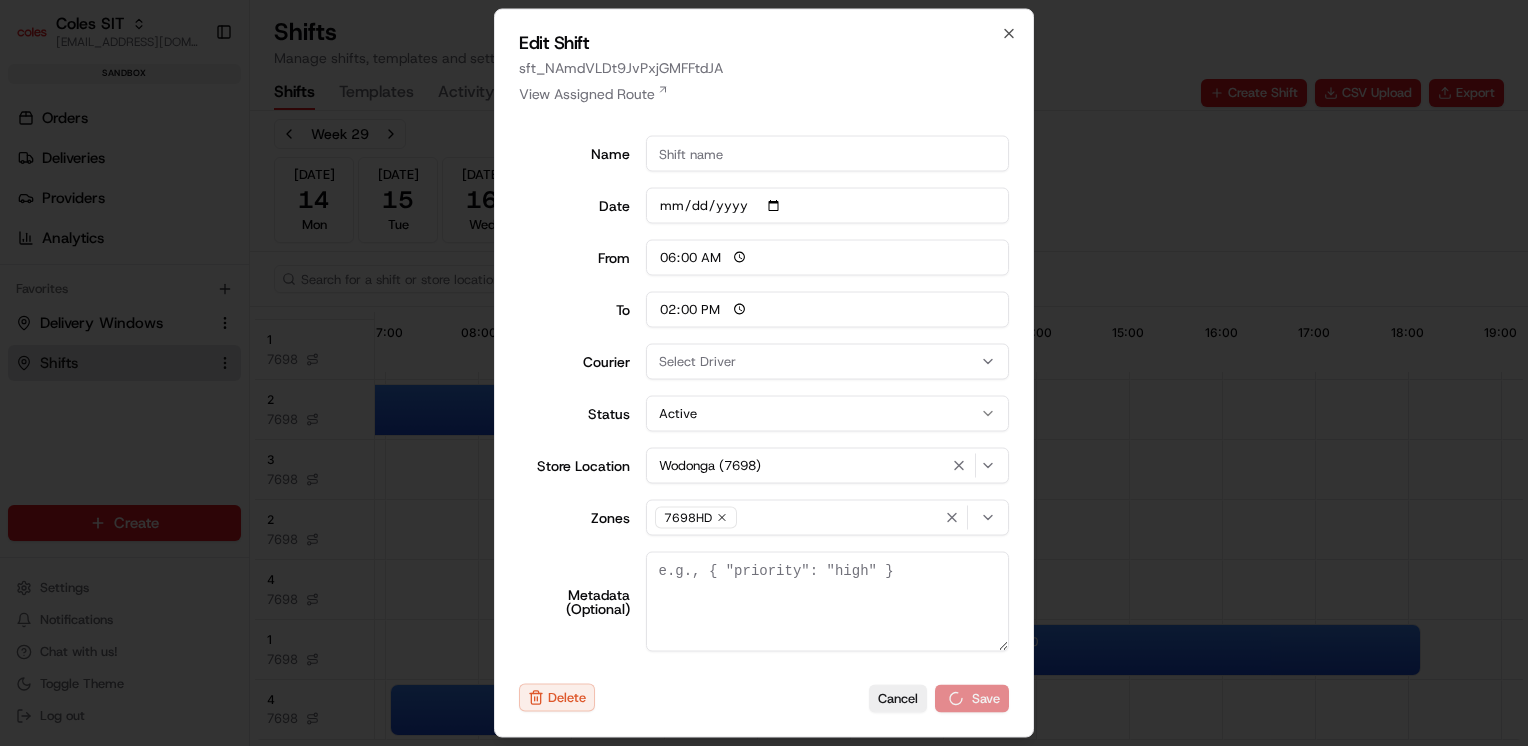 scroll, scrollTop: 0, scrollLeft: 0, axis: both 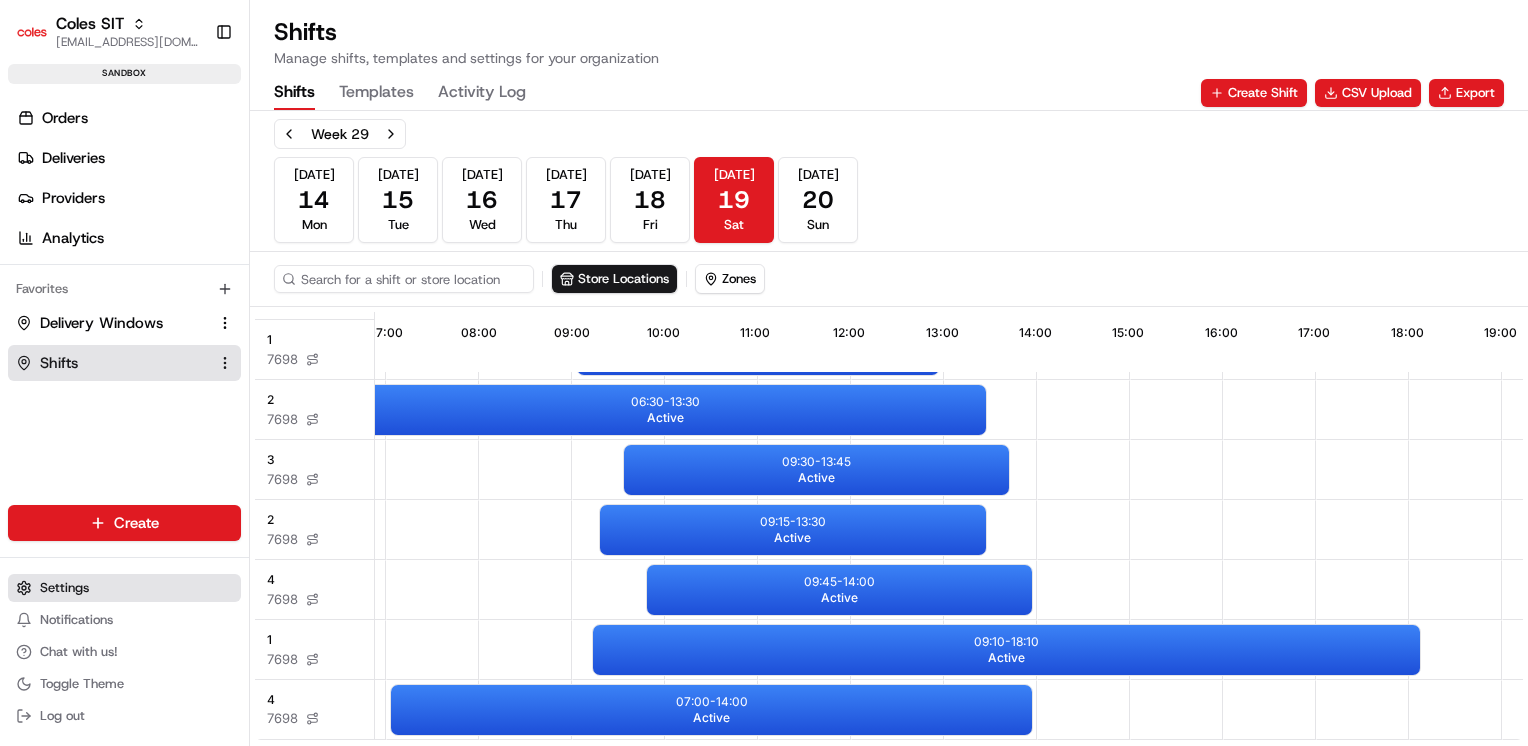 click on "Settings" at bounding box center [64, 588] 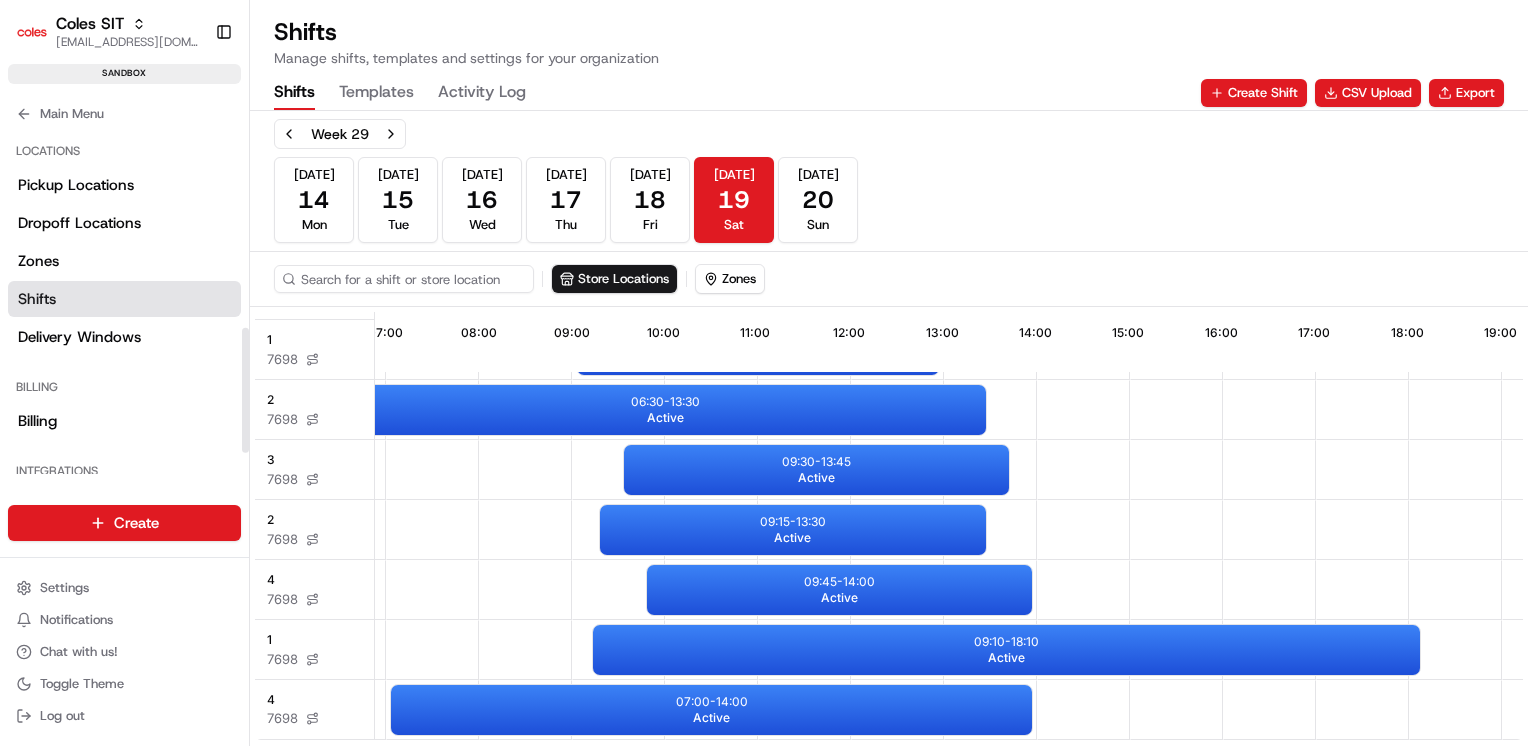 scroll, scrollTop: 613, scrollLeft: 0, axis: vertical 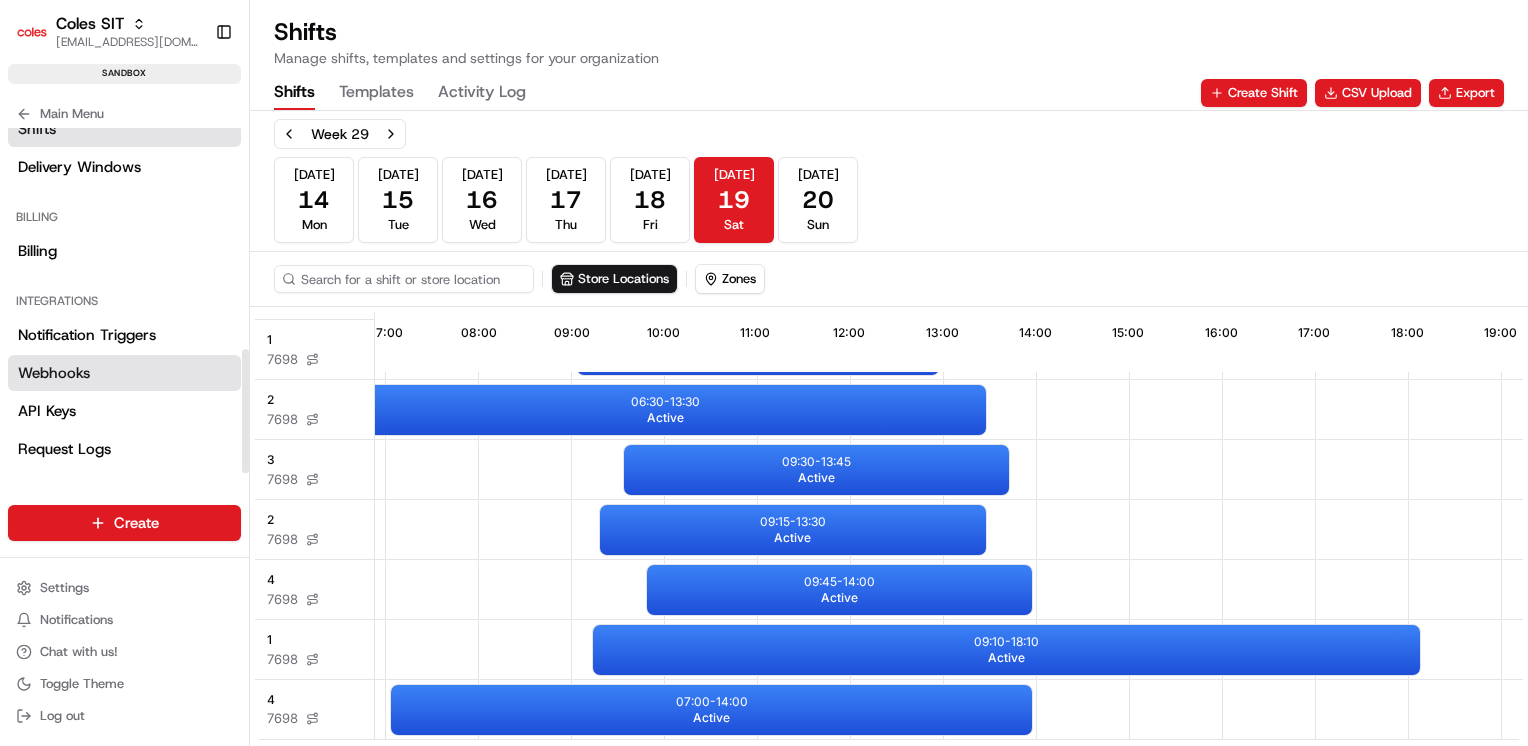 click on "Webhooks" at bounding box center [124, 373] 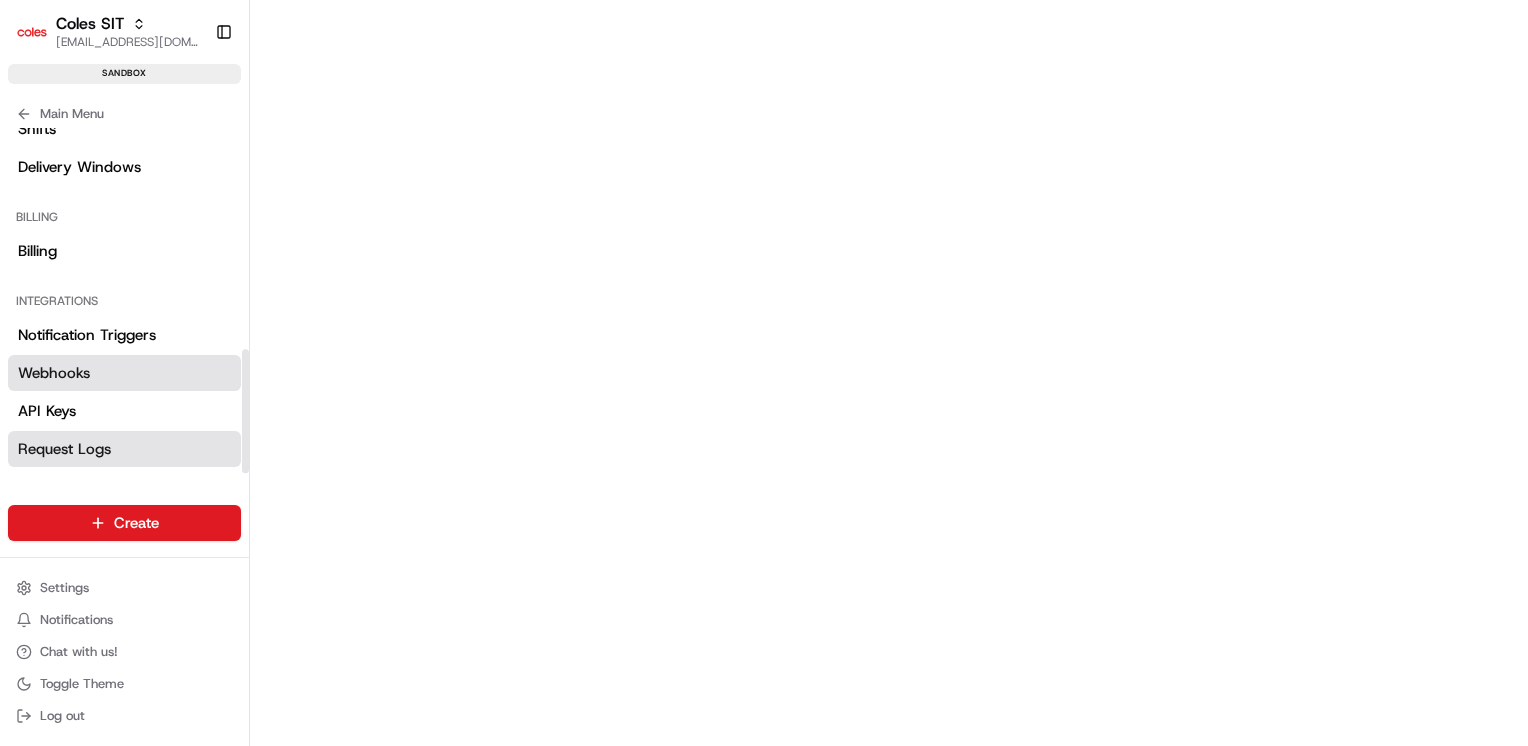 click on "Request Logs" at bounding box center [64, 449] 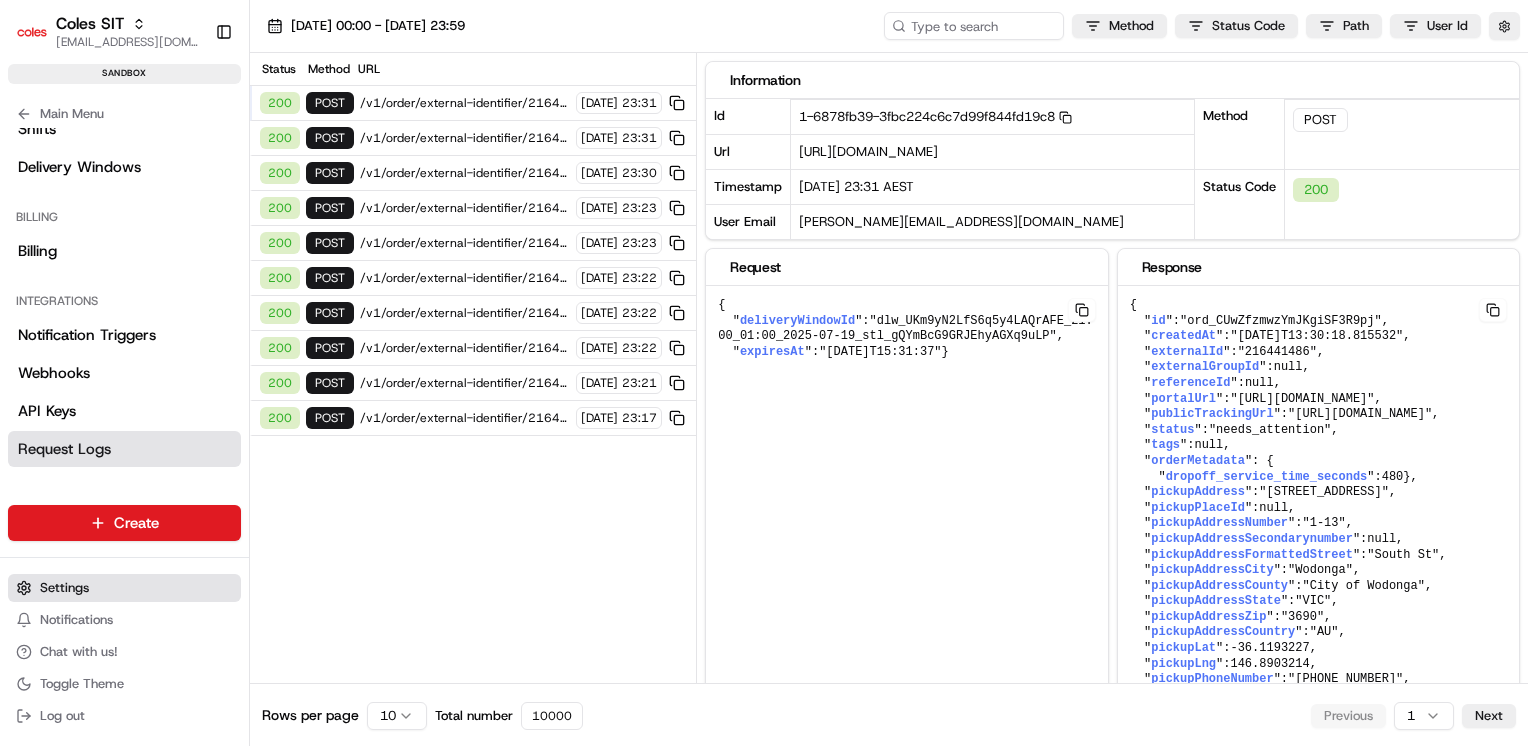 click on "Settings" at bounding box center (124, 588) 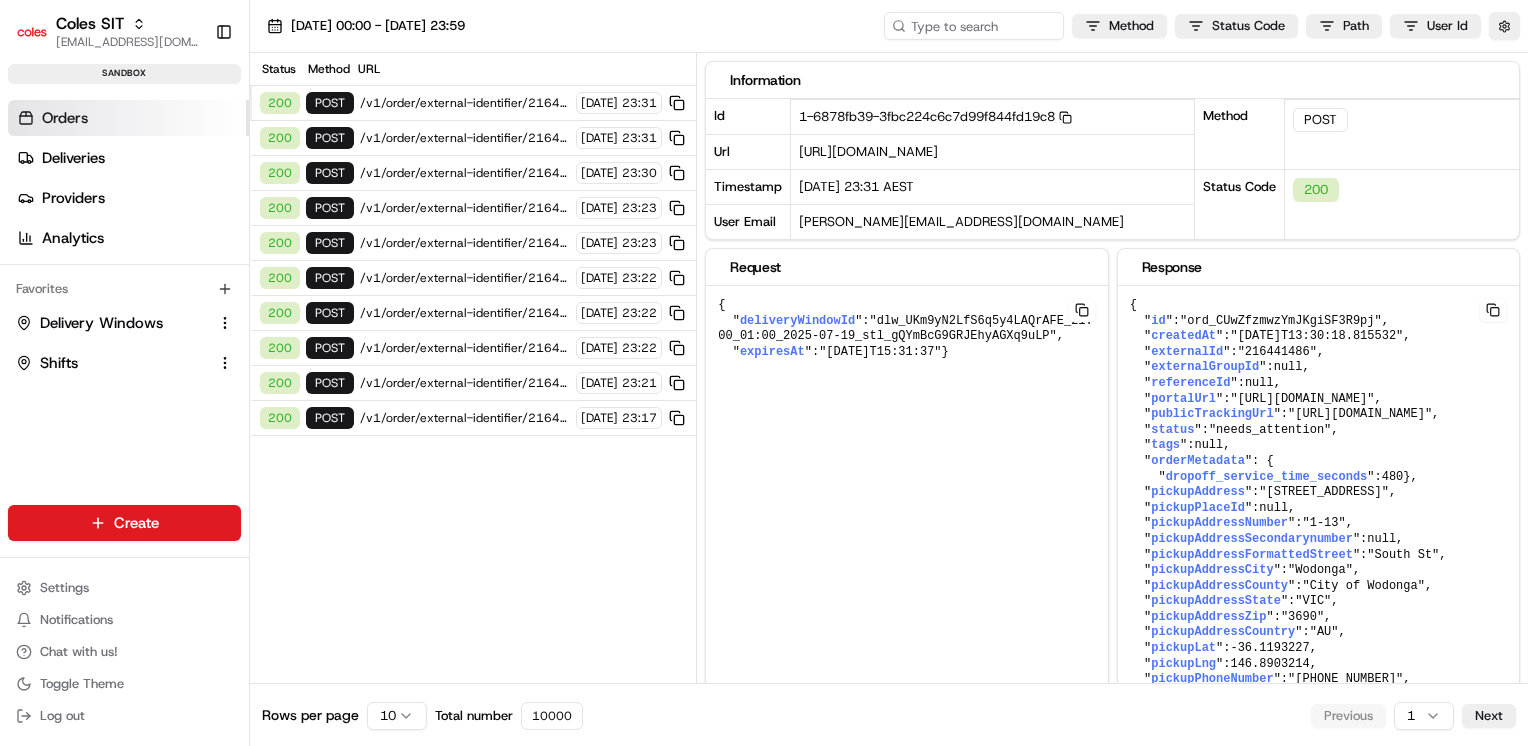 click on "Orders" at bounding box center [128, 118] 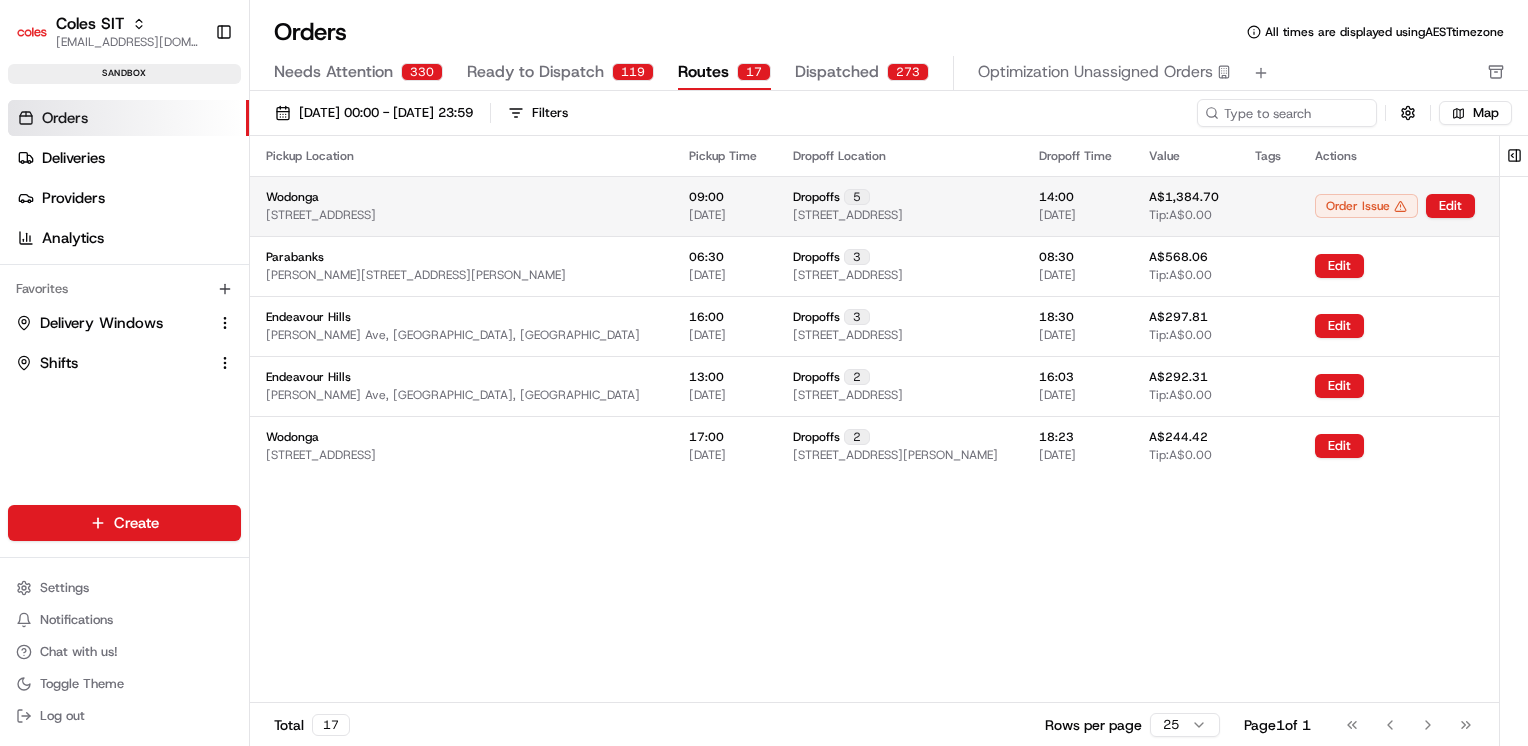 click on "Order Issue" at bounding box center (1366, 206) 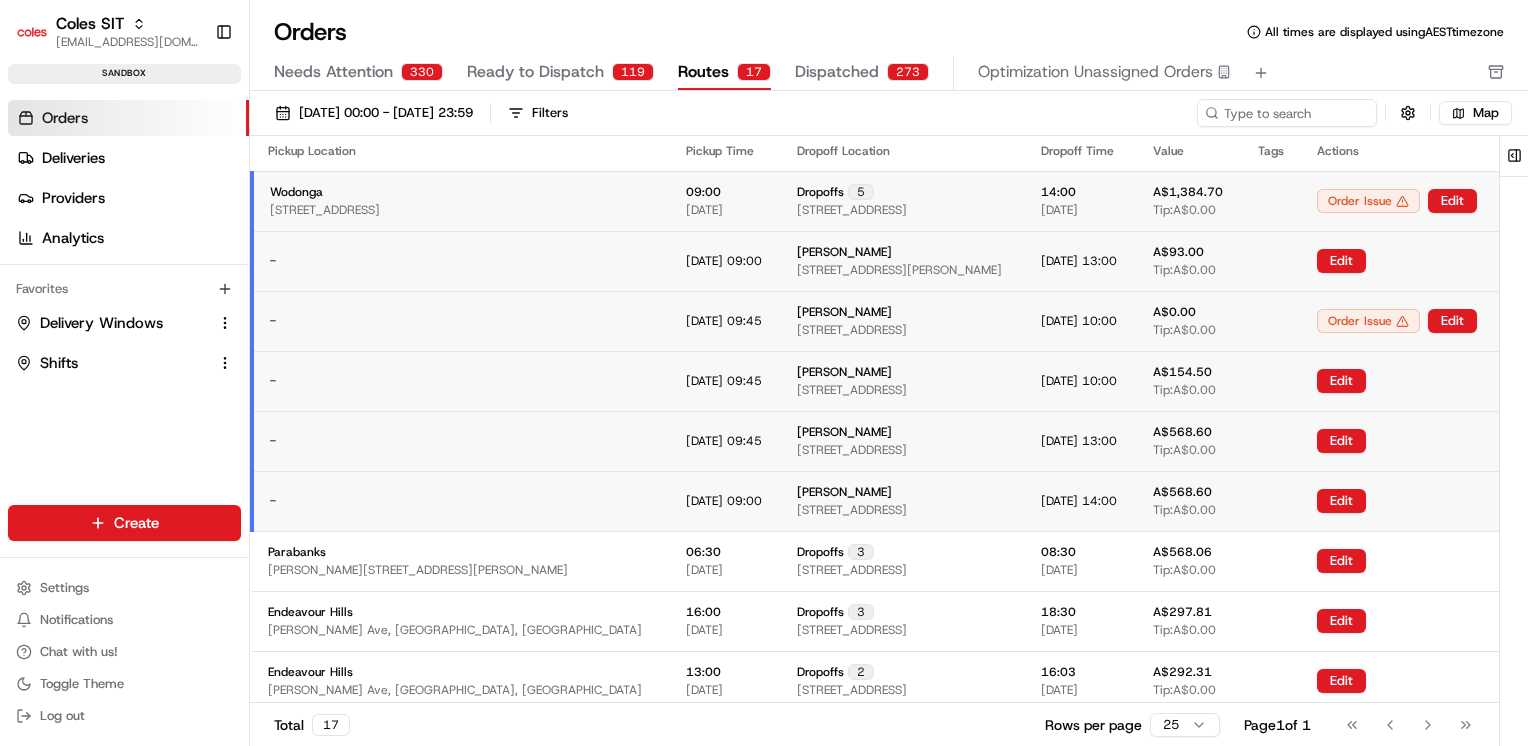 scroll, scrollTop: 0, scrollLeft: 0, axis: both 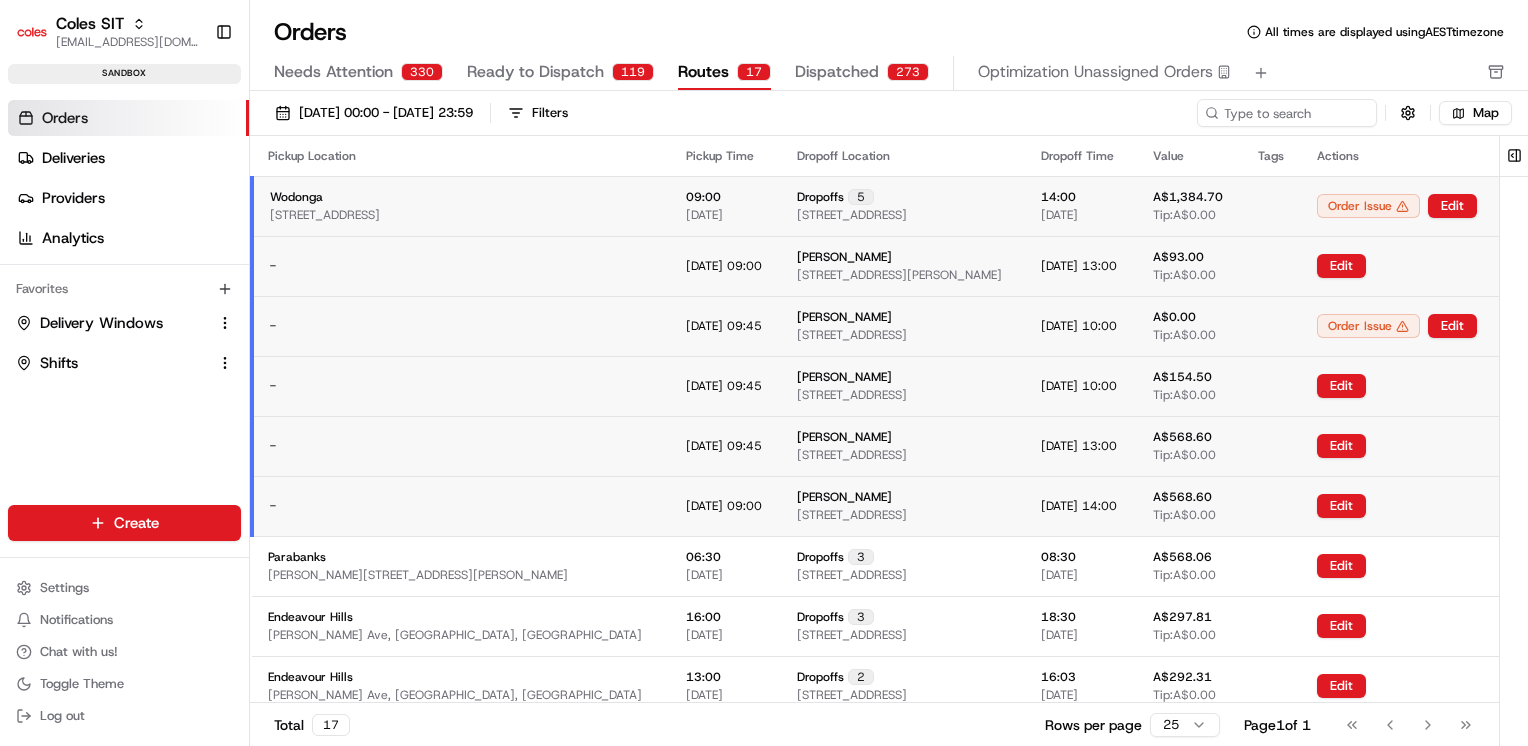 click on "Order Issue" at bounding box center (1368, 326) 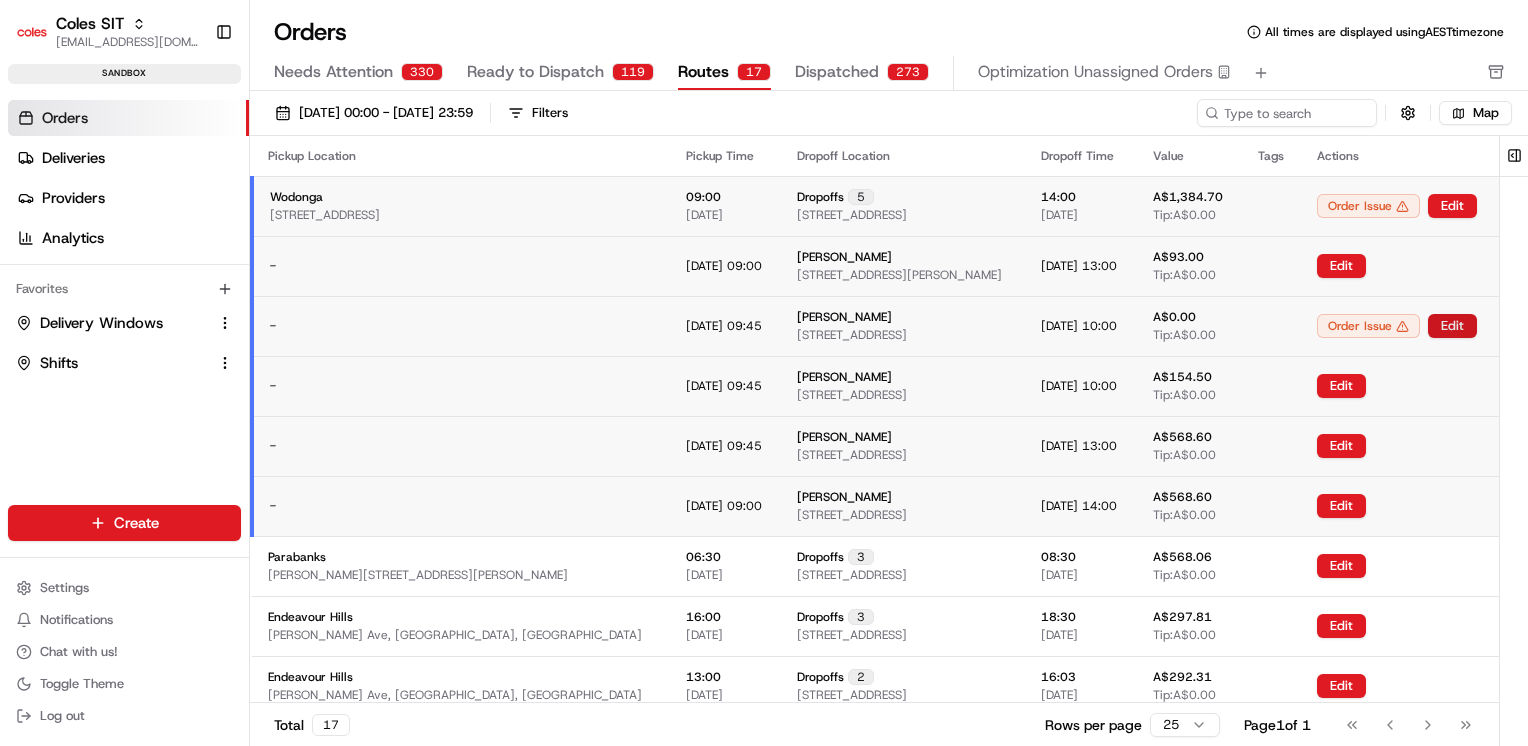 click on "Edit" at bounding box center [1452, 326] 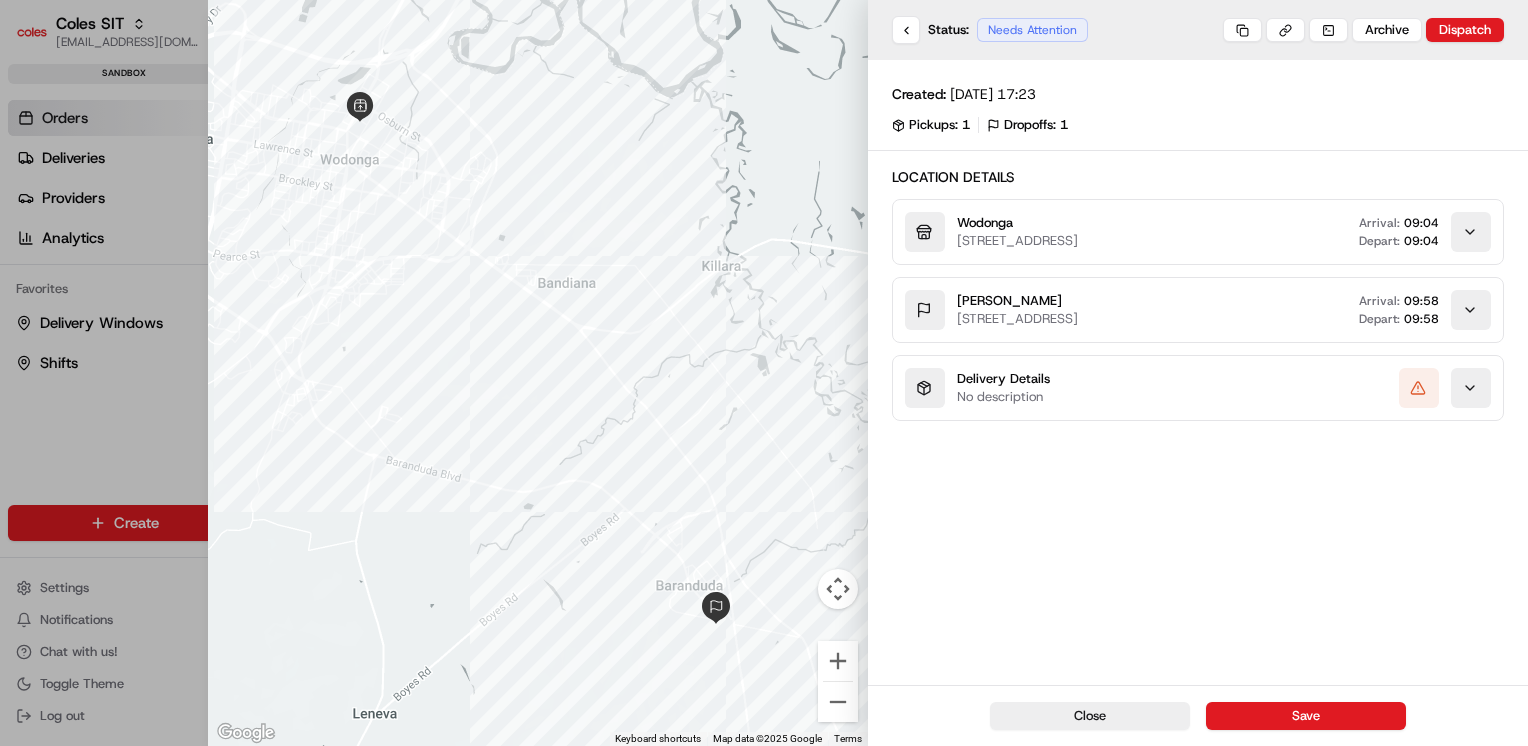 click on "Delivery Details No description" at bounding box center [1198, 388] 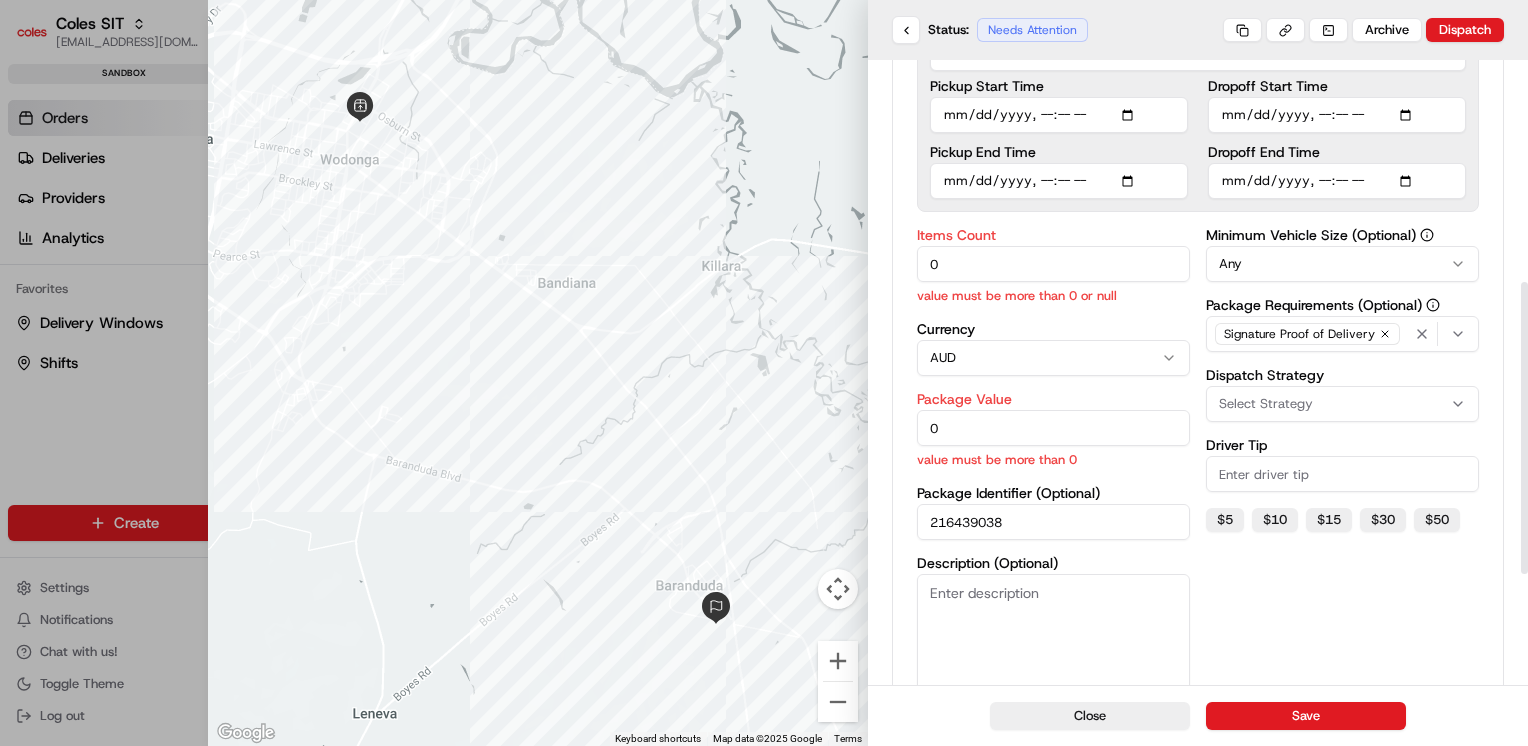 scroll, scrollTop: 473, scrollLeft: 0, axis: vertical 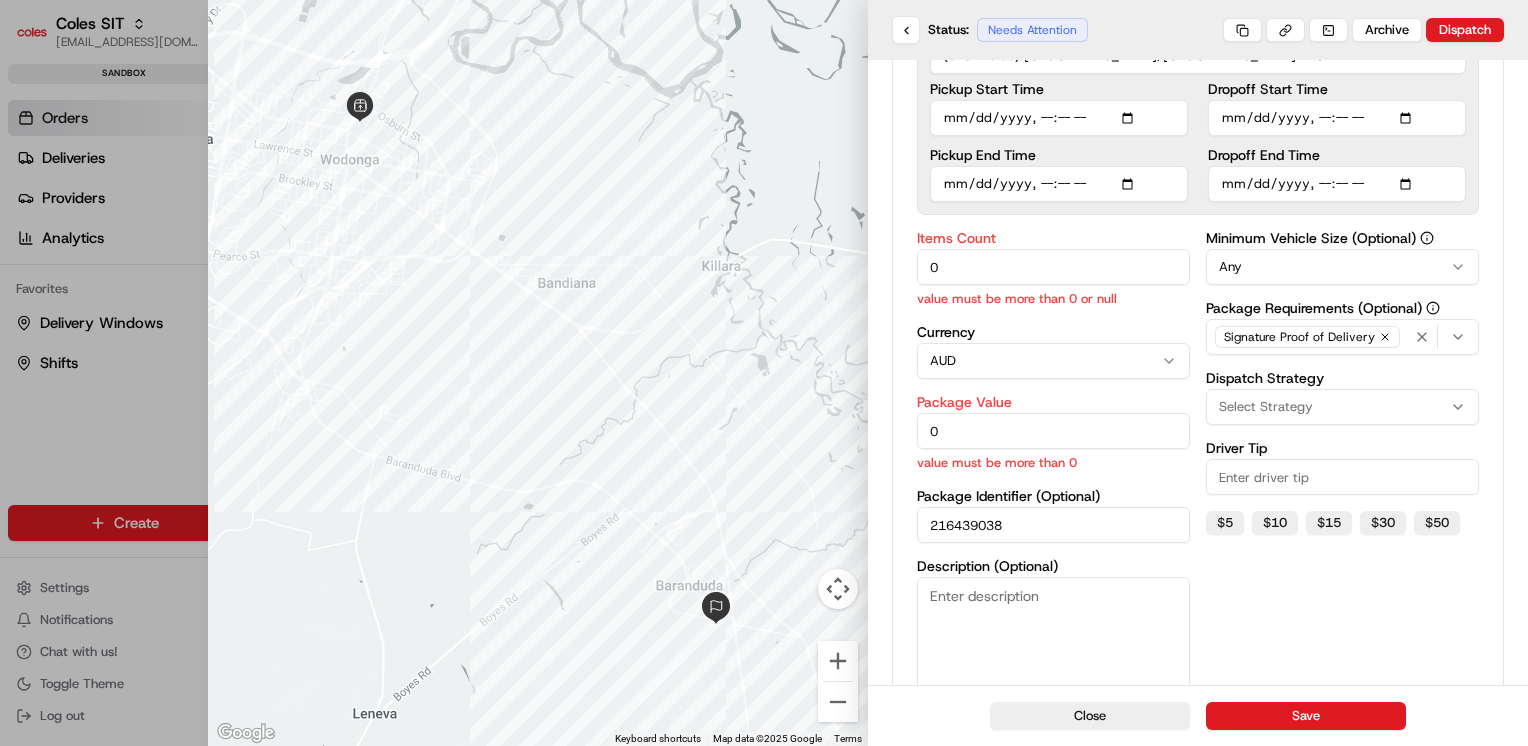 click on "0" at bounding box center (1053, 267) 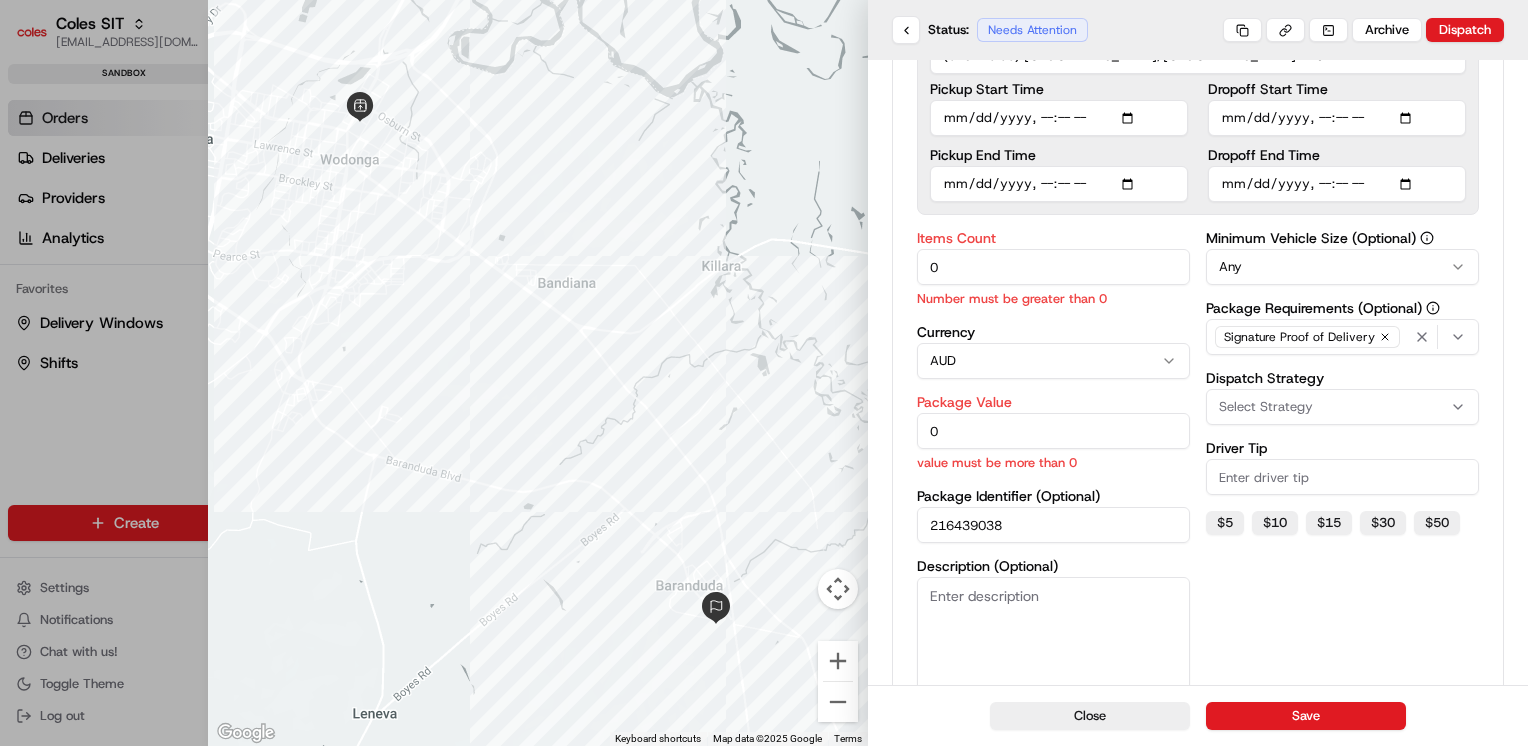click on "216439038" at bounding box center (1053, 525) 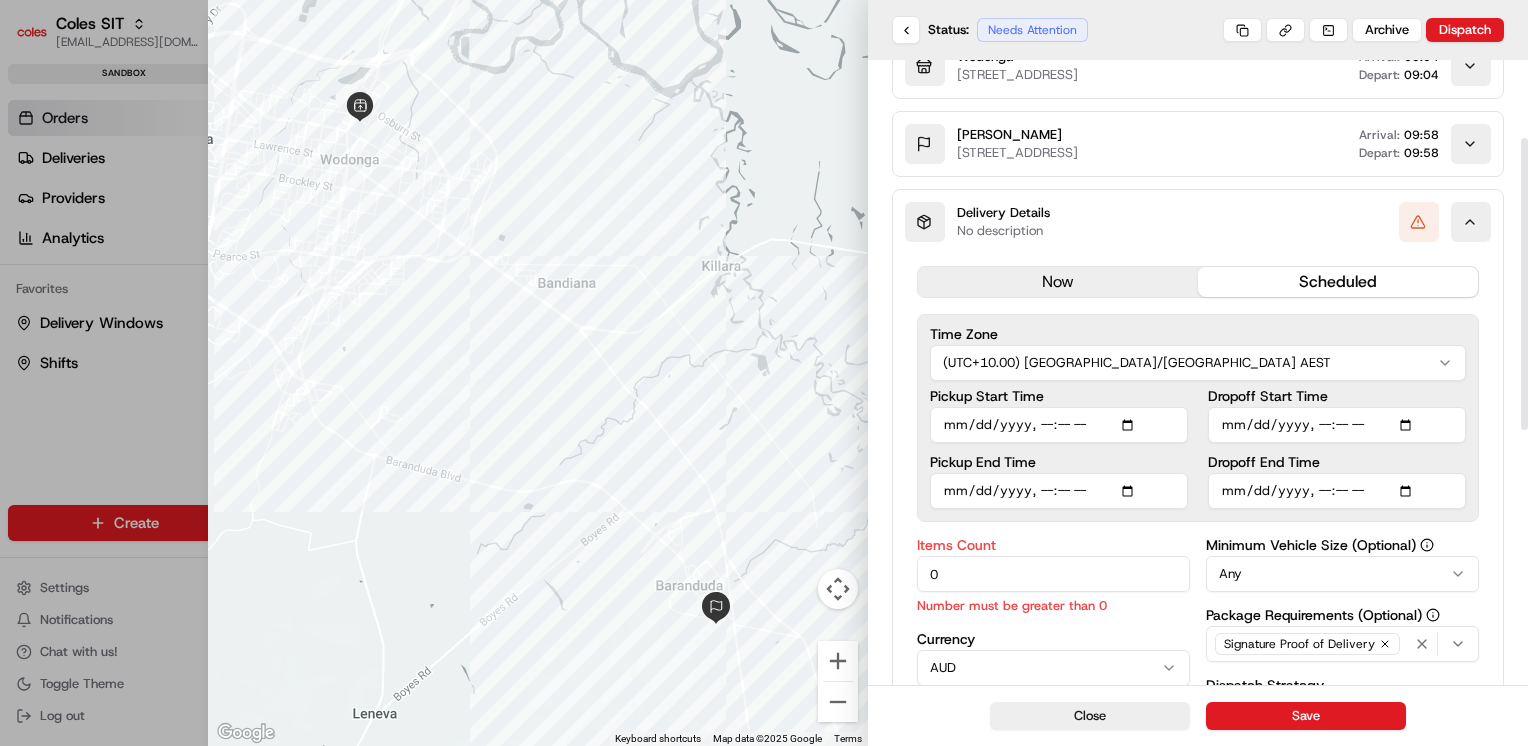scroll, scrollTop: 167, scrollLeft: 0, axis: vertical 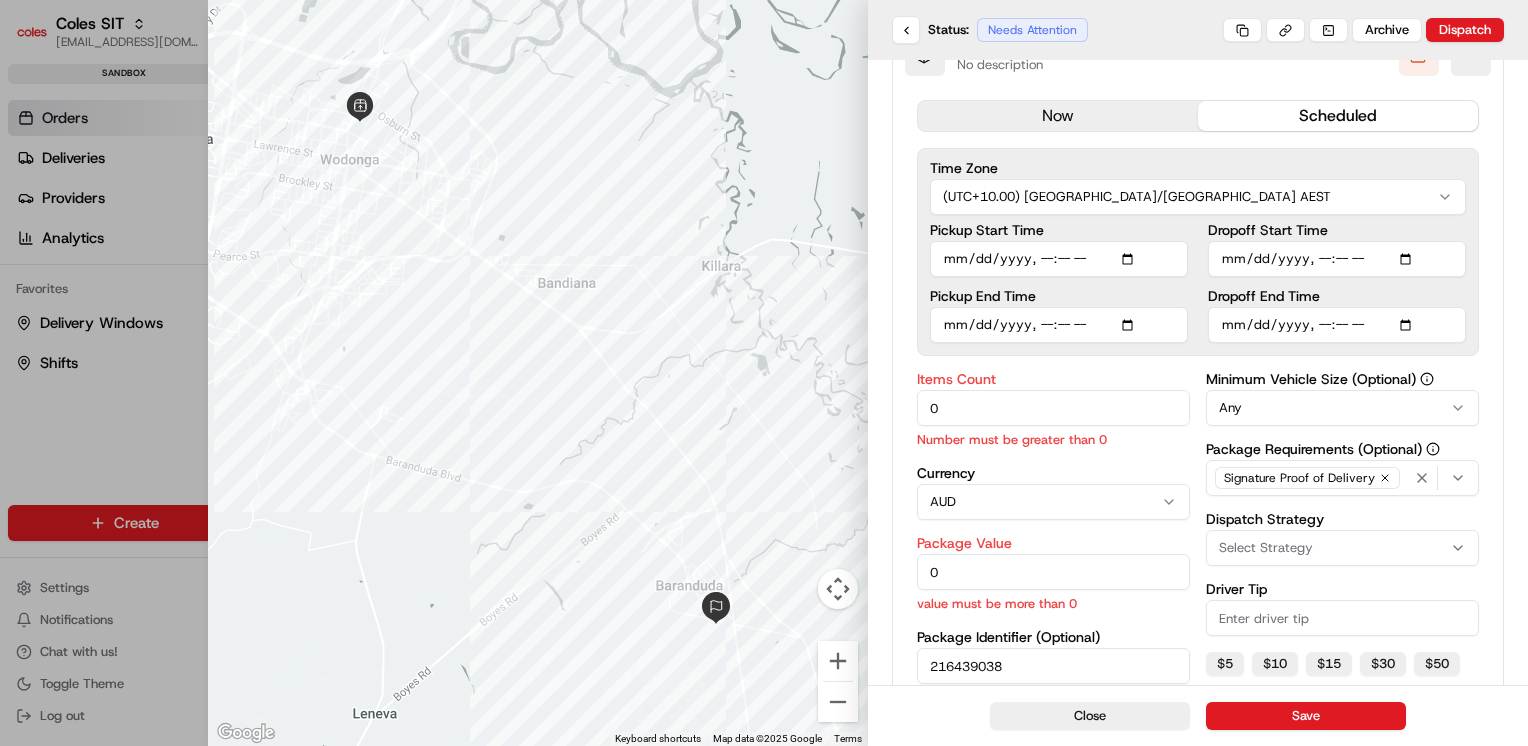click at bounding box center [764, 373] 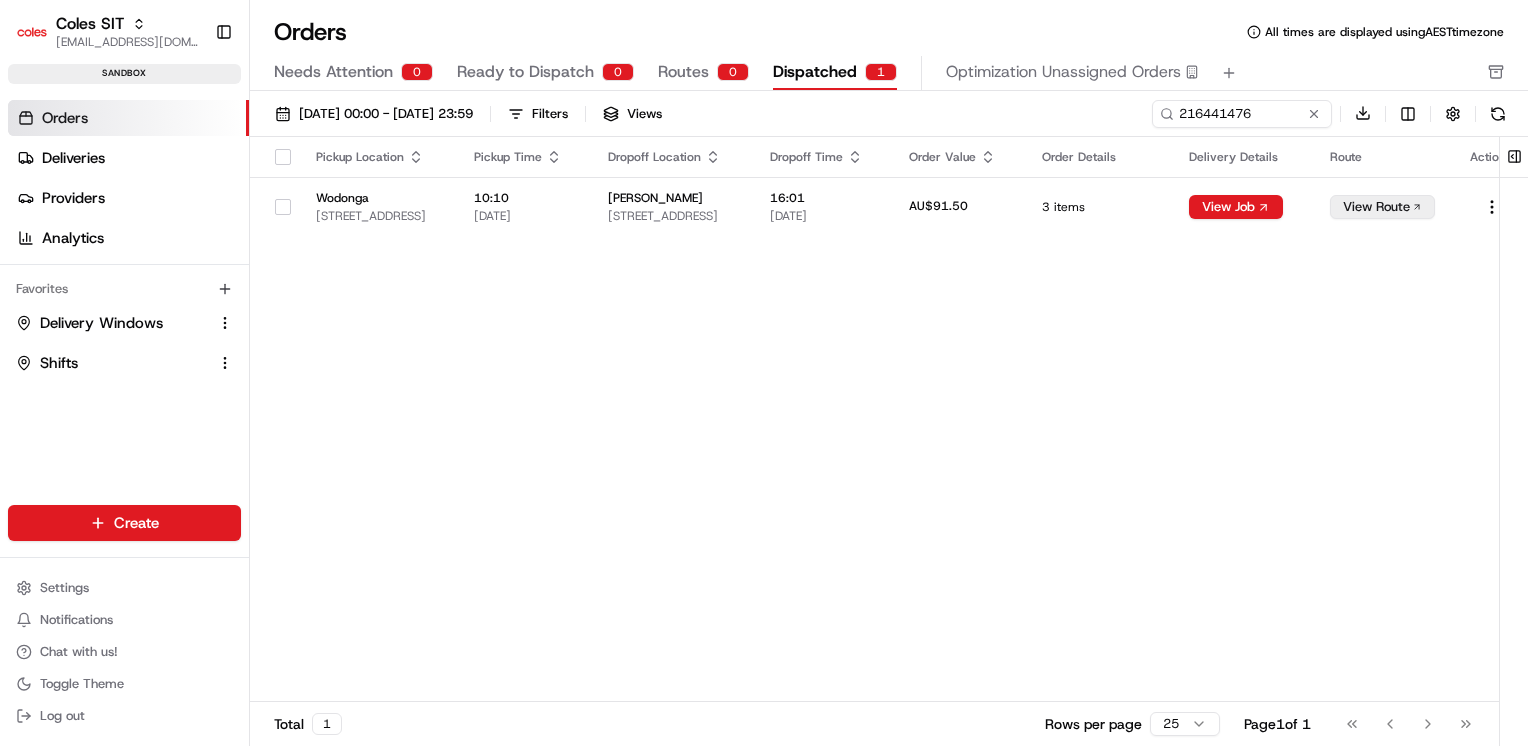 scroll, scrollTop: 0, scrollLeft: 0, axis: both 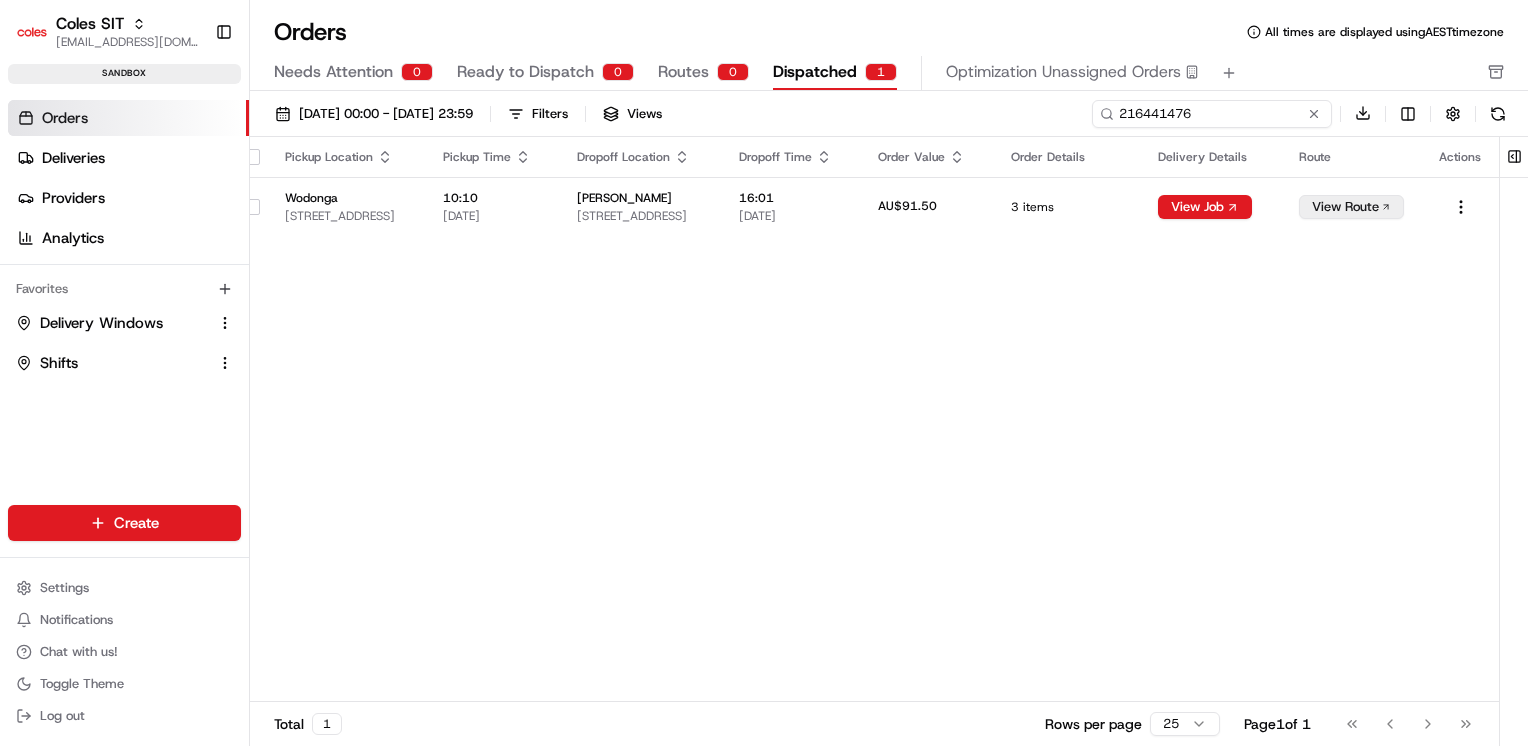 click on "216441476" at bounding box center (1212, 114) 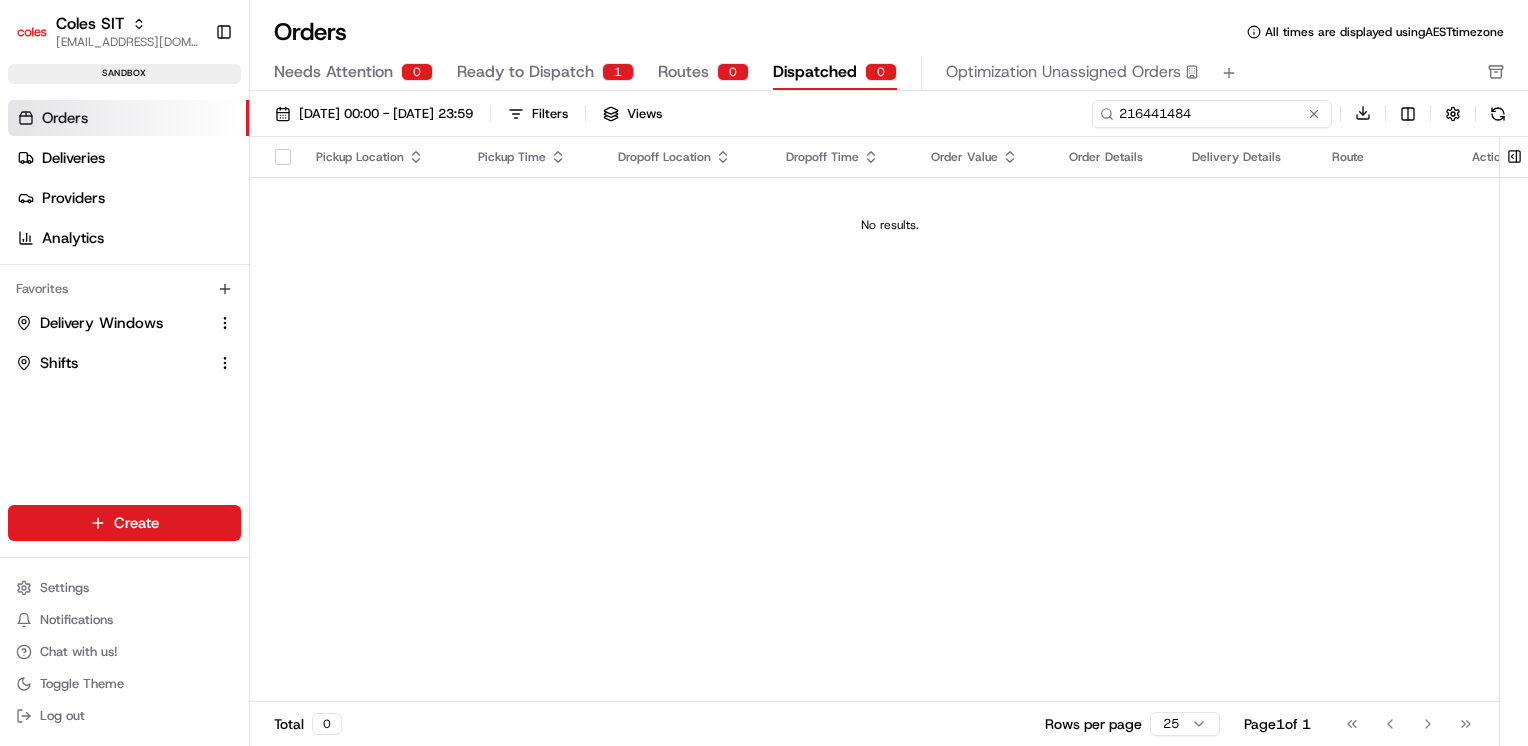 type on "216441484" 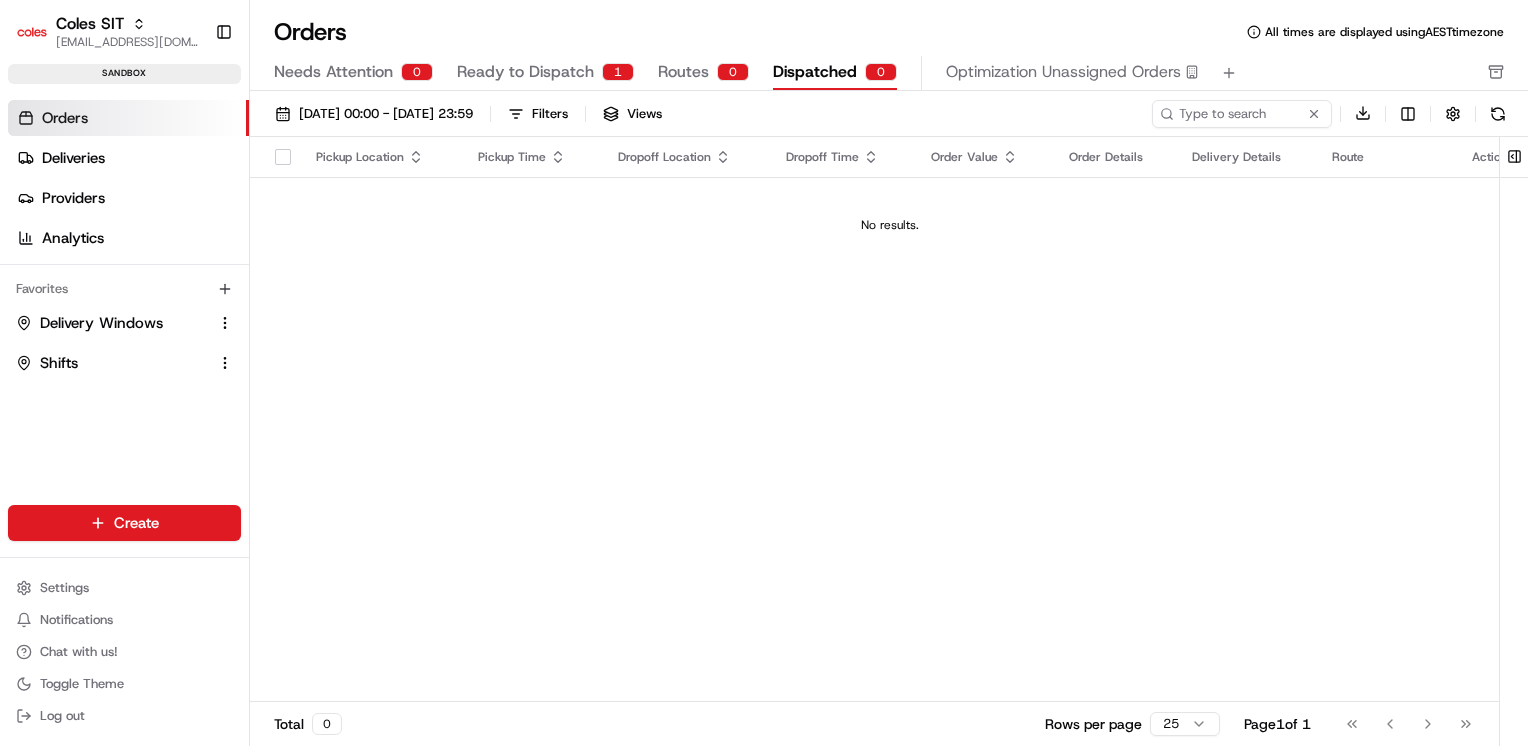 click on "Ready to Dispatch 1" at bounding box center [545, 73] 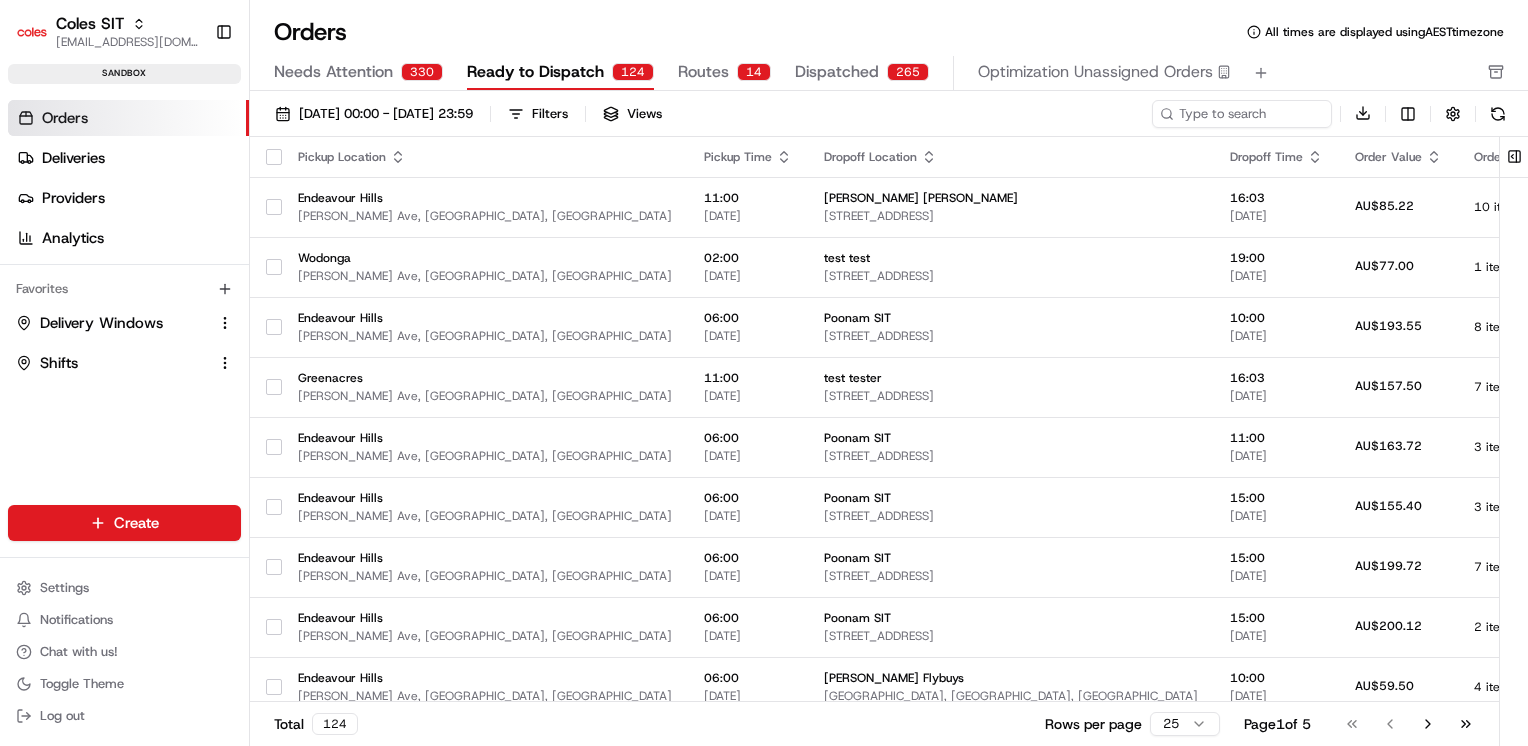 click on "01/07/2025 00:00 - 31/07/2025 23:59 Filters Views Download" at bounding box center [889, 118] 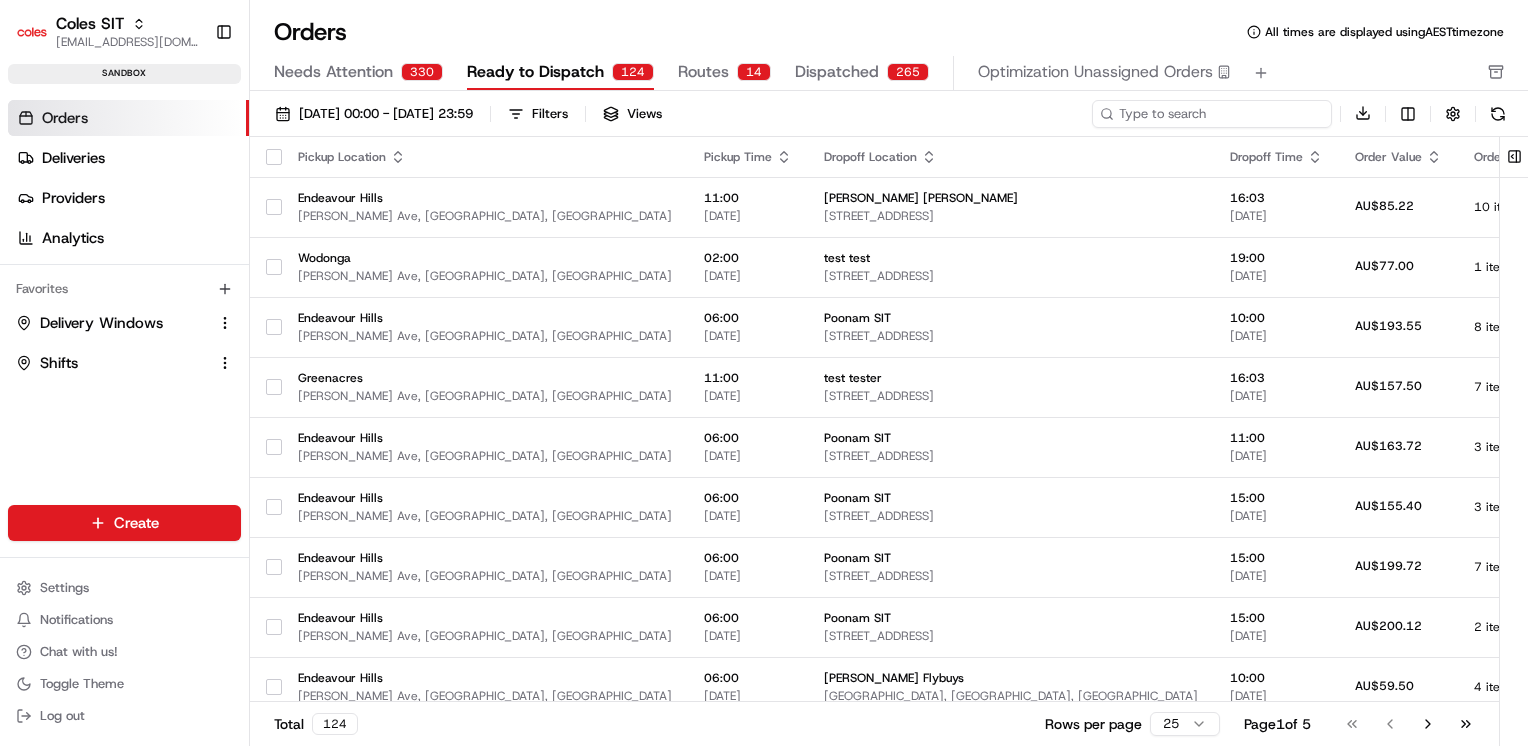 click at bounding box center [1212, 114] 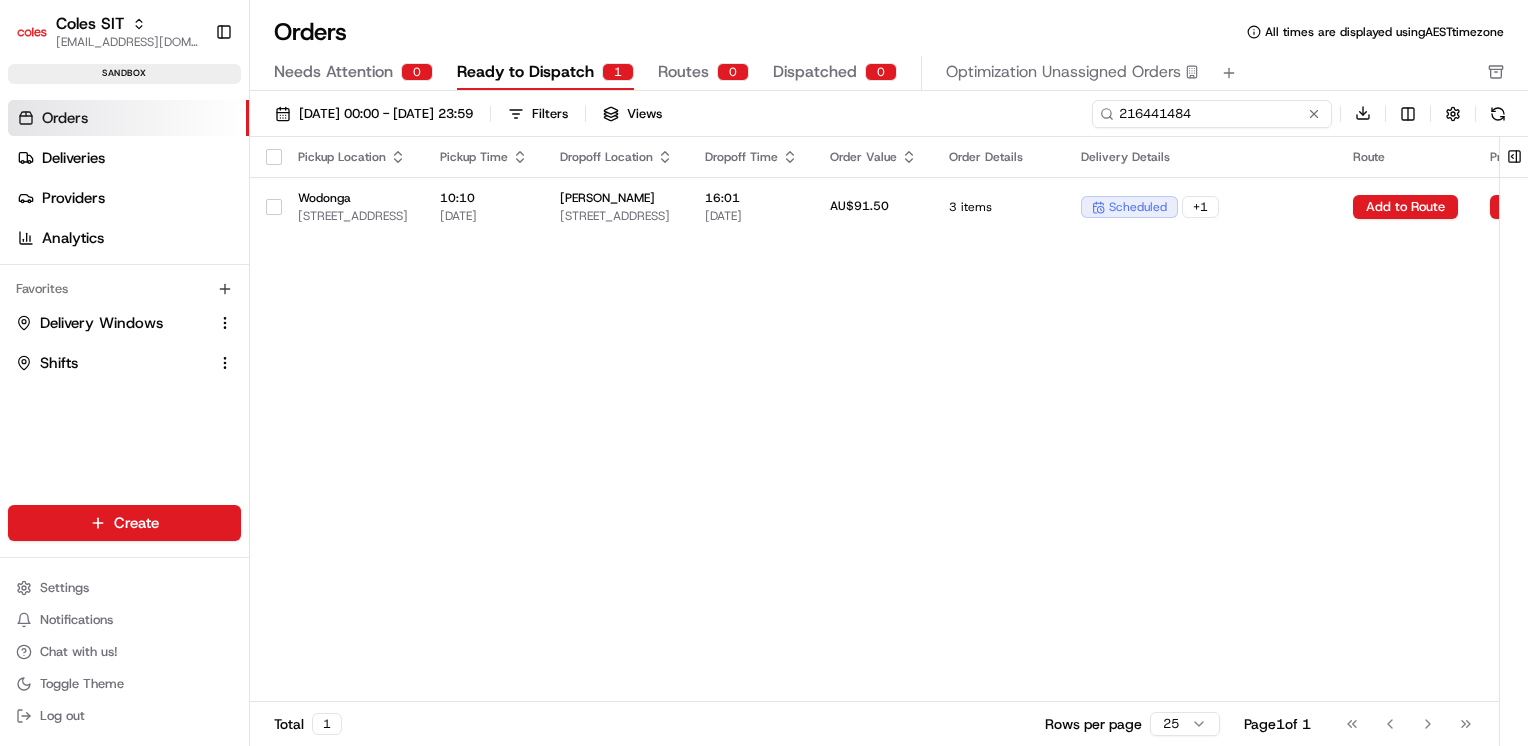 type on "216441484" 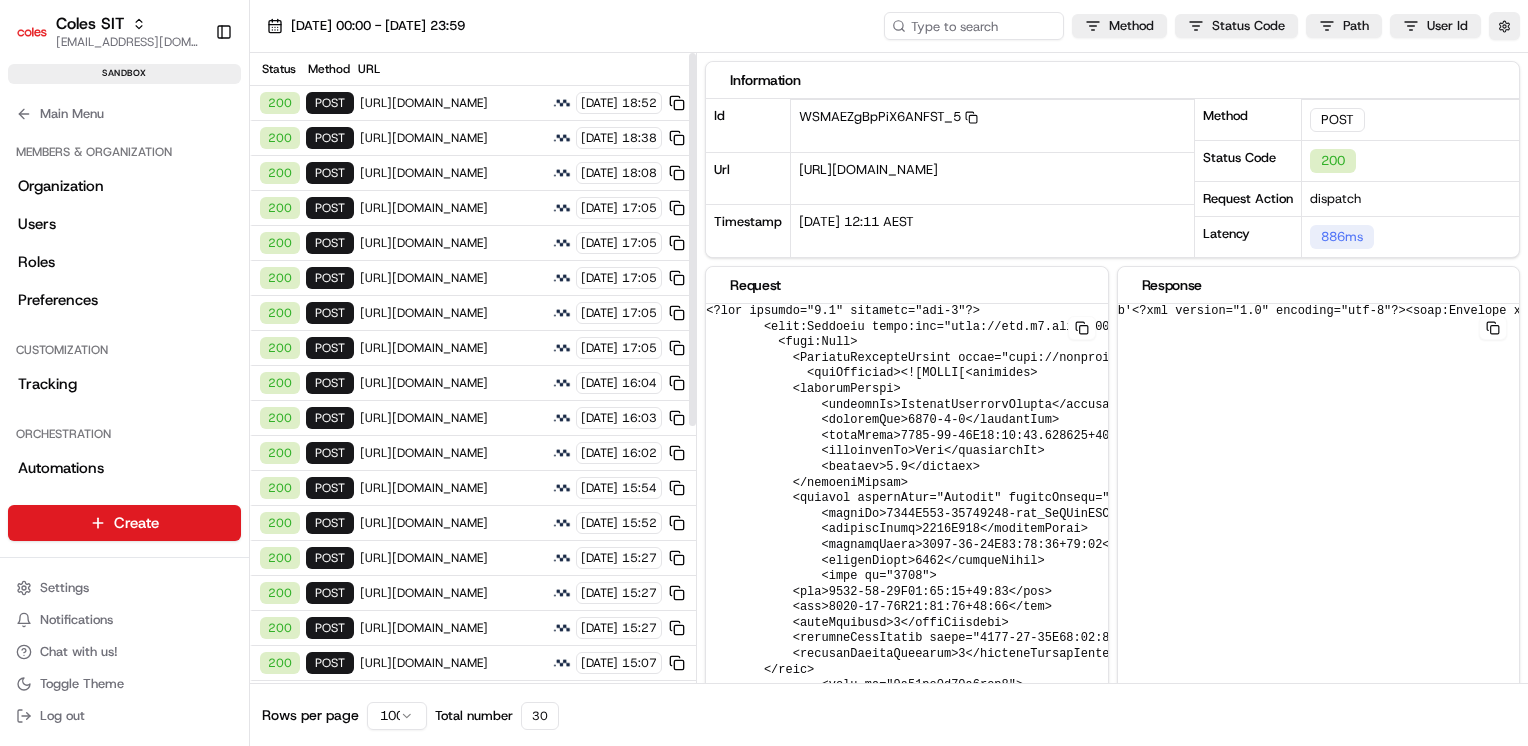 scroll, scrollTop: 0, scrollLeft: 0, axis: both 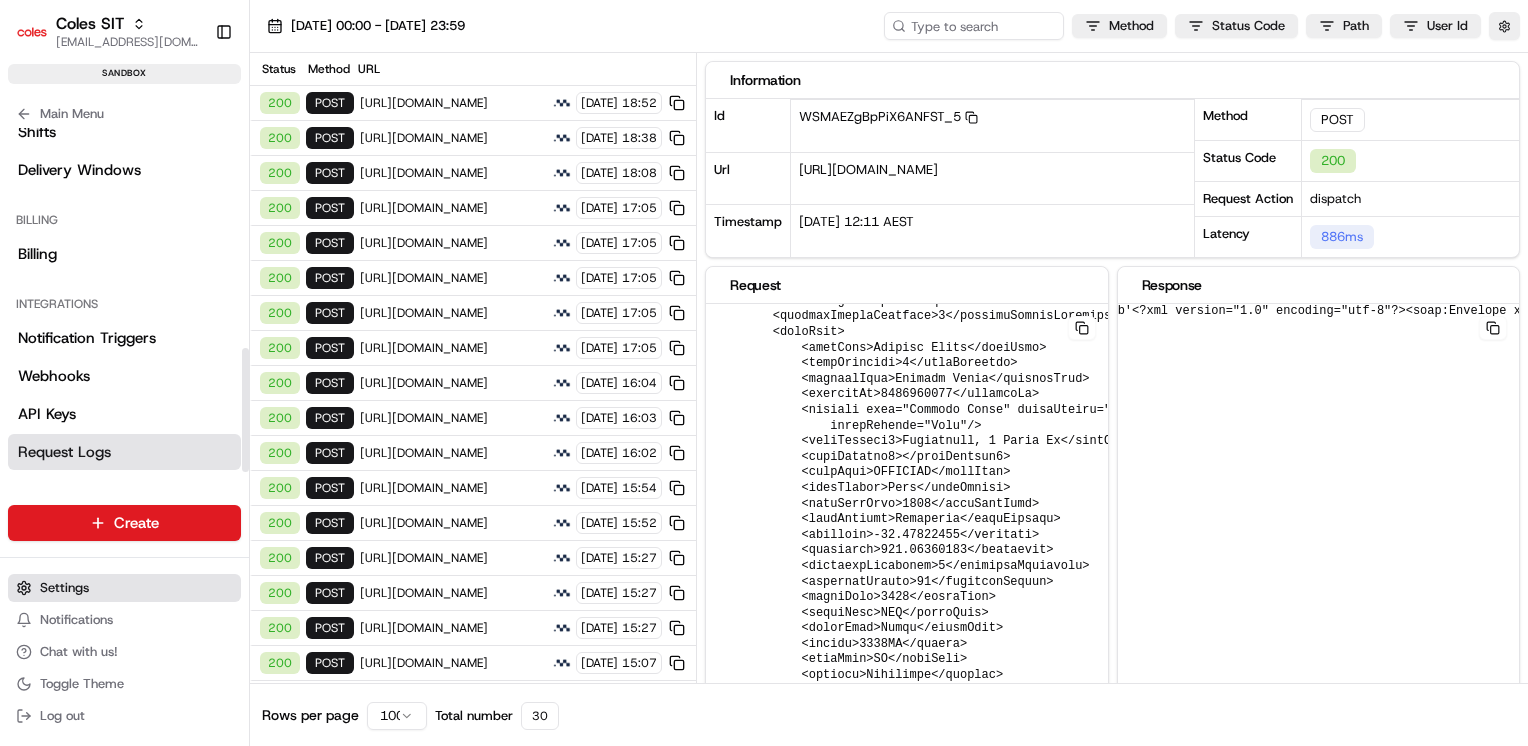 click on "Settings" at bounding box center [64, 588] 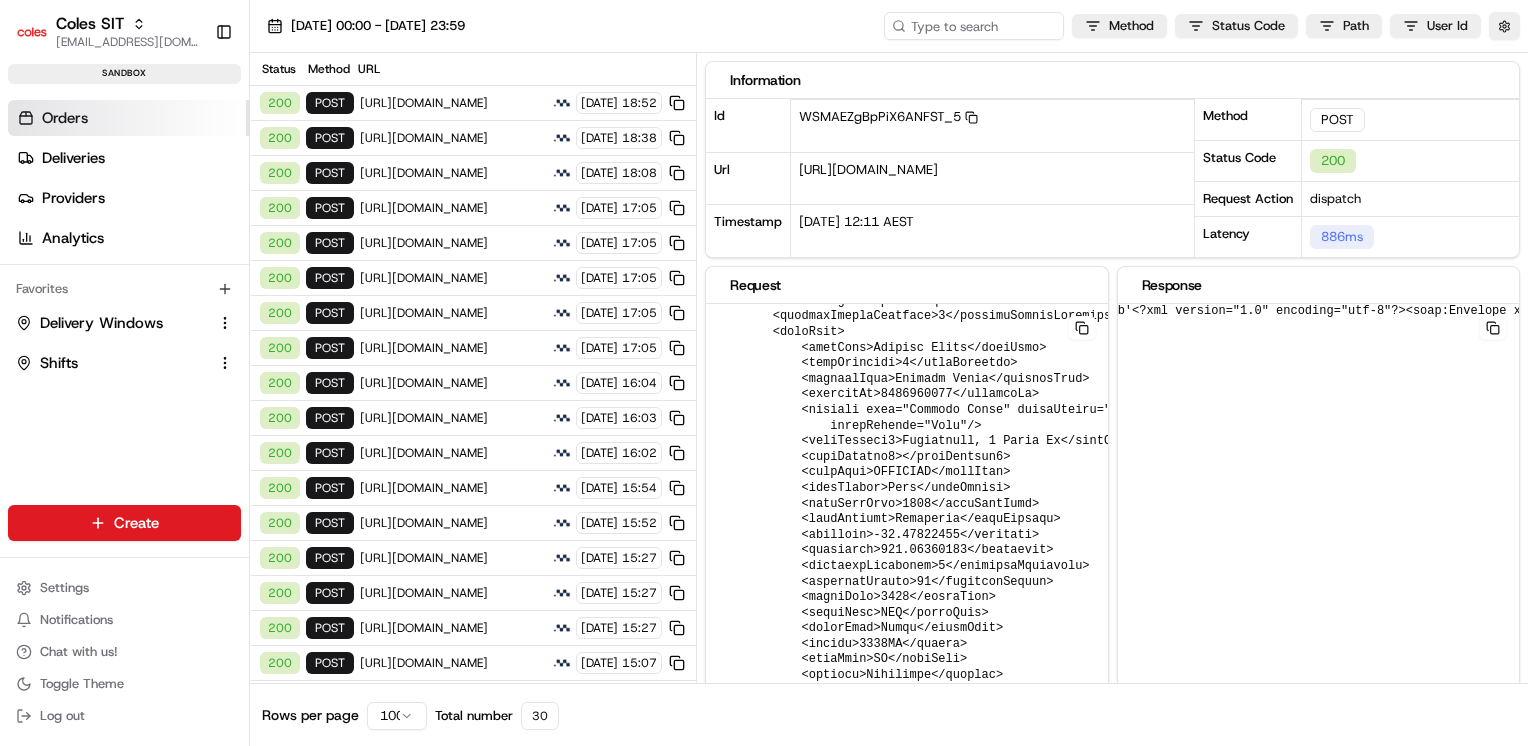 click on "Orders" at bounding box center (128, 118) 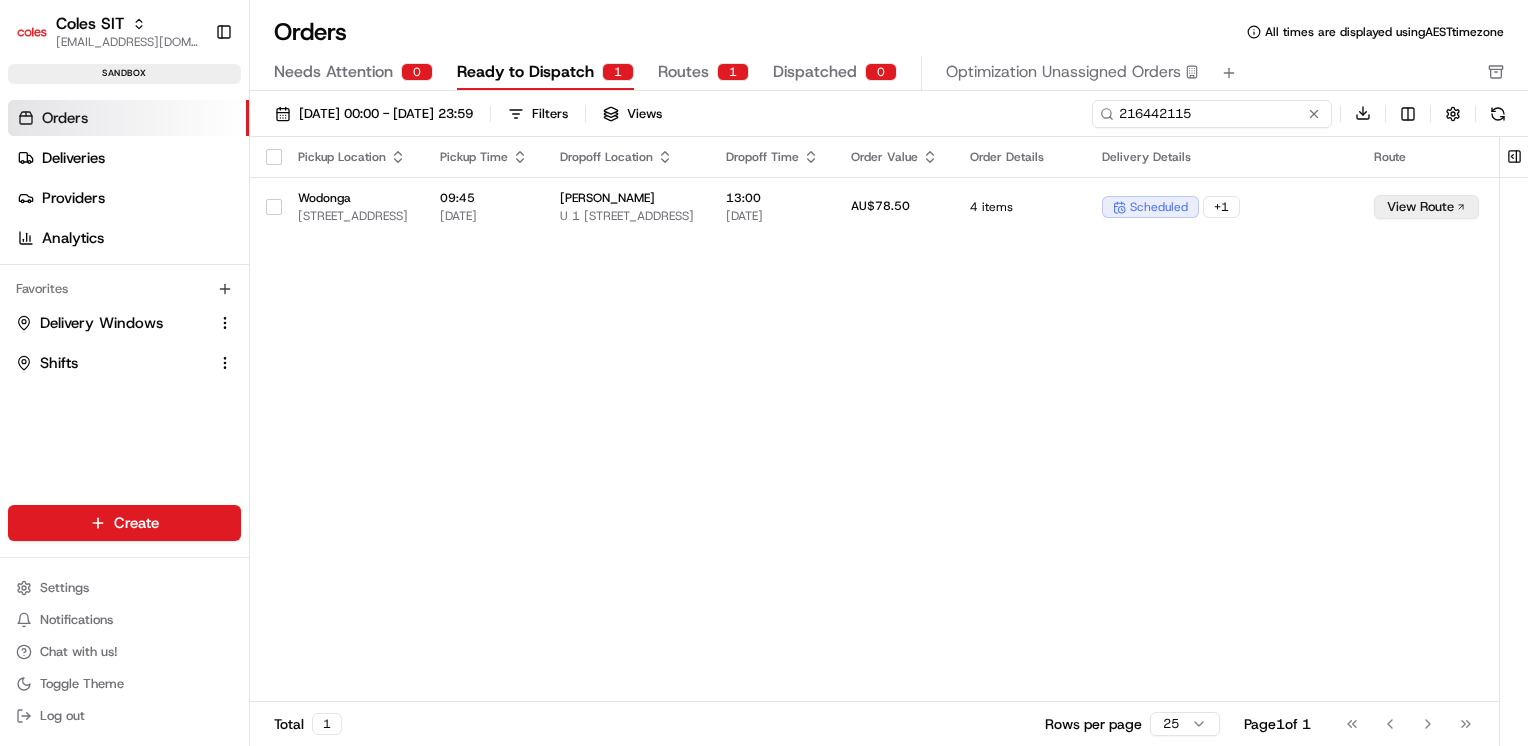 click on "216442115" at bounding box center (1212, 114) 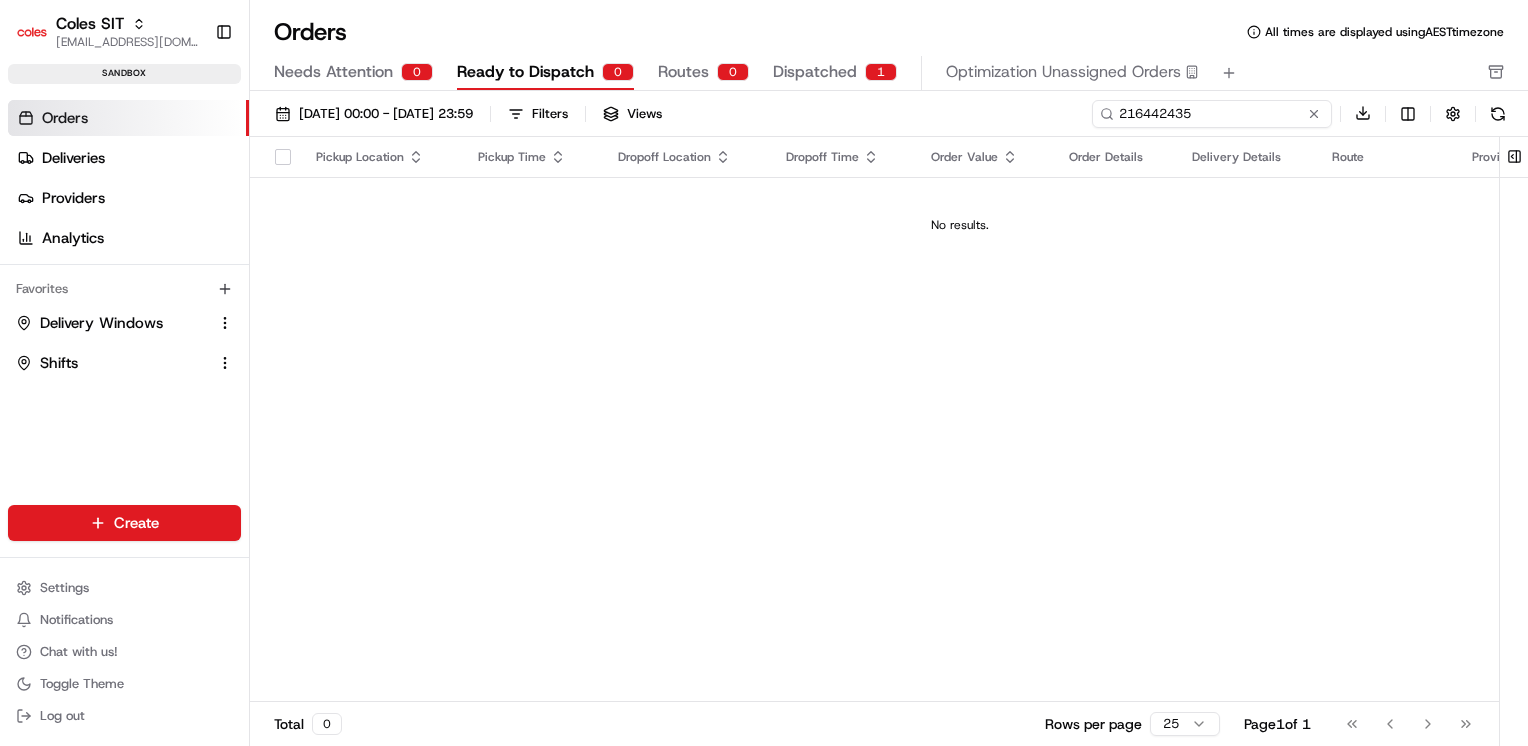 type on "216442435" 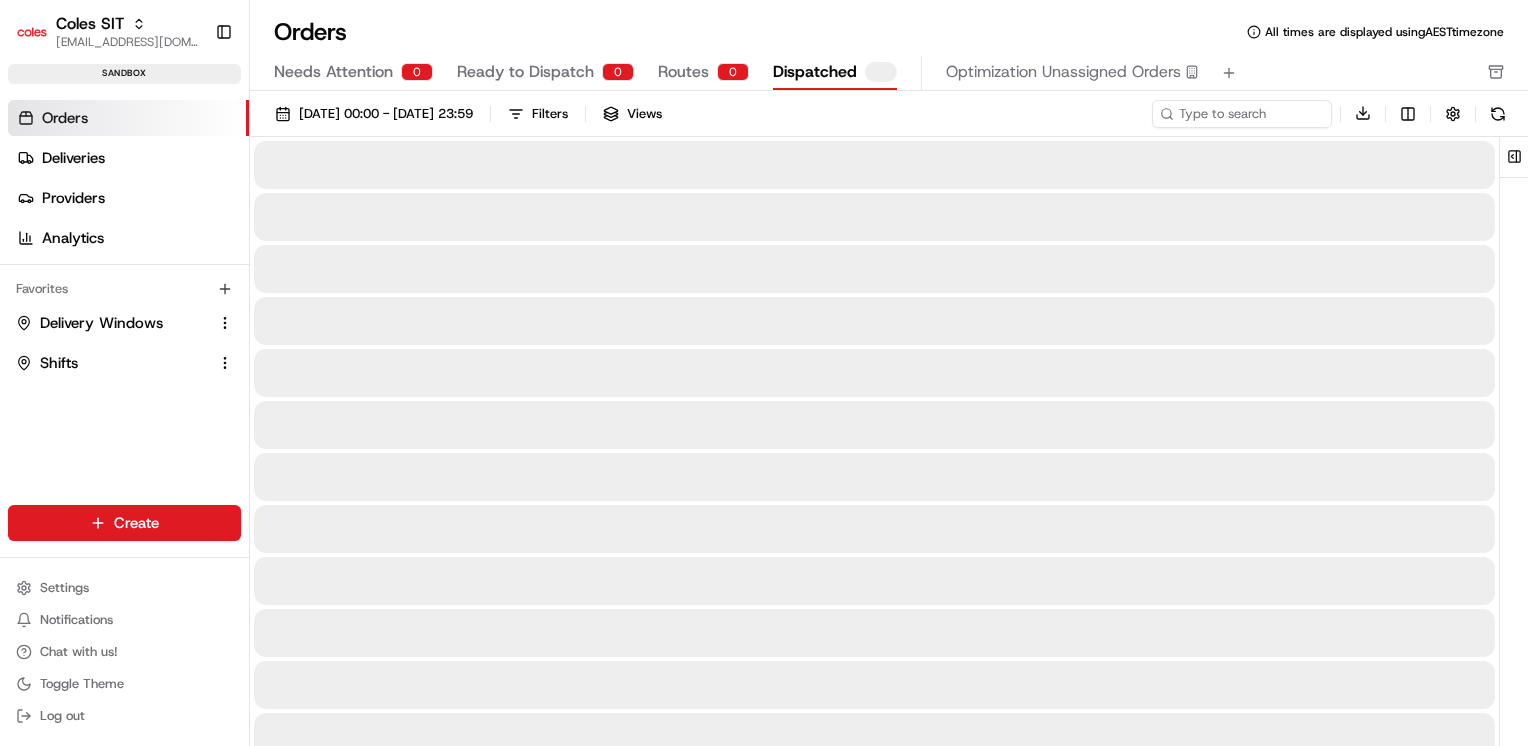 click on "Dispatched" at bounding box center [815, 72] 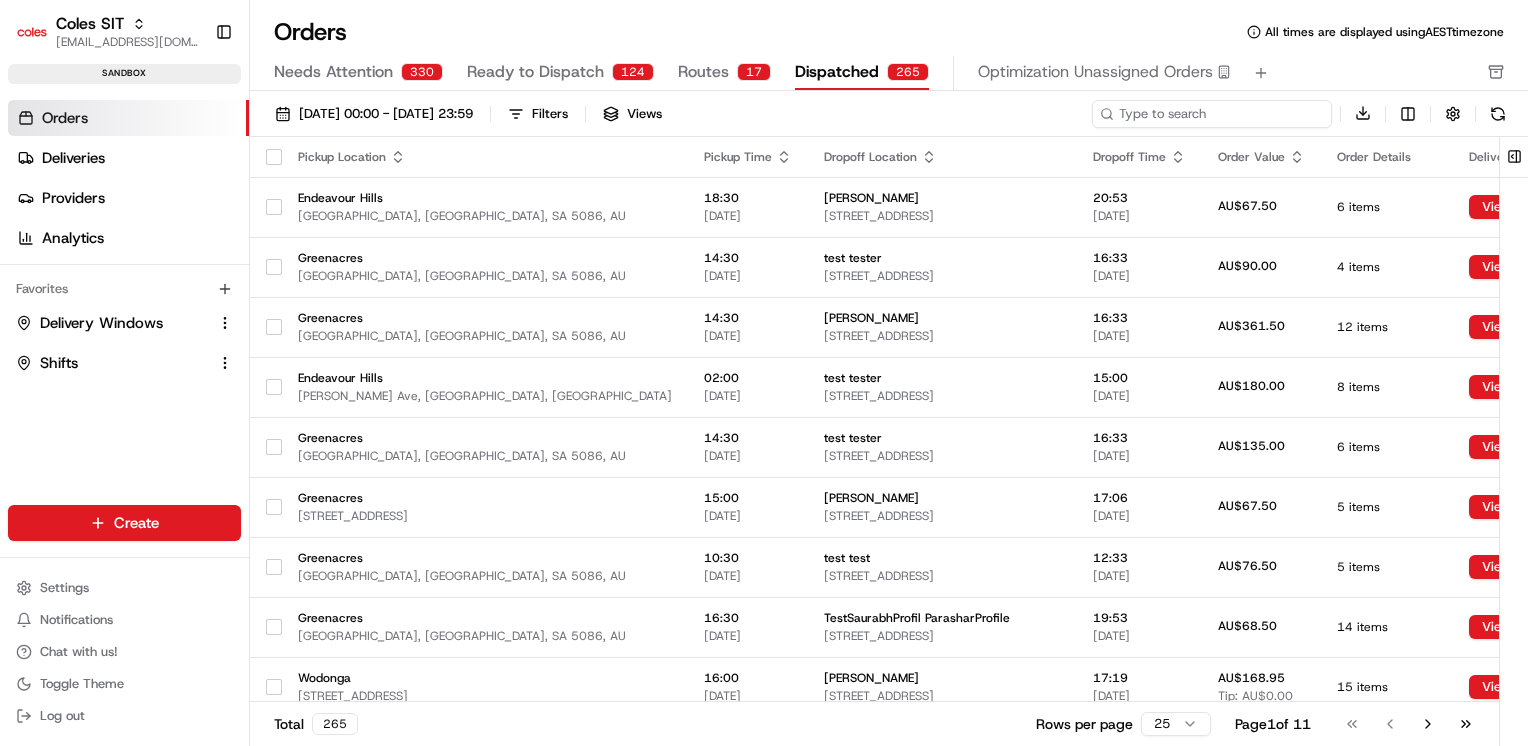 click at bounding box center [1212, 114] 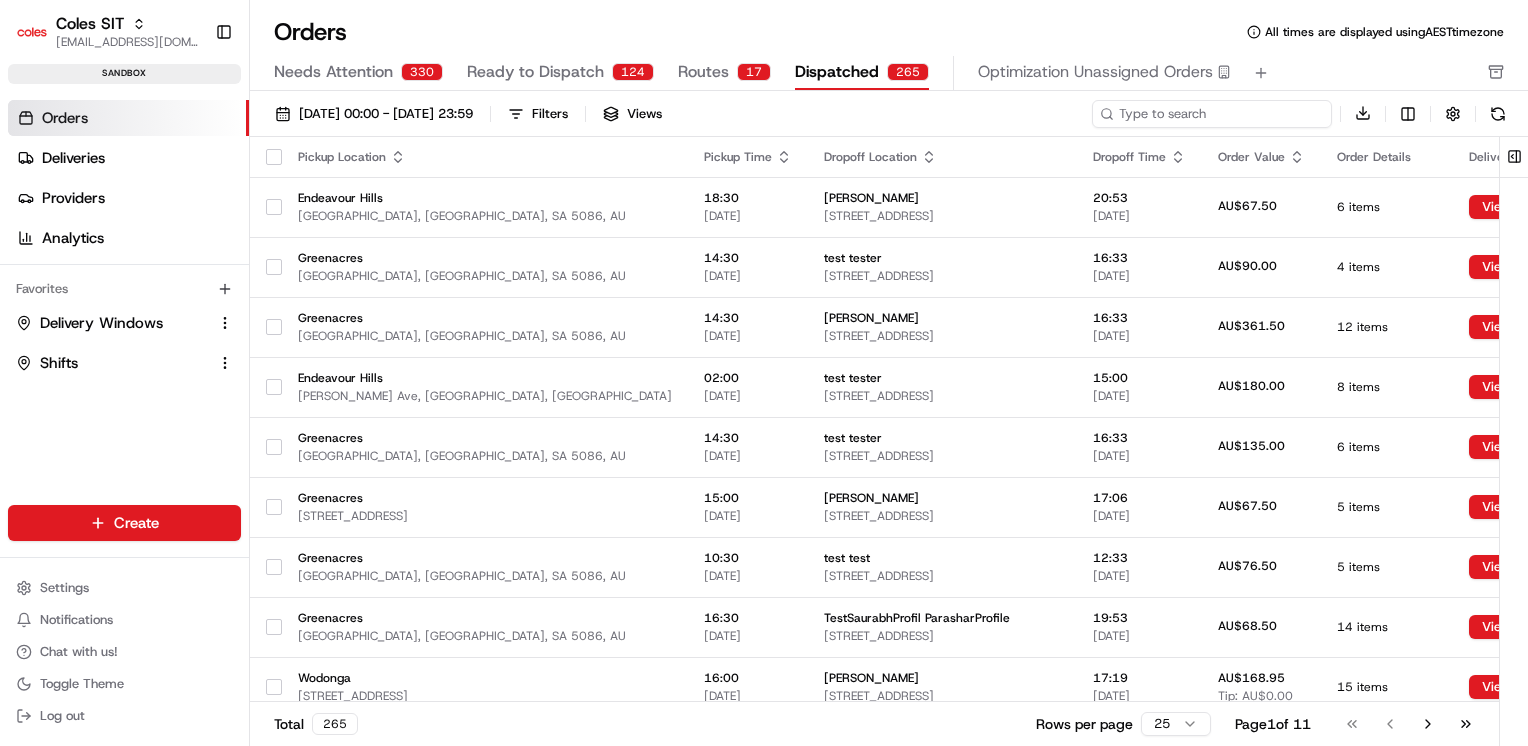 paste on "216442435" 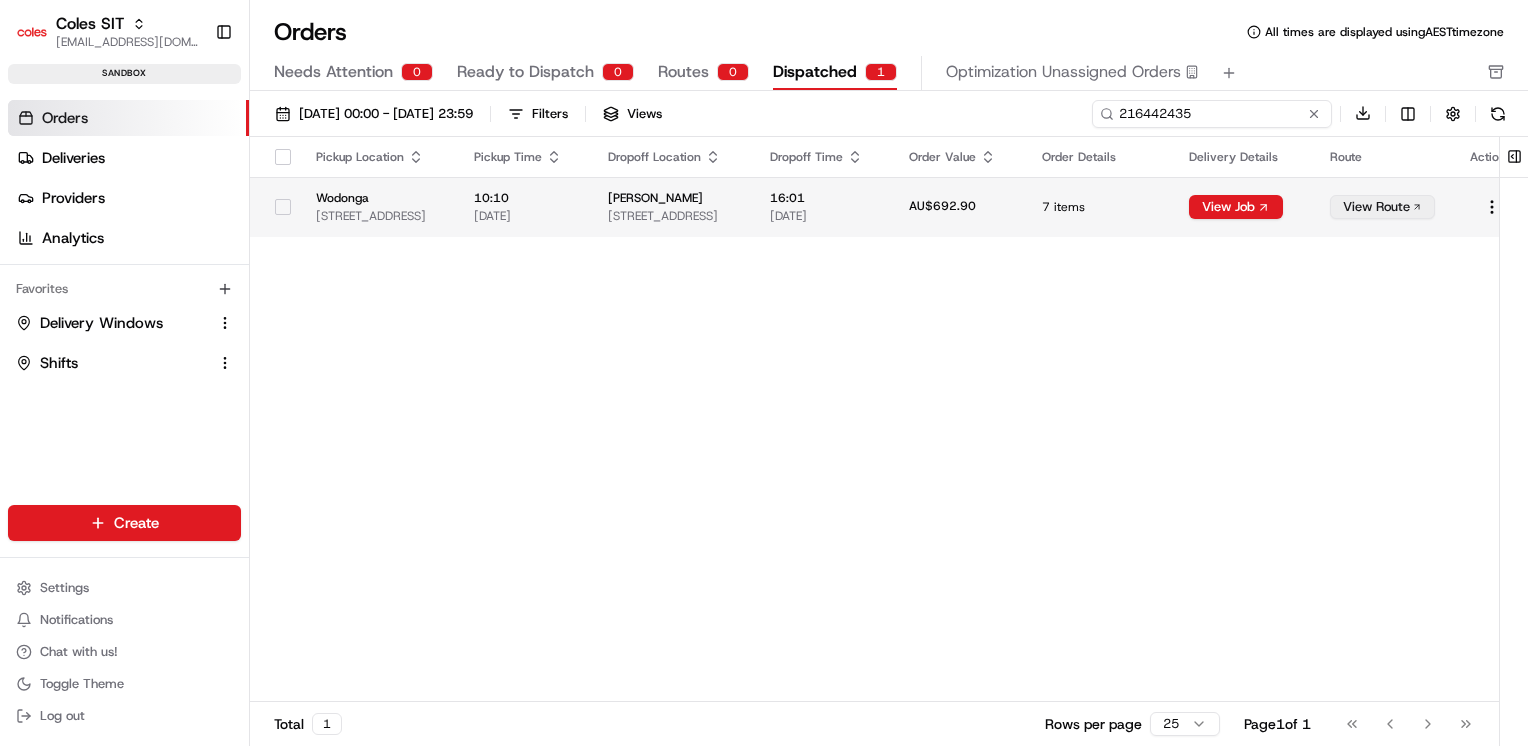 scroll, scrollTop: 0, scrollLeft: 145, axis: horizontal 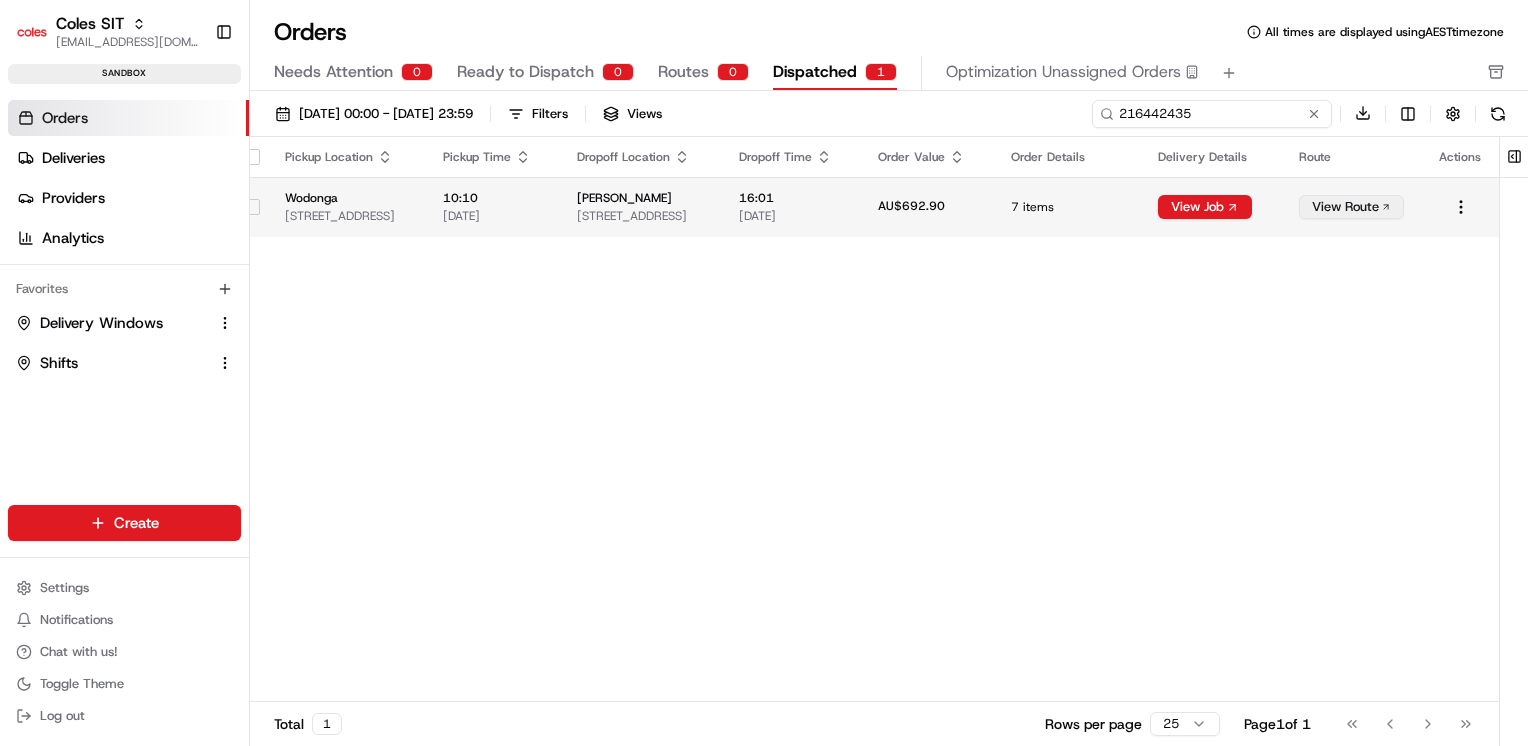 type on "216442435" 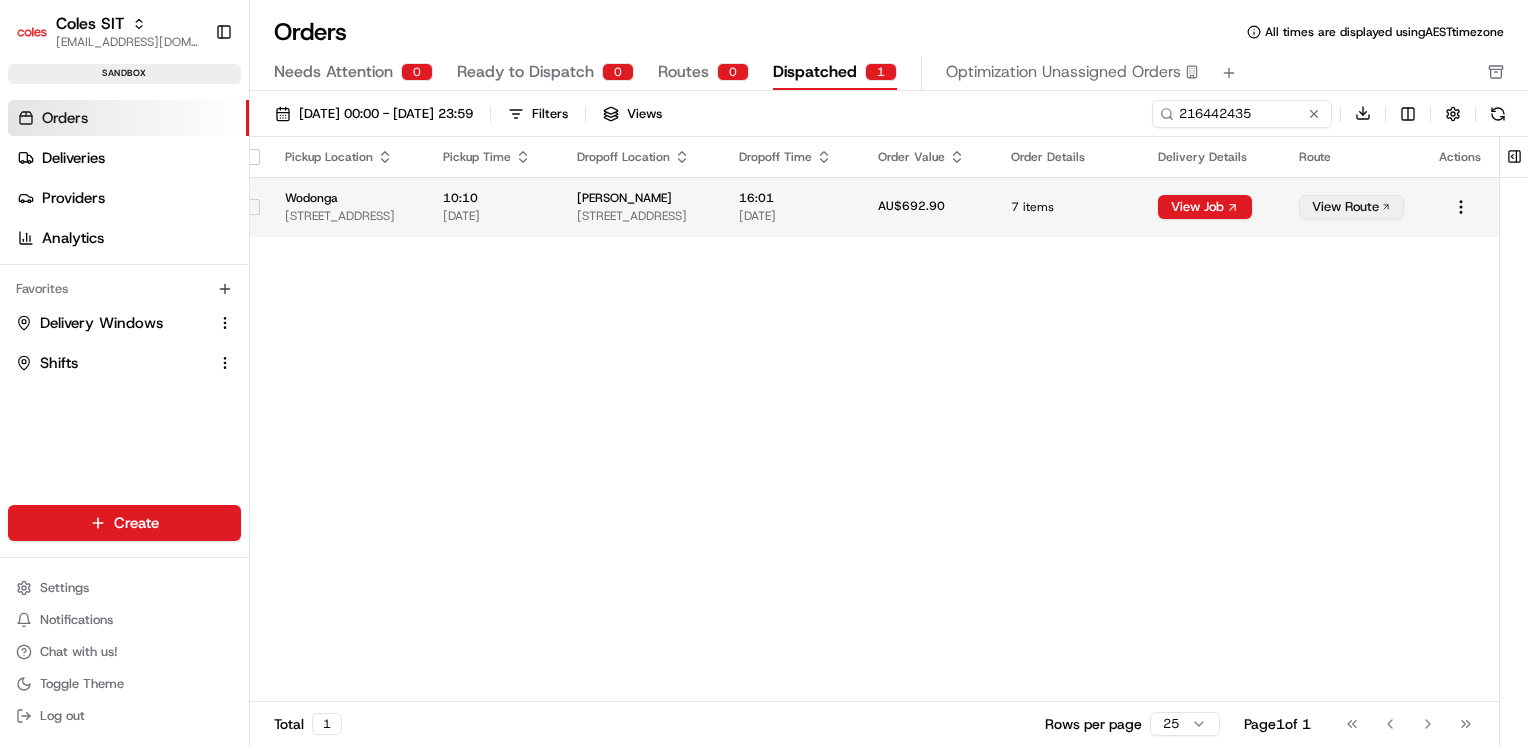 click on "View Route" at bounding box center (1351, 207) 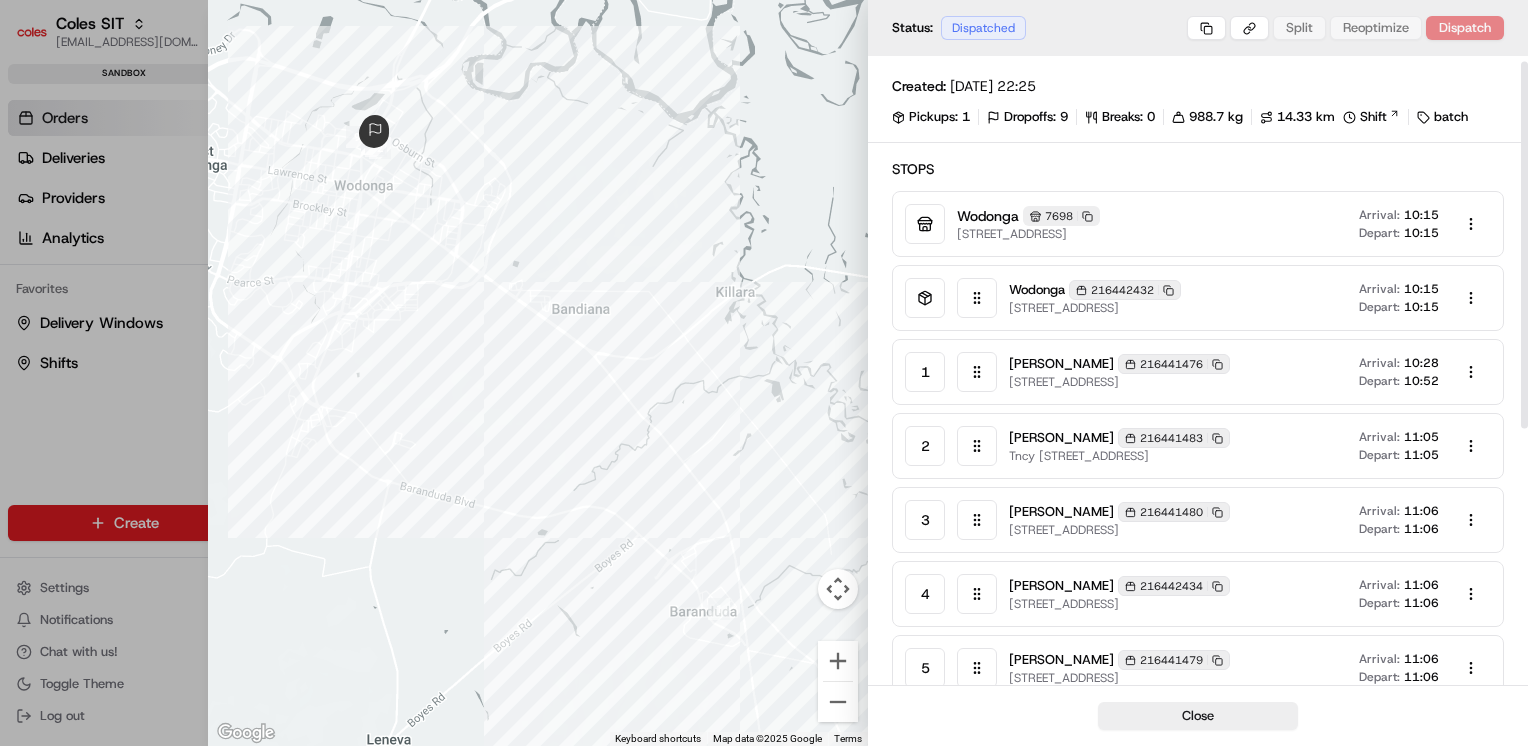 scroll, scrollTop: 0, scrollLeft: 0, axis: both 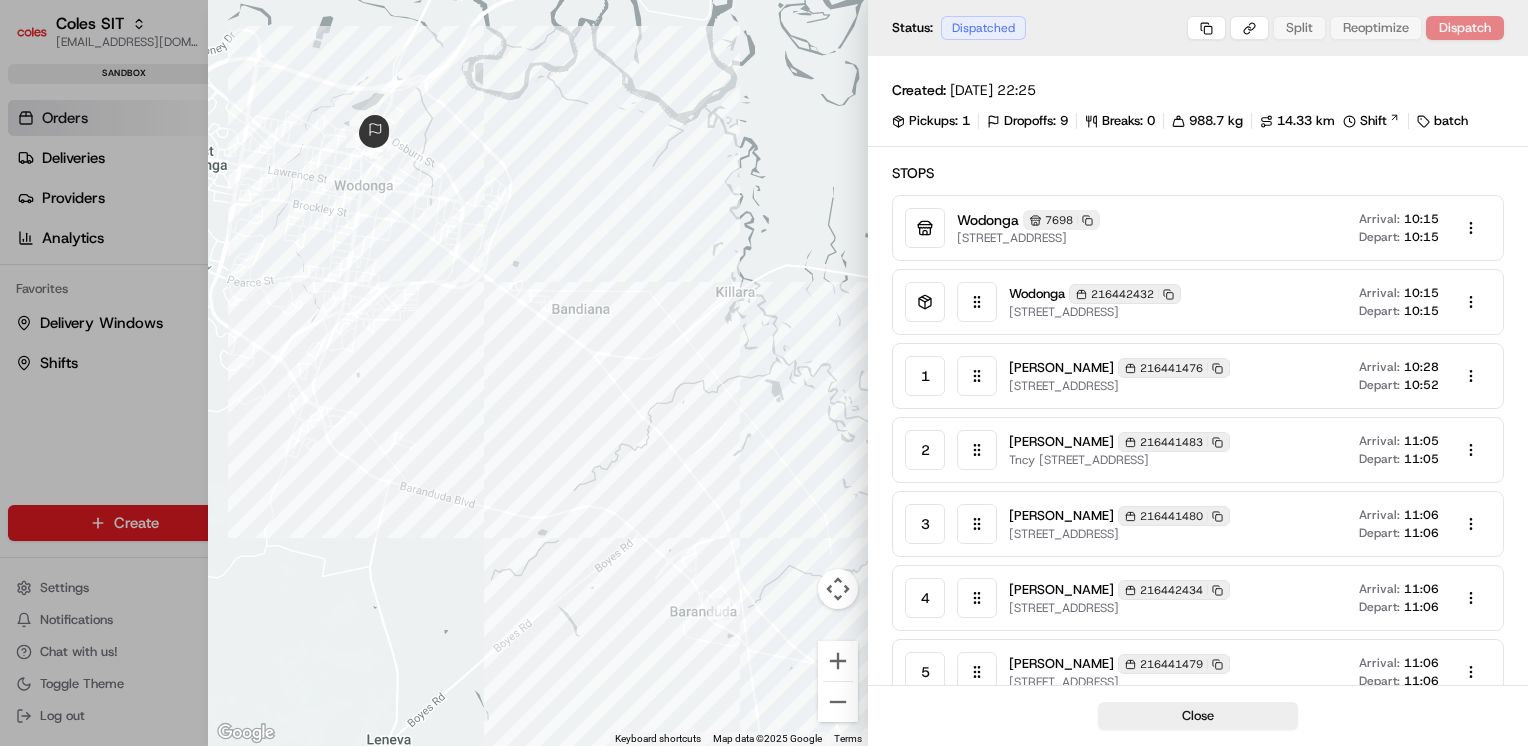 type 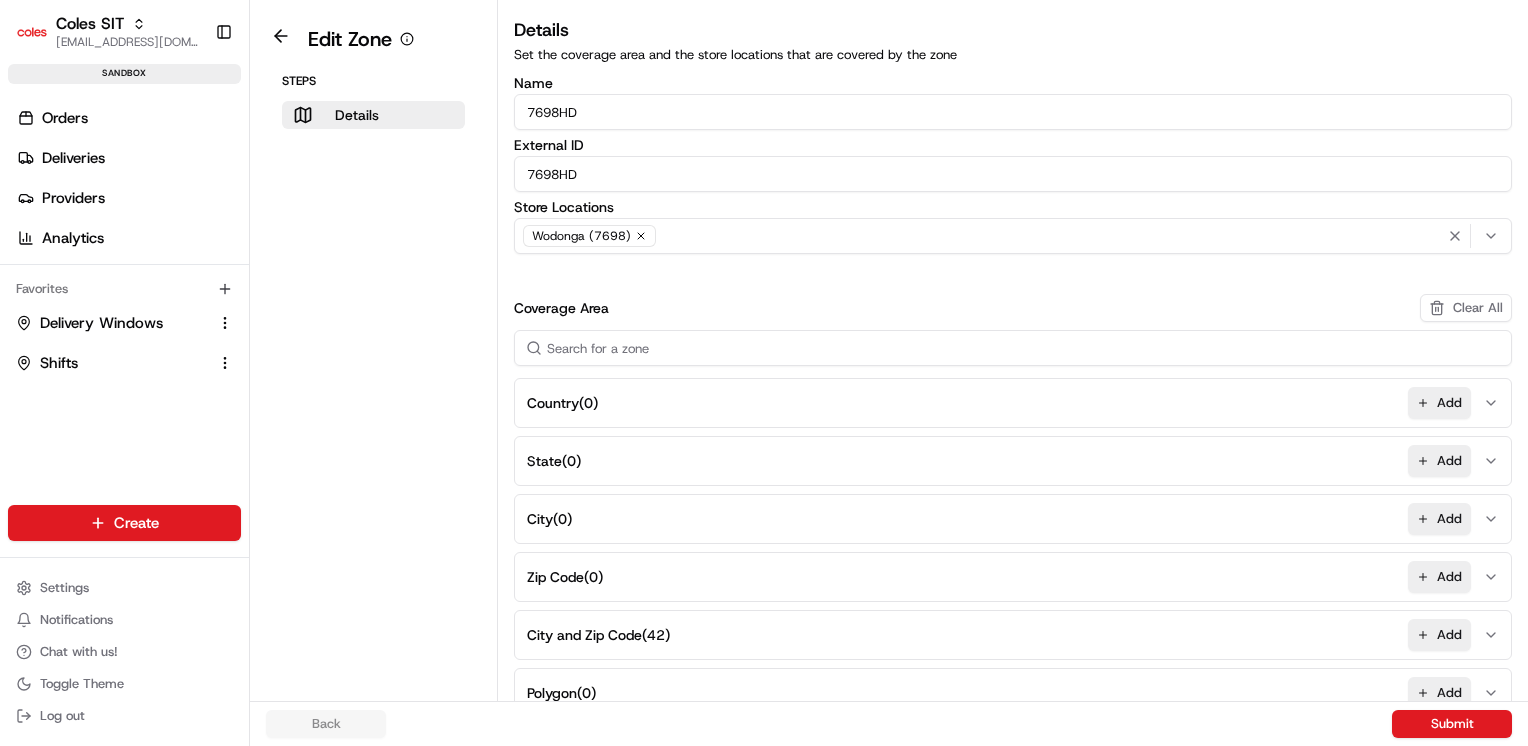 scroll, scrollTop: 0, scrollLeft: 0, axis: both 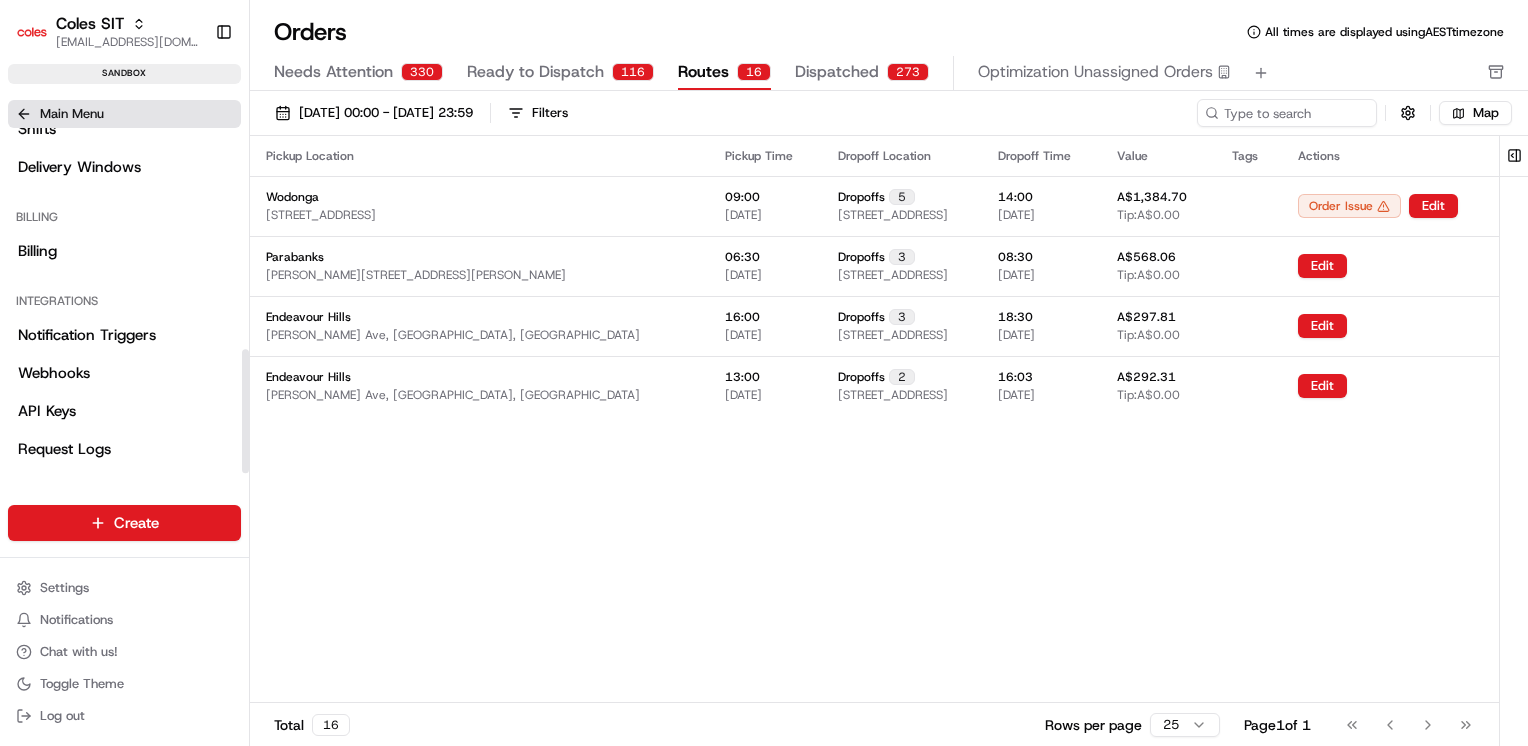 click on "Main Menu" at bounding box center (72, 114) 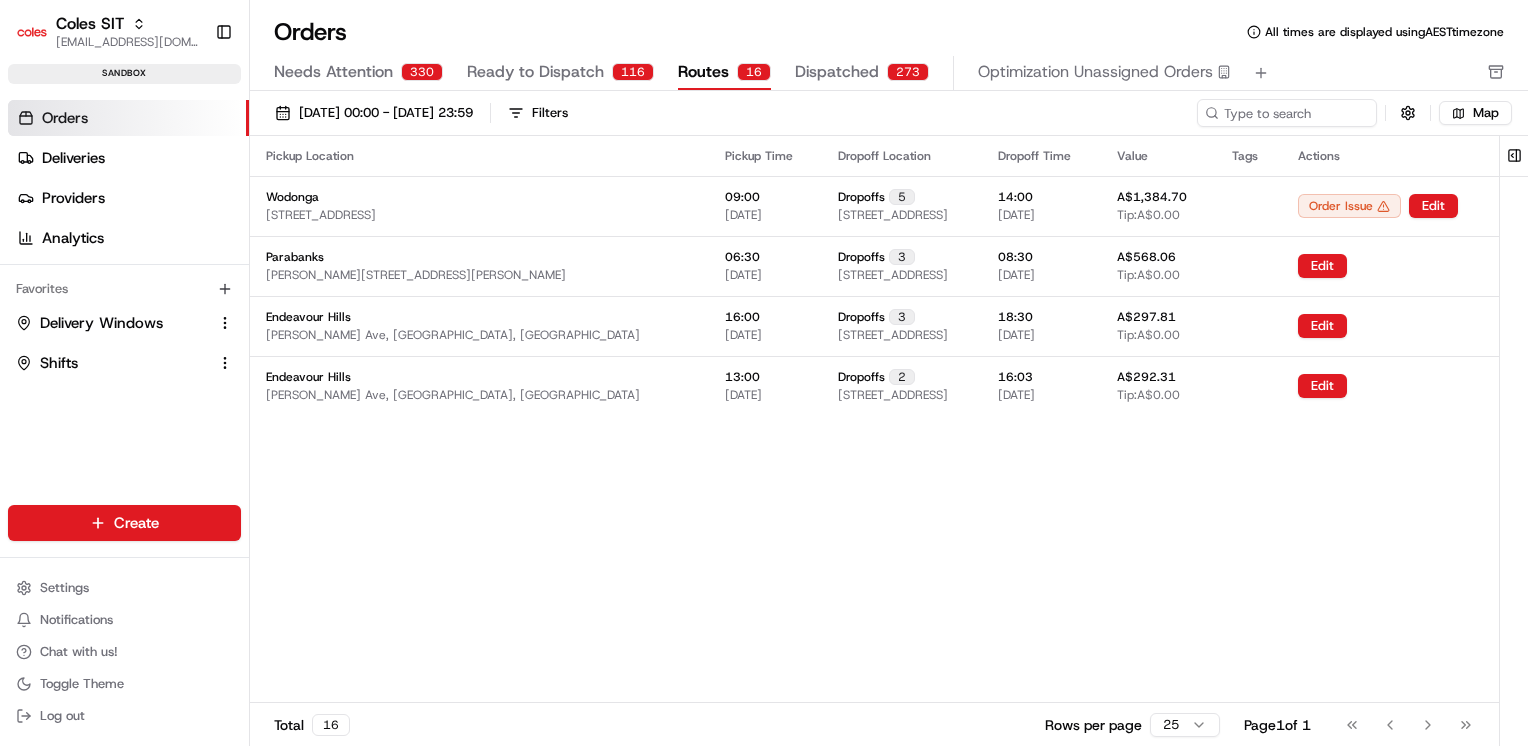 click on "Orders" at bounding box center [128, 118] 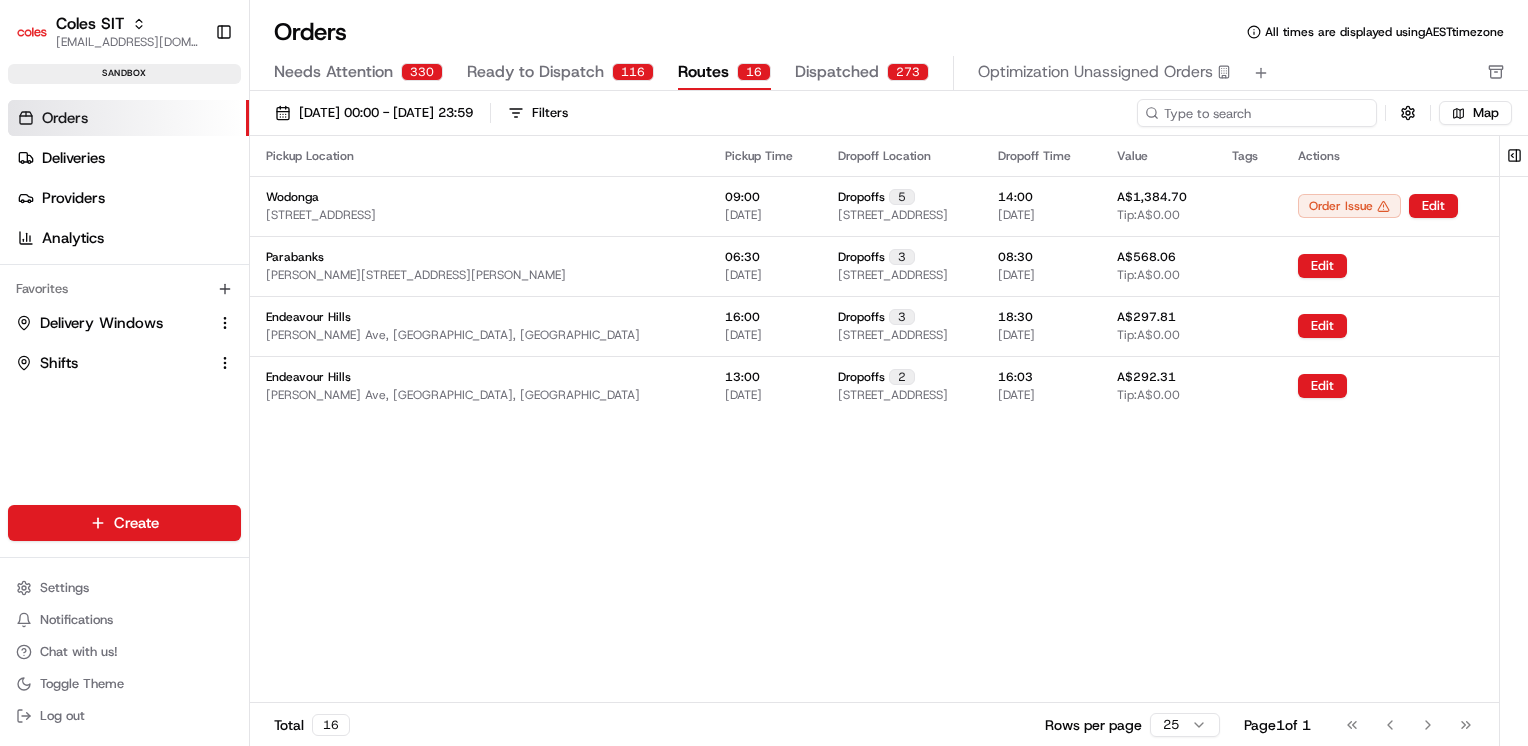 click at bounding box center [1257, 113] 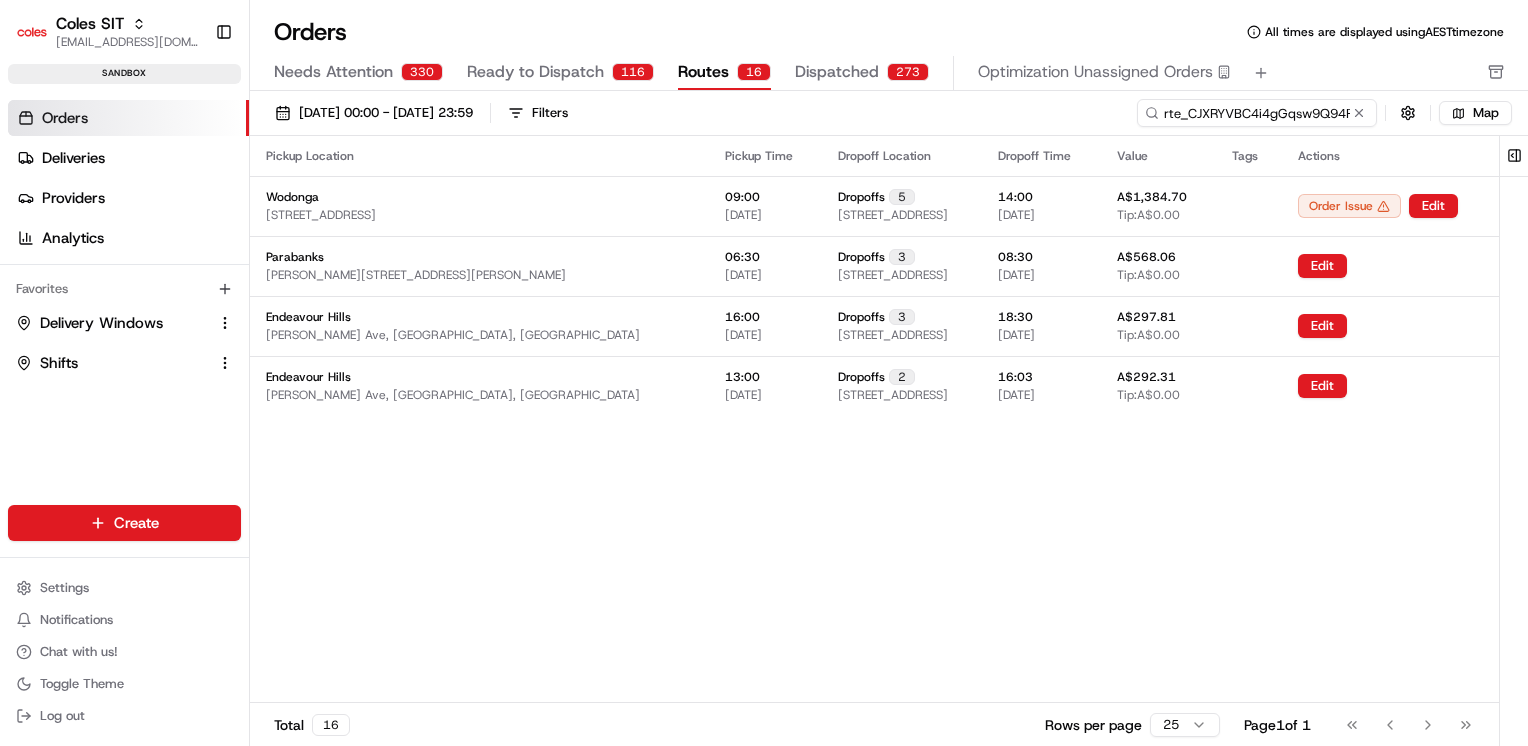 scroll, scrollTop: 0, scrollLeft: 12, axis: horizontal 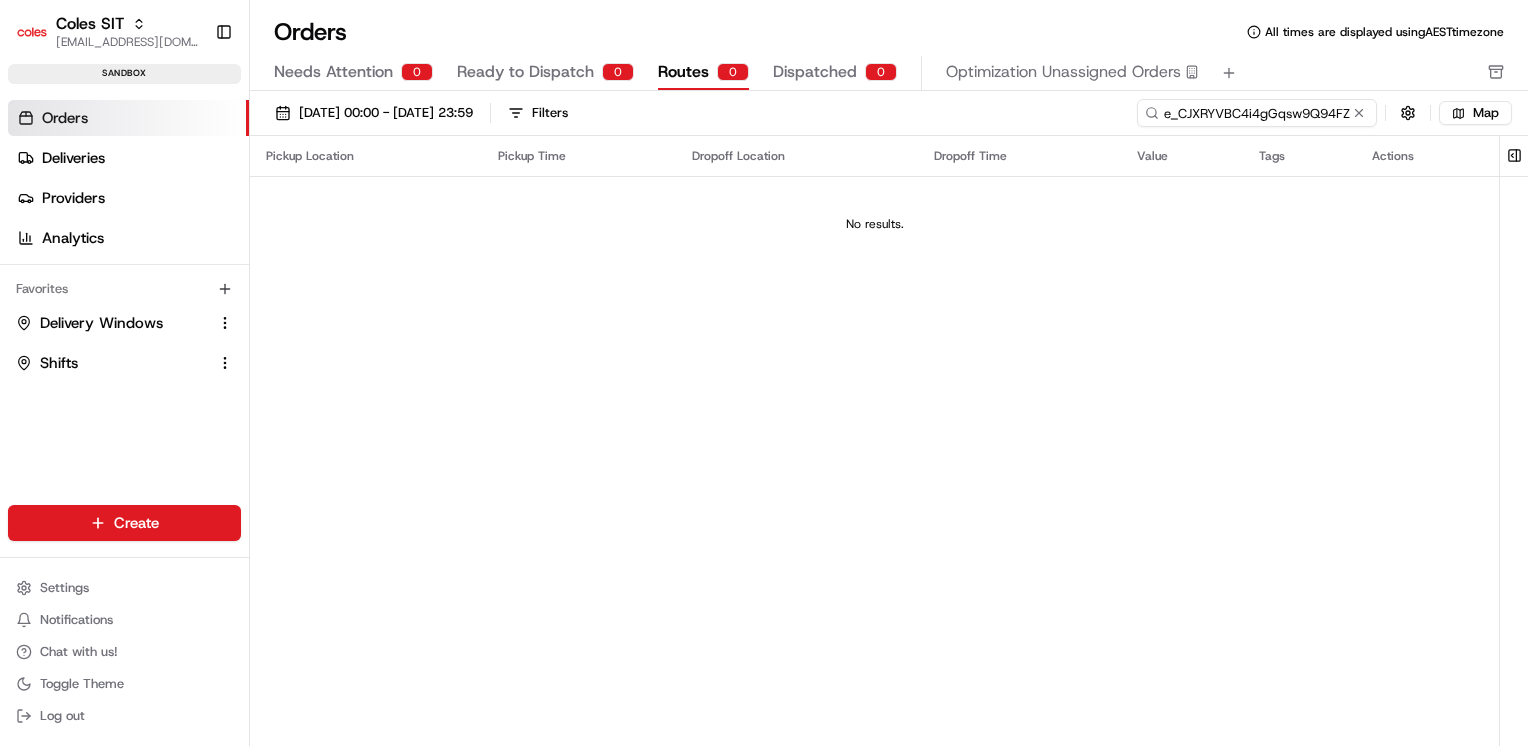 click on "rte_CJXRYVBC4i4gGqsw9Q94FZ" at bounding box center [1257, 113] 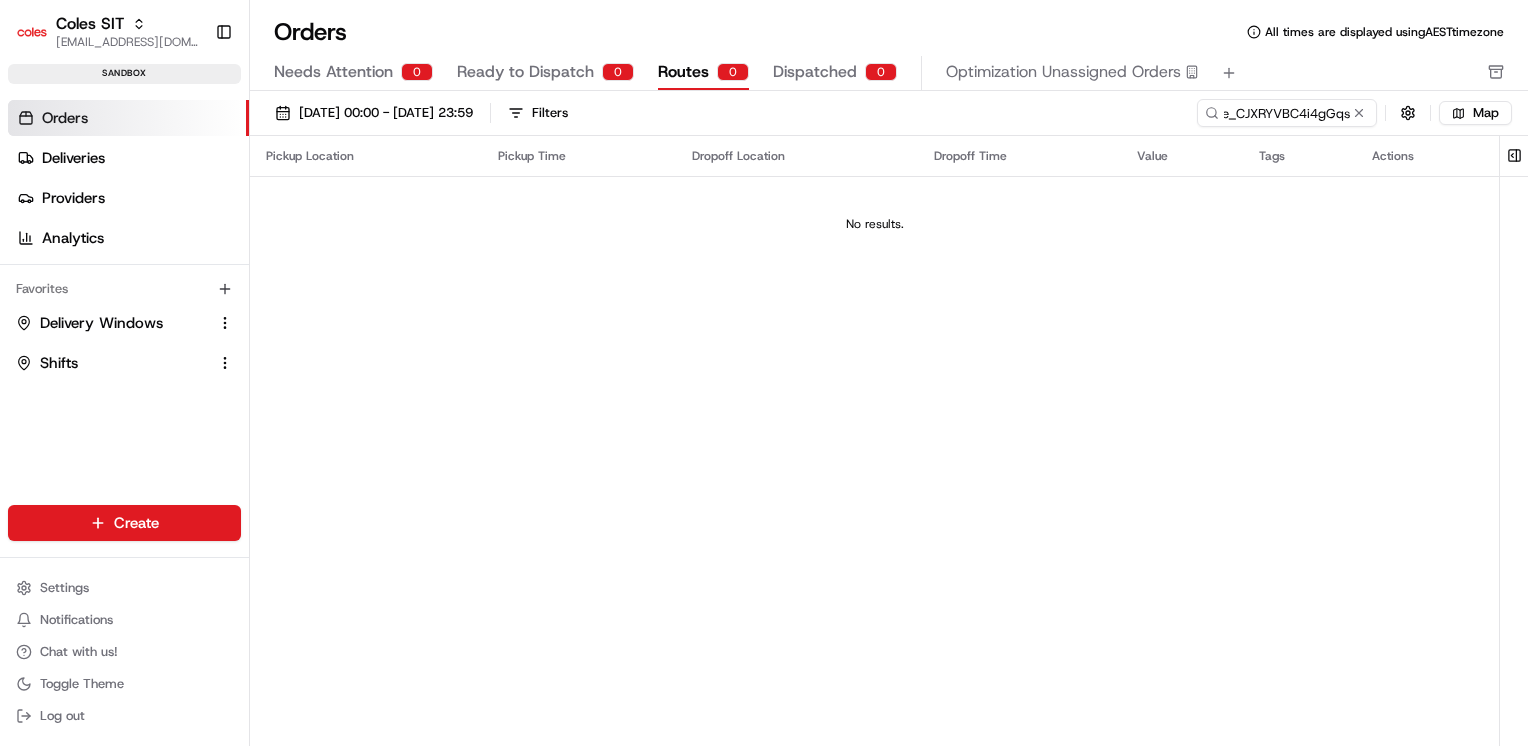 scroll, scrollTop: 0, scrollLeft: 0, axis: both 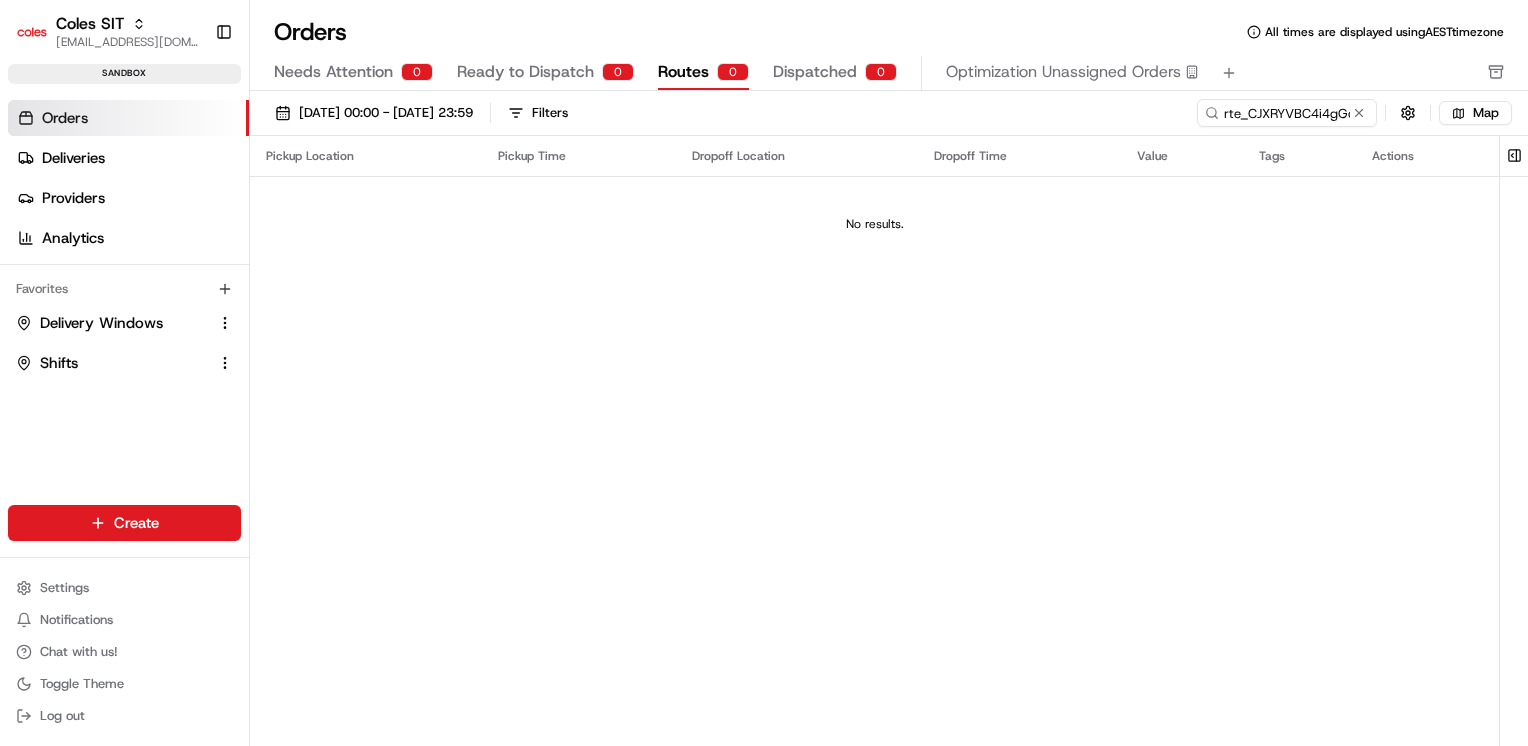 click on "Settings Notifications Chat with us! Toggle Theme Log out" at bounding box center [124, 652] 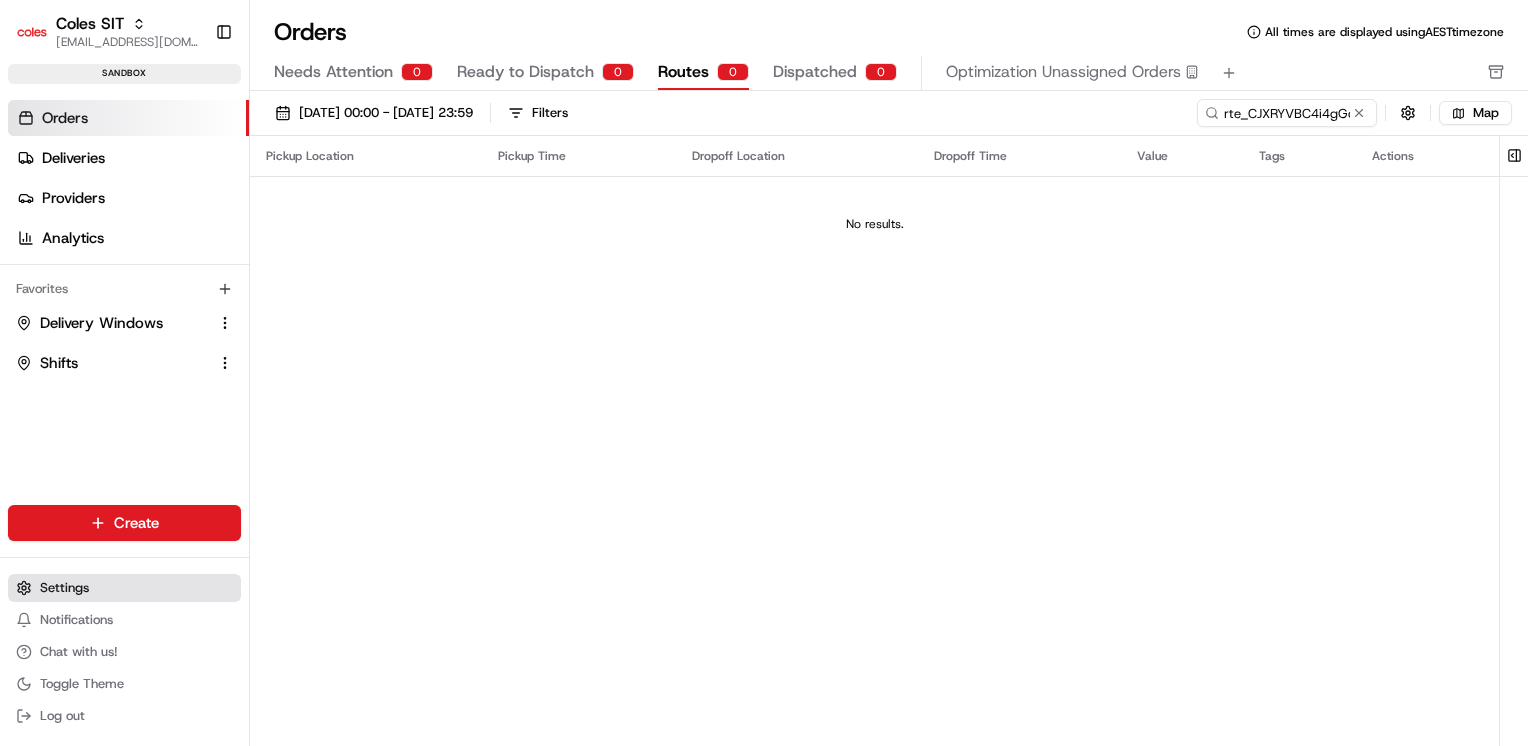 click on "Settings" at bounding box center [124, 588] 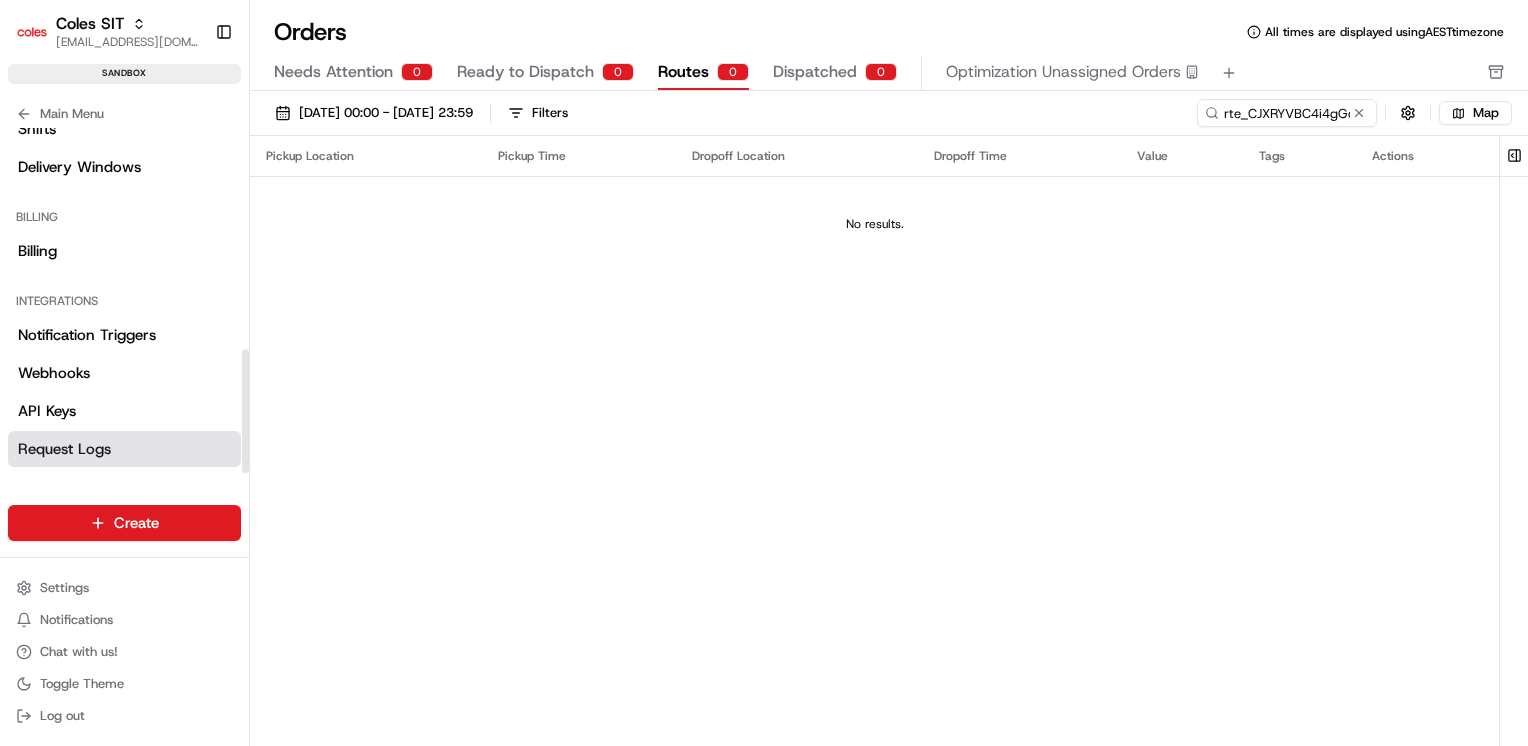 click on "Request Logs" at bounding box center [124, 449] 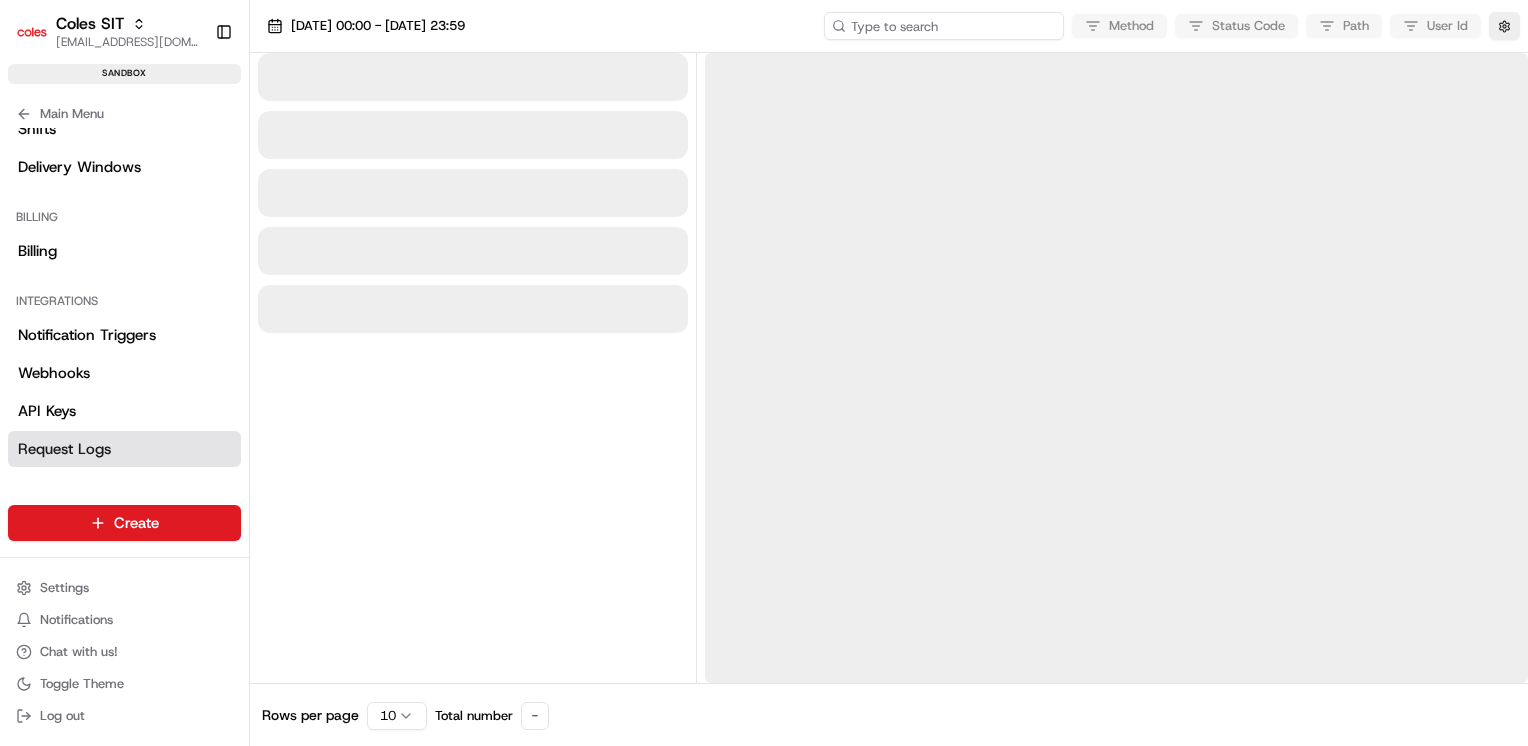 click at bounding box center (944, 26) 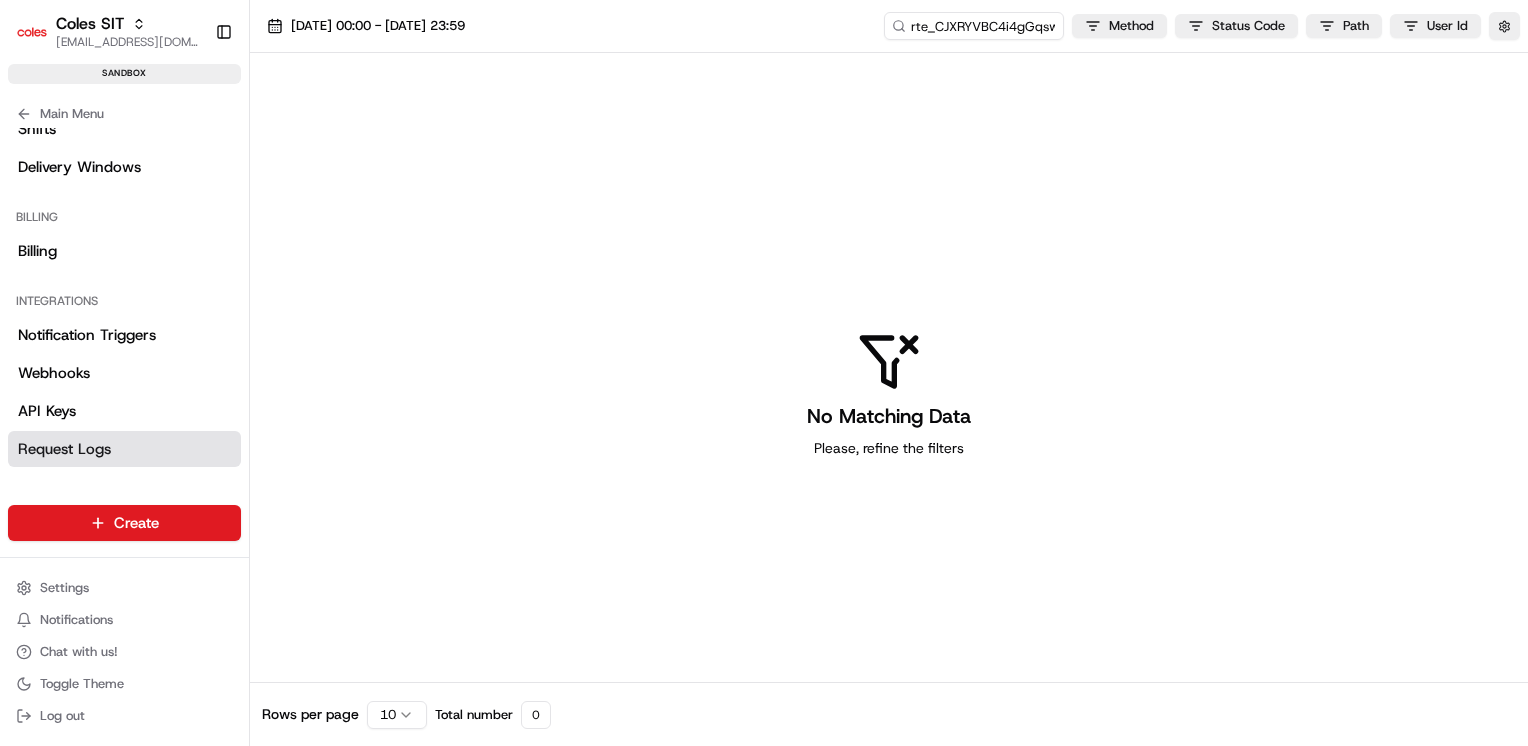 click on "[DATE] 00:00 - [DATE] 23:59 rte_CJXRYVBC4i4gGqsw9Q94FZ Method Status Code Path User Id" at bounding box center [889, 26] 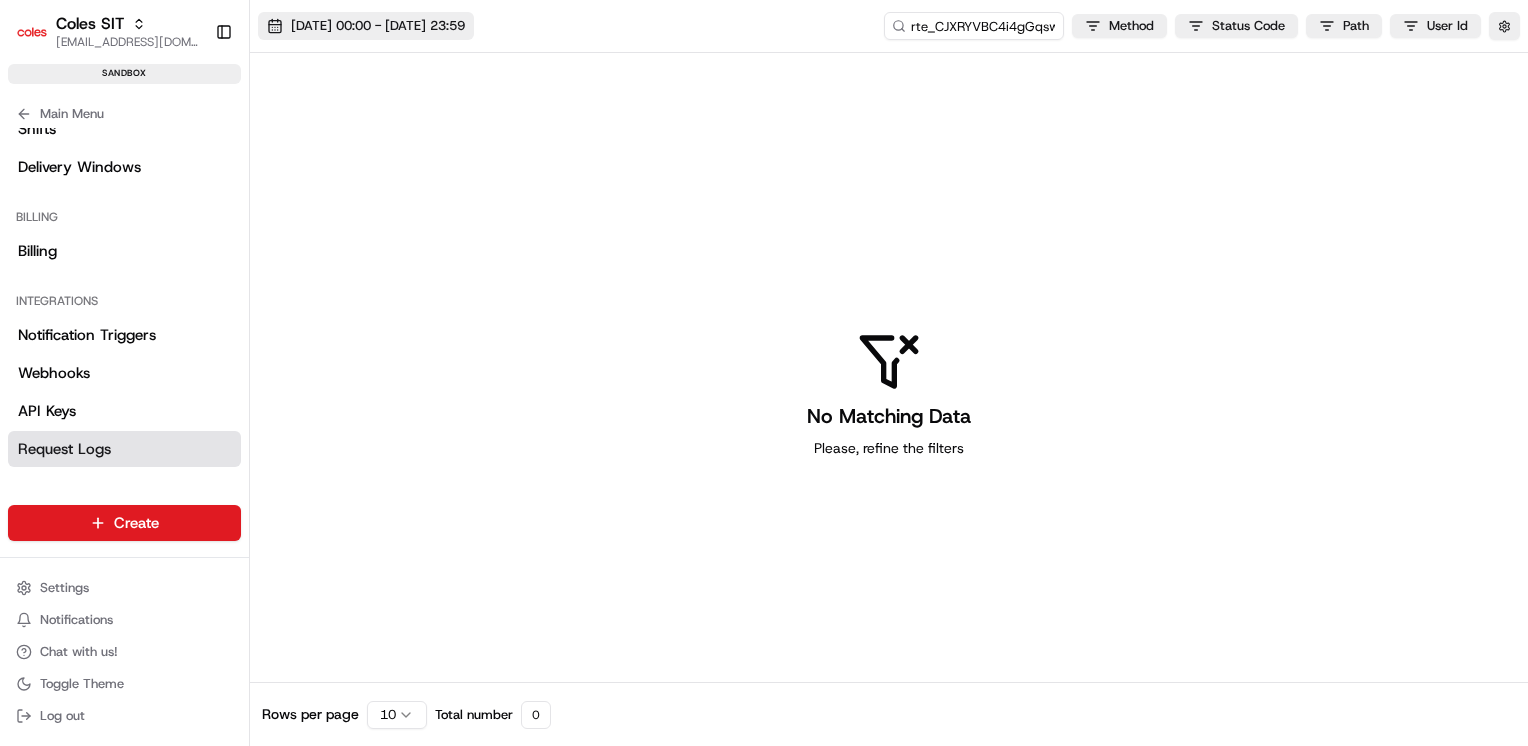 click on "[DATE] 00:00 - [DATE] 23:59" at bounding box center (378, 26) 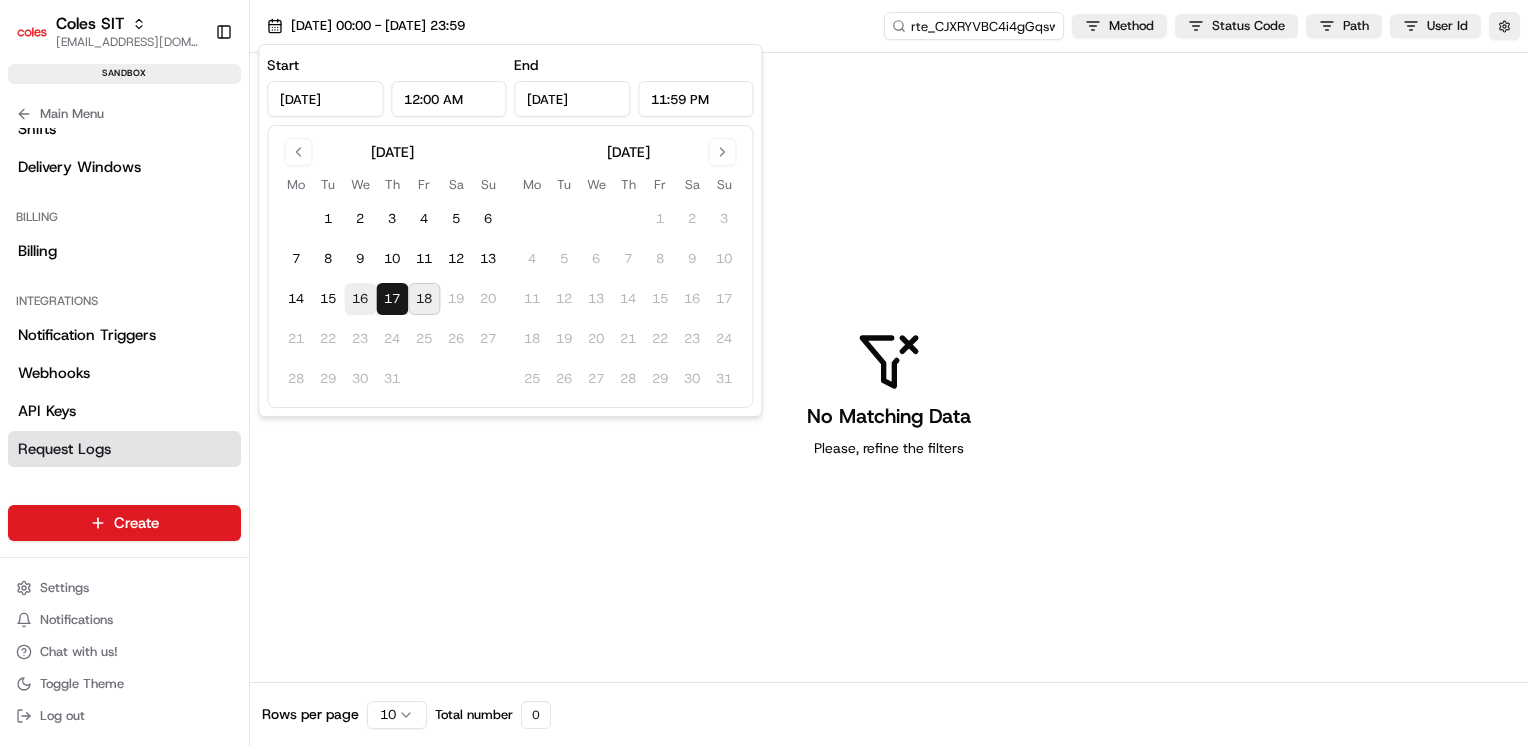 click on "16" at bounding box center (360, 299) 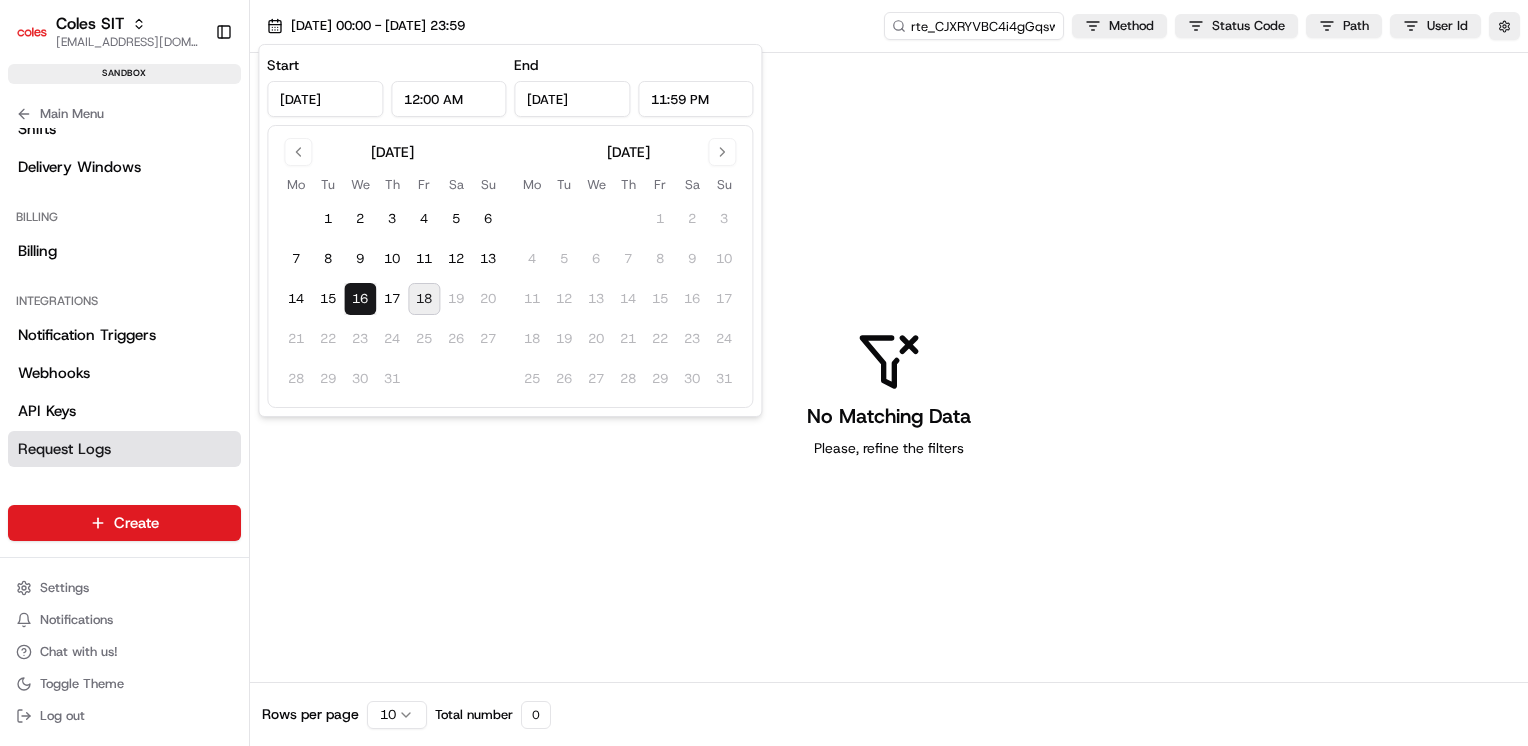 click on "18" at bounding box center [424, 299] 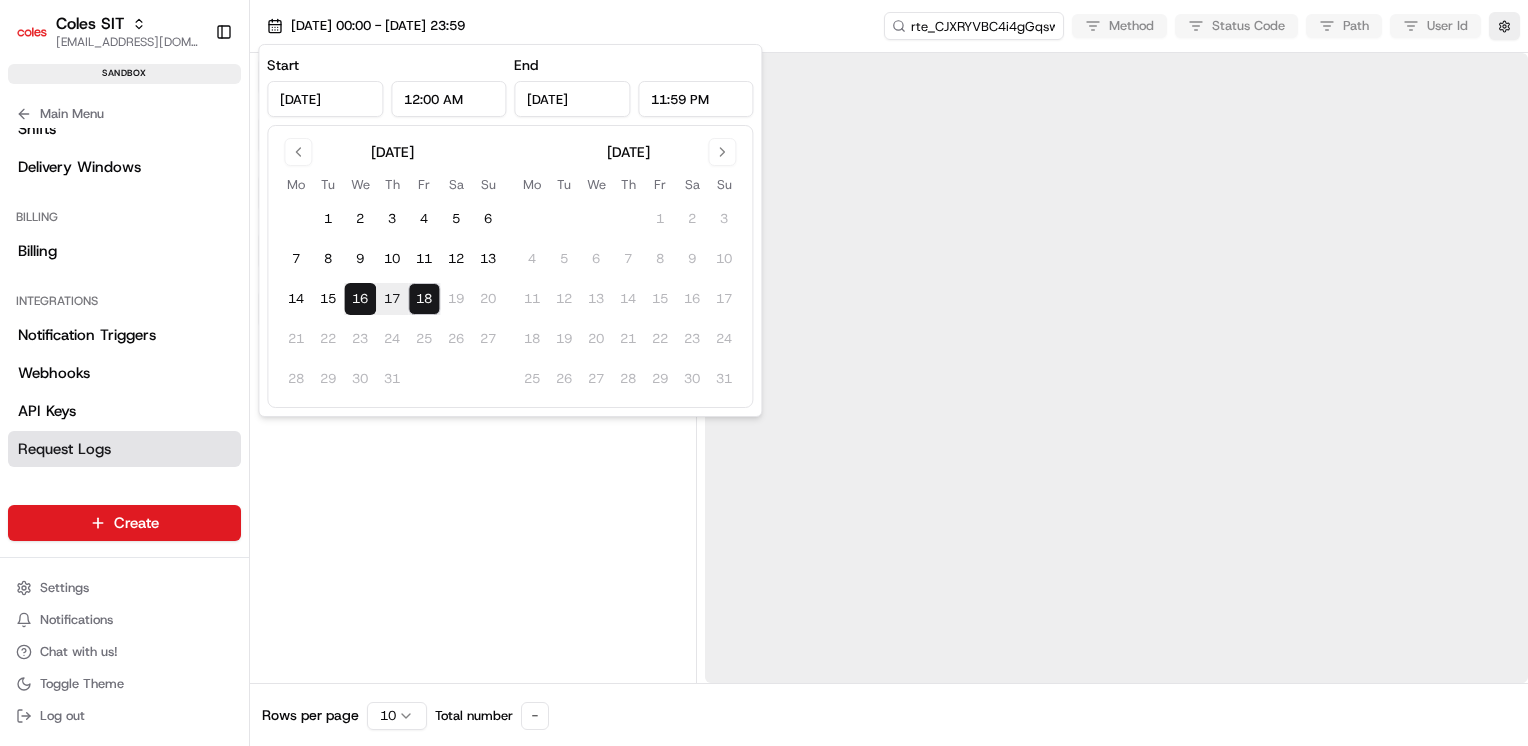 type on "[DATE]" 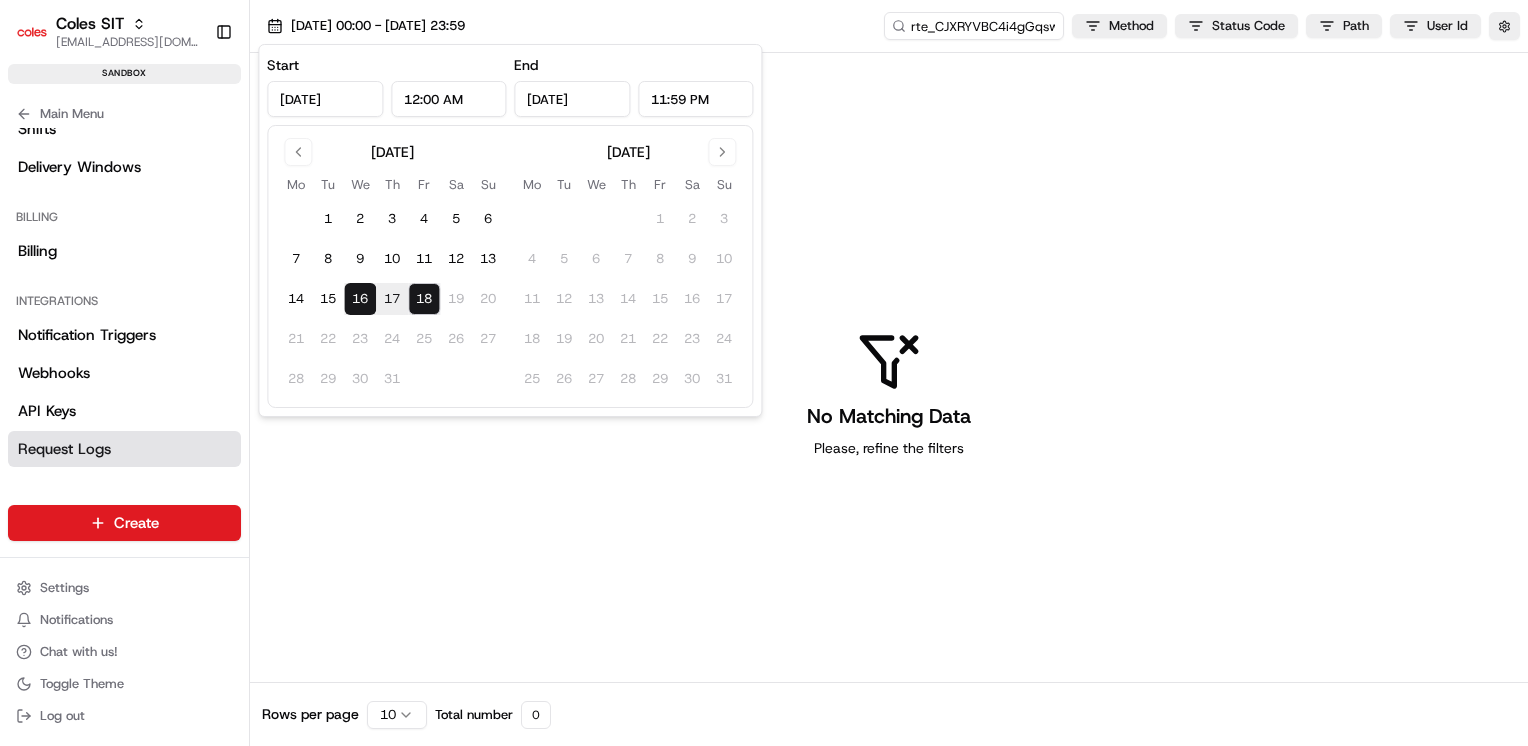 click on "17" at bounding box center [392, 299] 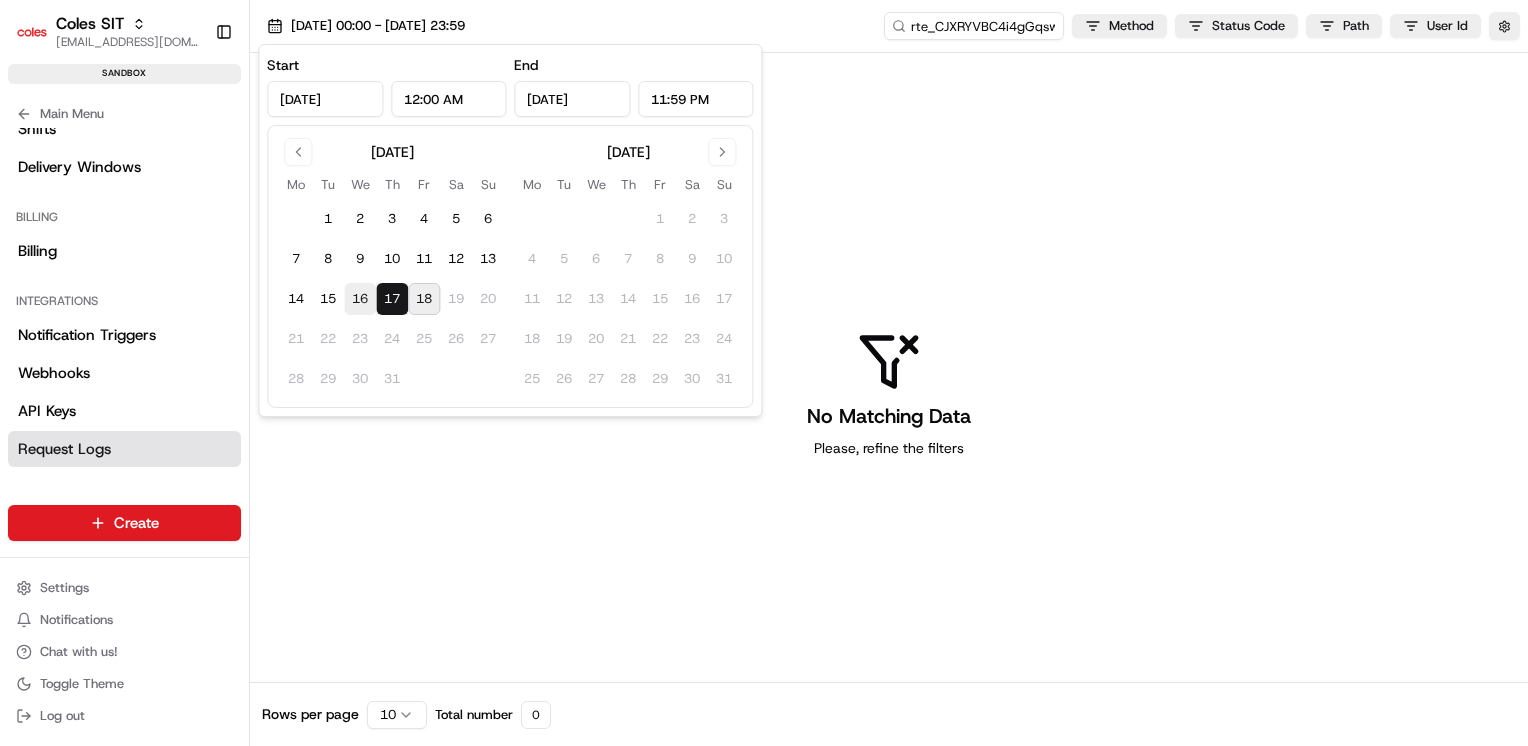 click on "16" at bounding box center (360, 299) 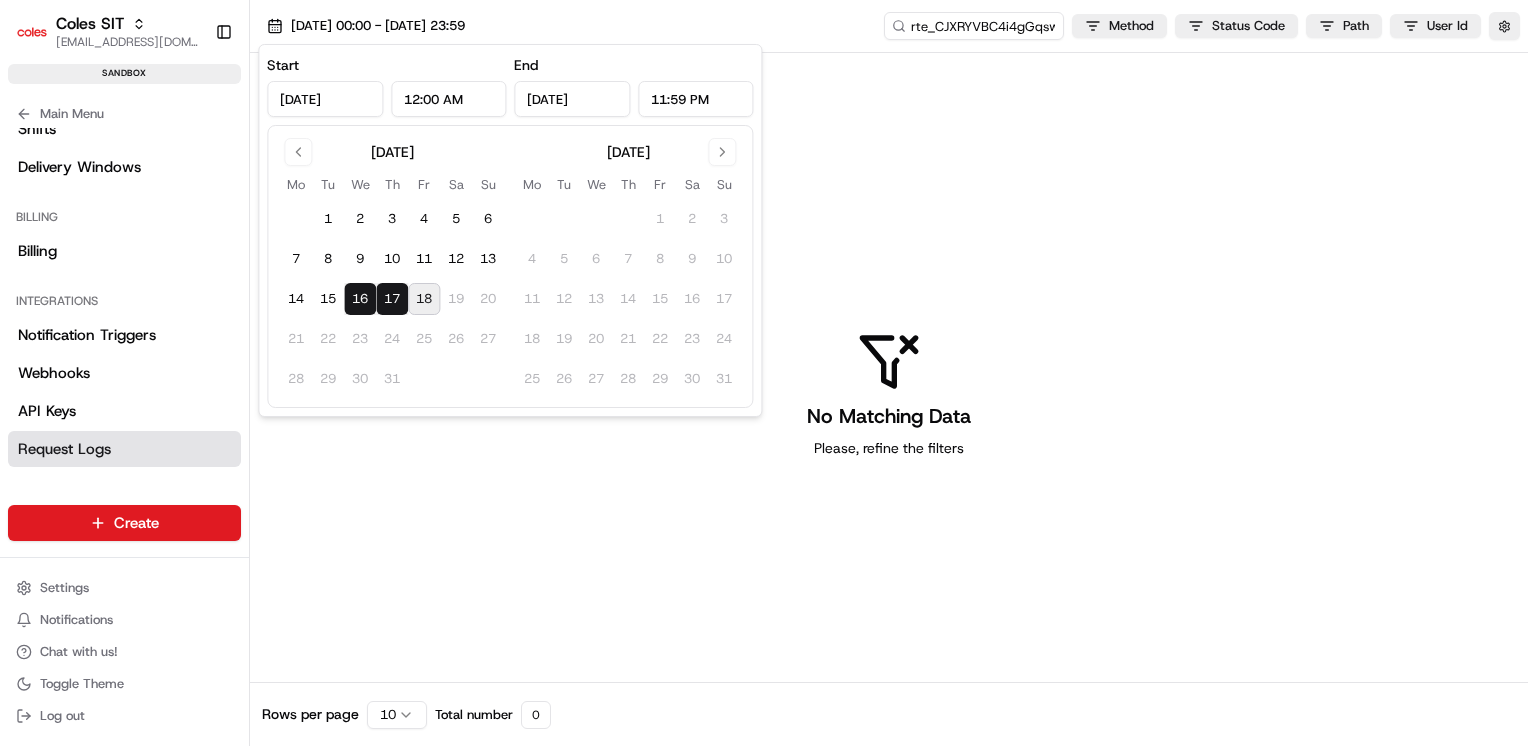click on "18" at bounding box center (424, 299) 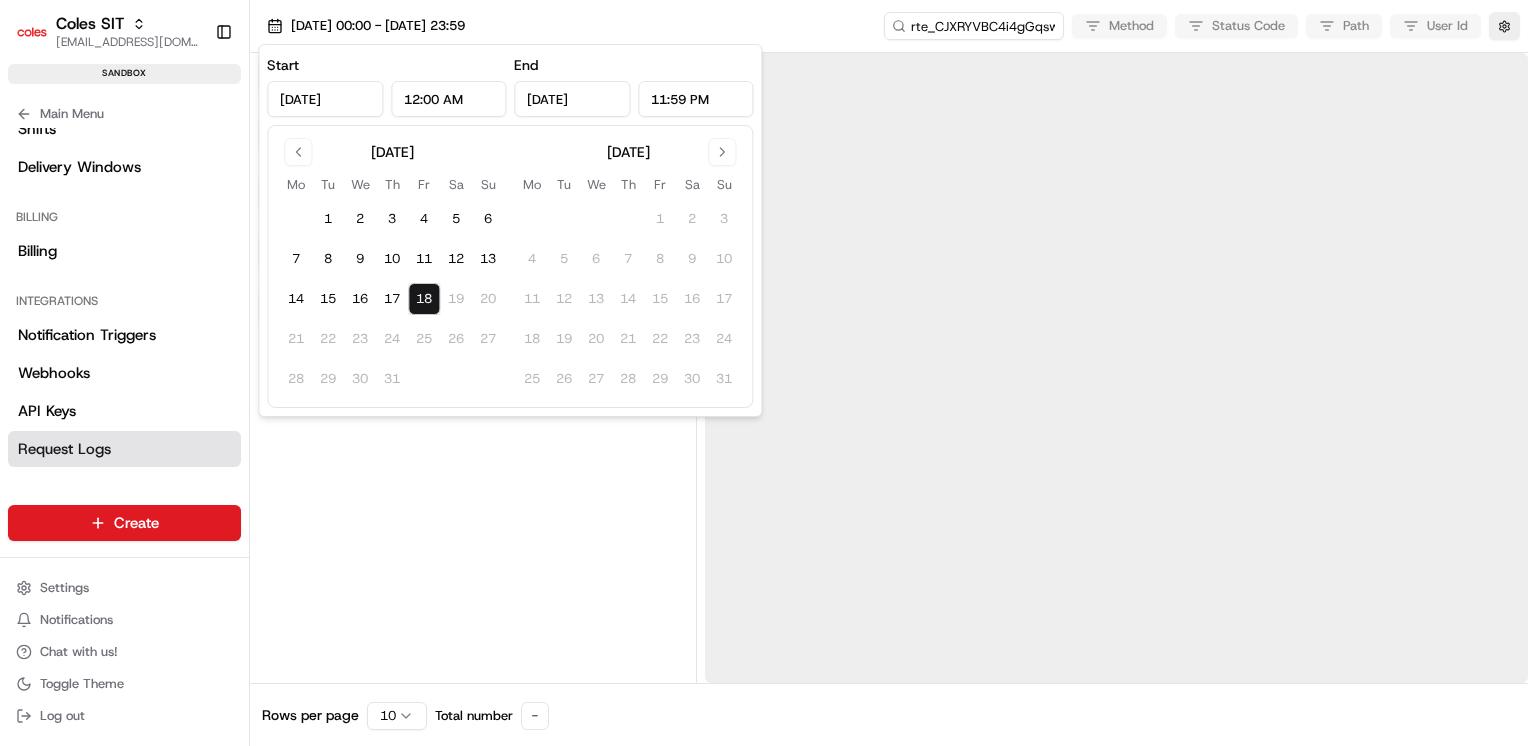type on "Jul 18, 2025" 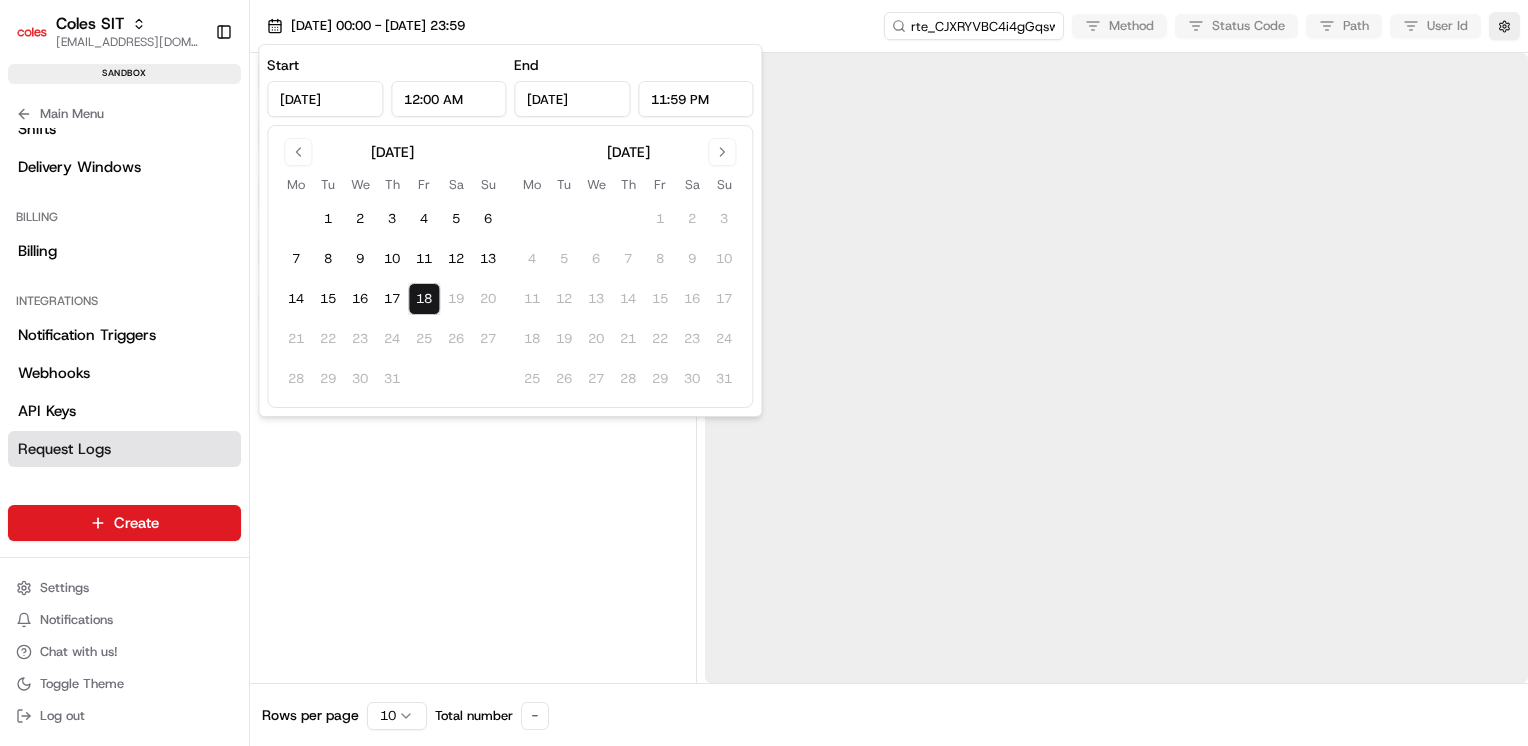 type on "Jul 18, 2025" 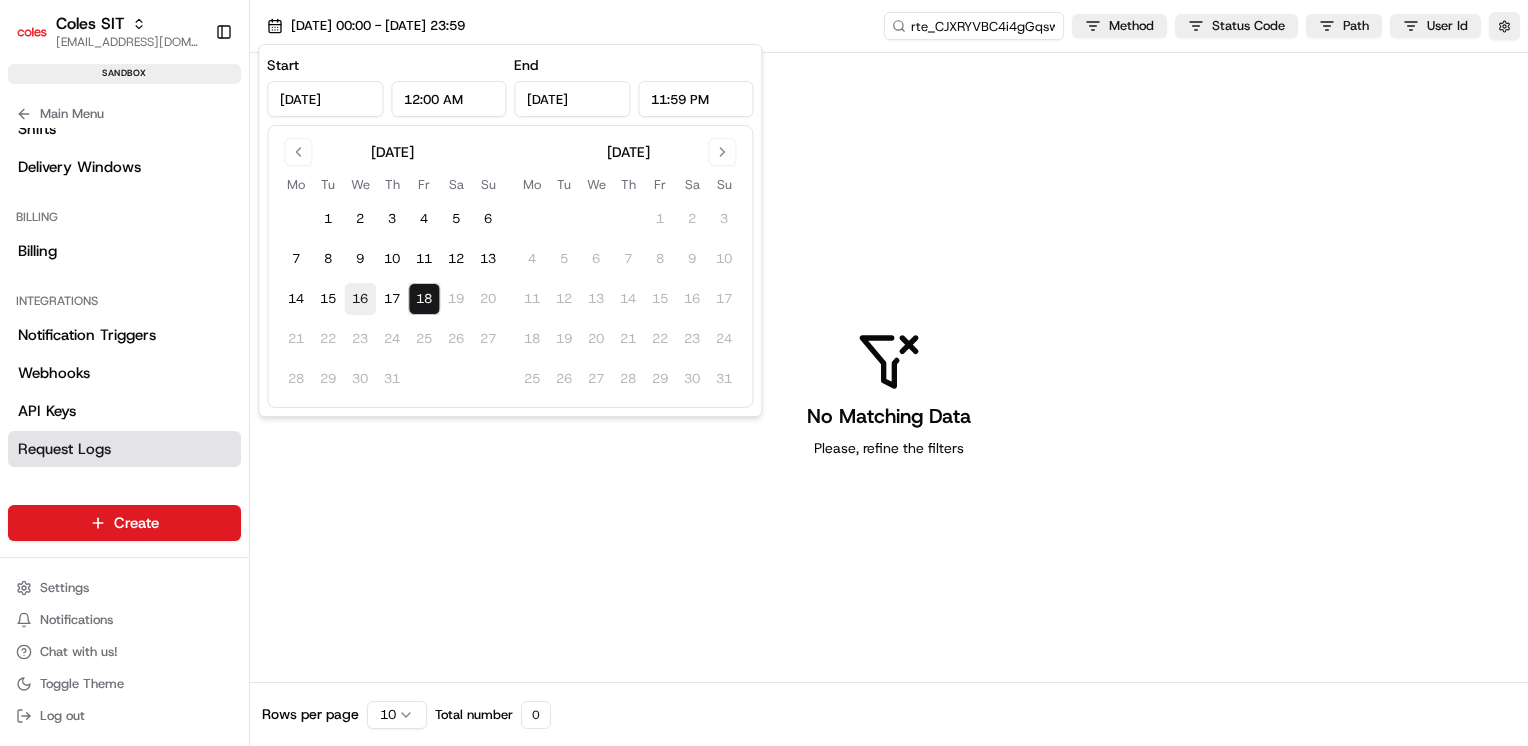 click on "16" at bounding box center (360, 299) 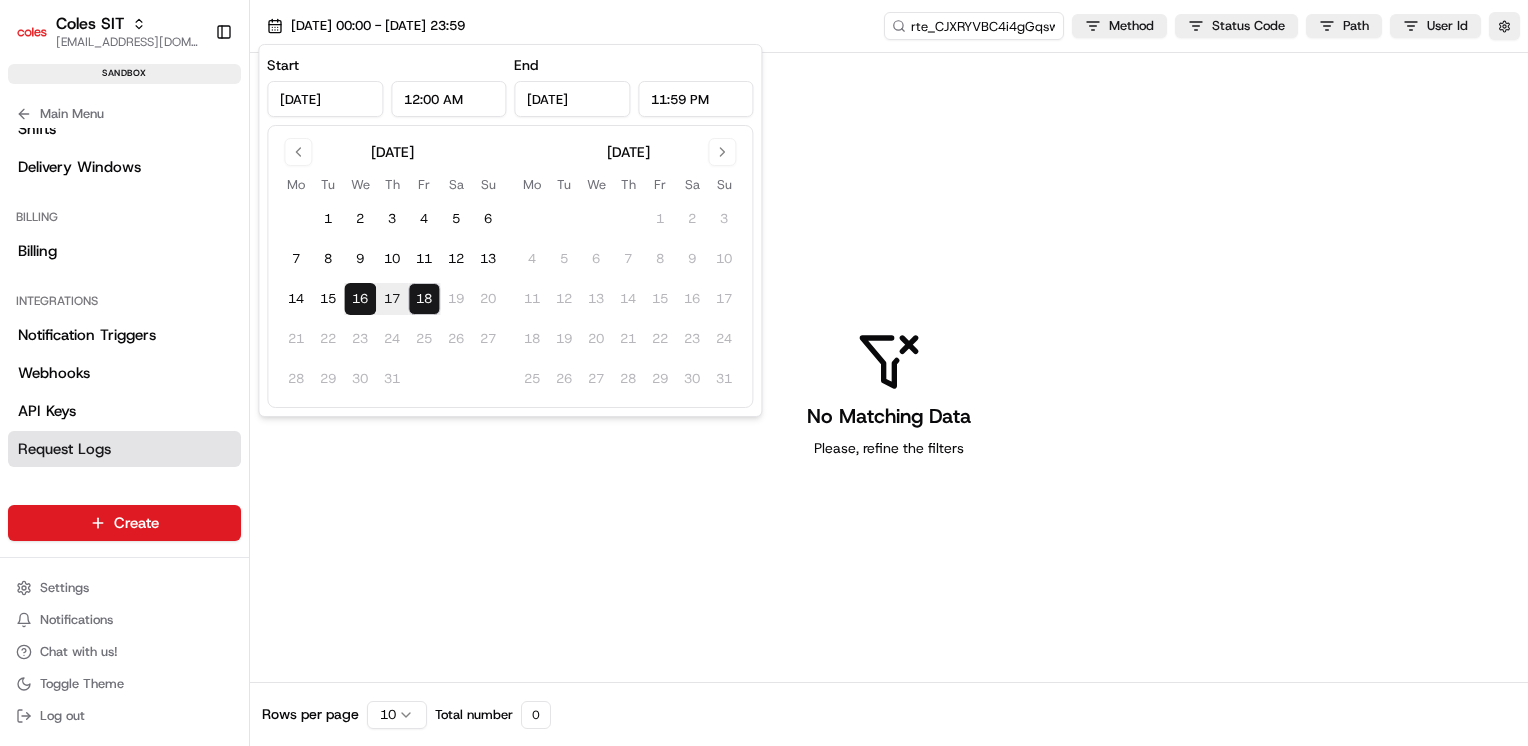 click on "No Matching Data Please, refine the filters" at bounding box center (889, 394) 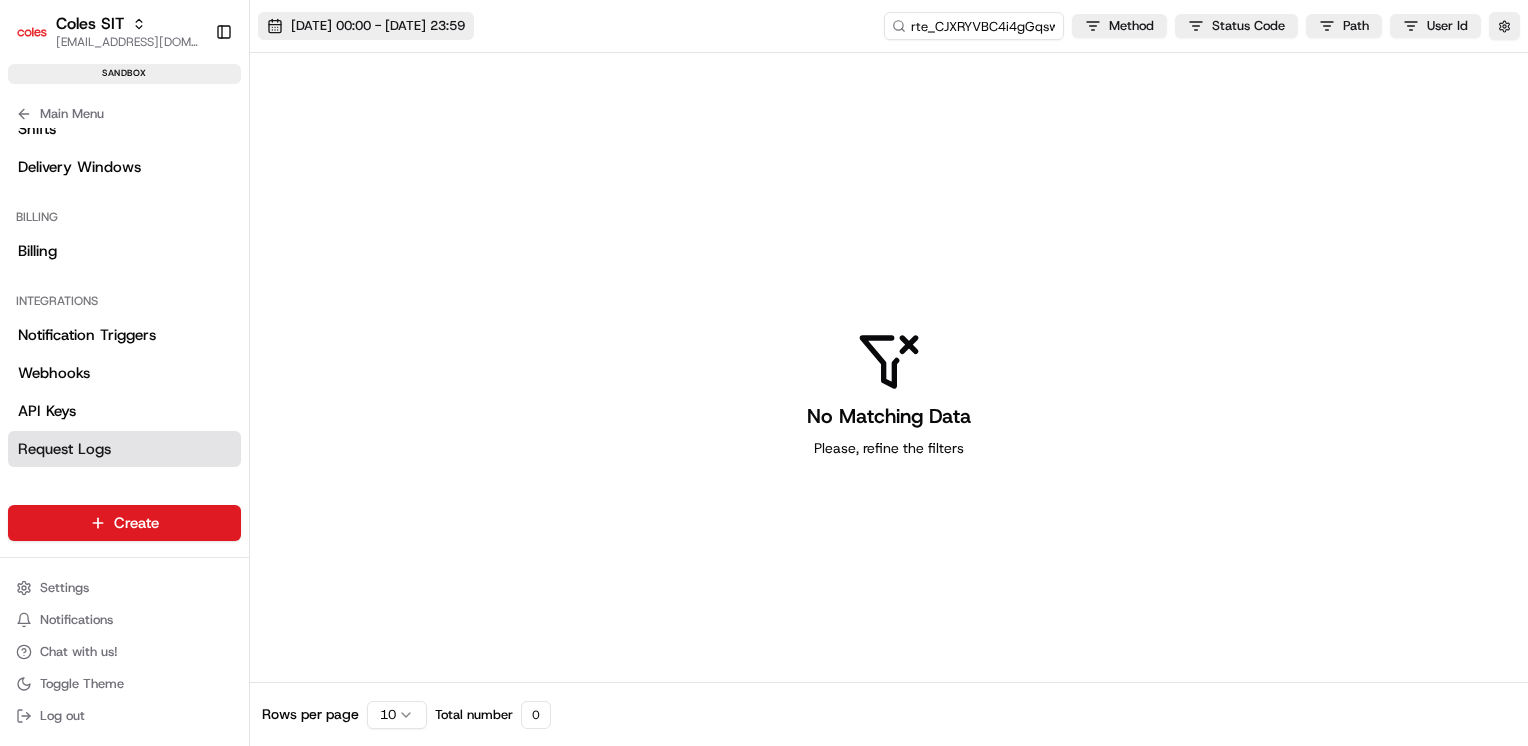 click on "16/07/2025 00:00 - 18/07/2025 23:59" at bounding box center (378, 26) 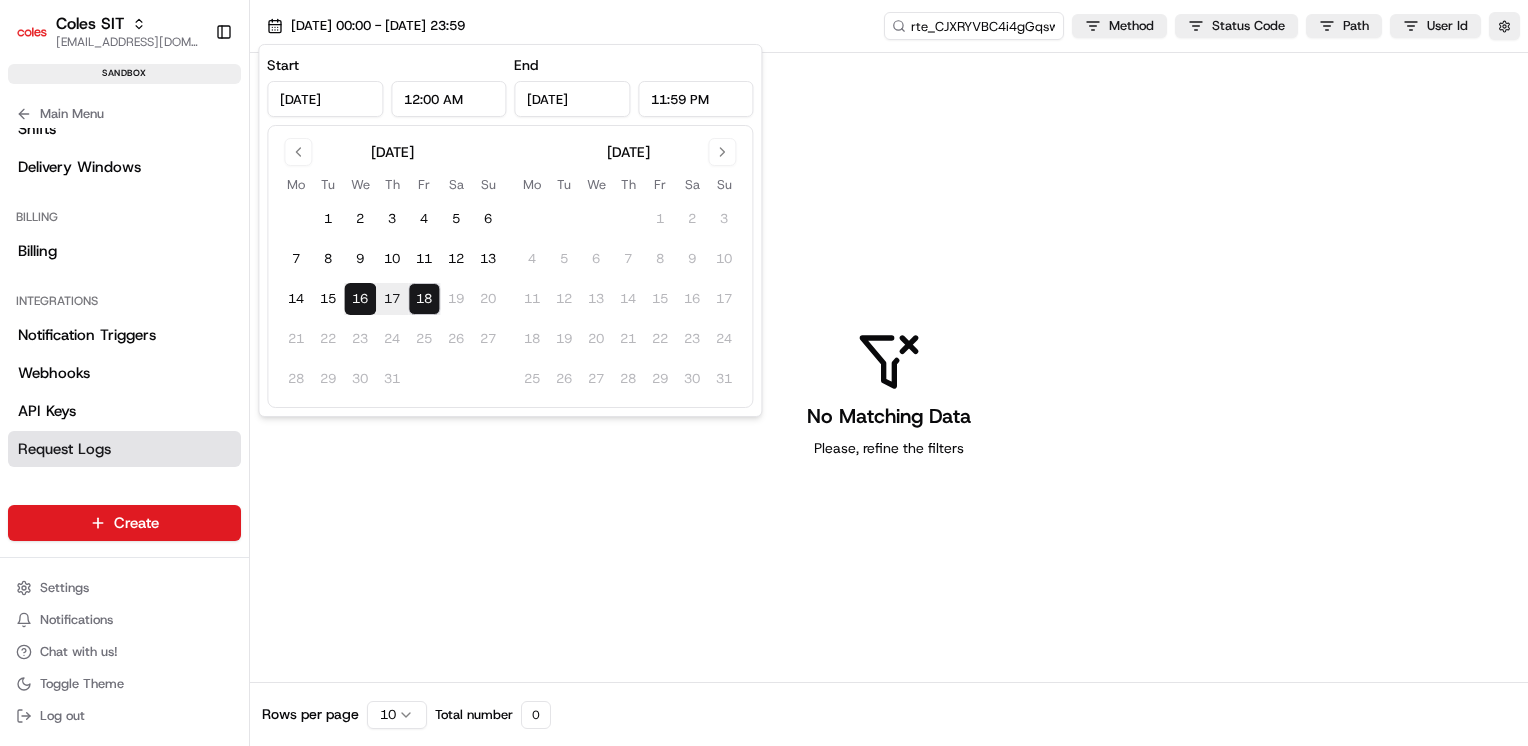 click on "17" at bounding box center [392, 299] 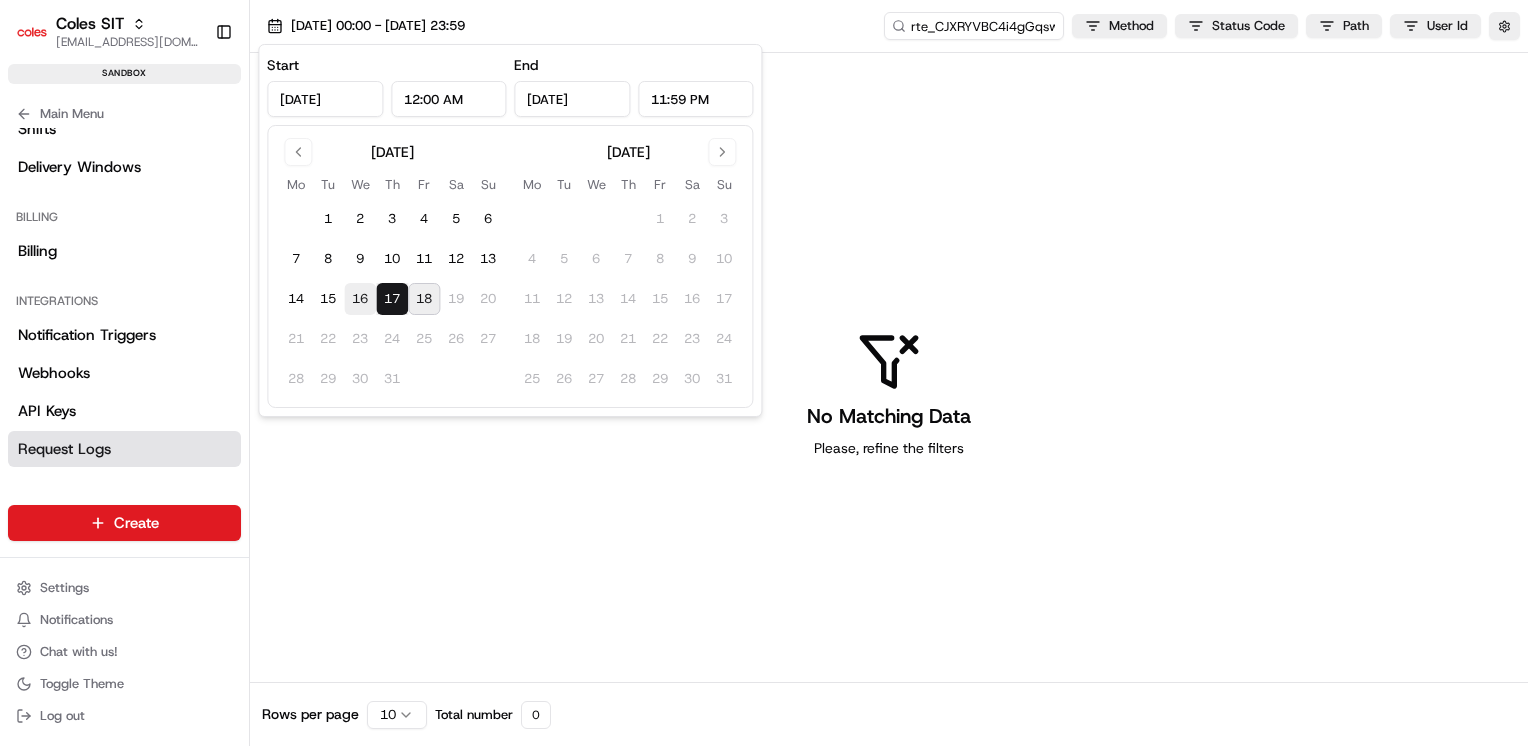 click on "16" at bounding box center [360, 299] 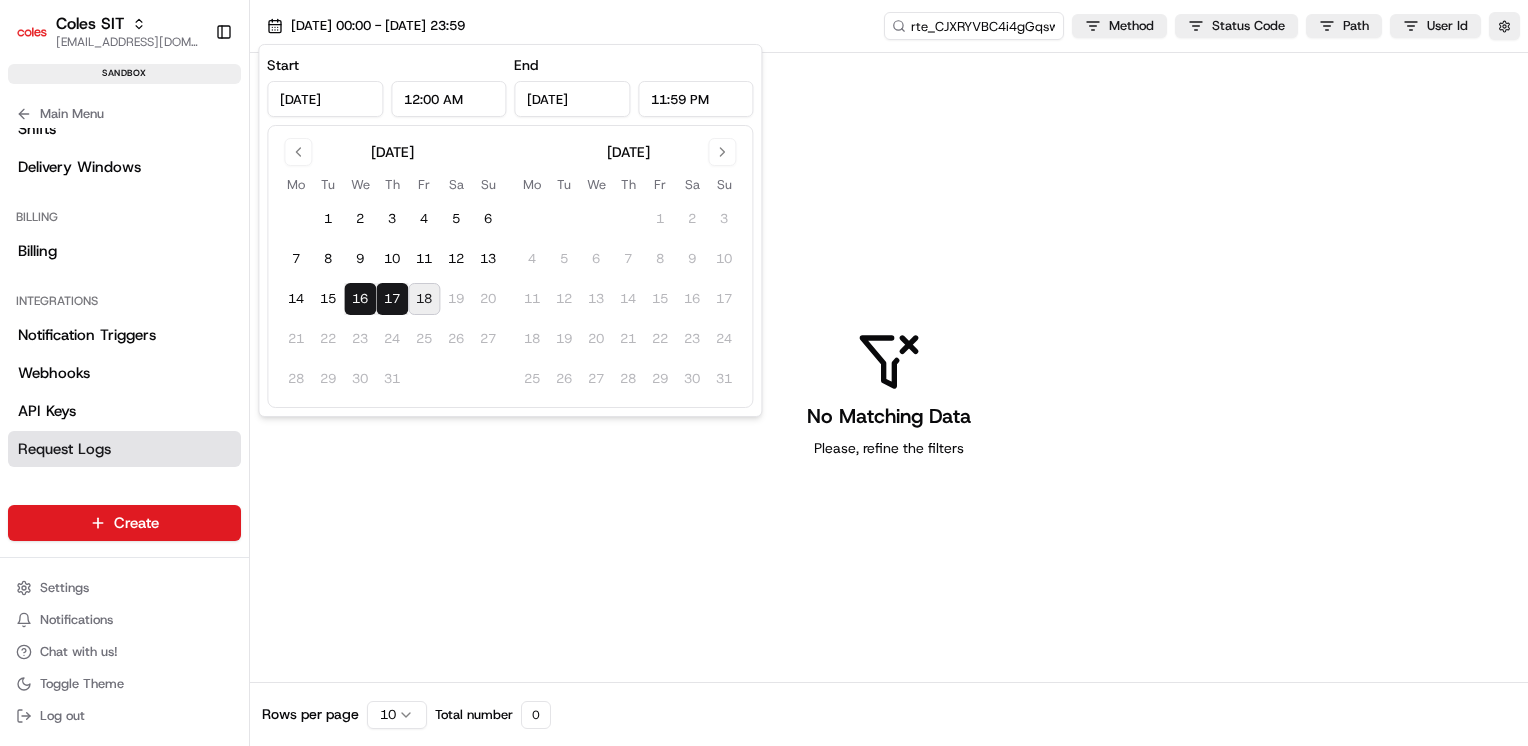click on "No Matching Data Please, refine the filters" at bounding box center (889, 394) 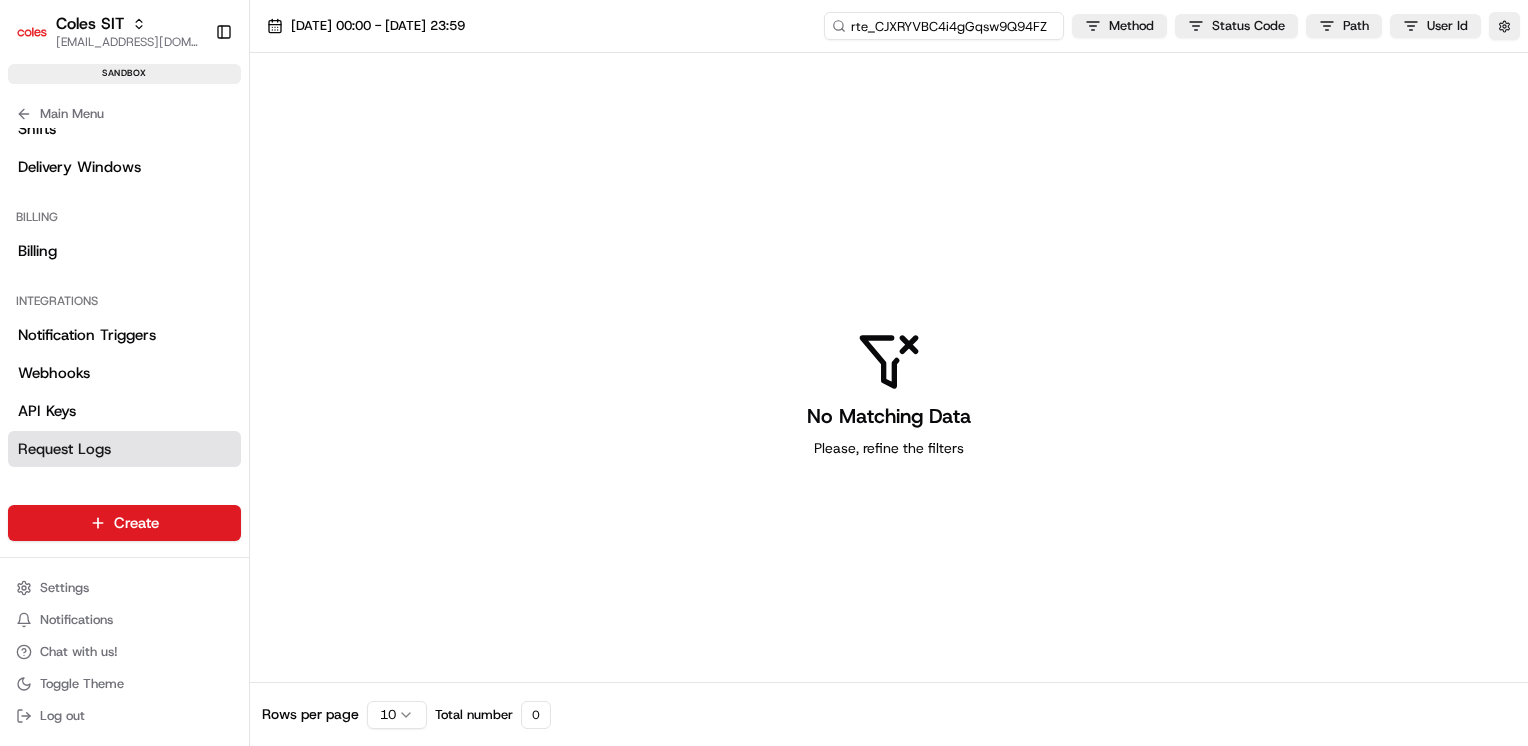 click on "rte_CJXRYVBC4i4gGqsw9Q94FZ" at bounding box center [944, 26] 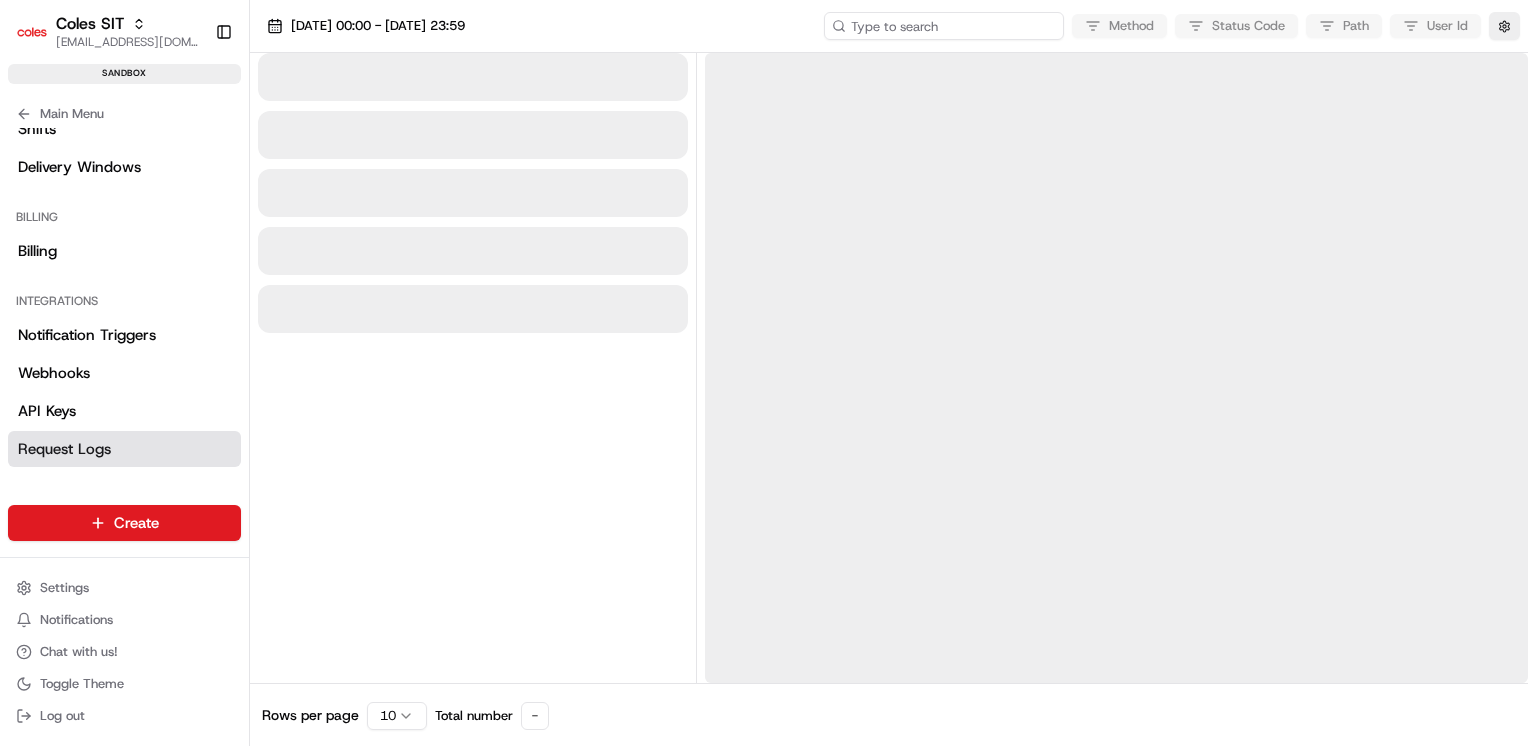 click at bounding box center [944, 26] 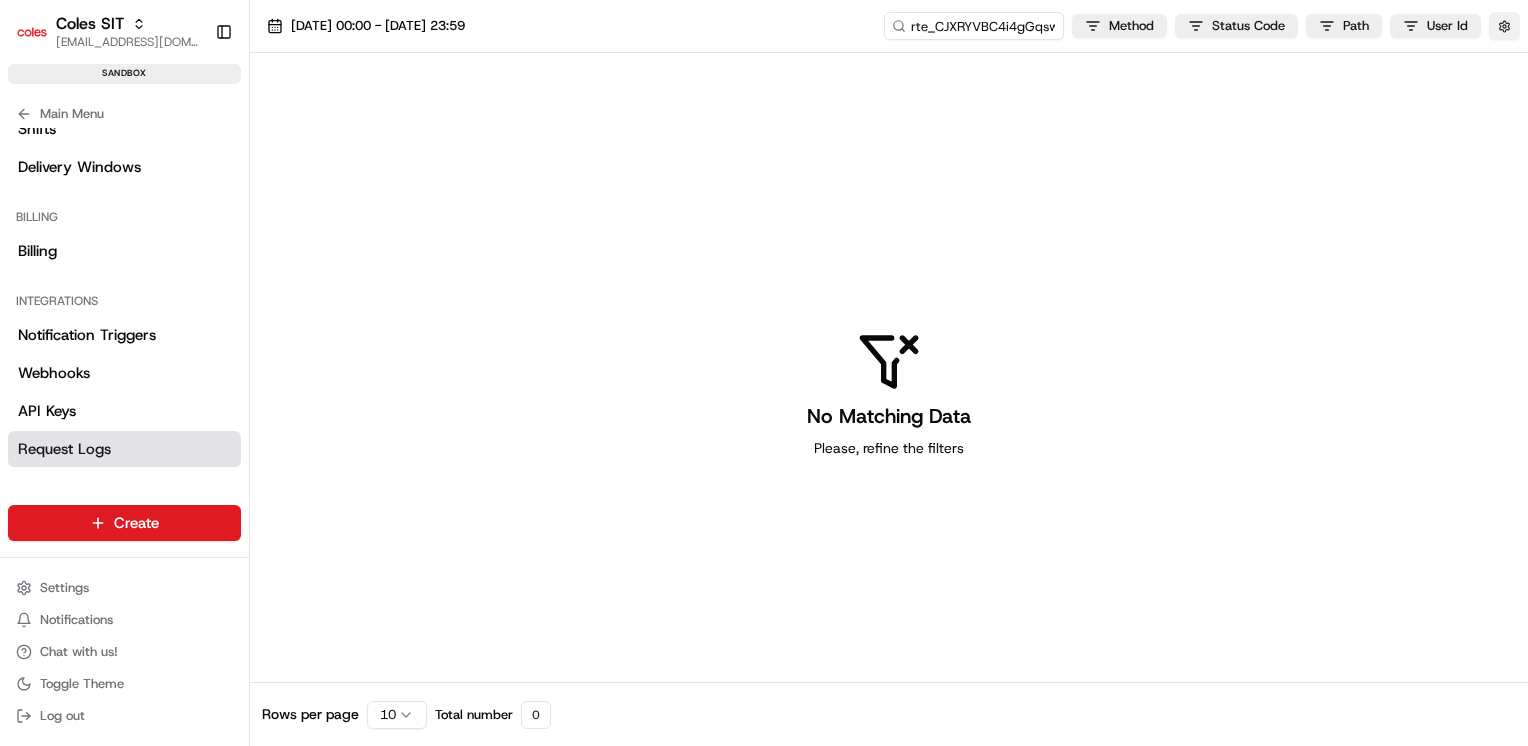 click at bounding box center (1504, 26) 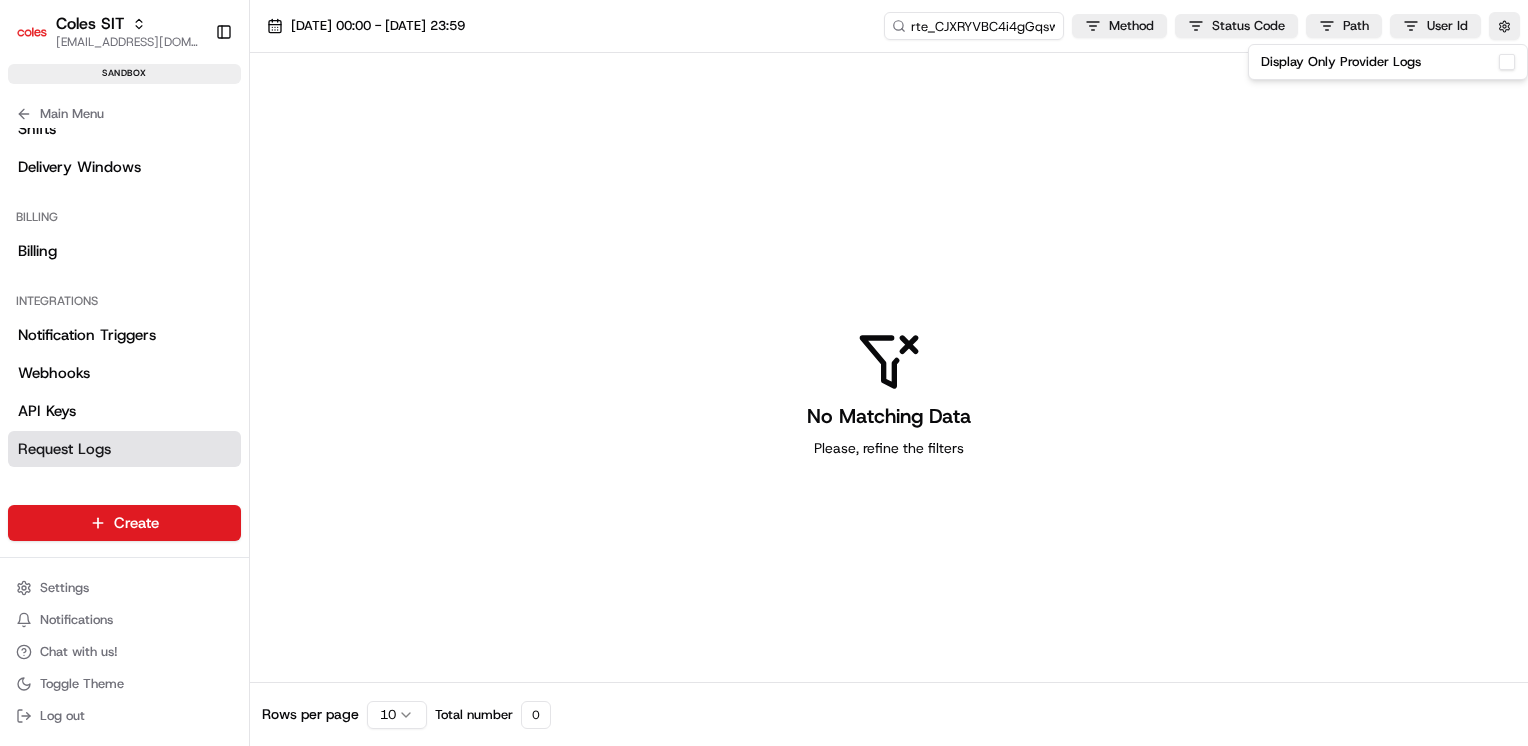 click on "No Matching Data Please, refine the filters" at bounding box center (889, 394) 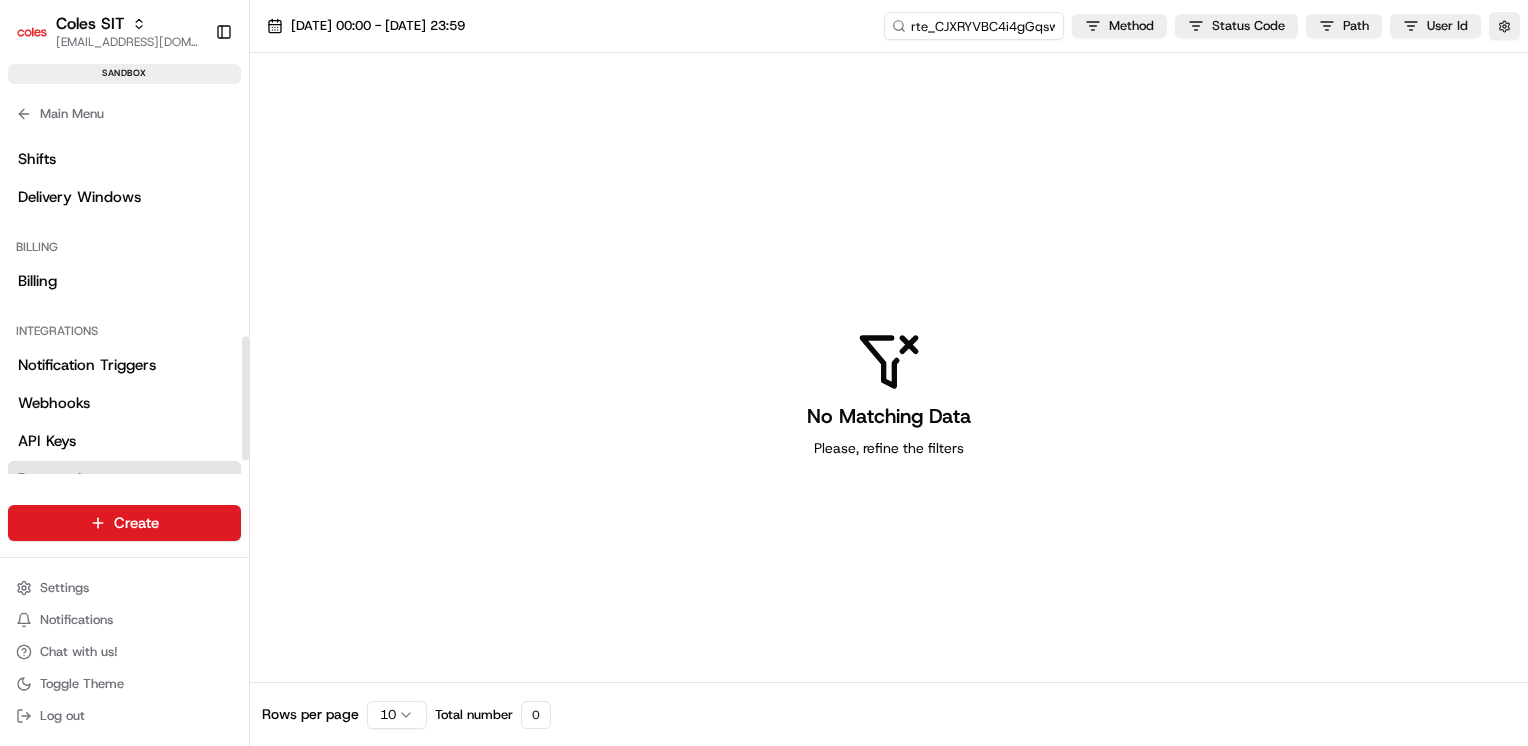 scroll, scrollTop: 595, scrollLeft: 0, axis: vertical 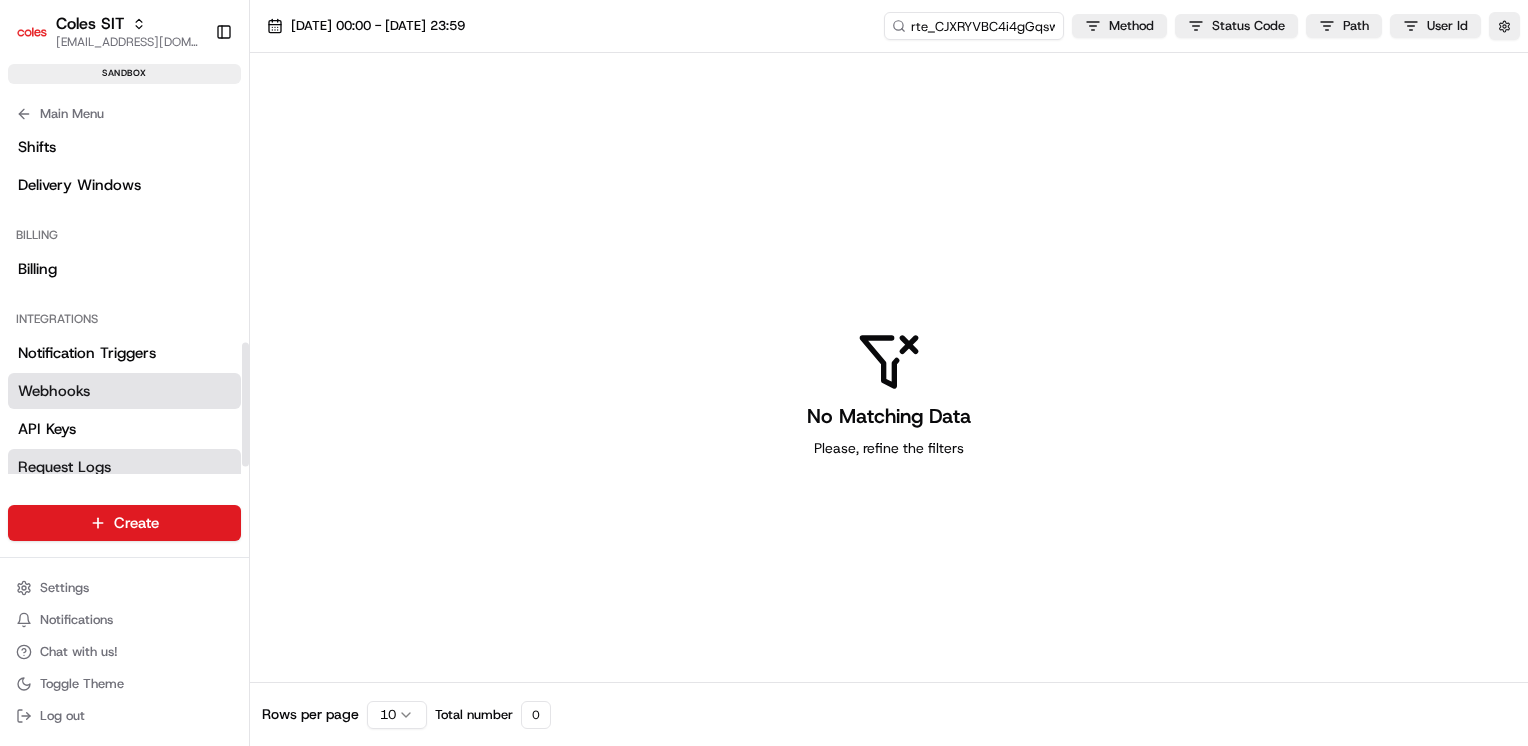 click on "Webhooks" at bounding box center [54, 391] 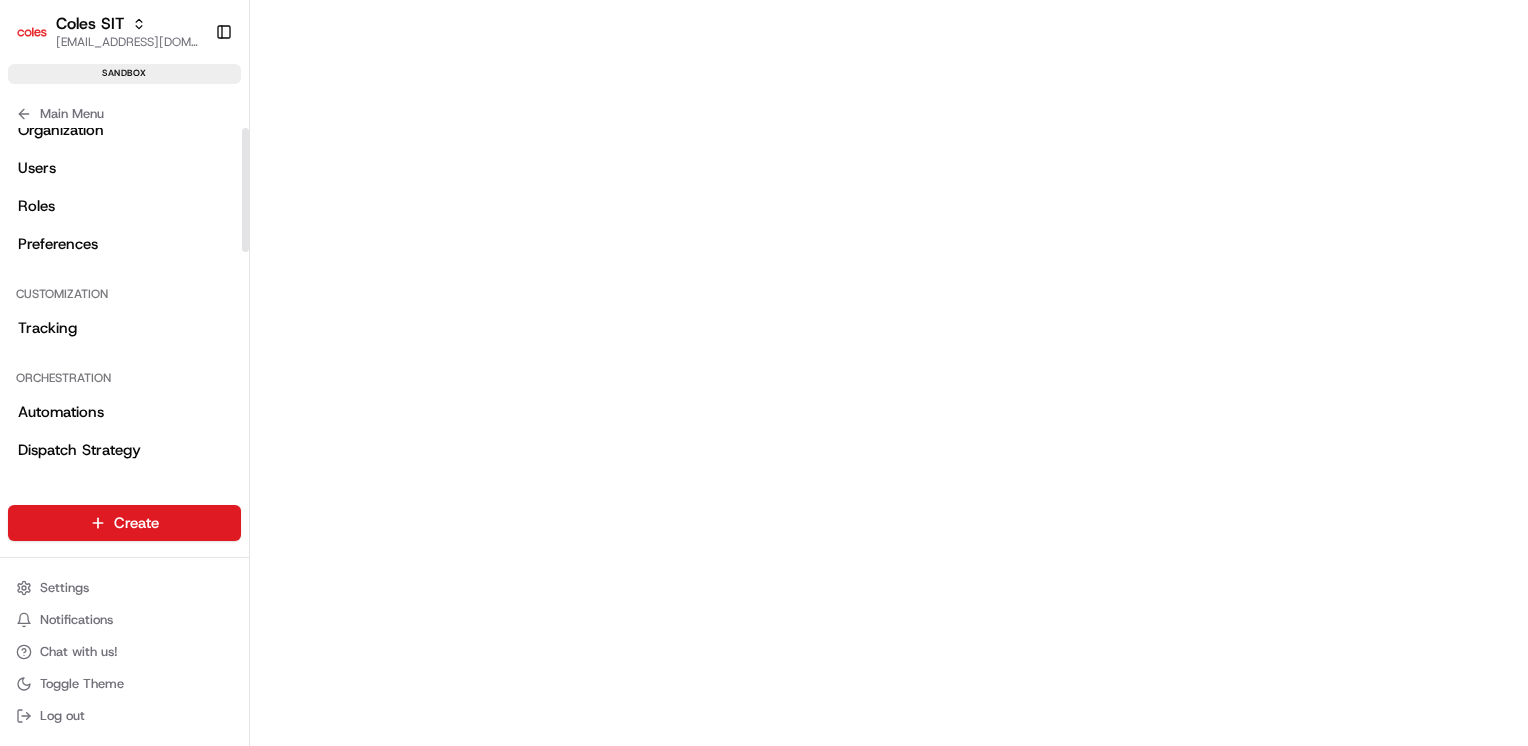 scroll, scrollTop: 0, scrollLeft: 0, axis: both 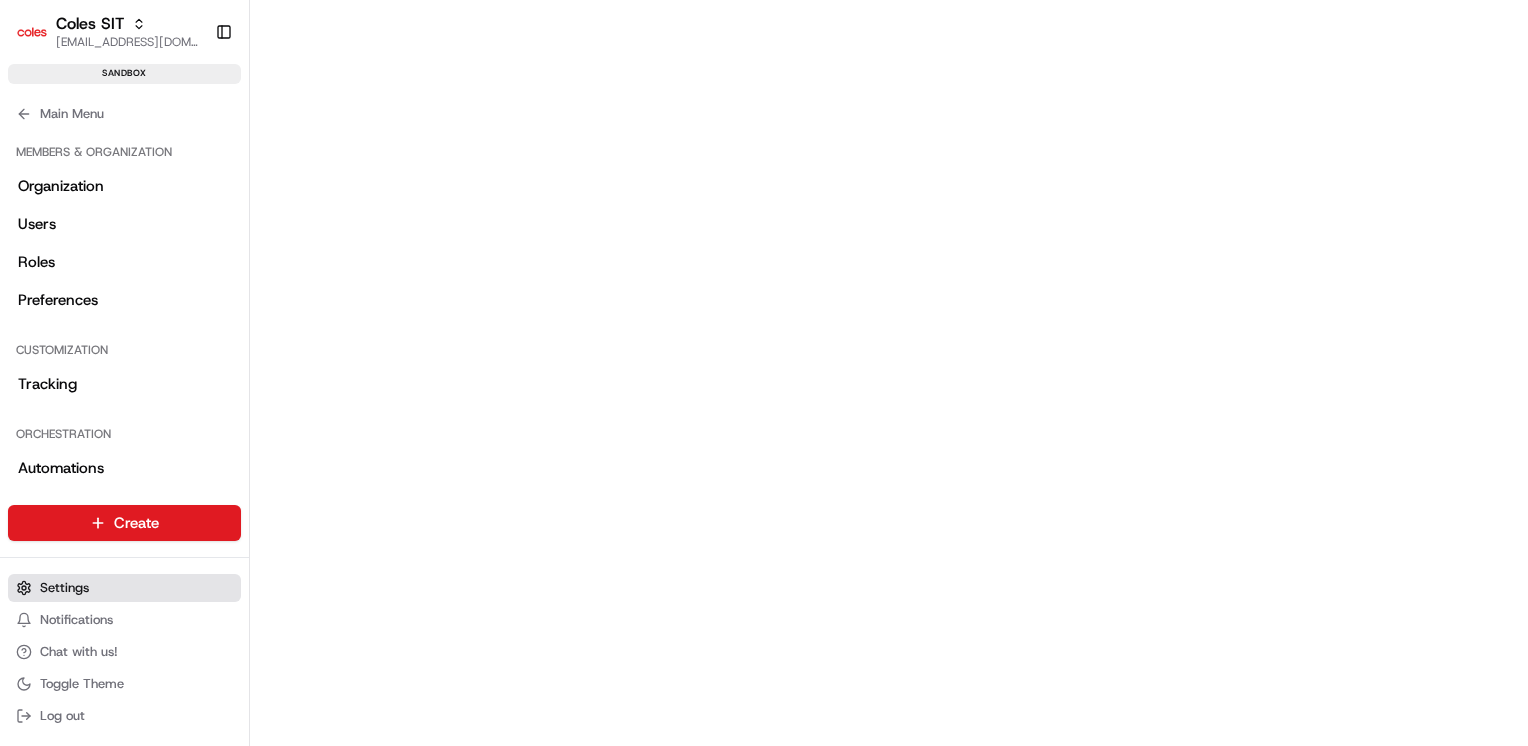 click on "Settings" at bounding box center (124, 588) 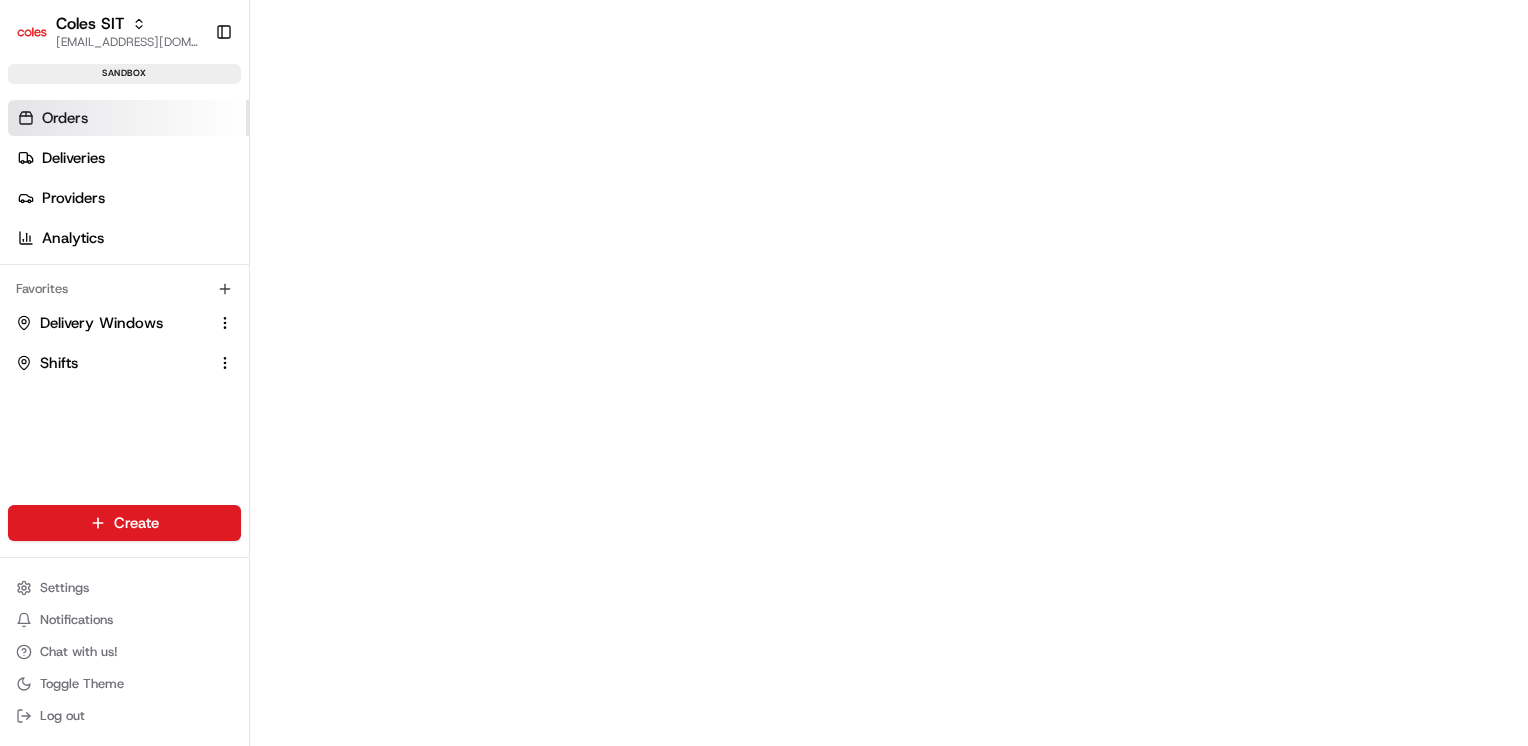 click on "Orders" at bounding box center (128, 118) 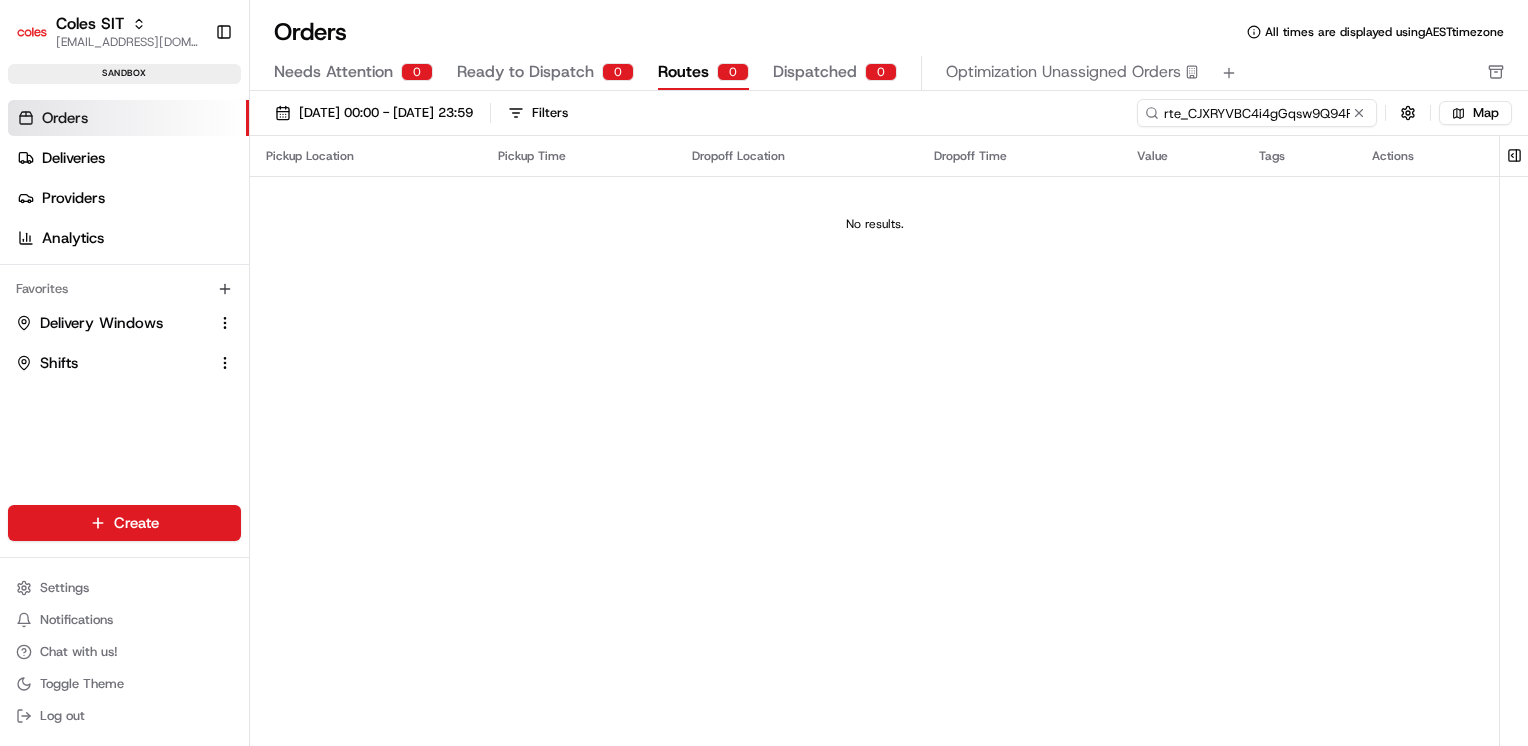 click on "rte_CJXRYVBC4i4gGqsw9Q94FZ" at bounding box center (1257, 113) 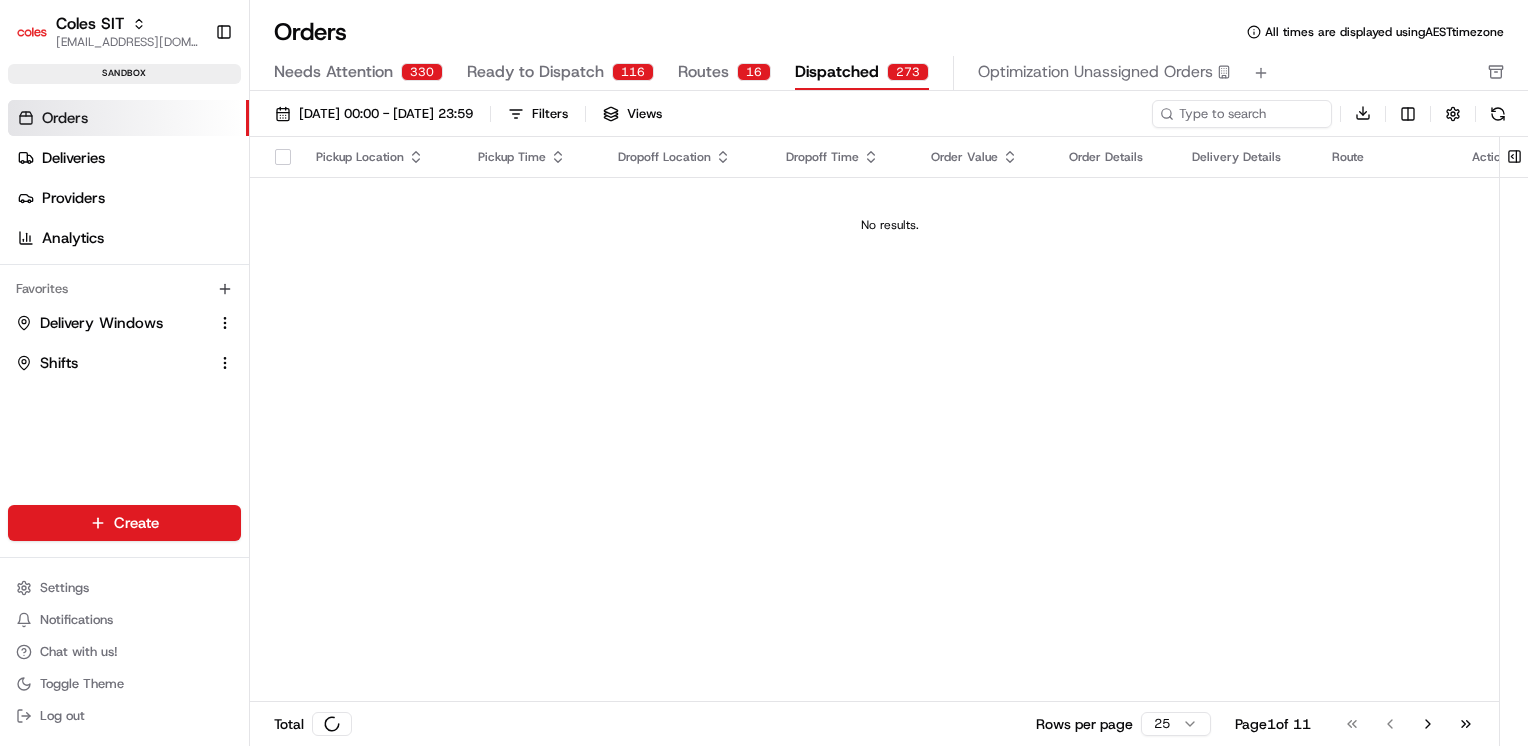 click on "Dispatched" at bounding box center (837, 72) 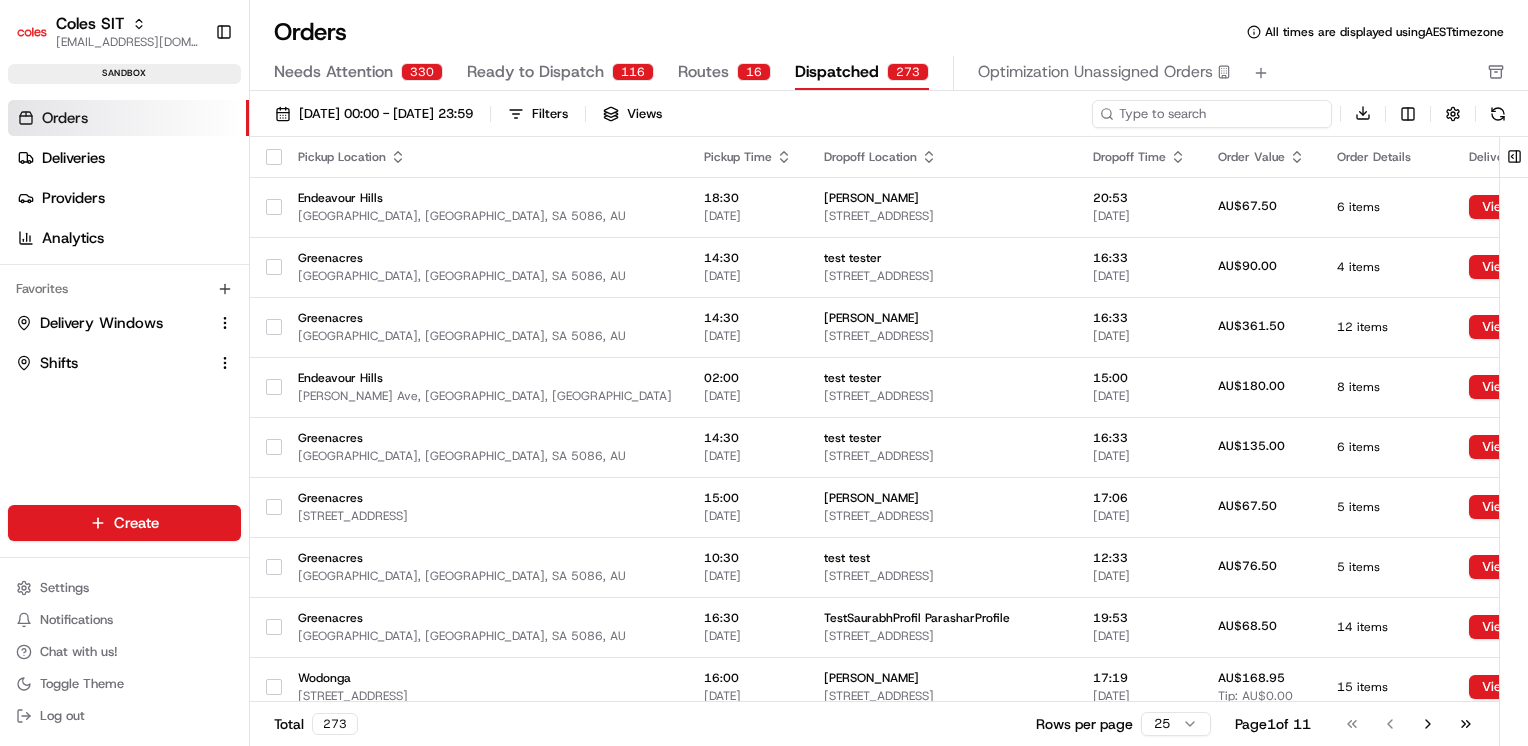 click at bounding box center [1212, 114] 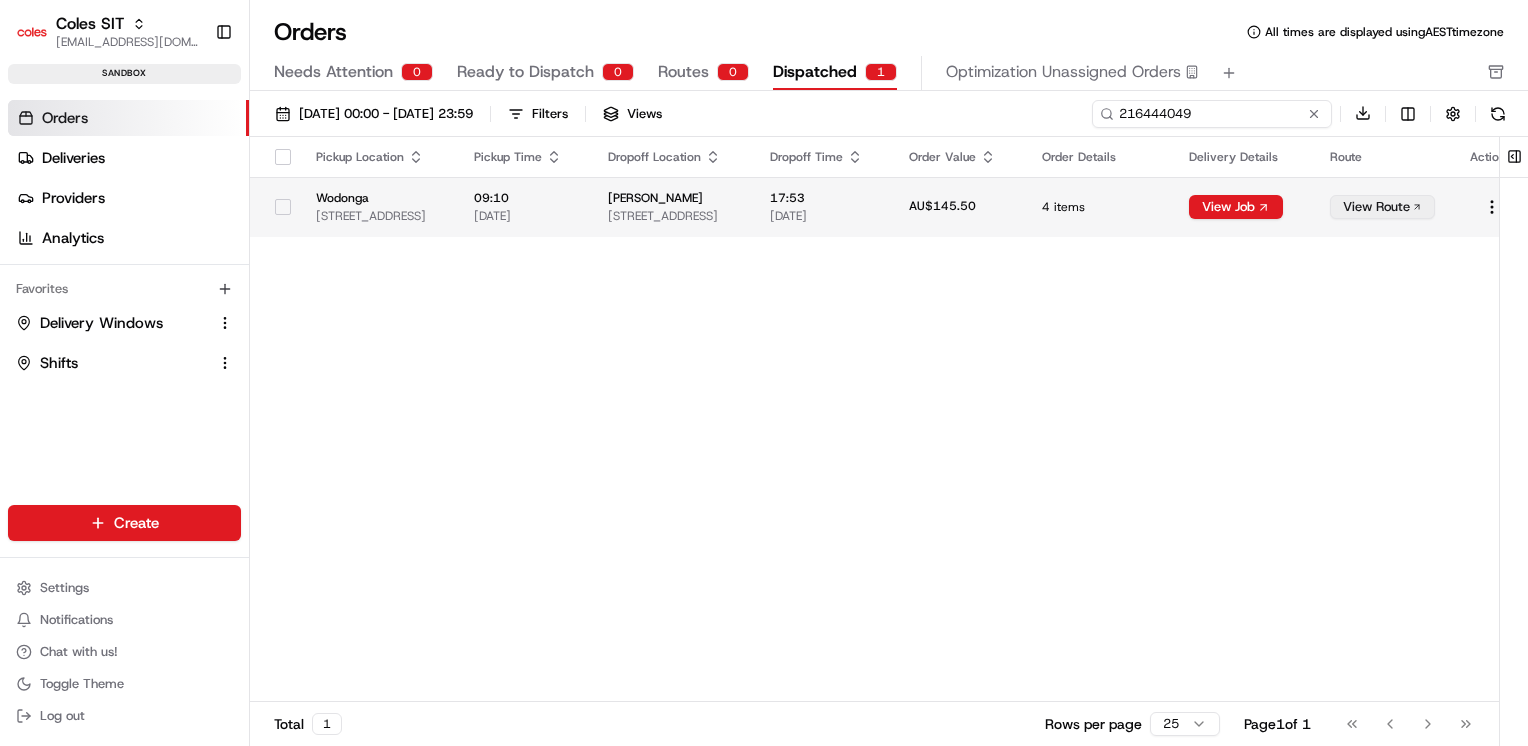 scroll, scrollTop: 0, scrollLeft: 172, axis: horizontal 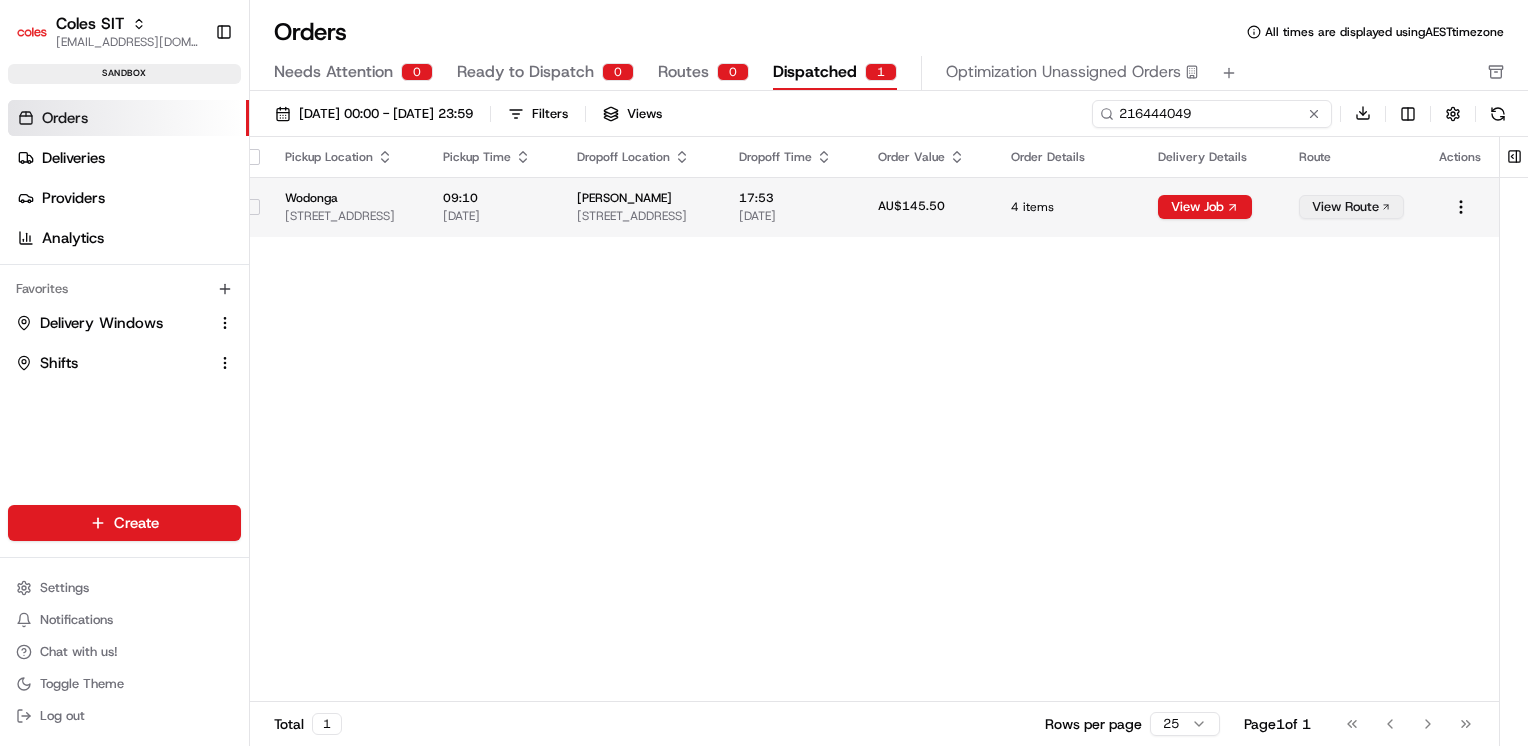 type on "216444049" 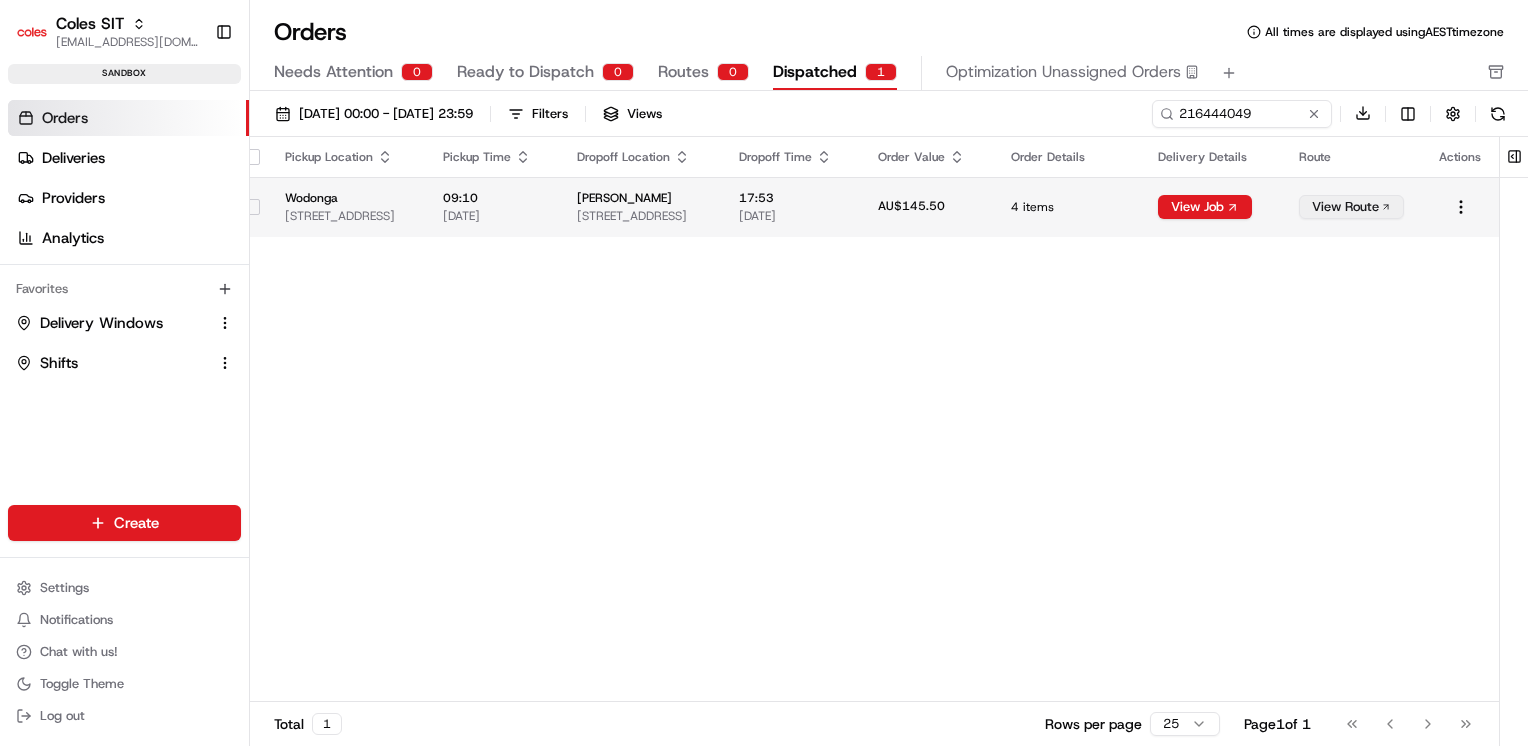click on "View Route" at bounding box center (1351, 207) 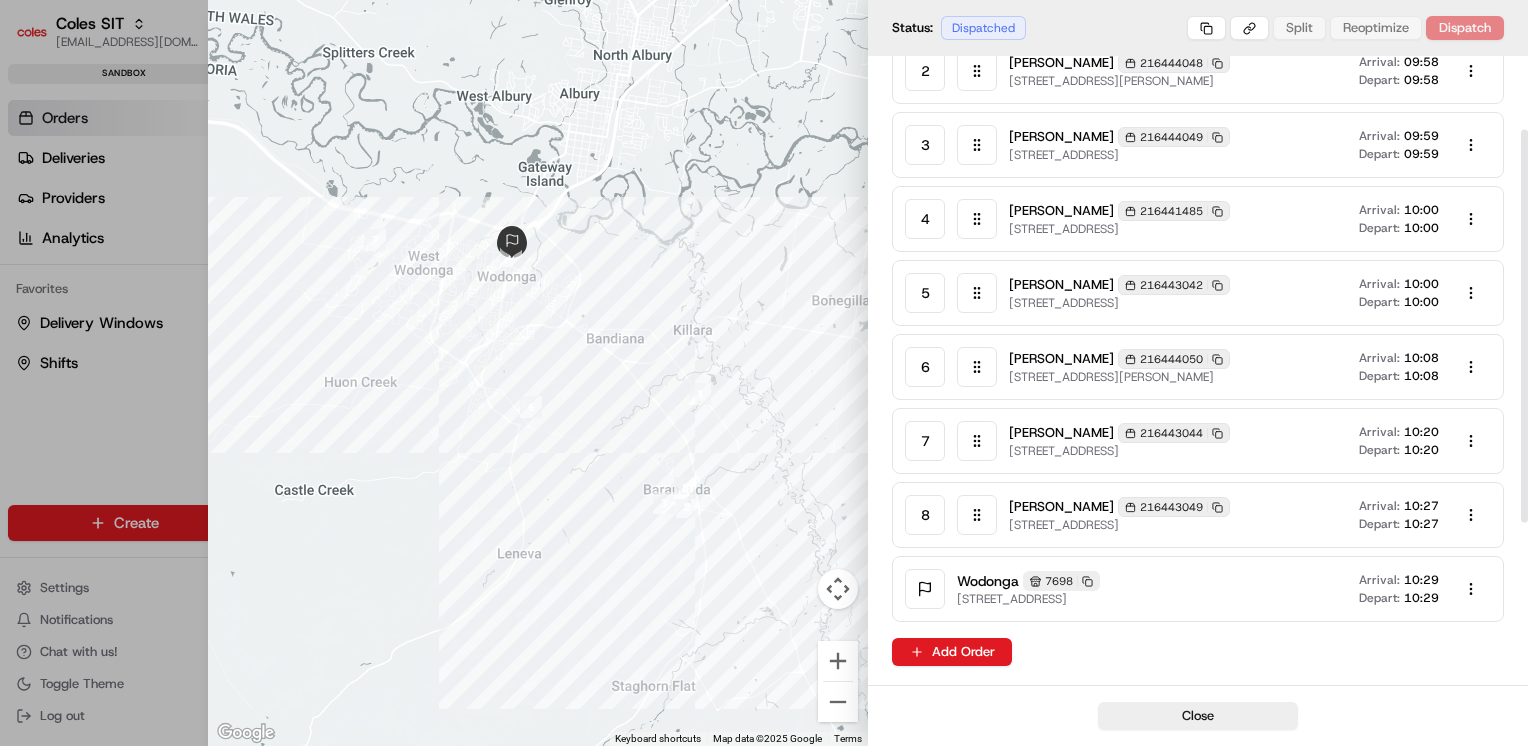 scroll, scrollTop: 0, scrollLeft: 0, axis: both 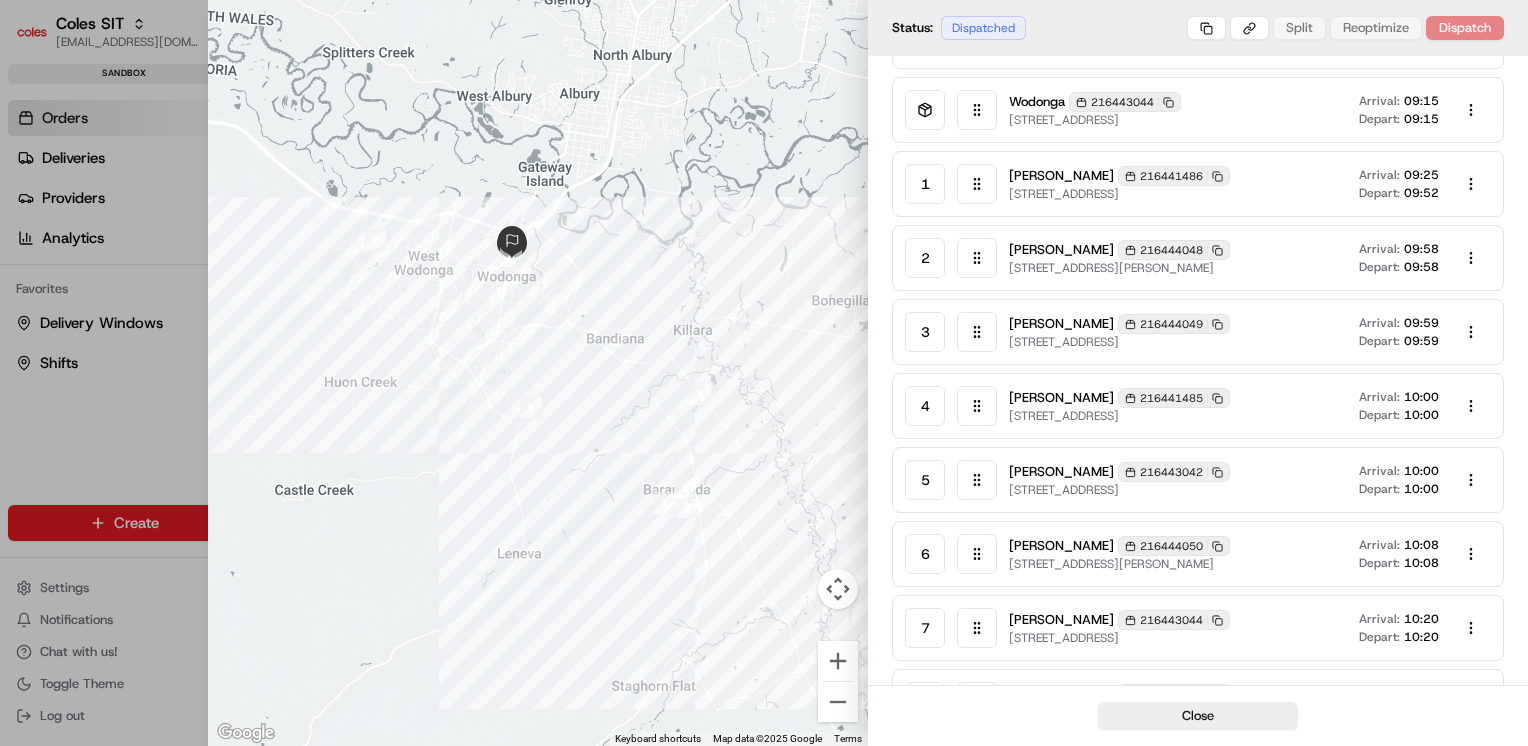 click at bounding box center (764, 373) 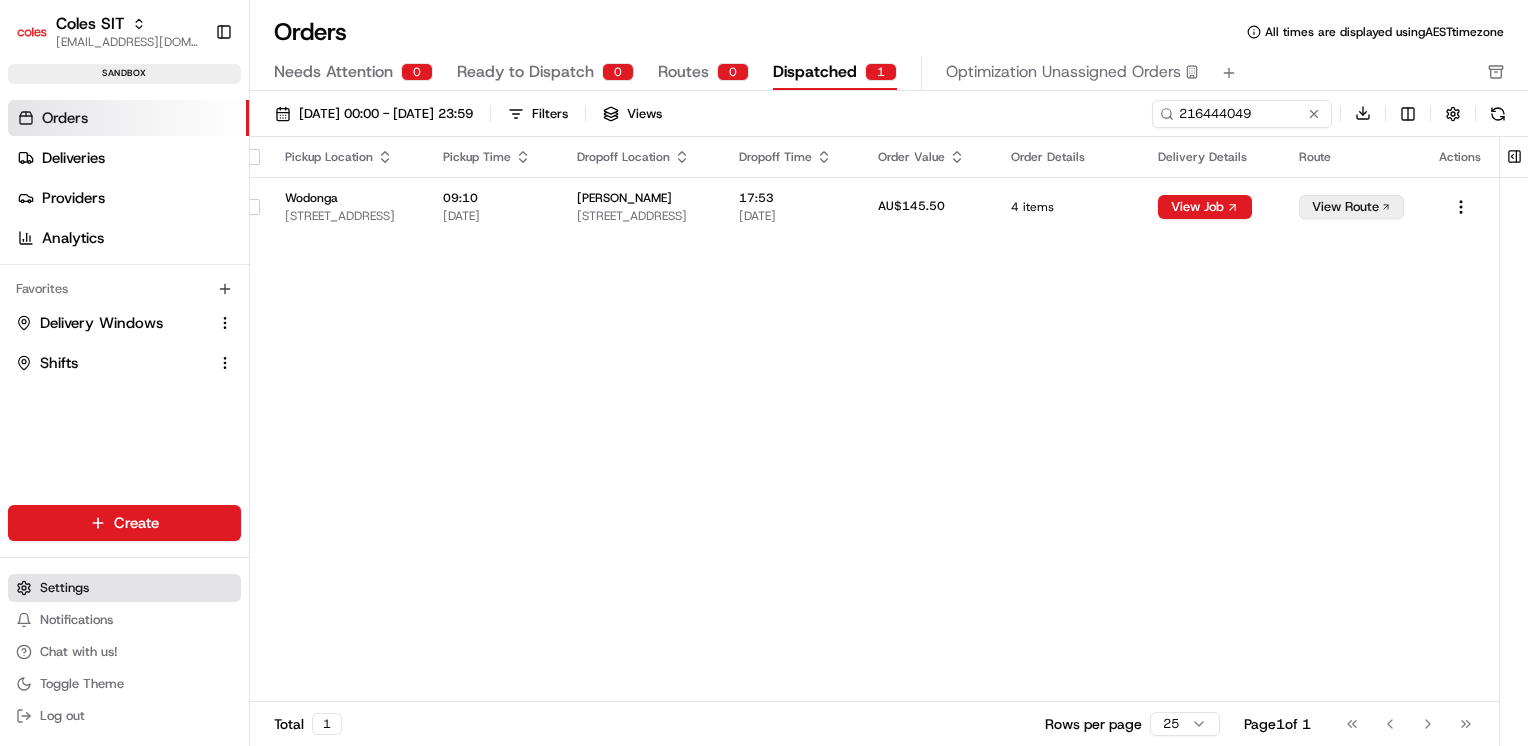 click on "Settings" at bounding box center [124, 588] 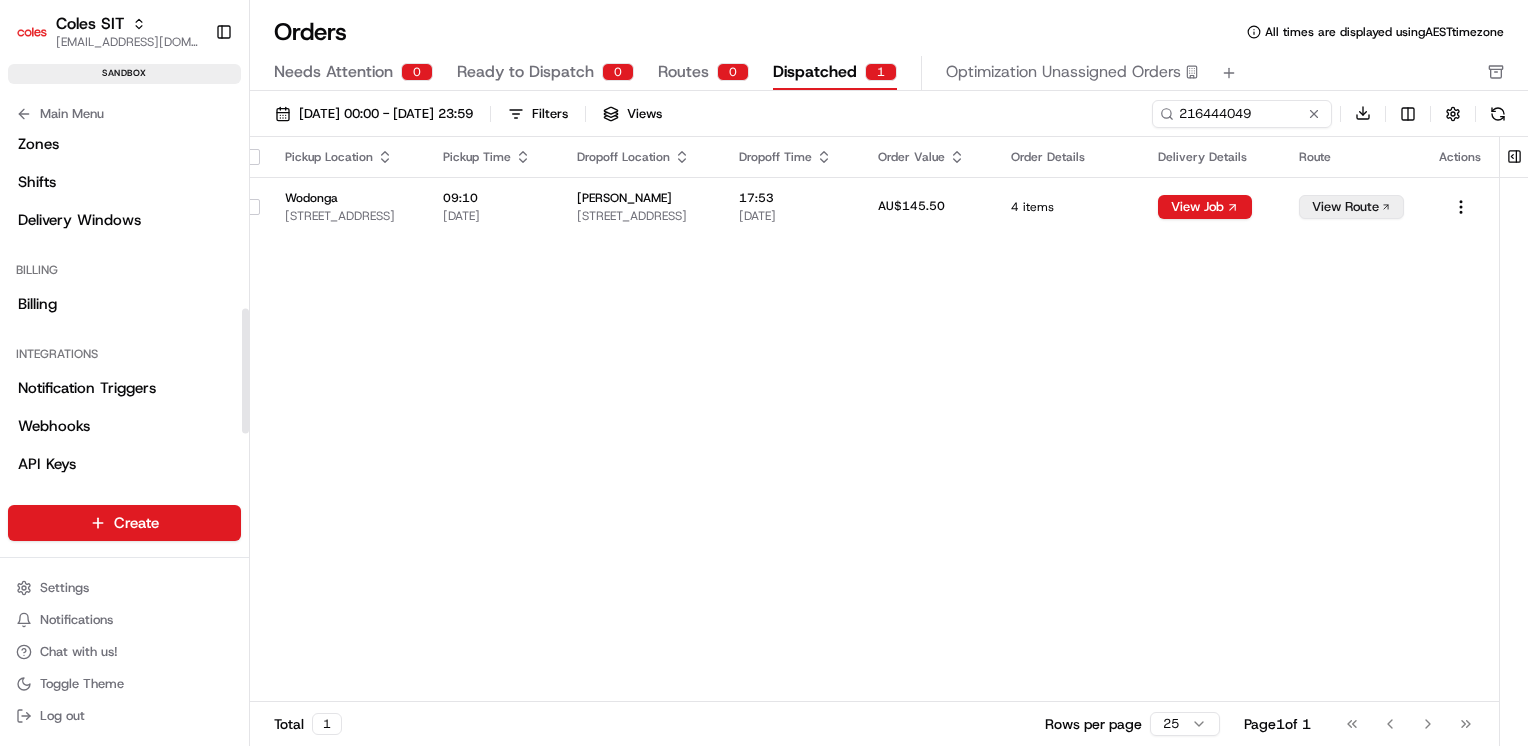 scroll, scrollTop: 613, scrollLeft: 0, axis: vertical 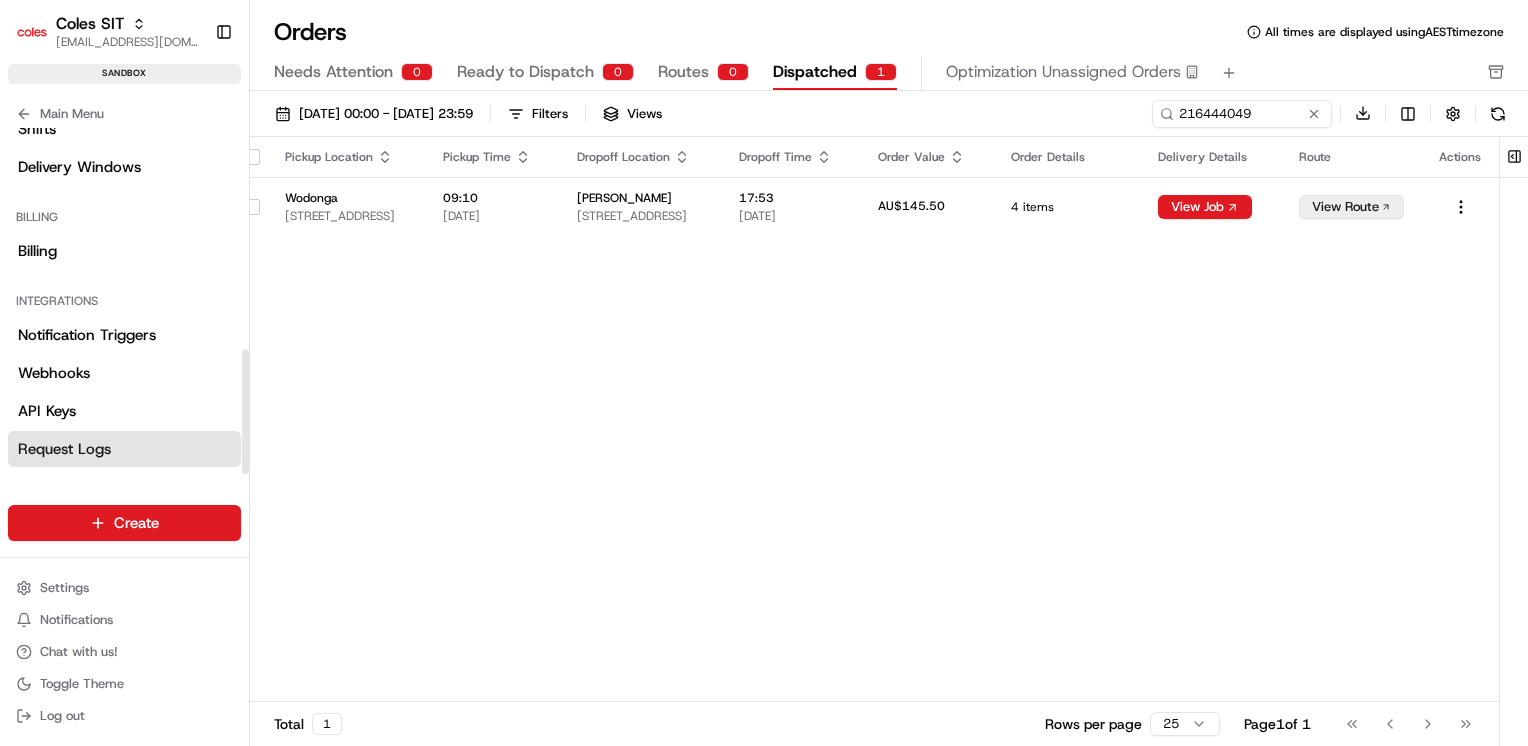 click on "Request Logs" at bounding box center (64, 449) 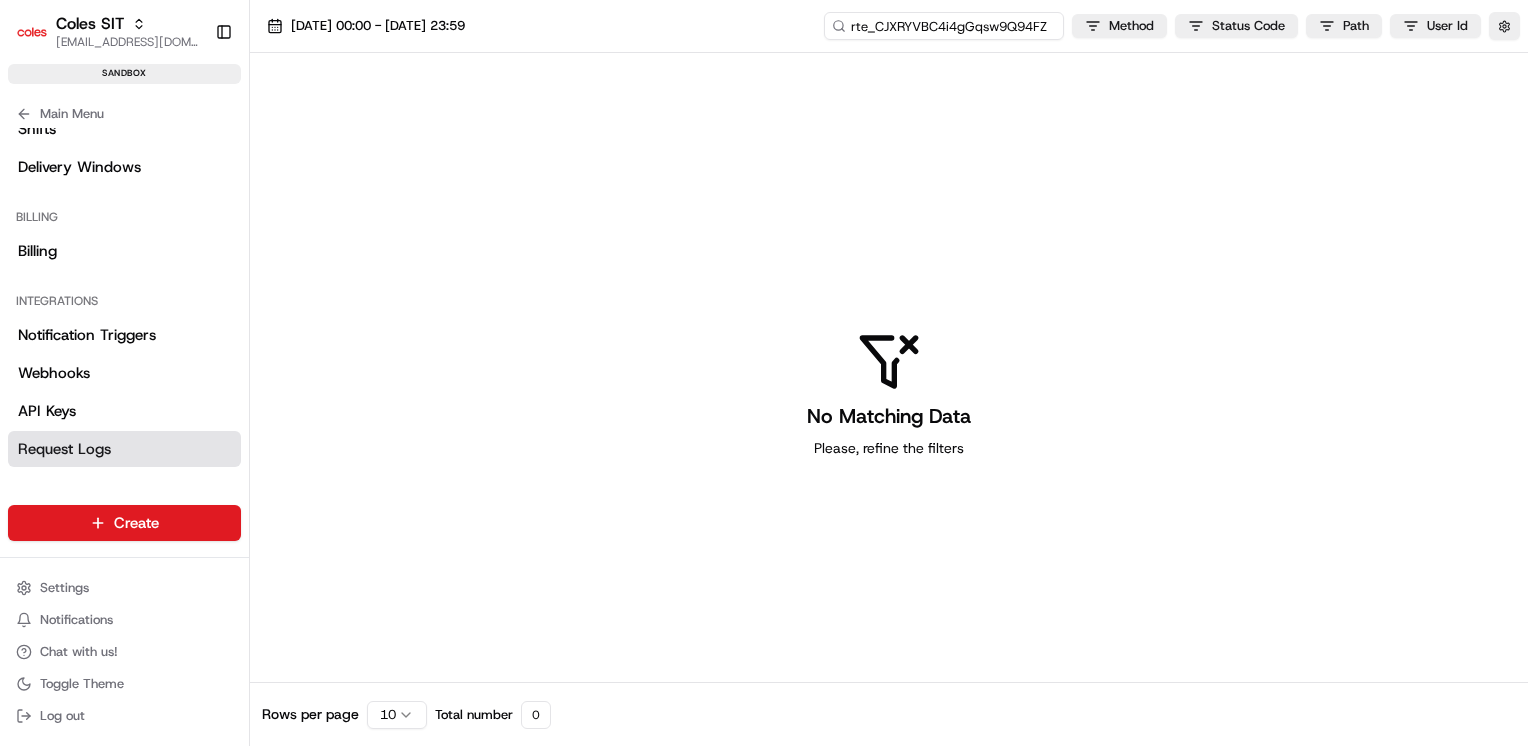 click on "rte_CJXRYVBC4i4gGqsw9Q94FZ" at bounding box center [944, 26] 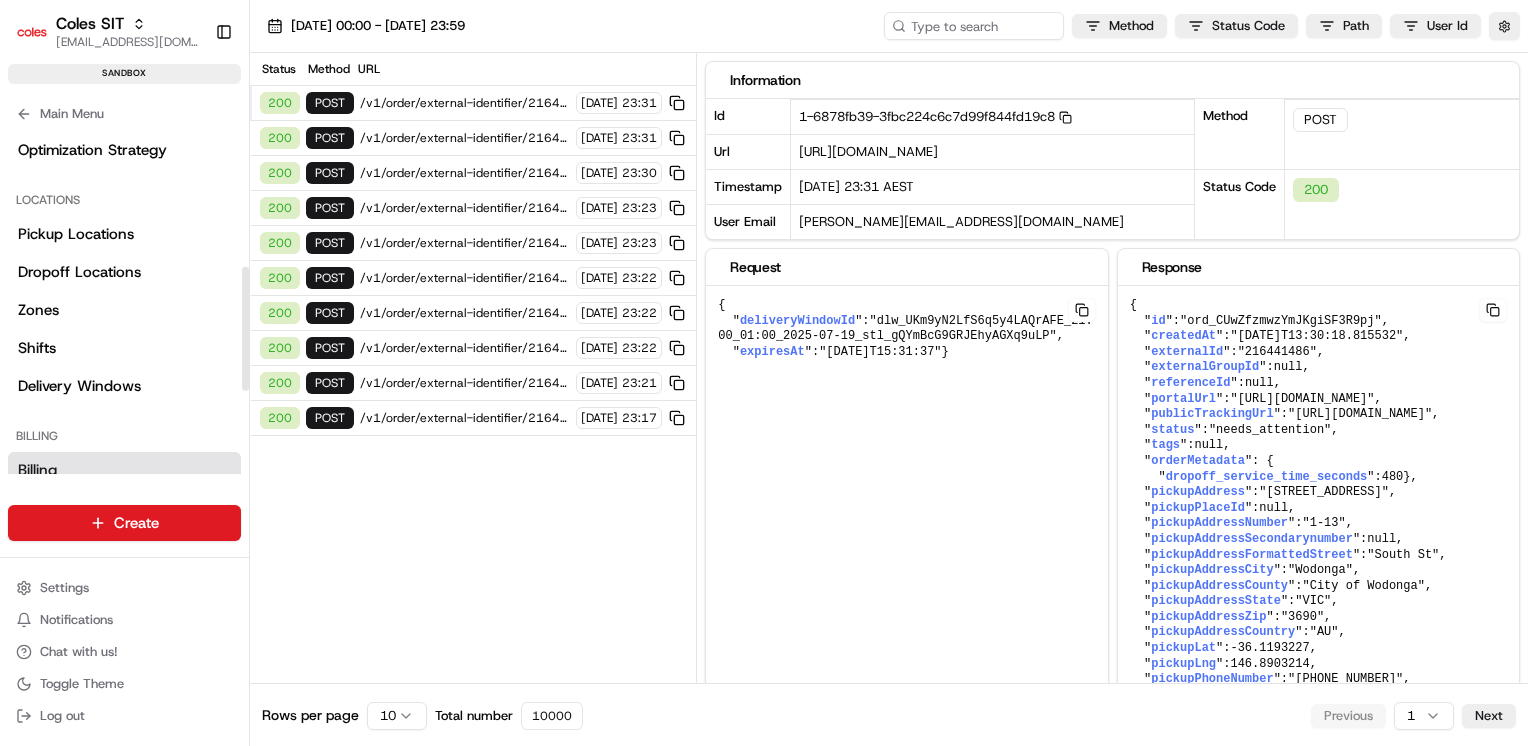 scroll, scrollTop: 380, scrollLeft: 0, axis: vertical 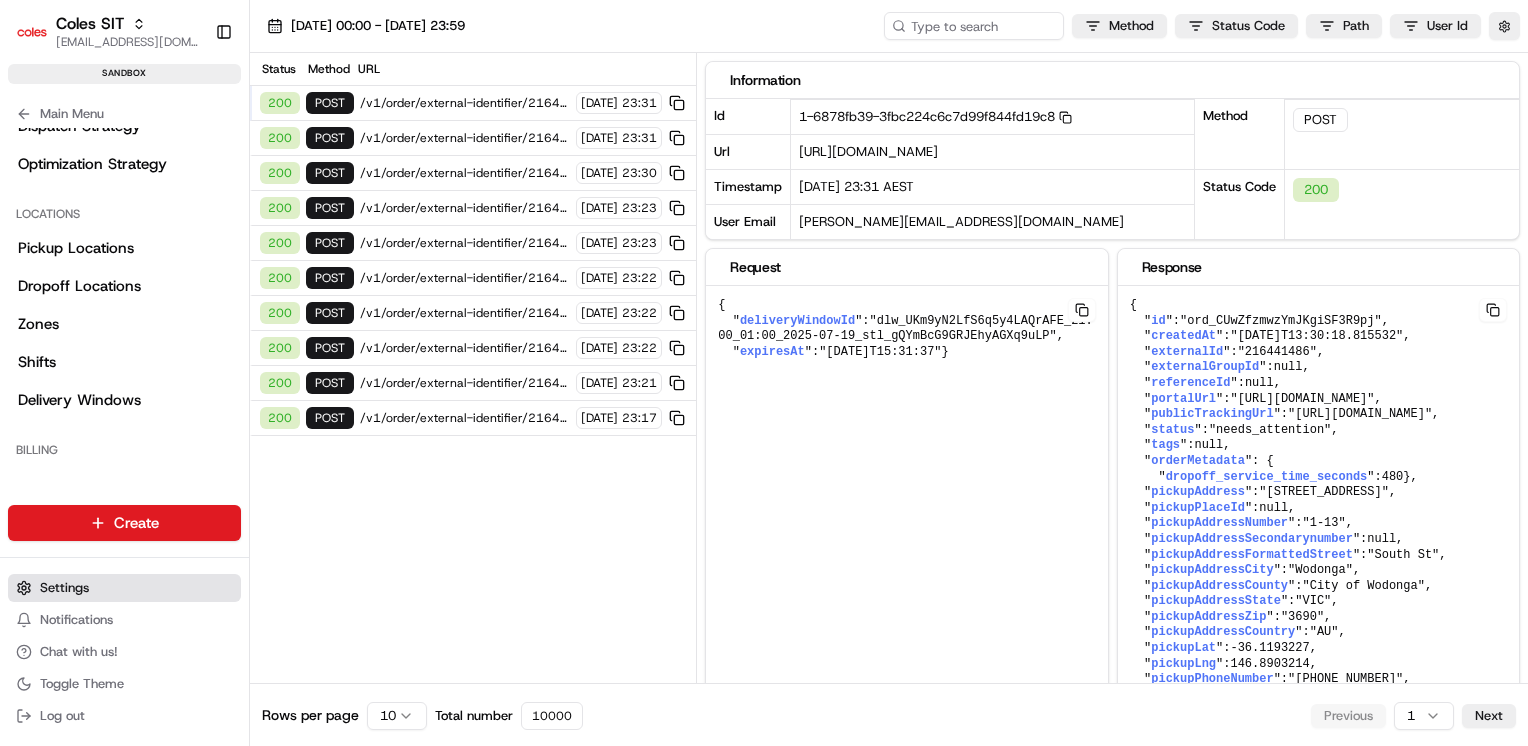 click on "Settings" at bounding box center (64, 588) 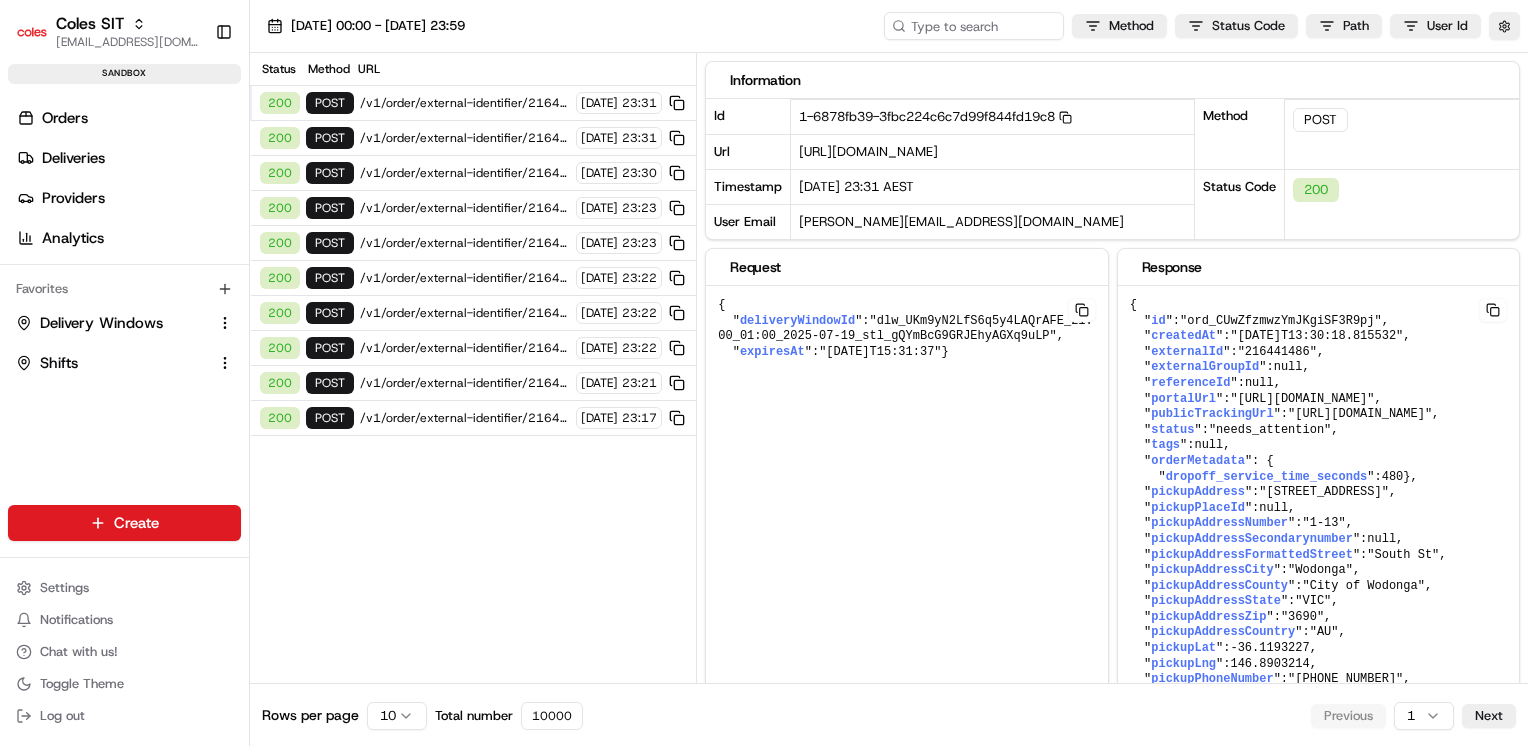 type 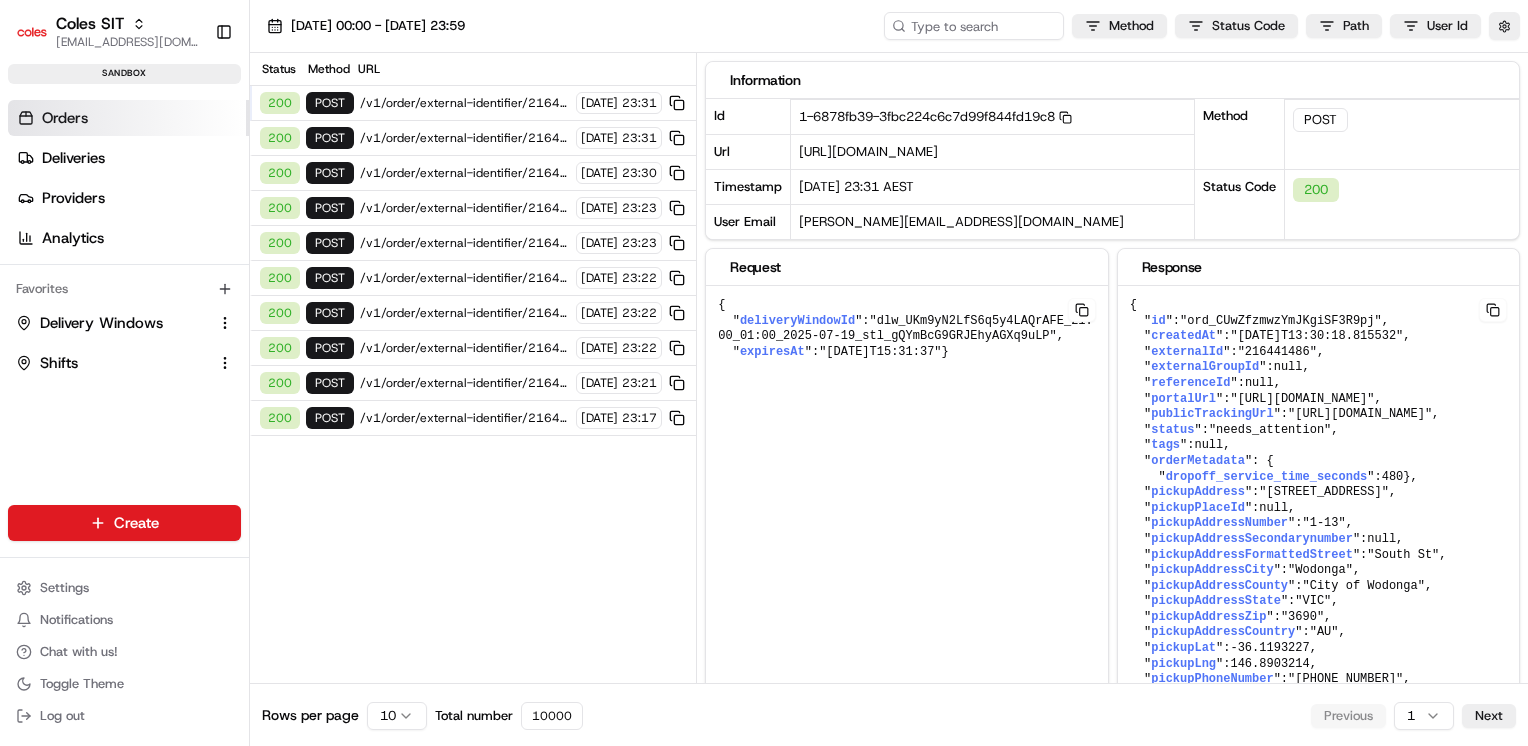 click on "Orders" at bounding box center (128, 118) 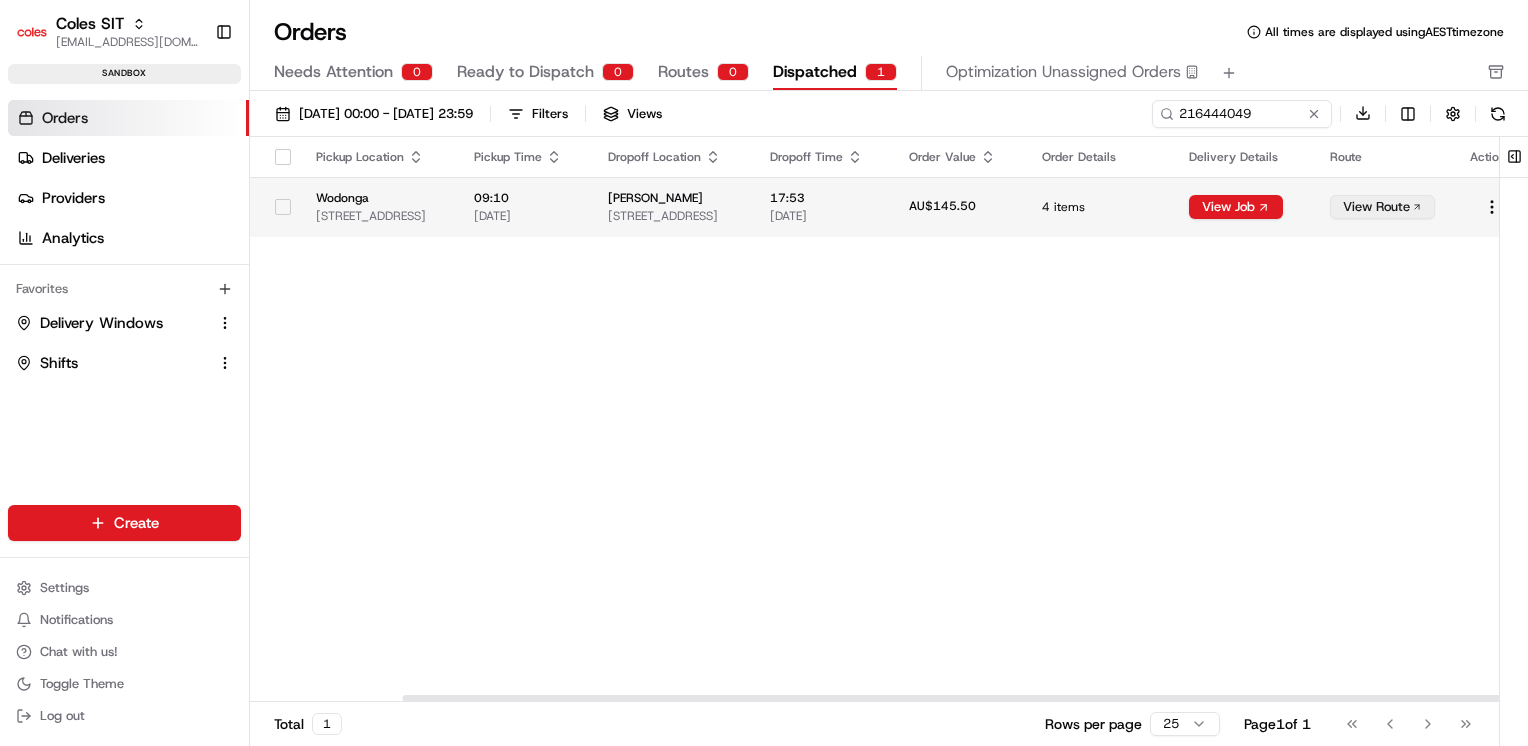 scroll, scrollTop: 0, scrollLeft: 172, axis: horizontal 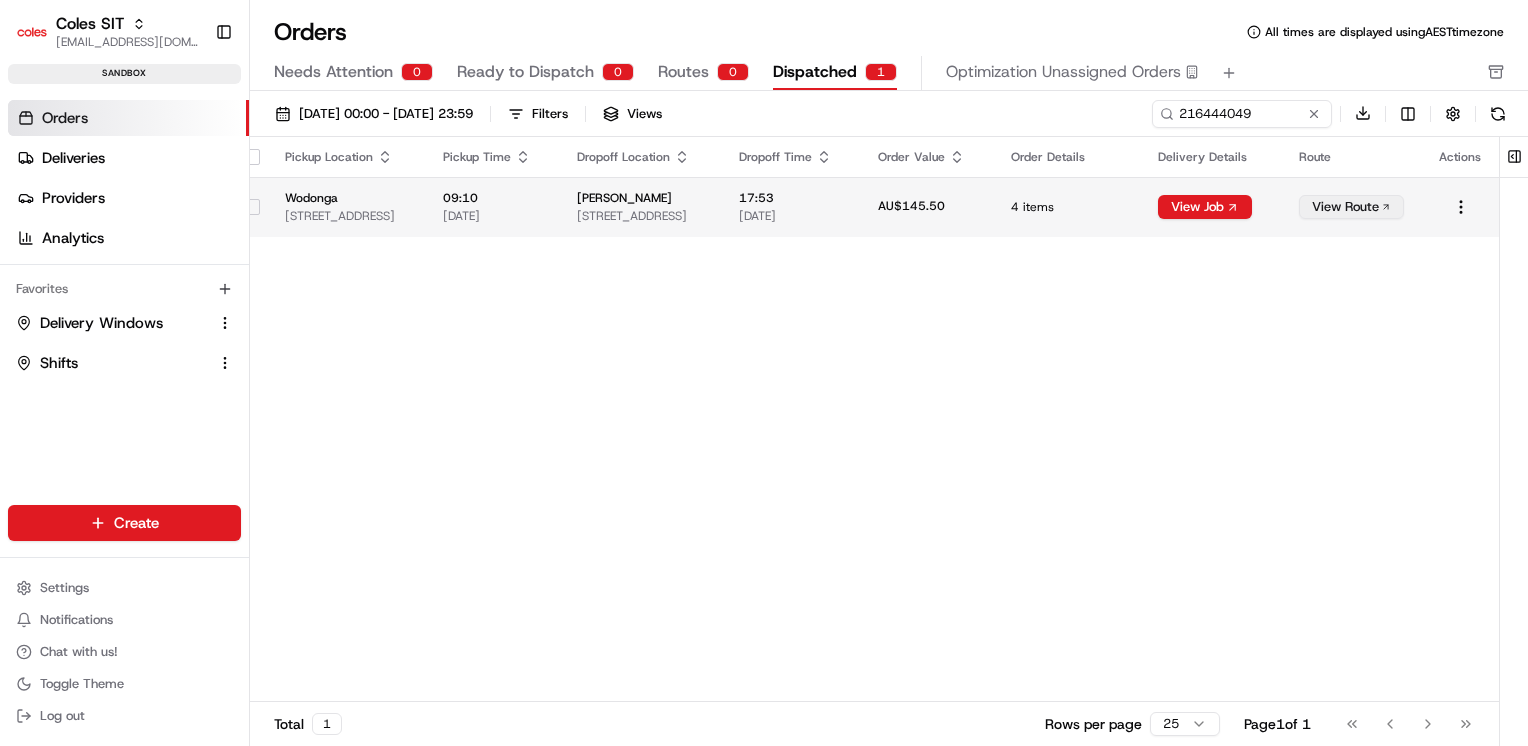 click on "View Route" at bounding box center (1351, 207) 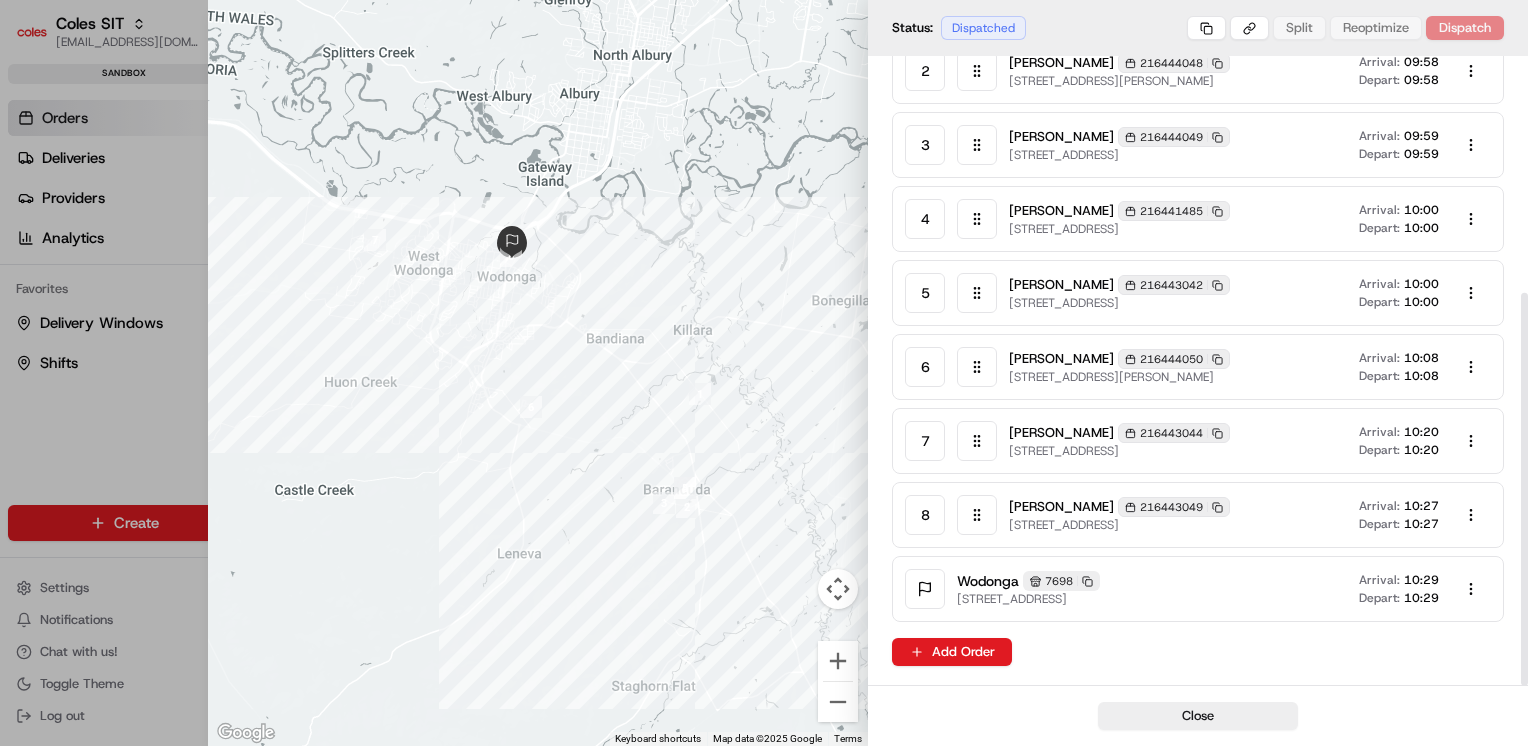 scroll, scrollTop: 0, scrollLeft: 0, axis: both 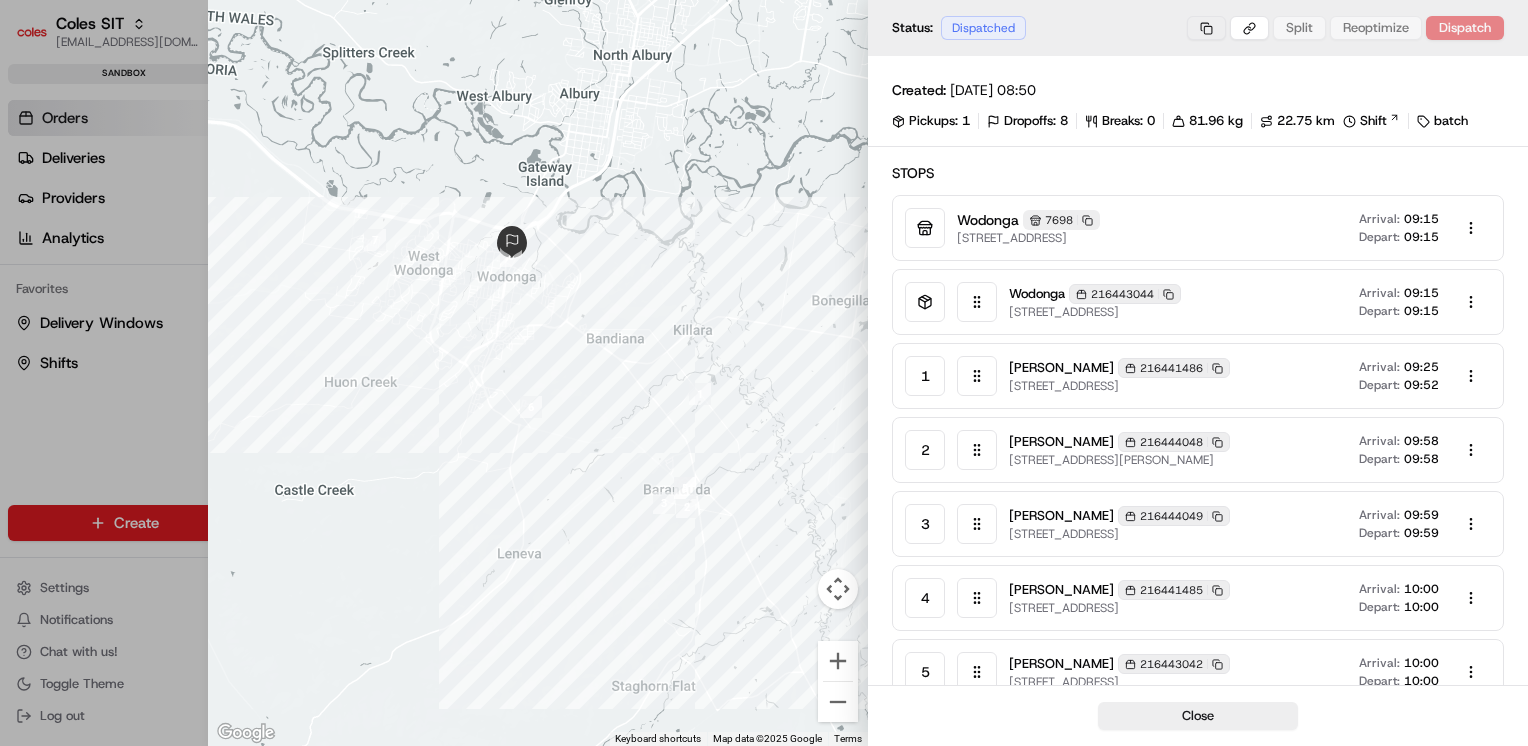click on "Coles SIT prateekmohan.lal@coles.com.au Toggle Sidebar sandbox Orders Deliveries Providers Analytics Favorites Delivery Windows Shifts Main Menu Members & Organization Organization Users Roles Preferences Customization Tracking Orchestration Automations Dispatch Strategy Optimization Strategy Locations Pickup Locations Dropoff Locations Zones Shifts Delivery Windows Billing Billing Integrations Notification Triggers Webhooks API Keys Request Logs Create Settings Notifications Chat with us! Toggle Theme Log out Orders All times are displayed using  AEST  timezone Needs Attention 0 Ready to Dispatch 0 Routes 0 Dispatched 0 Optimization Unassigned Orders 01/07/2025 00:00 - 31/07/2025 23:59 Filters Views 216444049 Download Pickup Location Pickup Time Dropoff Location Dropoff Time Order Value Order Details Delivery Details Route Actions Wodonga 1-13 South St, Wodonga VIC 3690, Australia 09:10 19/07/2025 Piyush Raghav 15 Howards Rd, BARANDUDA, VIC 3691, AU 17:53 19/07/2025 AU$145.50 4   items View Job 0" at bounding box center (764, 373) 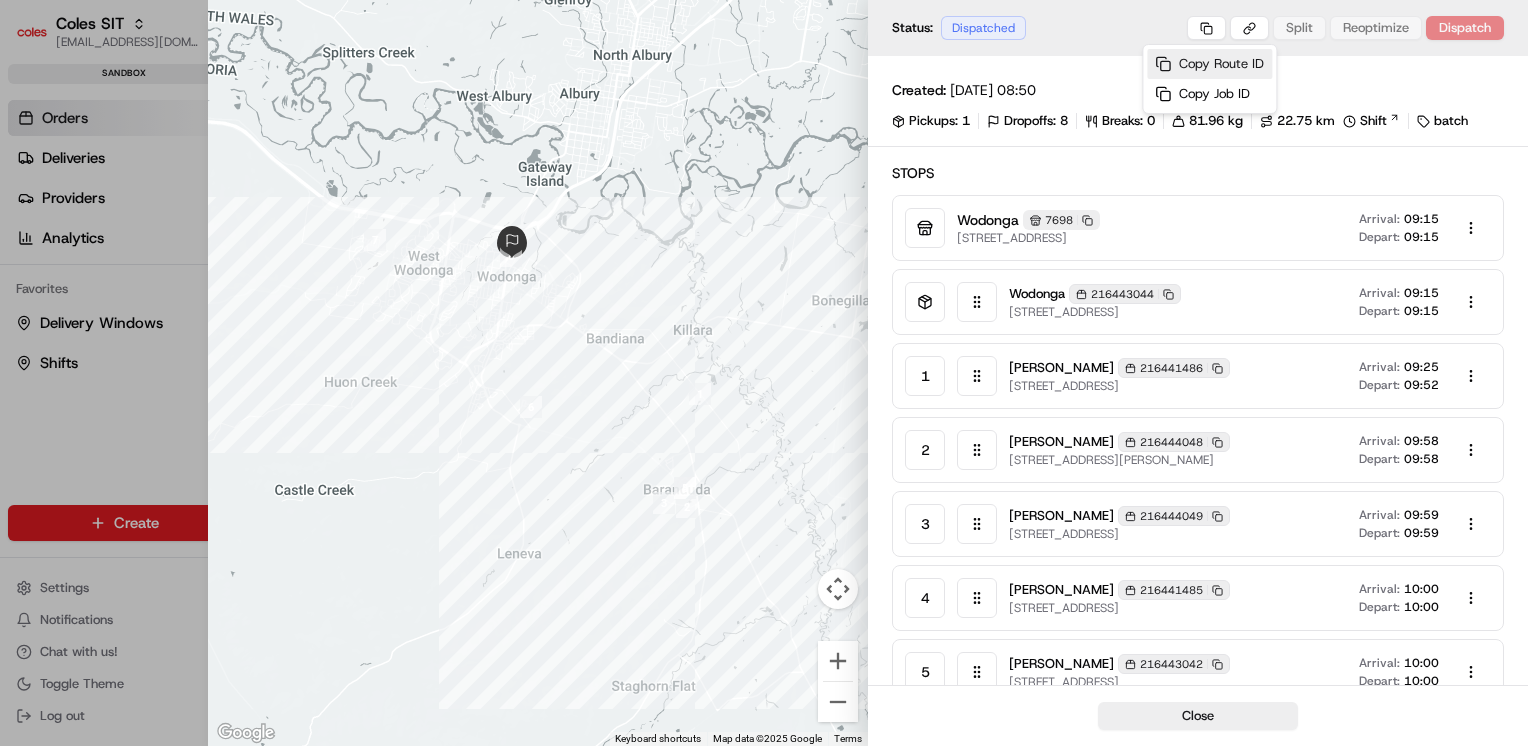 click on "Copy Route ID" at bounding box center [1209, 64] 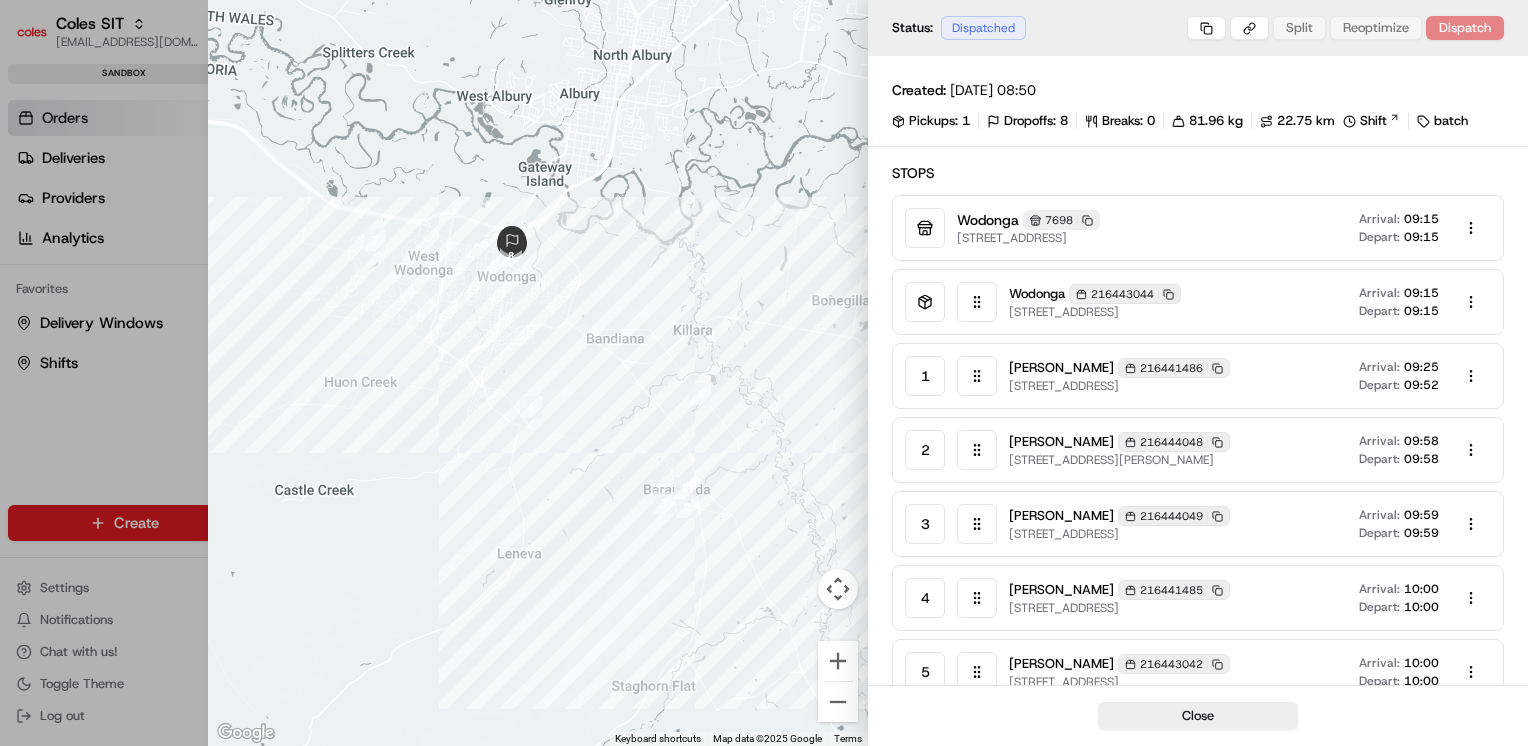 click on "216443044 Copy  216443044" at bounding box center (1125, 294) 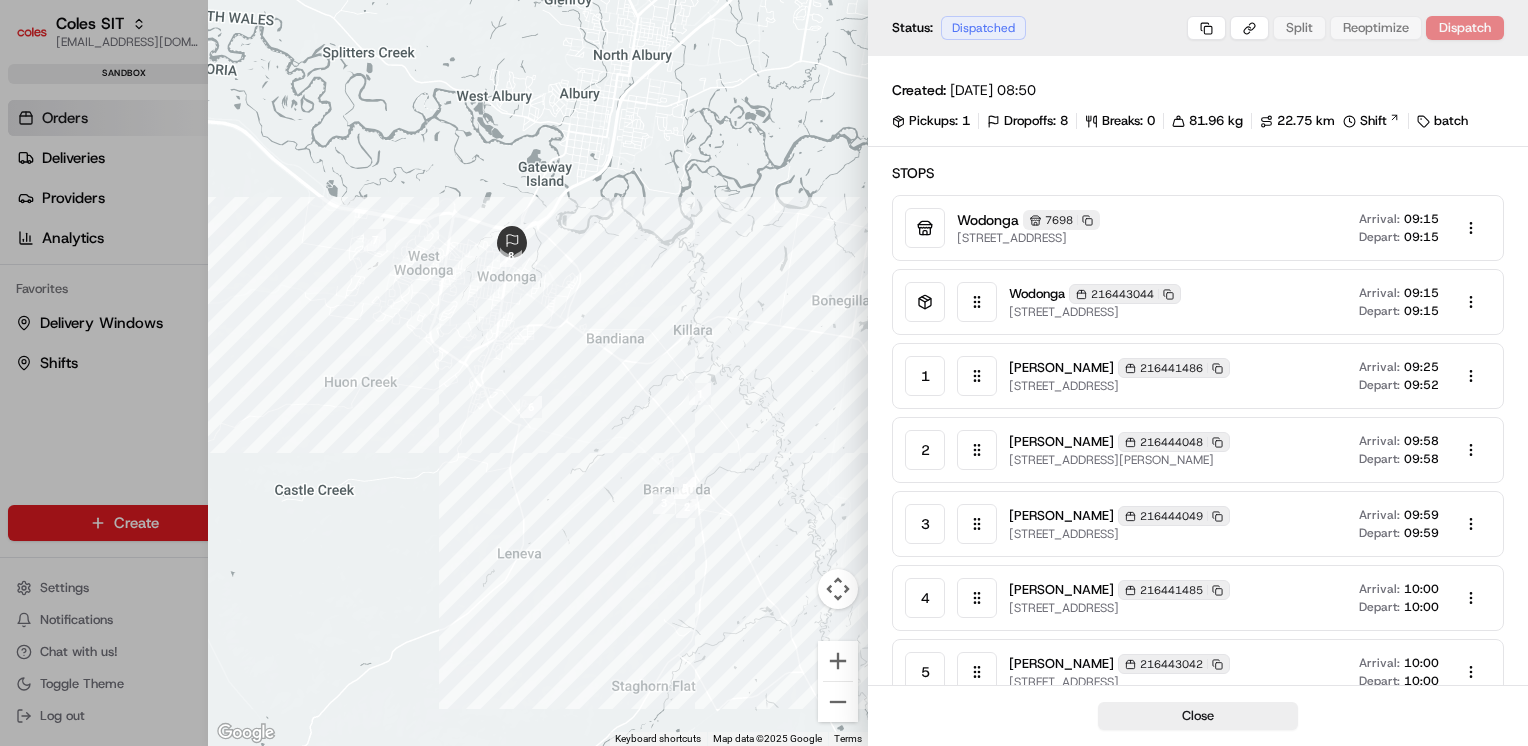 click 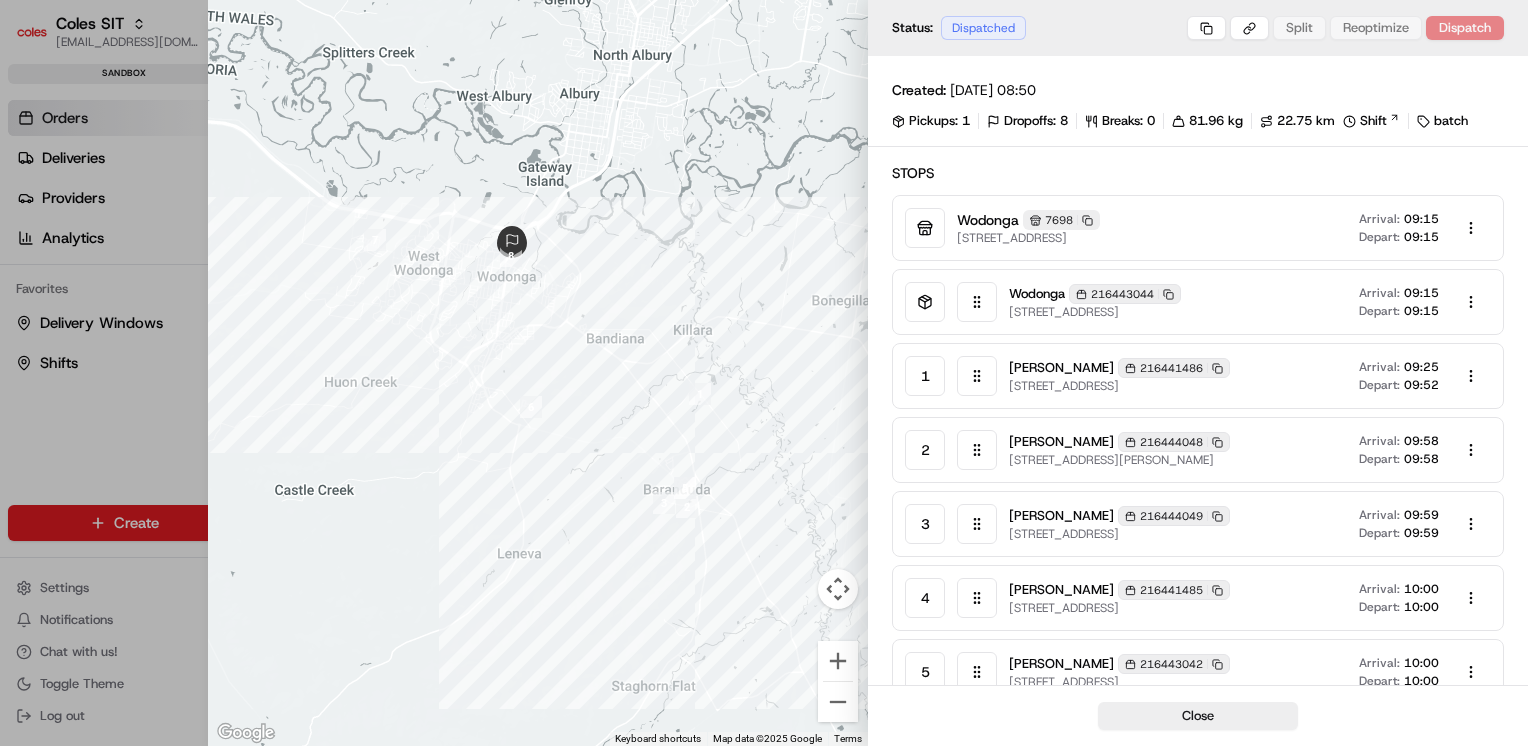 click at bounding box center [764, 373] 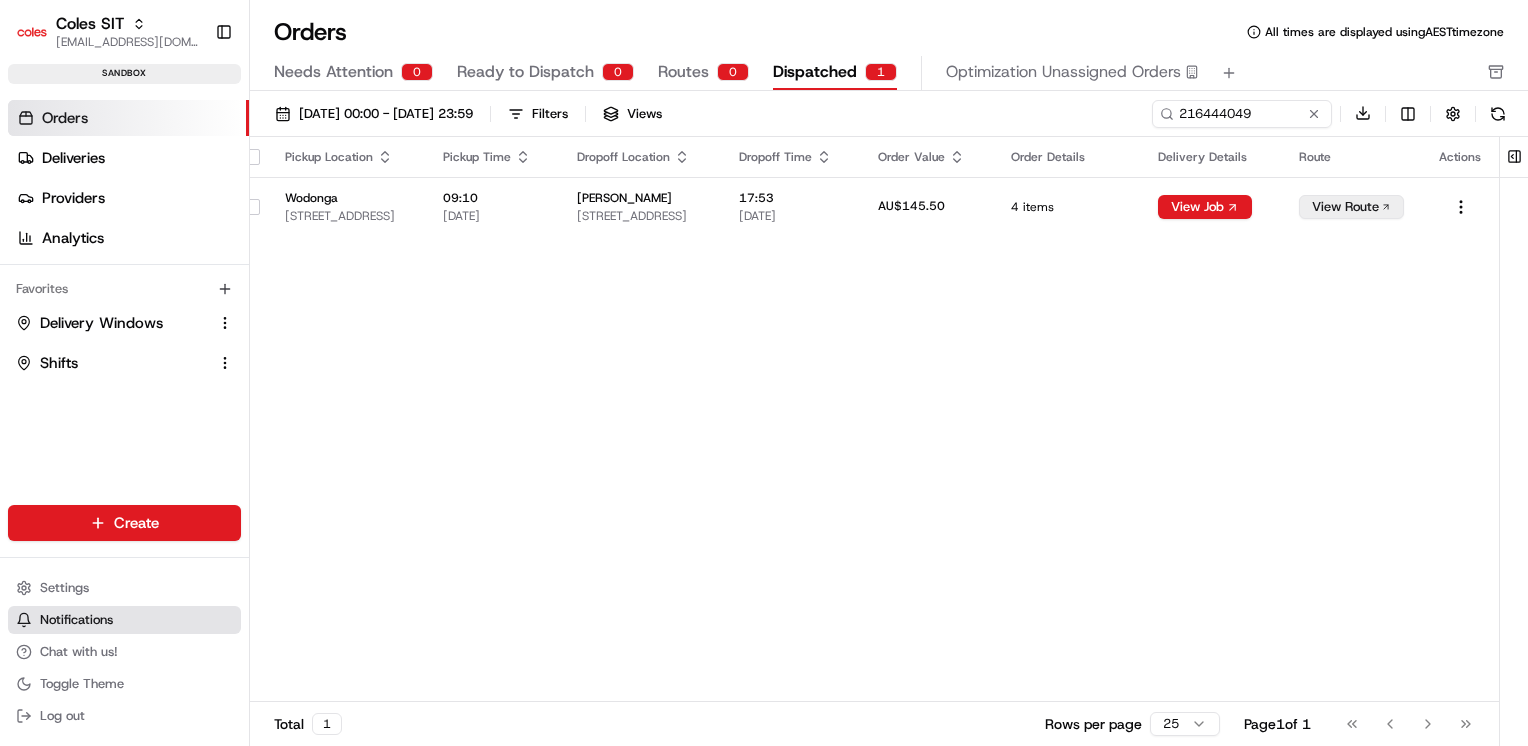 click on "Notifications" at bounding box center (76, 620) 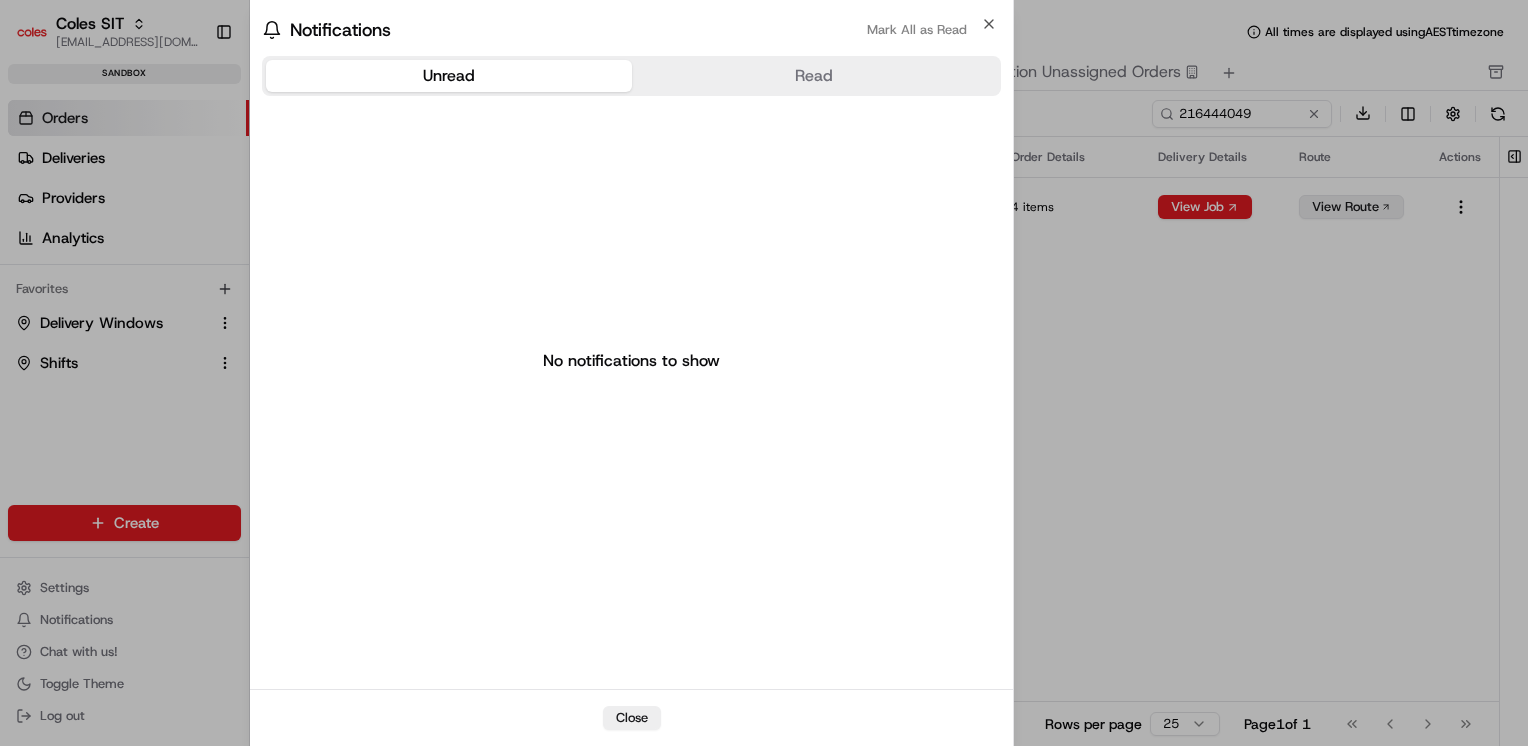 click on "Coles SIT prateekmohan.lal@coles.com.au Toggle Sidebar sandbox Orders Deliveries Providers Analytics Favorites Delivery Windows Shifts Main Menu Members & Organization Organization Users Roles Preferences Customization Tracking Orchestration Automations Dispatch Strategy Optimization Strategy Locations Pickup Locations Dropoff Locations Zones Shifts Delivery Windows Billing Billing Integrations Notification Triggers Webhooks API Keys Request Logs Create Settings Notifications Chat with us! Toggle Theme Log out Orders All times are displayed using  AEST  timezone Needs Attention 0 Ready to Dispatch 0 Routes 0 Dispatched 1 Optimization Unassigned Orders 01/07/2025 00:00 - 31/07/2025 23:59 Filters Views 216444049 Download Pickup Location Pickup Time Dropoff Location Dropoff Time Order Value Order Details Delivery Details Route Actions Wodonga 1-13 South St, Wodonga VIC 3690, Australia 09:10 19/07/2025 Piyush Raghav 15 Howards Rd, BARANDUDA, VIC 3691, AU 17:53 19/07/2025 AU$145.50 4   items View Job 1" at bounding box center [764, 373] 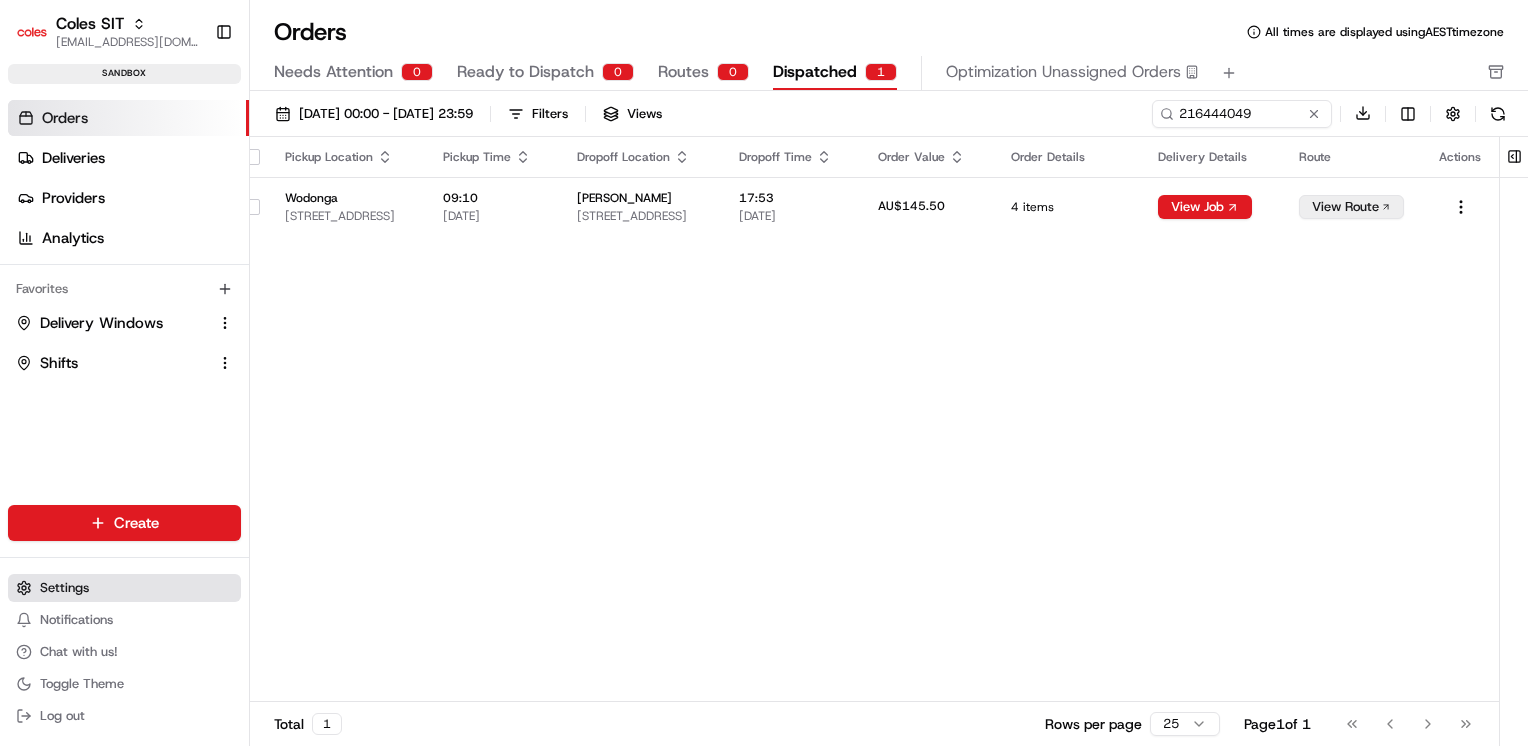 click on "Settings" at bounding box center [124, 588] 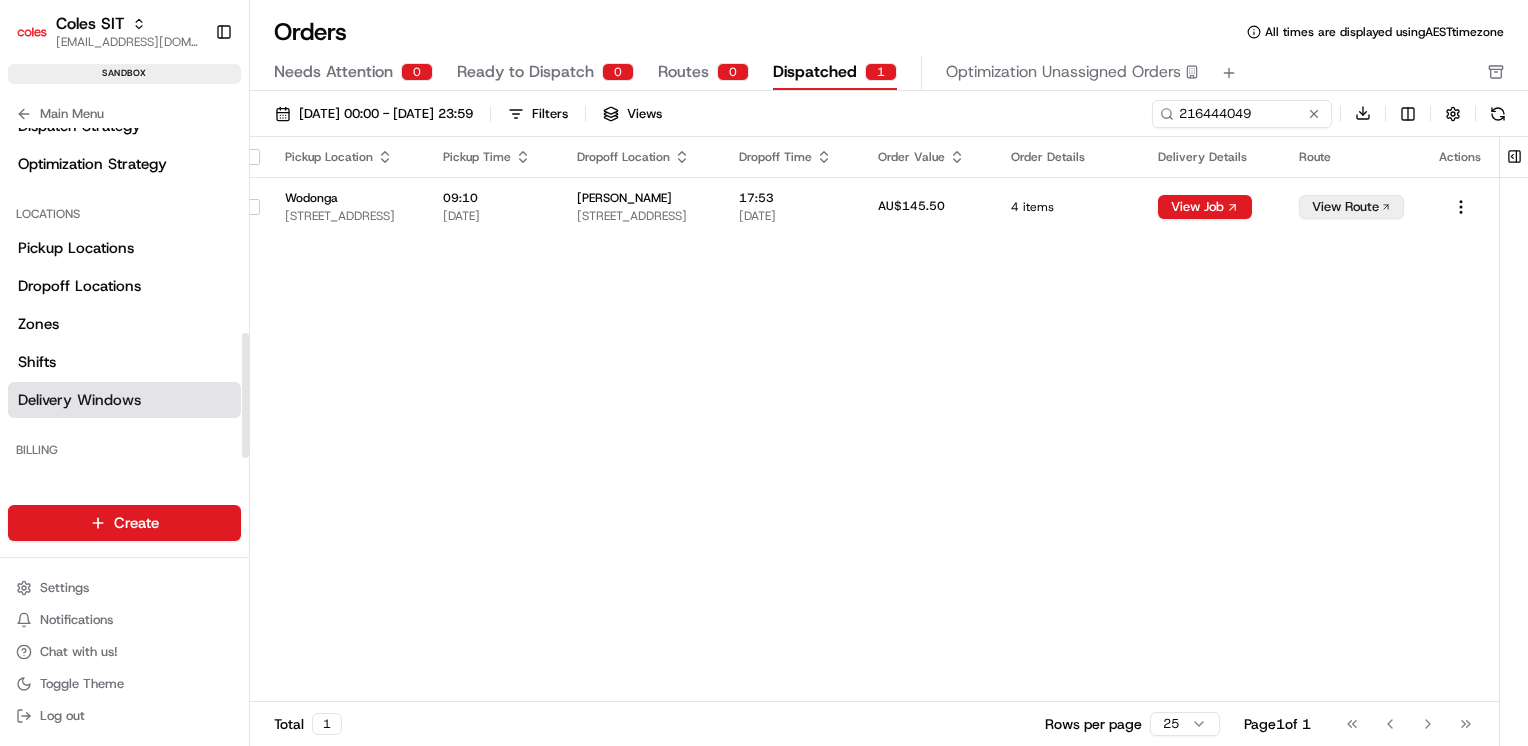 scroll, scrollTop: 613, scrollLeft: 0, axis: vertical 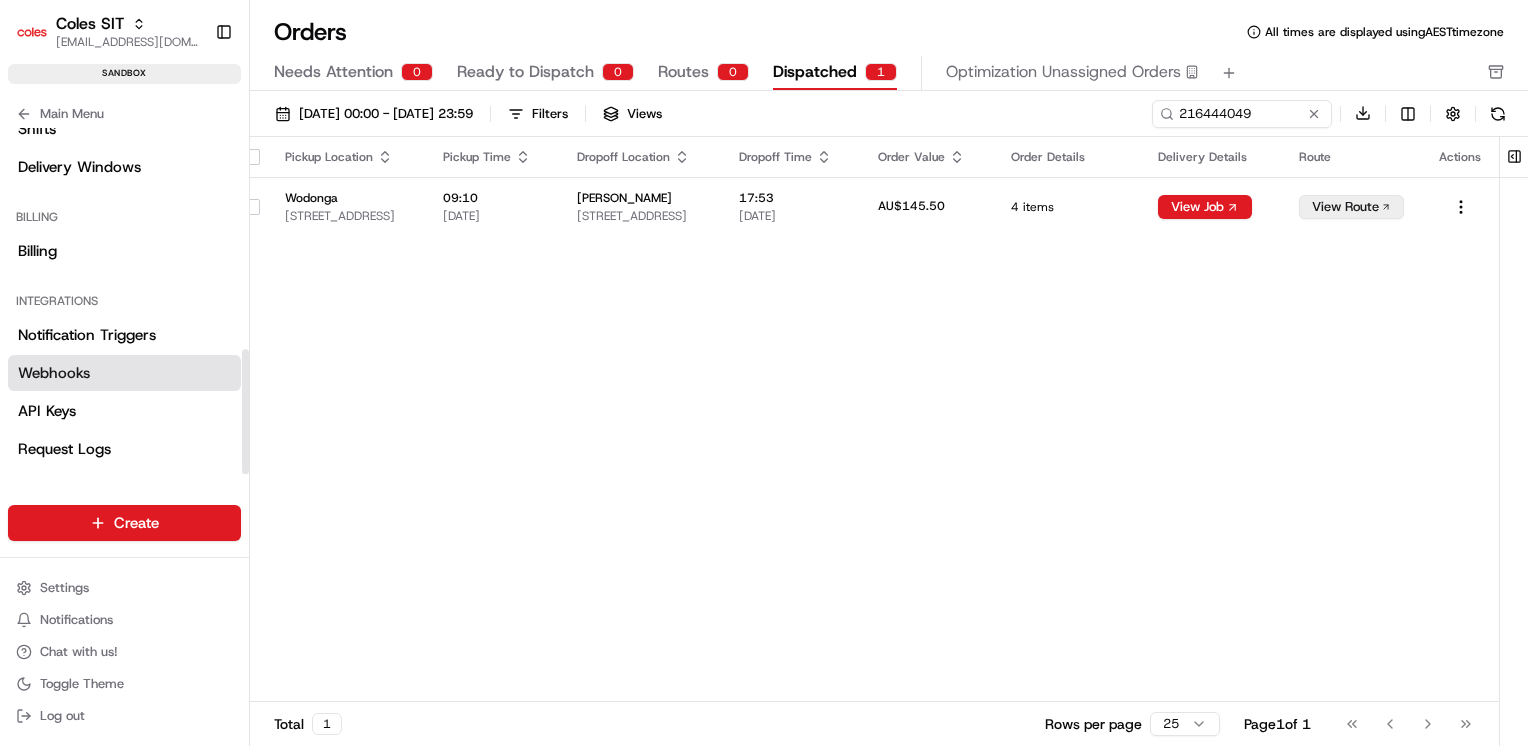 click on "Webhooks" at bounding box center [124, 373] 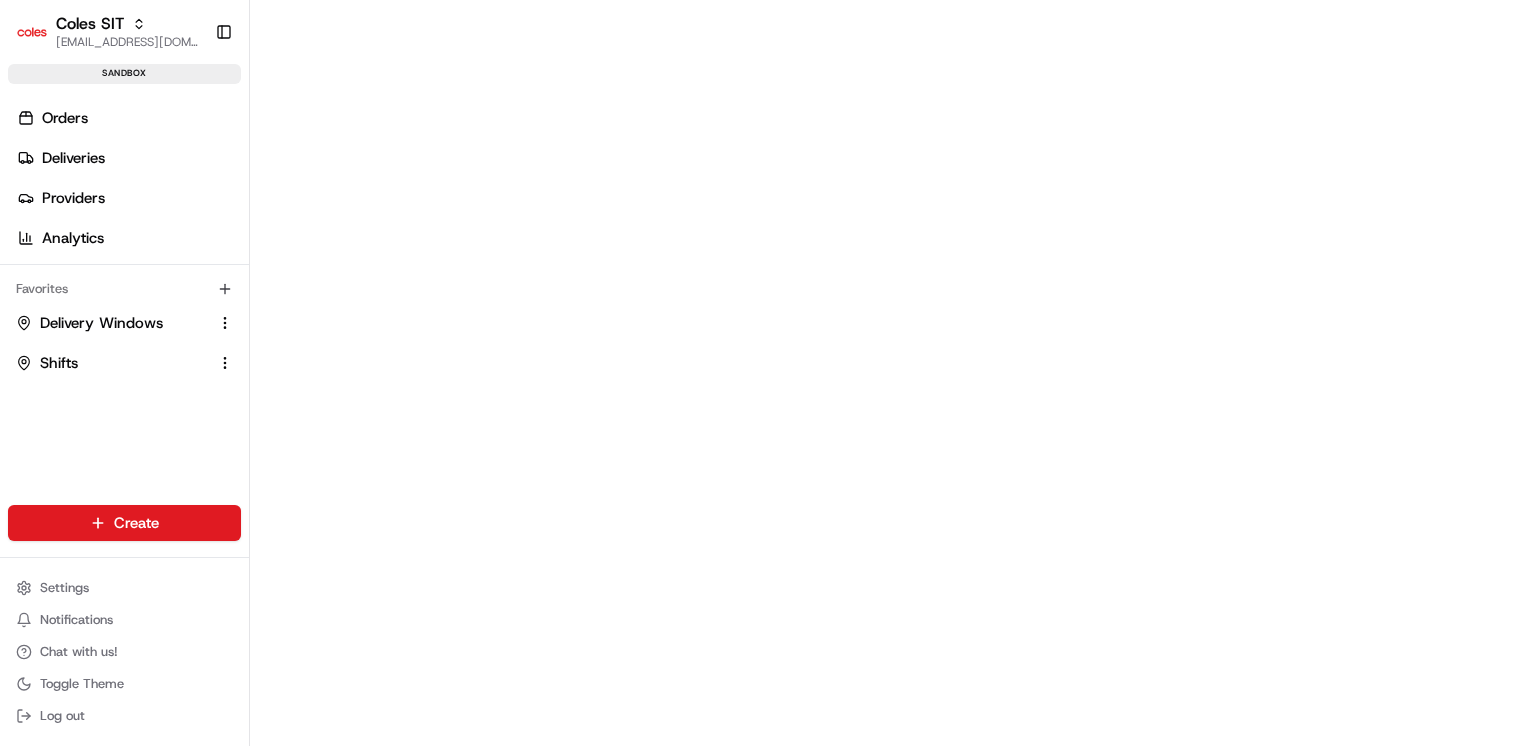 scroll, scrollTop: 0, scrollLeft: 0, axis: both 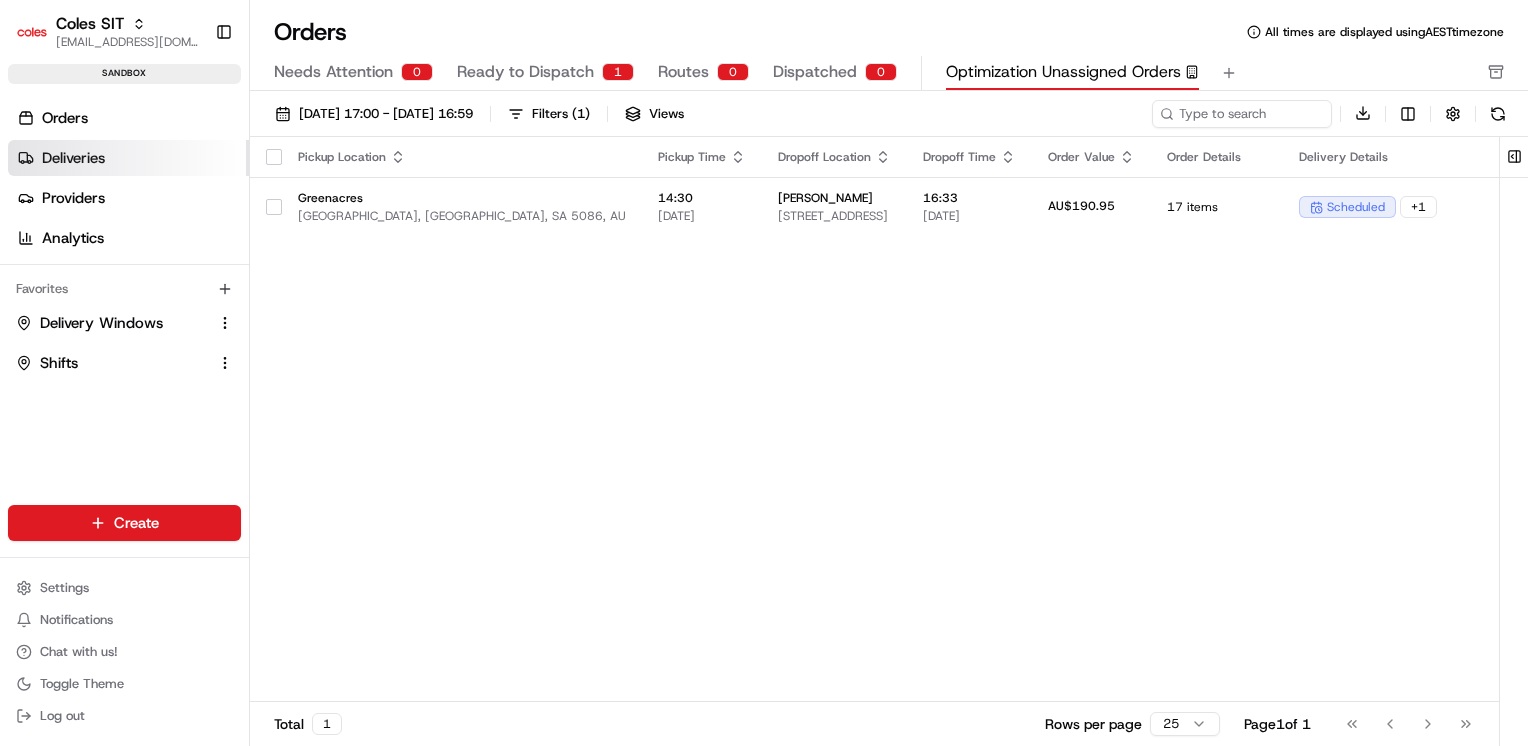 click on "Deliveries" at bounding box center (73, 158) 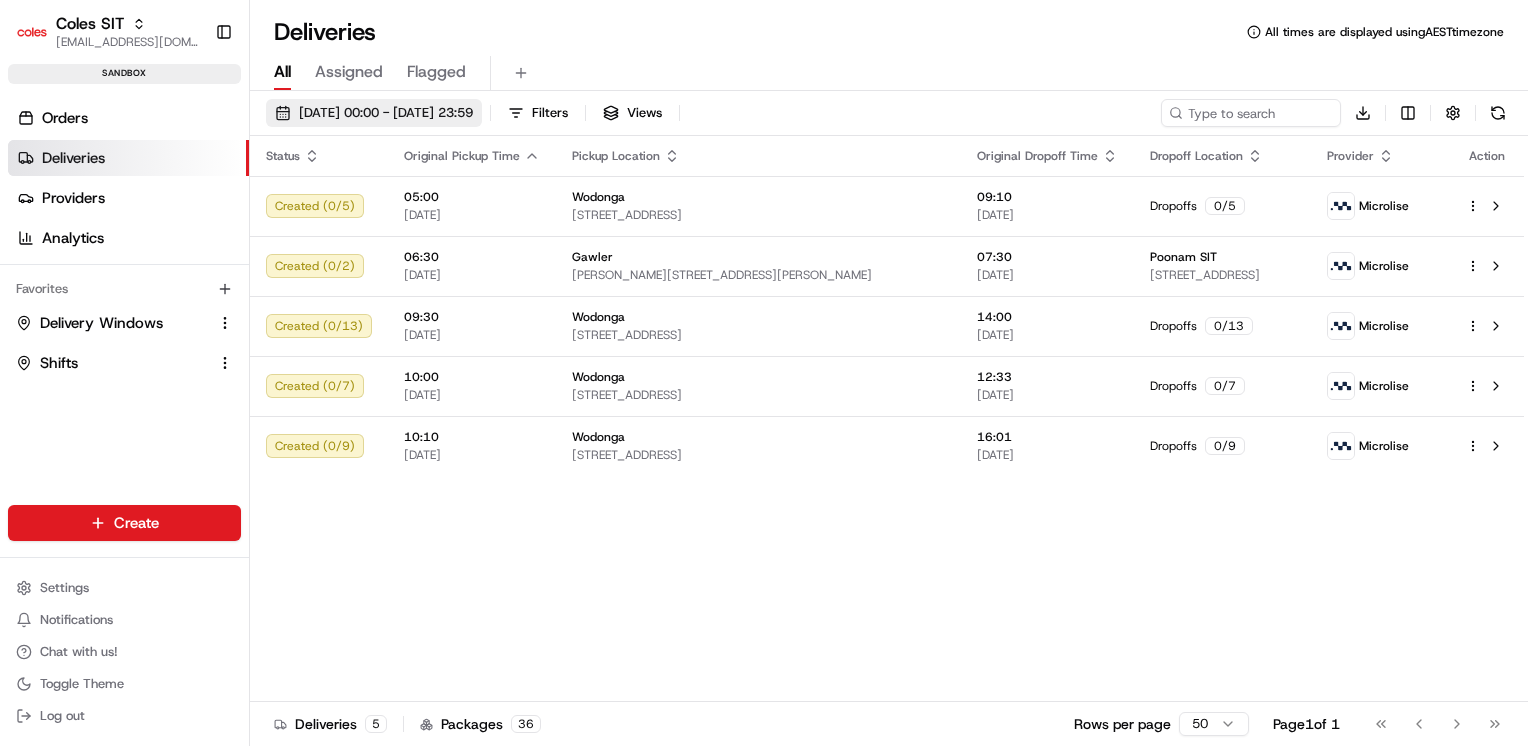 click on "[DATE] 00:00 - [DATE] 23:59" at bounding box center (386, 113) 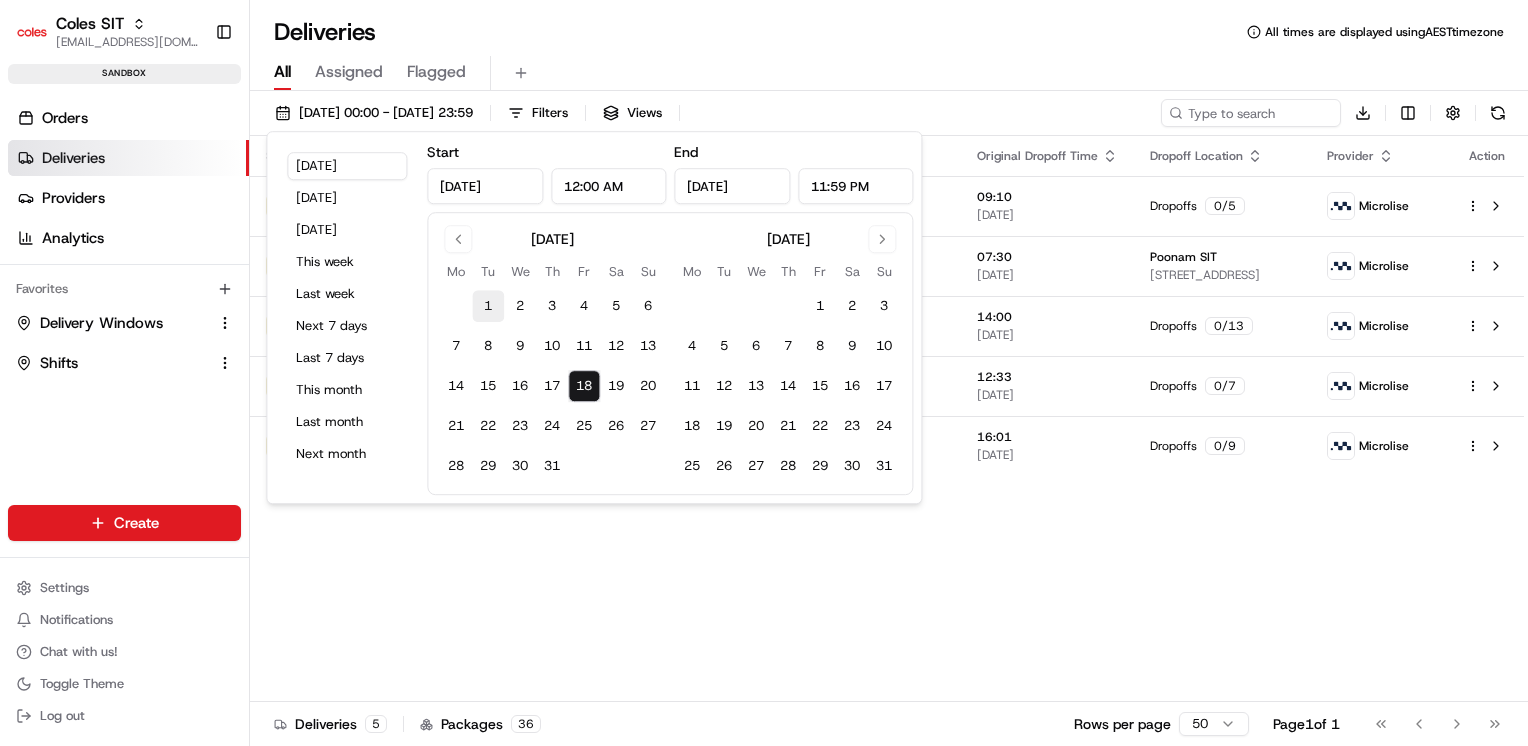 click on "1" at bounding box center [488, 306] 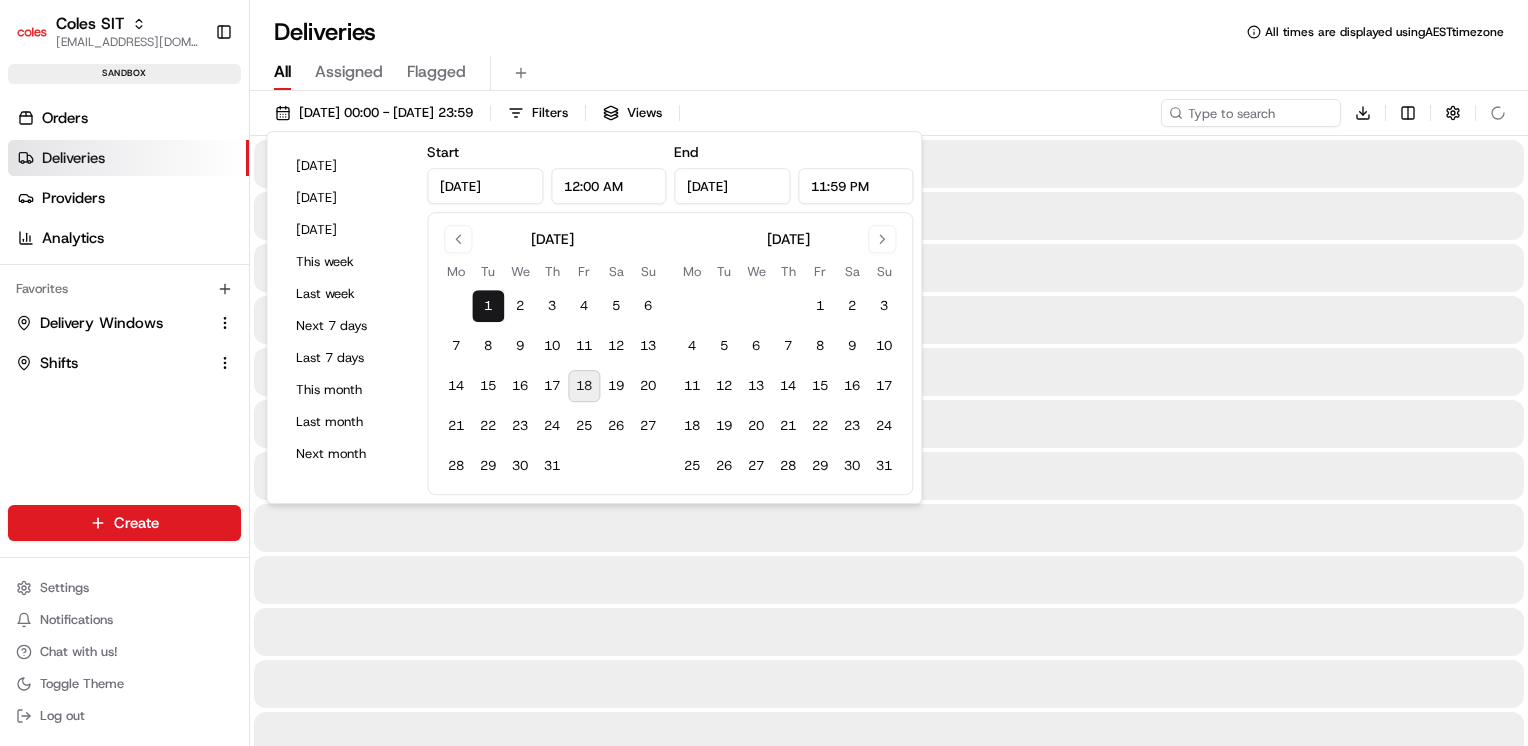 type on "[DATE]" 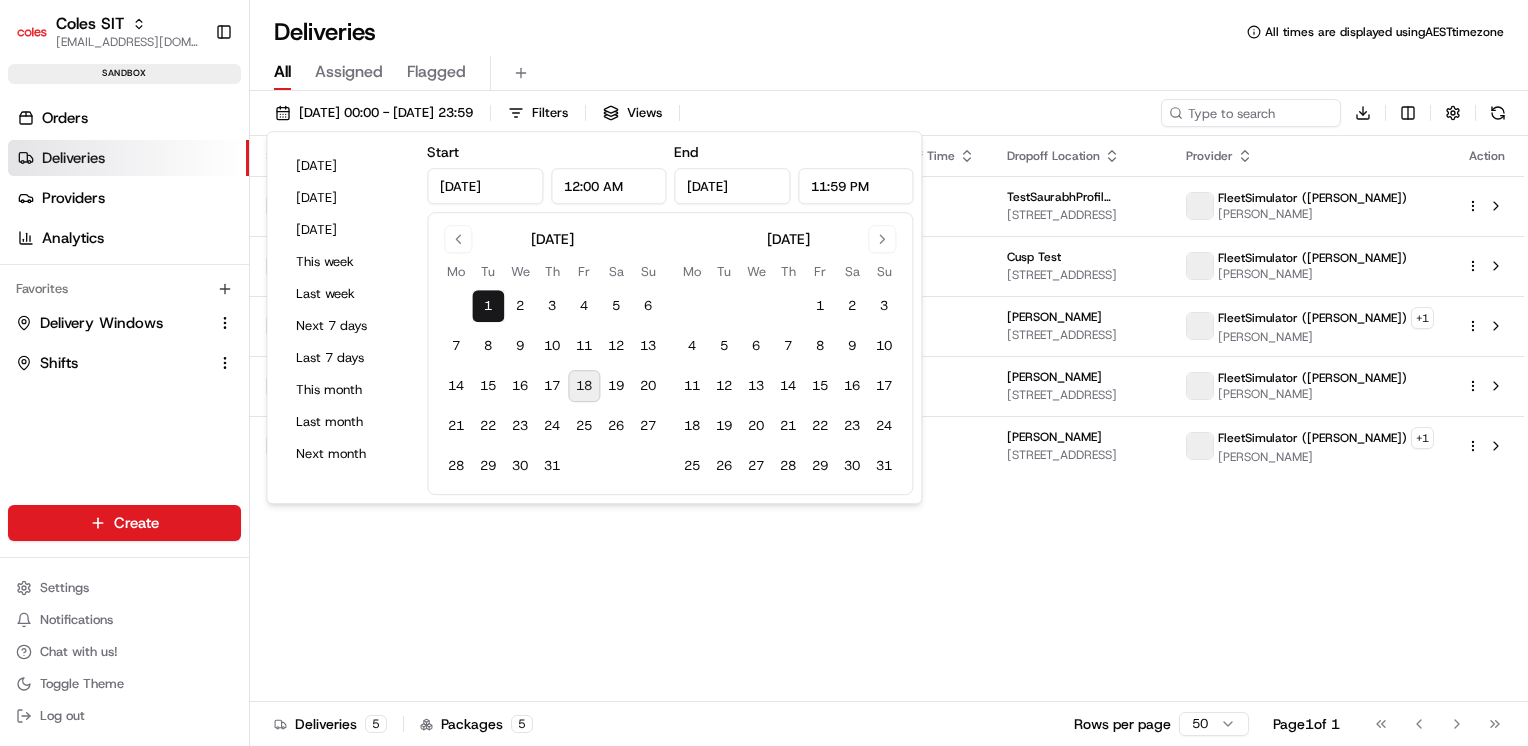 click on "18" at bounding box center [584, 386] 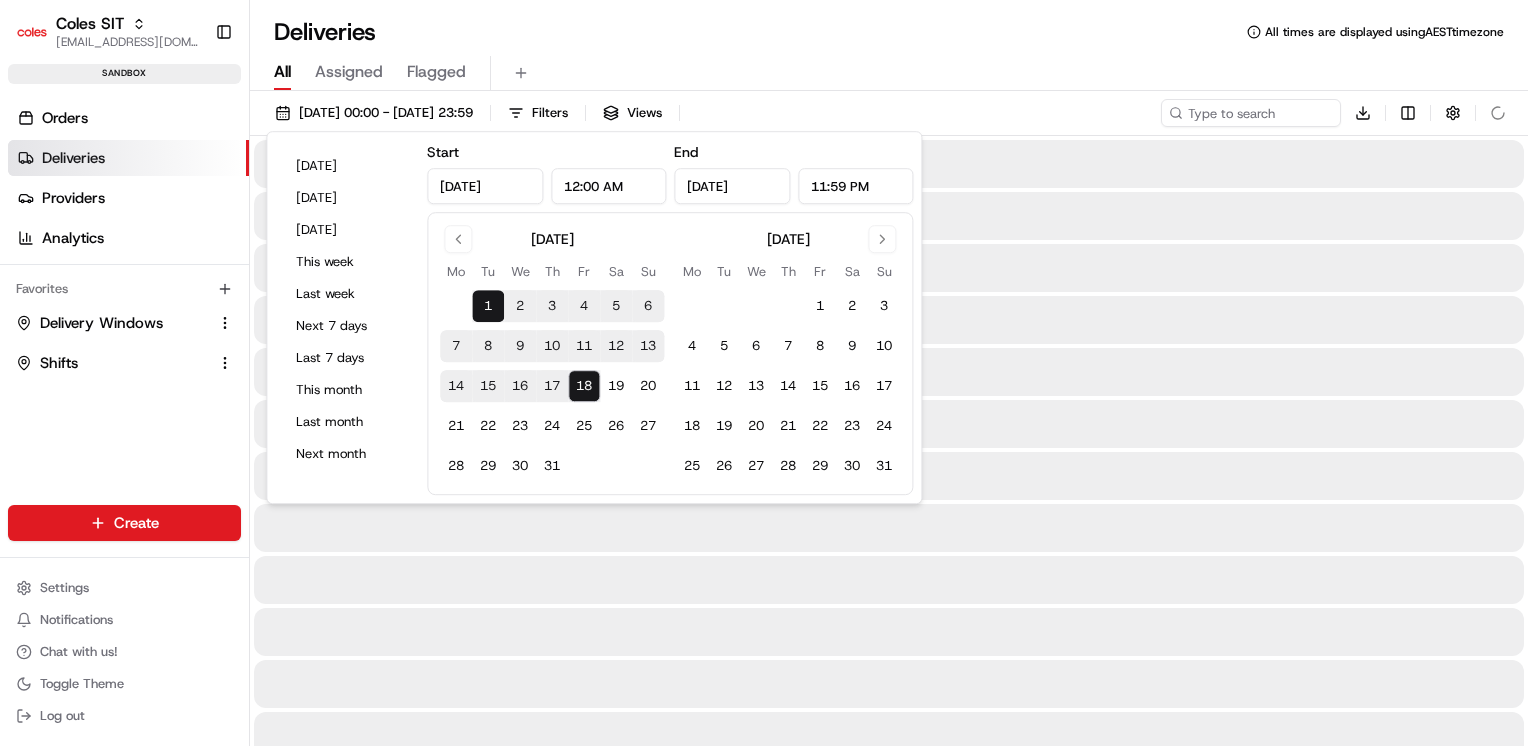 click on "All Assigned Flagged" at bounding box center [889, 73] 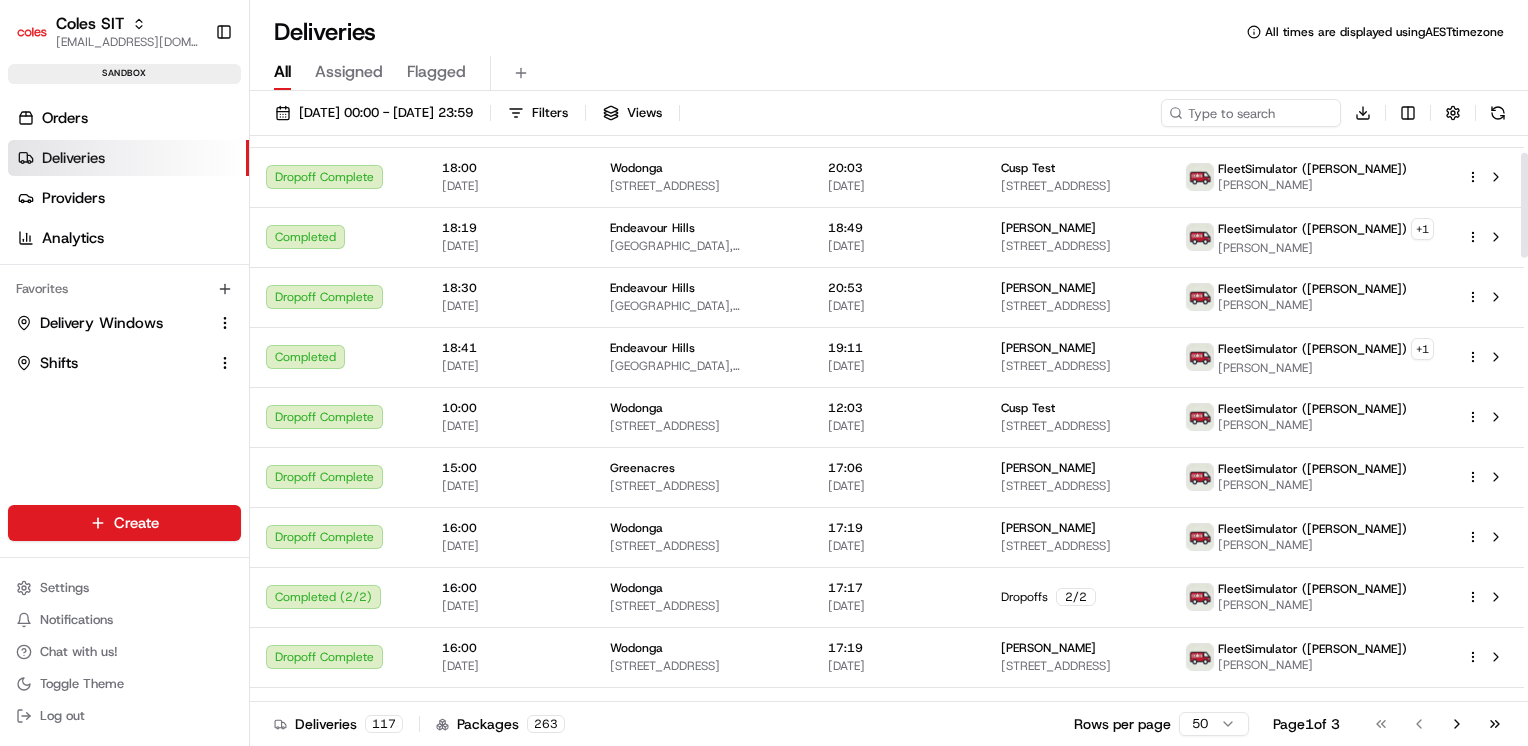 scroll, scrollTop: 0, scrollLeft: 0, axis: both 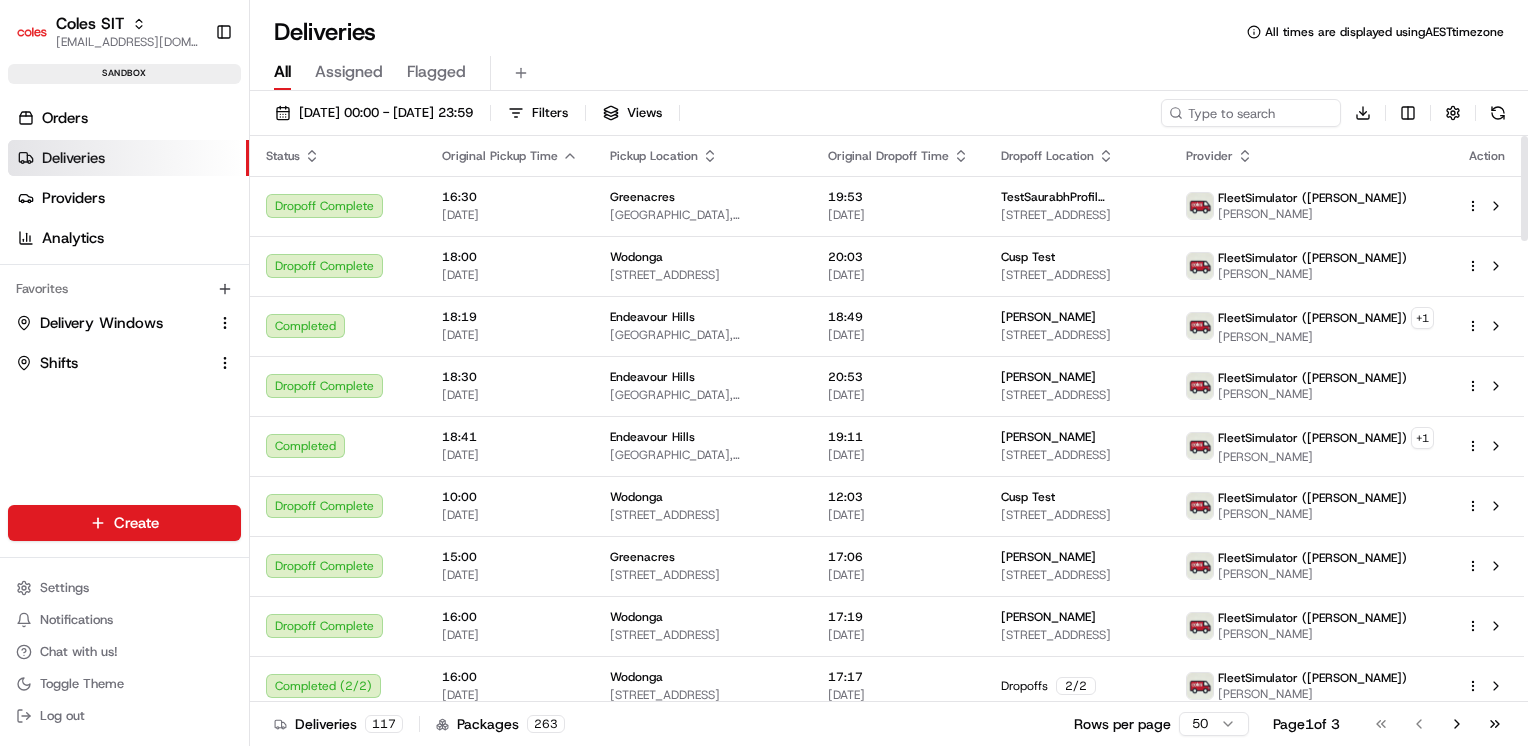 click 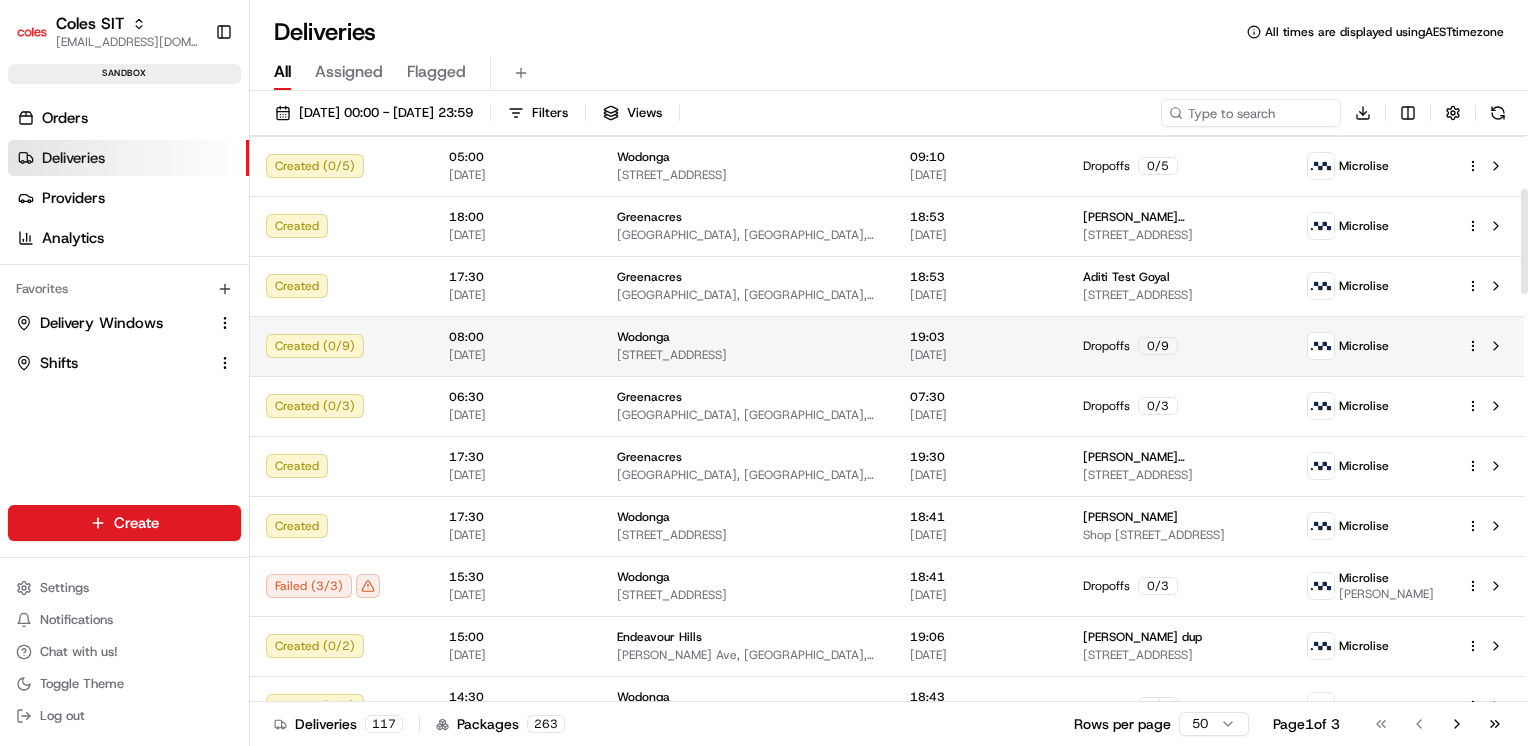 scroll, scrollTop: 284, scrollLeft: 0, axis: vertical 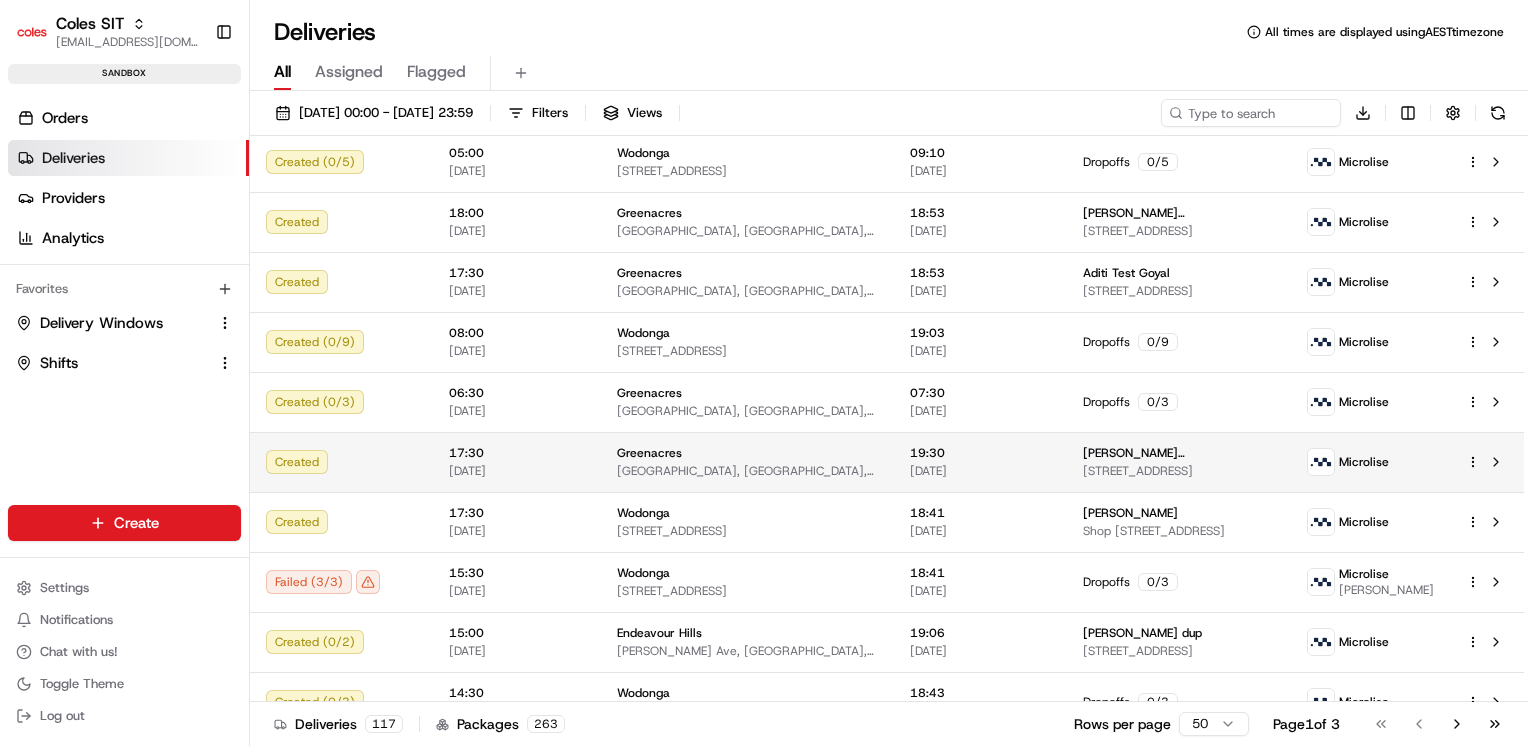 click on "Deliveries All times are displayed using  AEST  timezone" at bounding box center (889, 32) 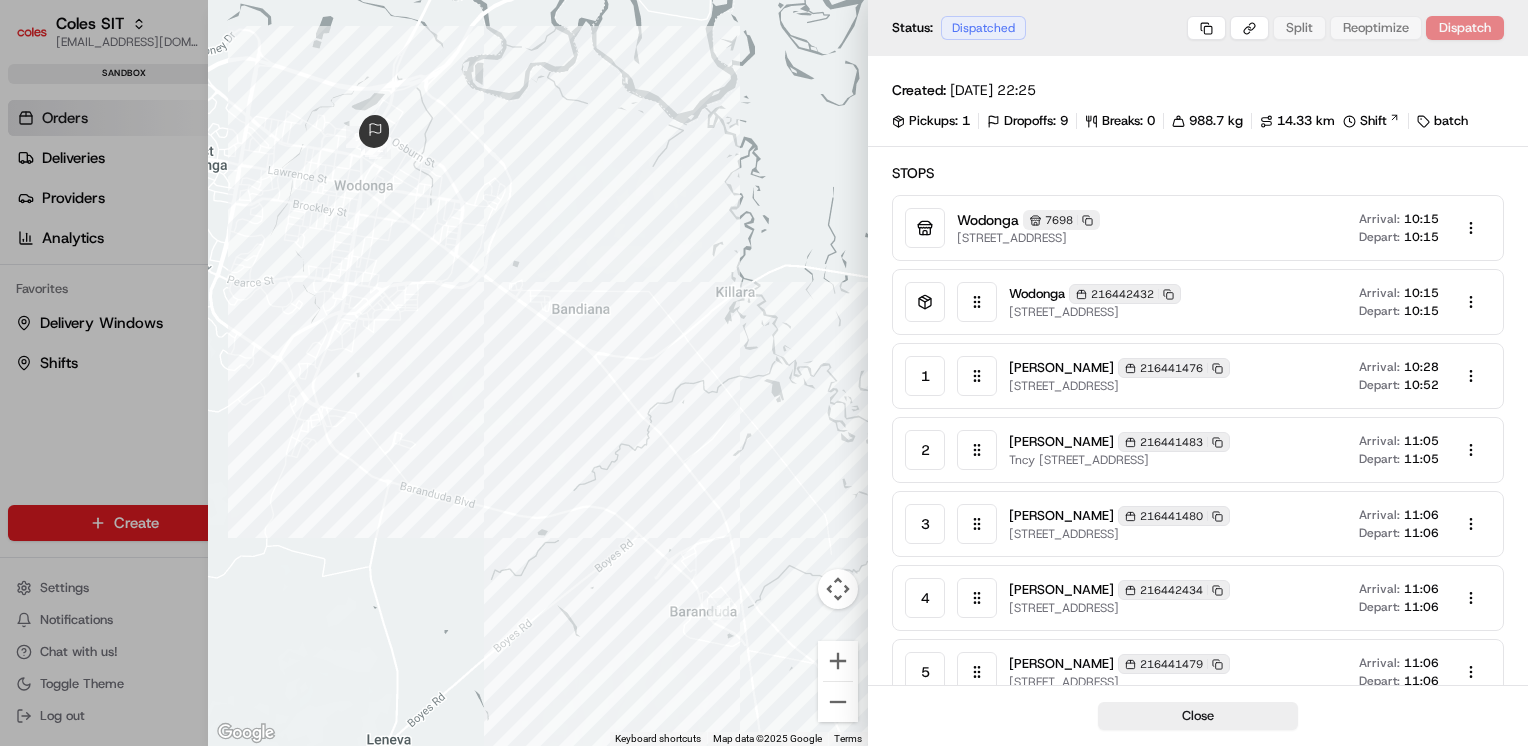 scroll, scrollTop: 0, scrollLeft: 0, axis: both 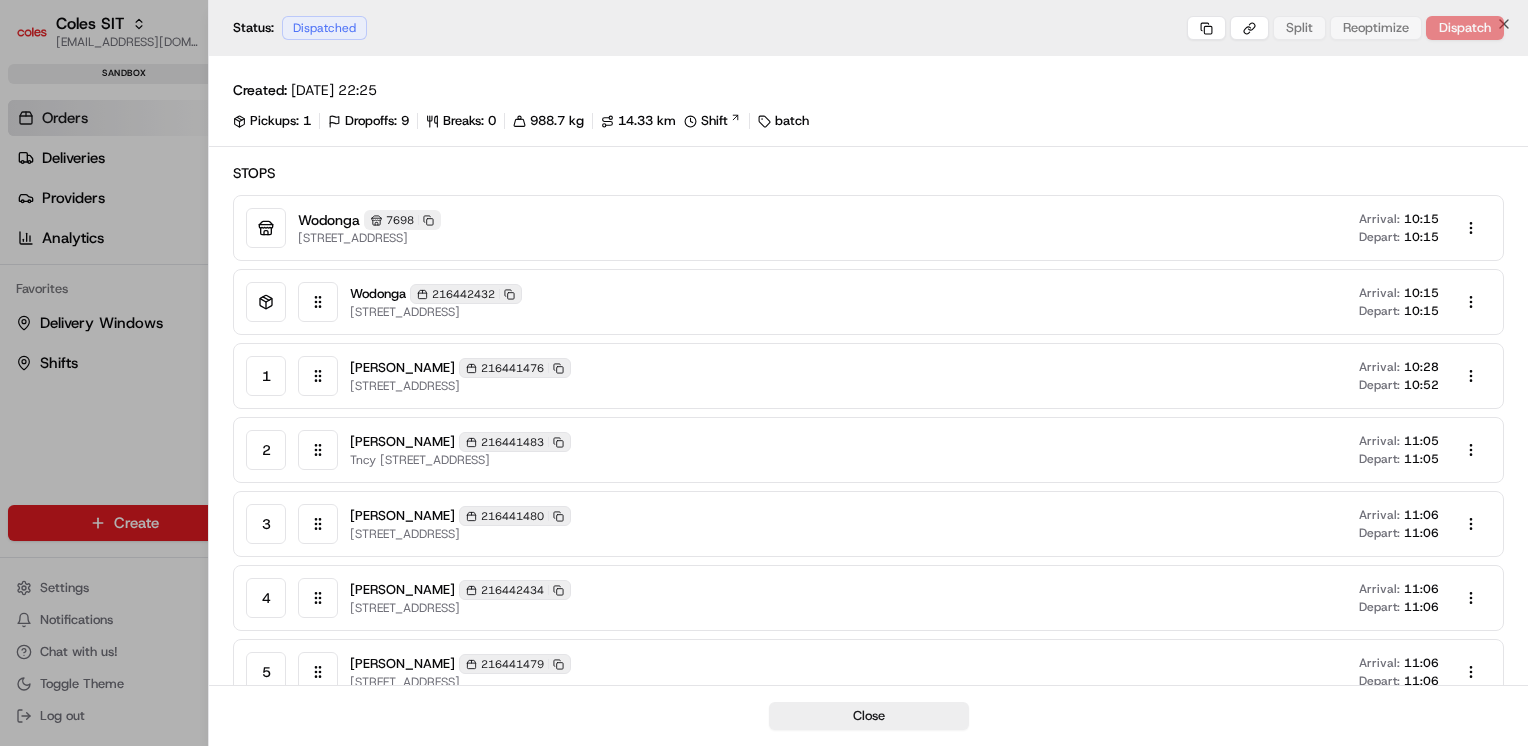 click at bounding box center [764, 373] 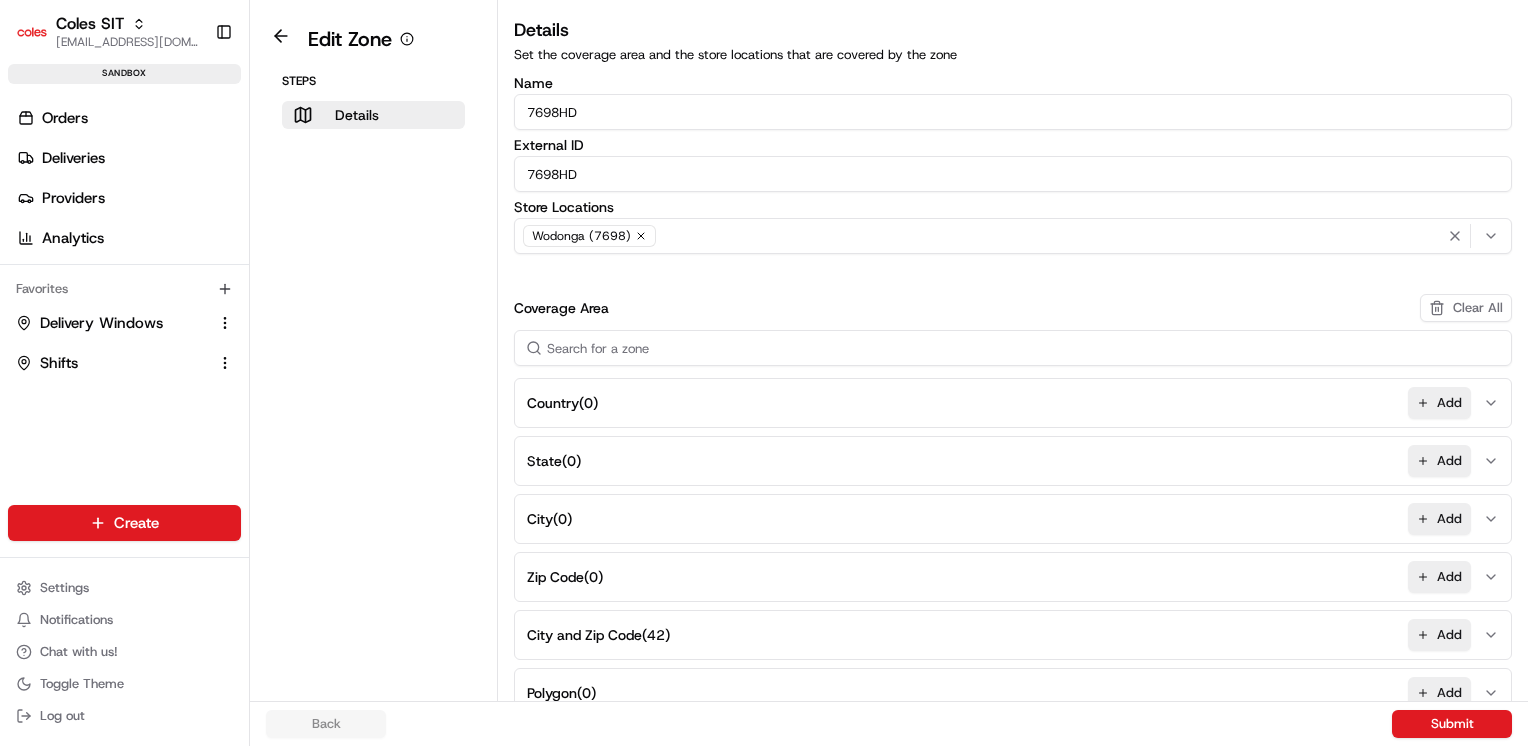 scroll, scrollTop: 0, scrollLeft: 0, axis: both 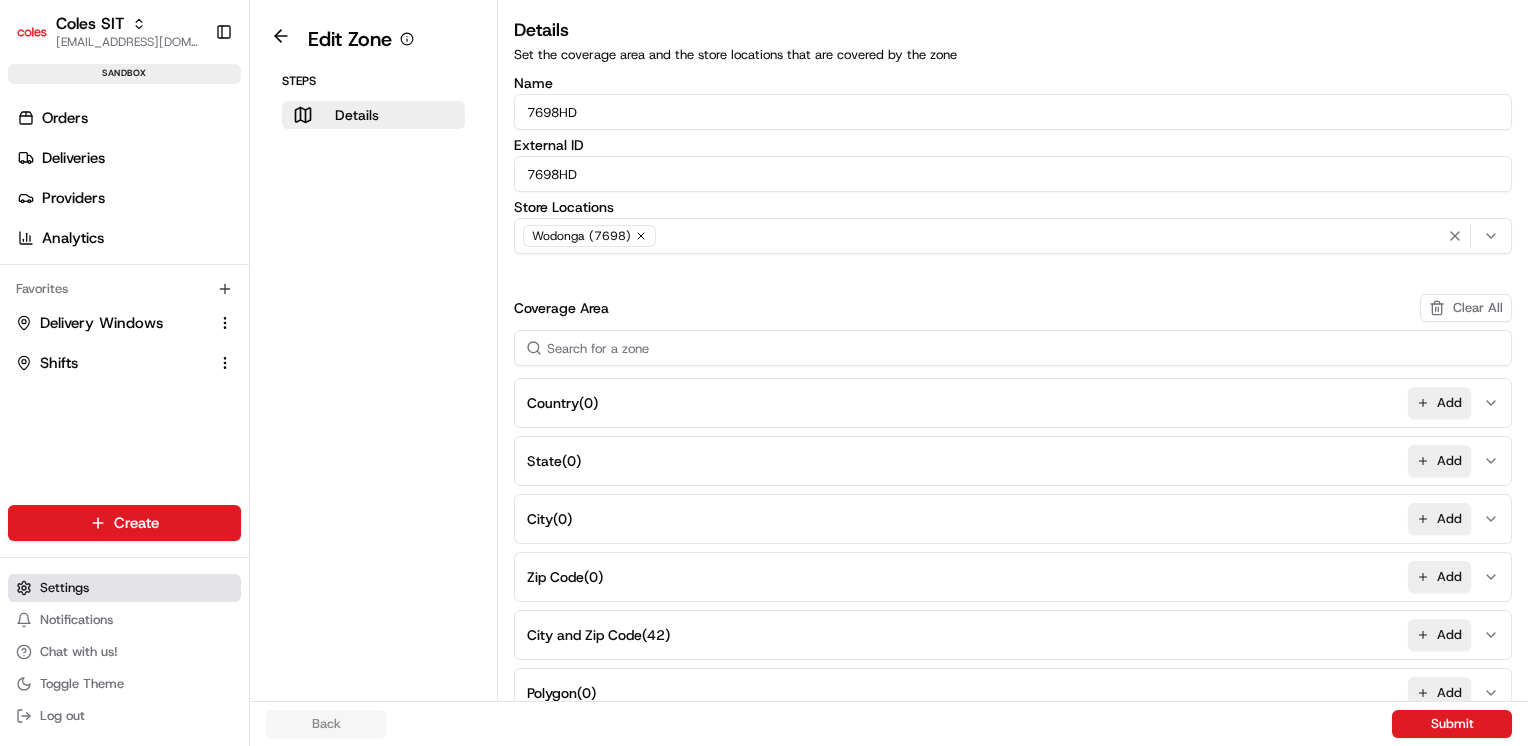 click on "Settings" at bounding box center [124, 588] 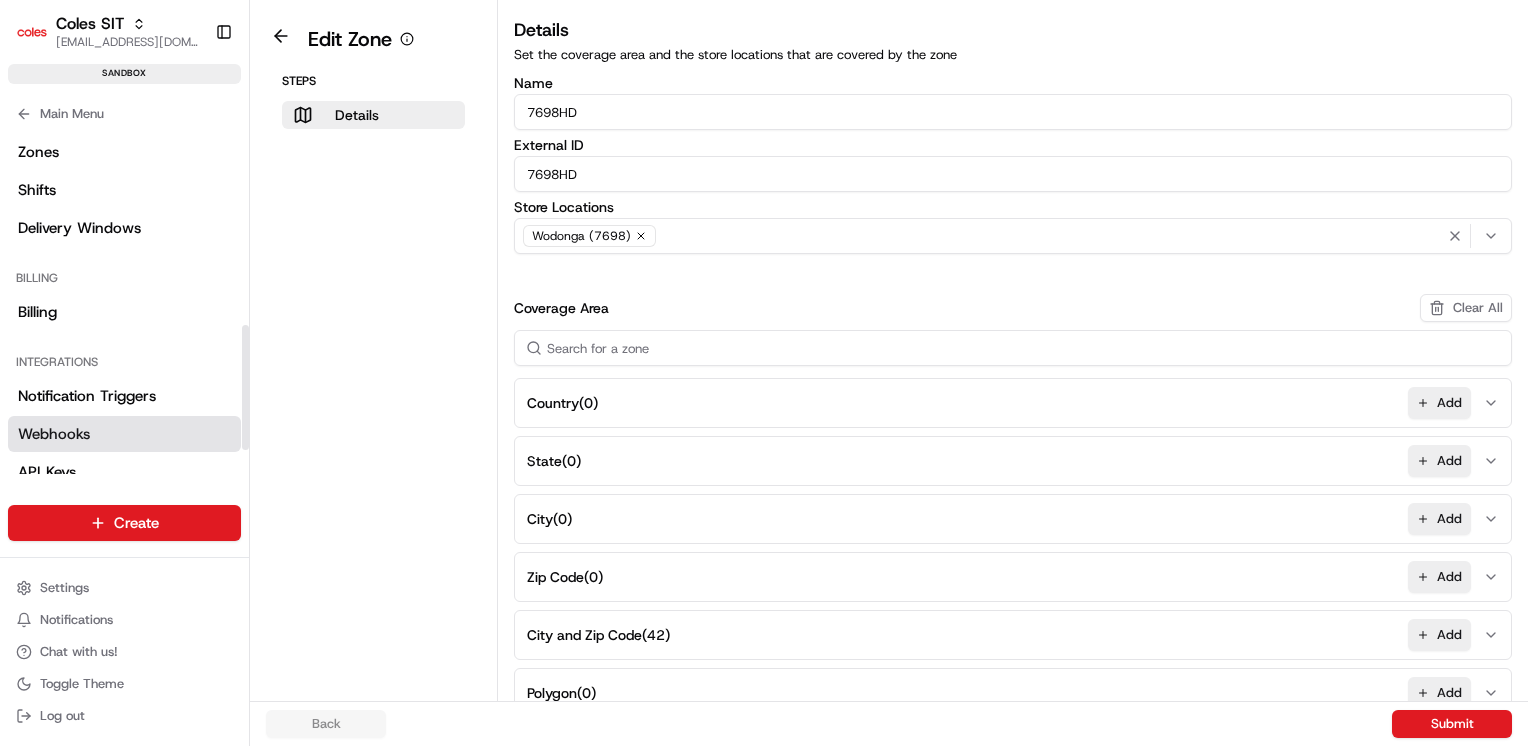 scroll, scrollTop: 563, scrollLeft: 0, axis: vertical 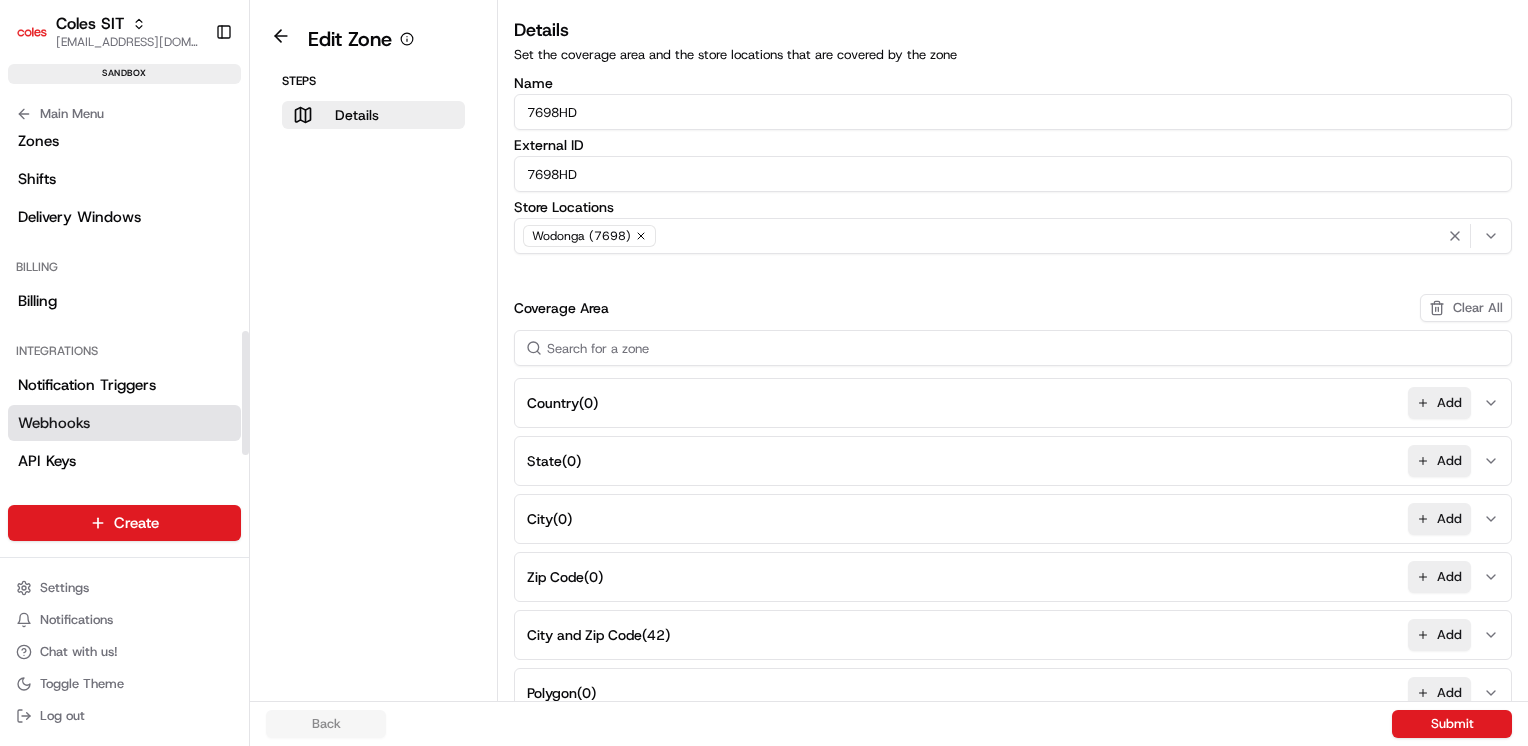 click on "Webhooks" at bounding box center (124, 423) 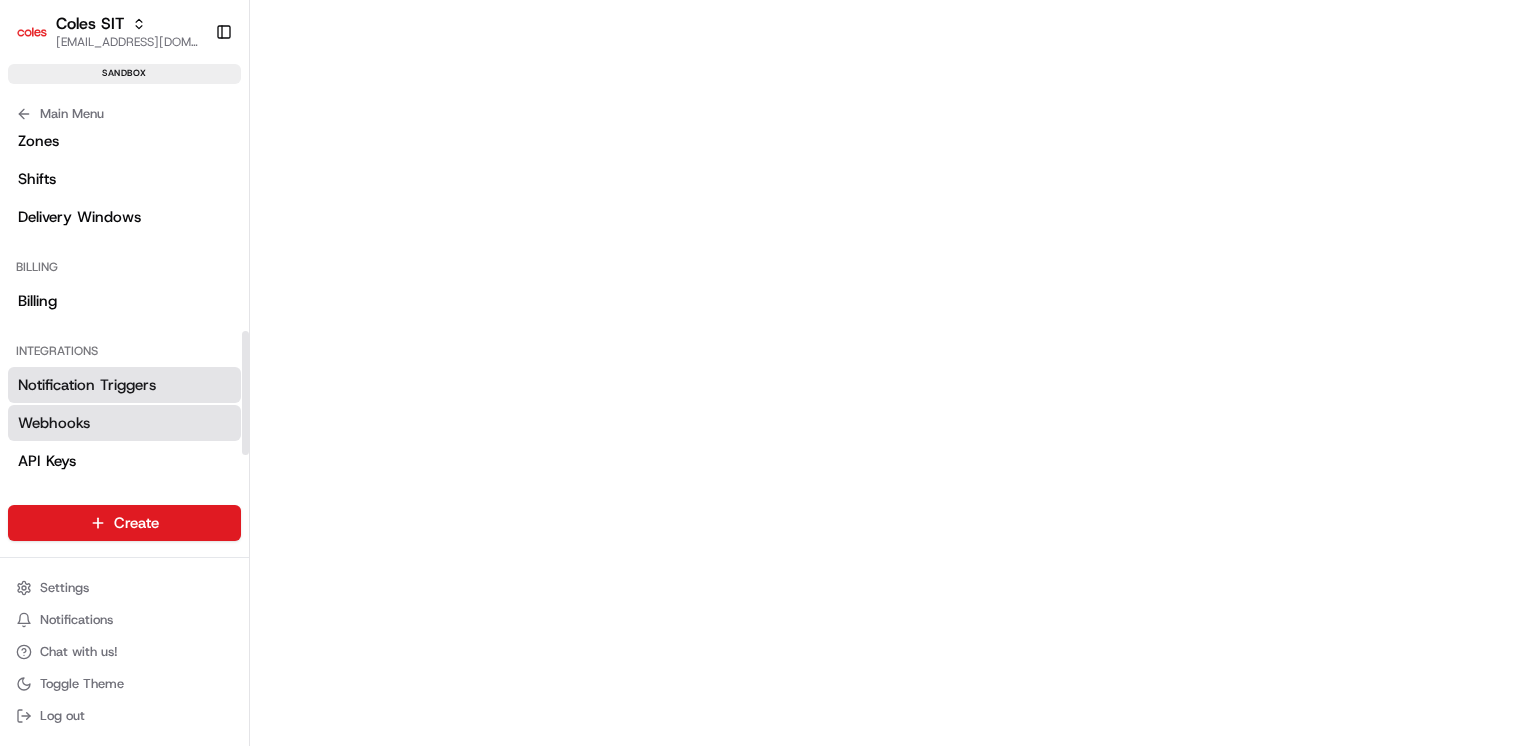 click on "Notification Triggers" at bounding box center [87, 385] 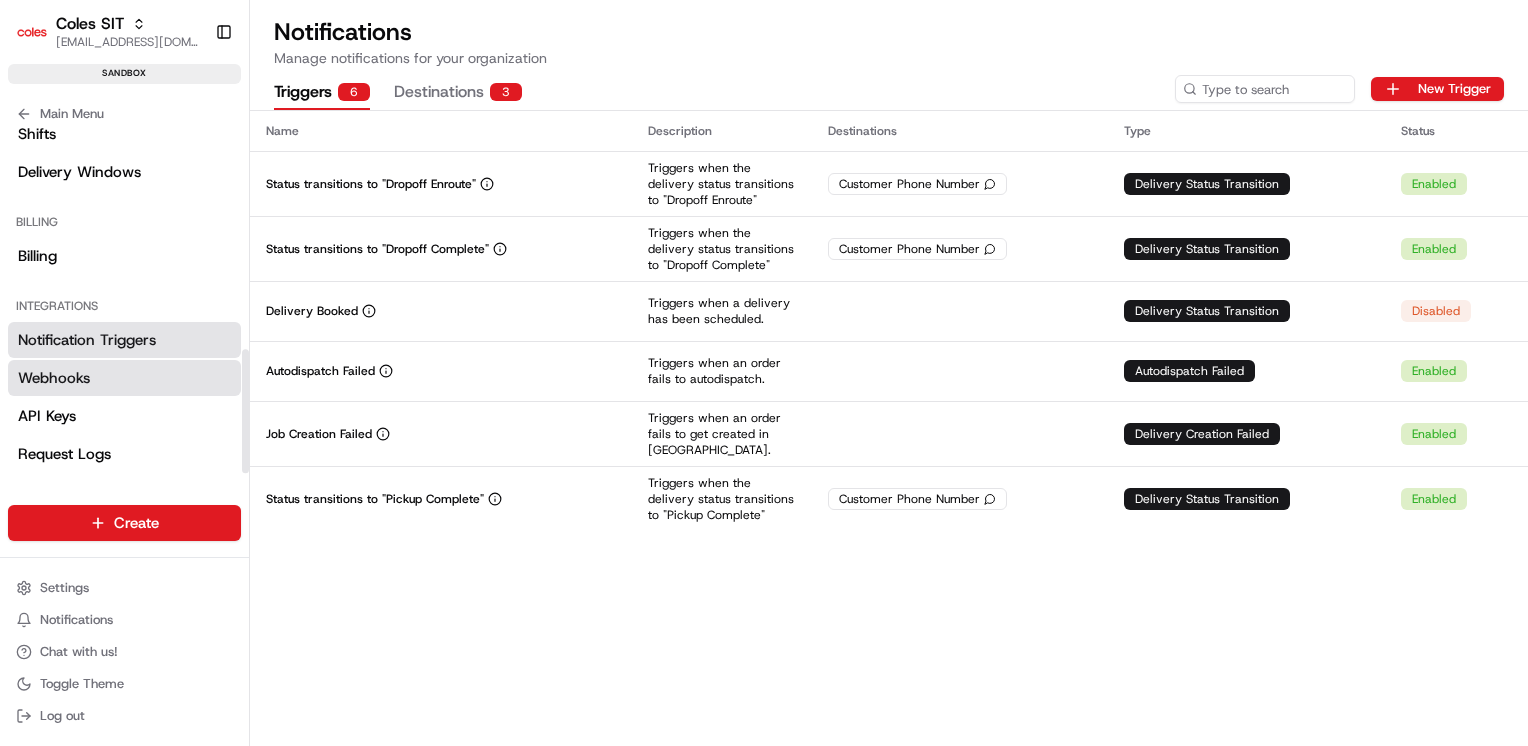 scroll, scrollTop: 613, scrollLeft: 0, axis: vertical 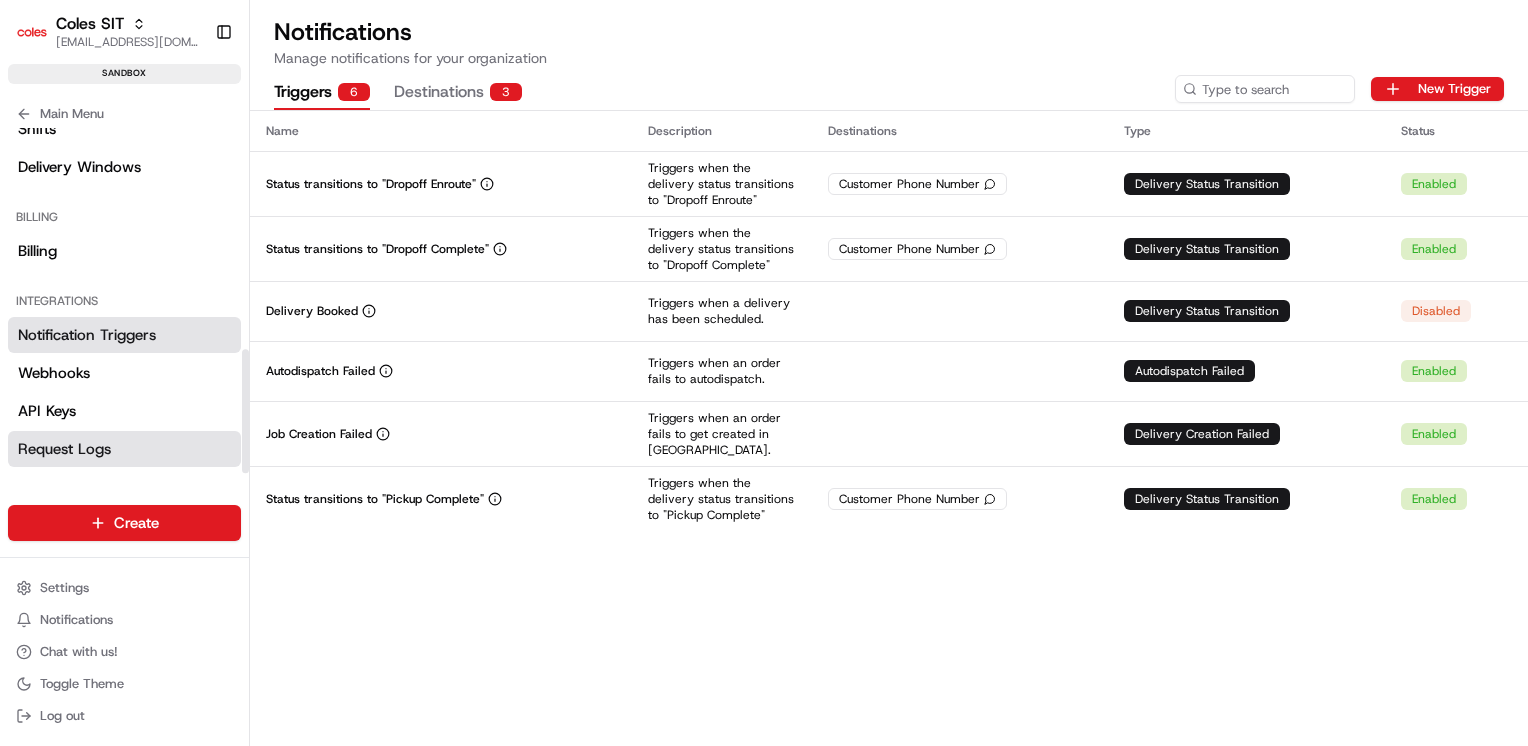 click on "Request Logs" at bounding box center (124, 449) 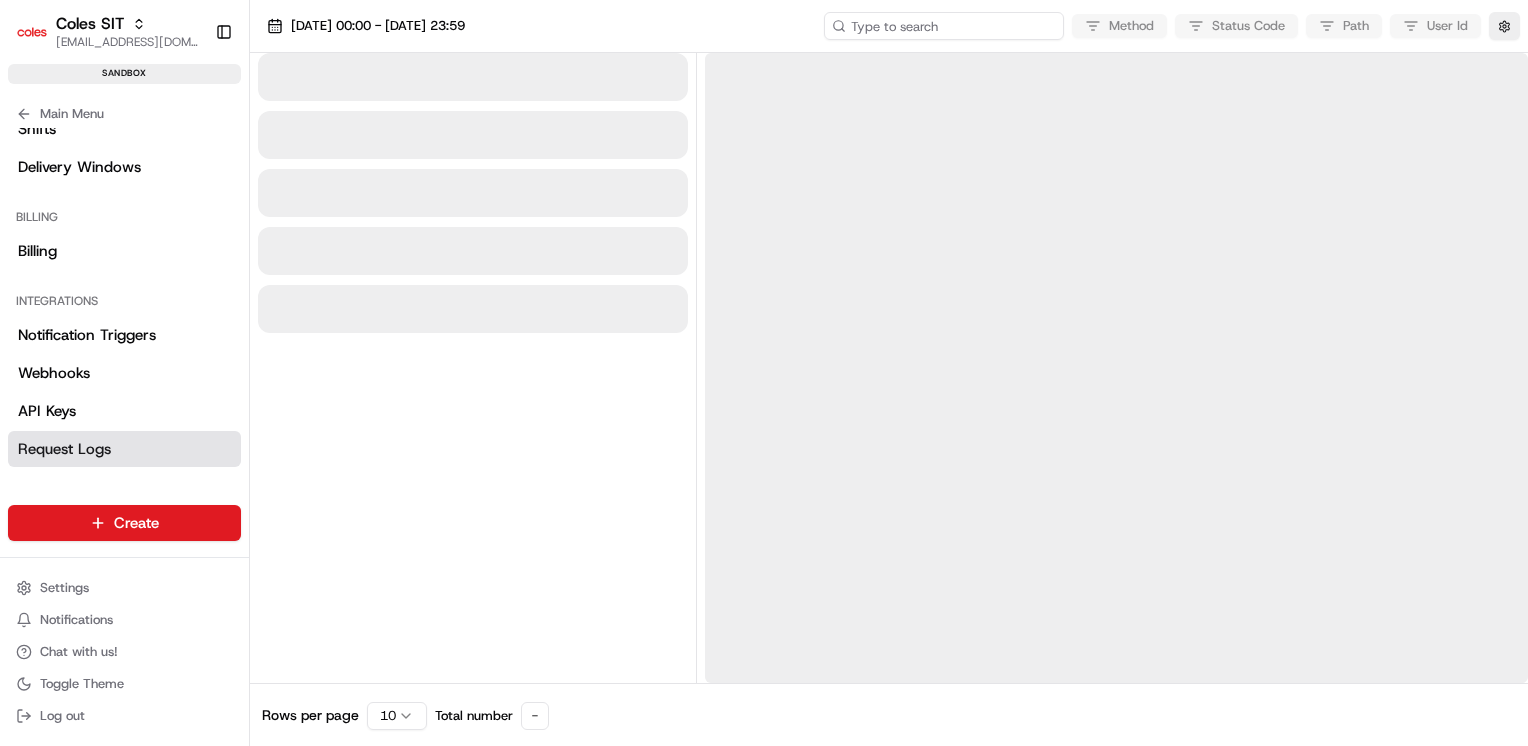 click at bounding box center [944, 26] 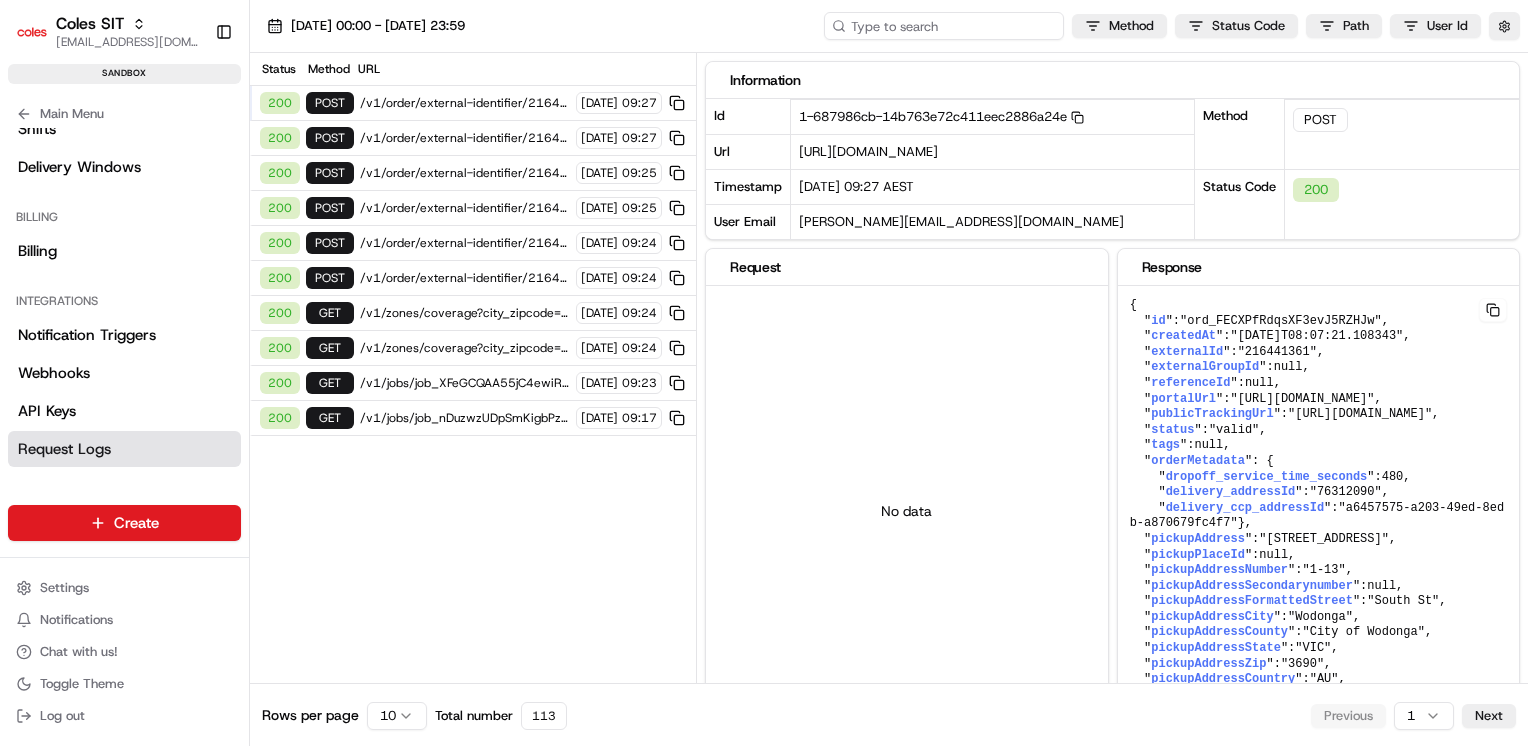 paste on ""job_Cq4toZAEQZTw4tAA3wuQB6"" 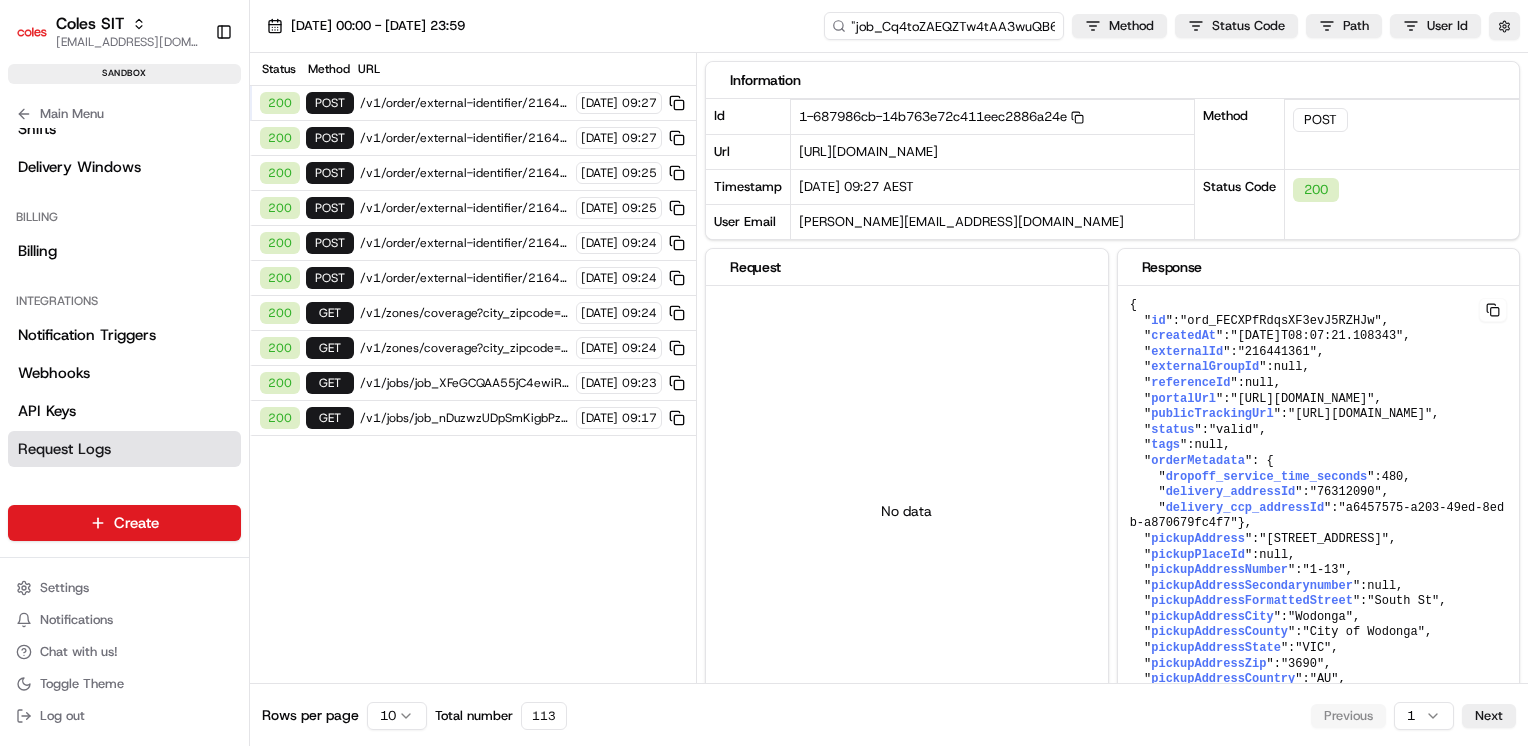 scroll, scrollTop: 0, scrollLeft: 6, axis: horizontal 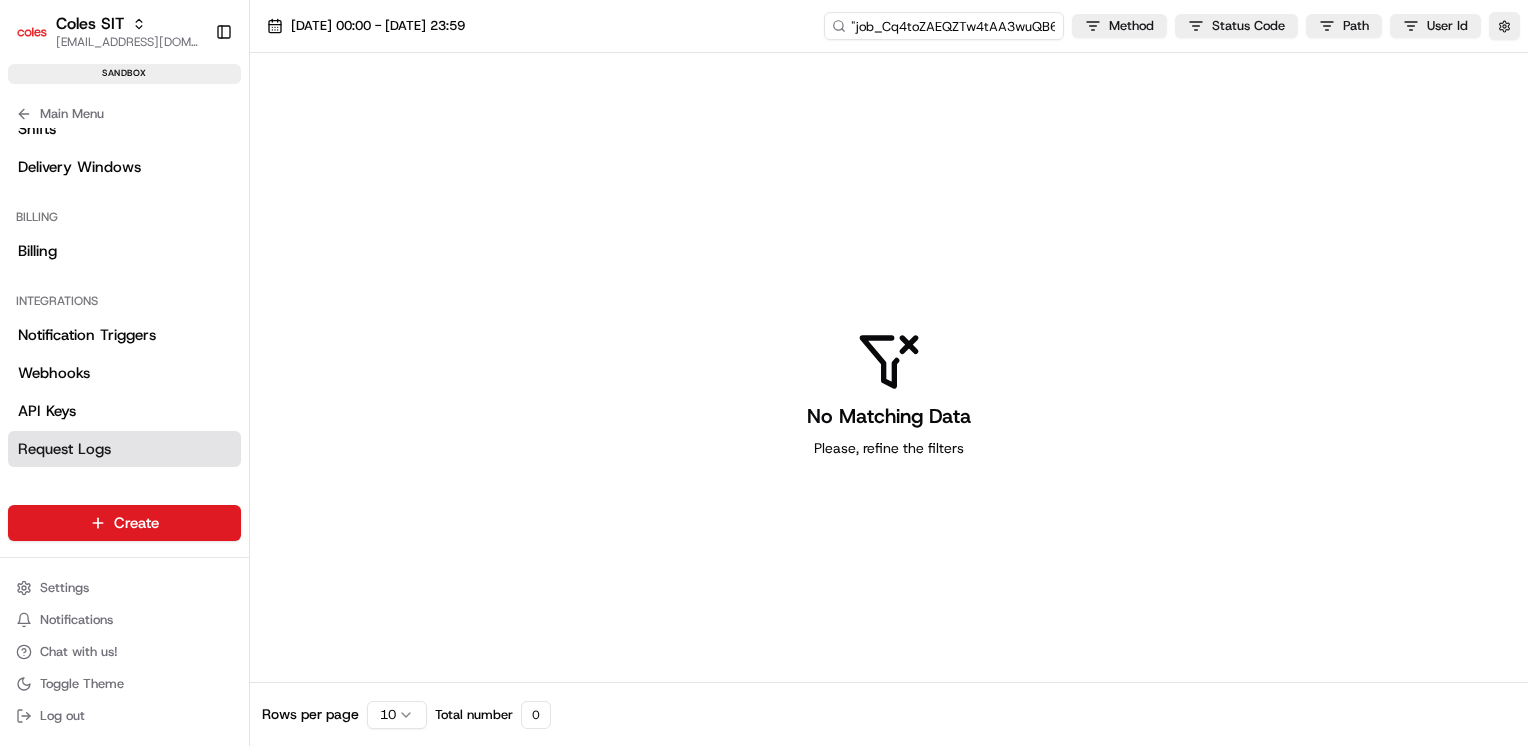 type on "job_Cq4toZAEQZTw4tAA3wuQB6"" 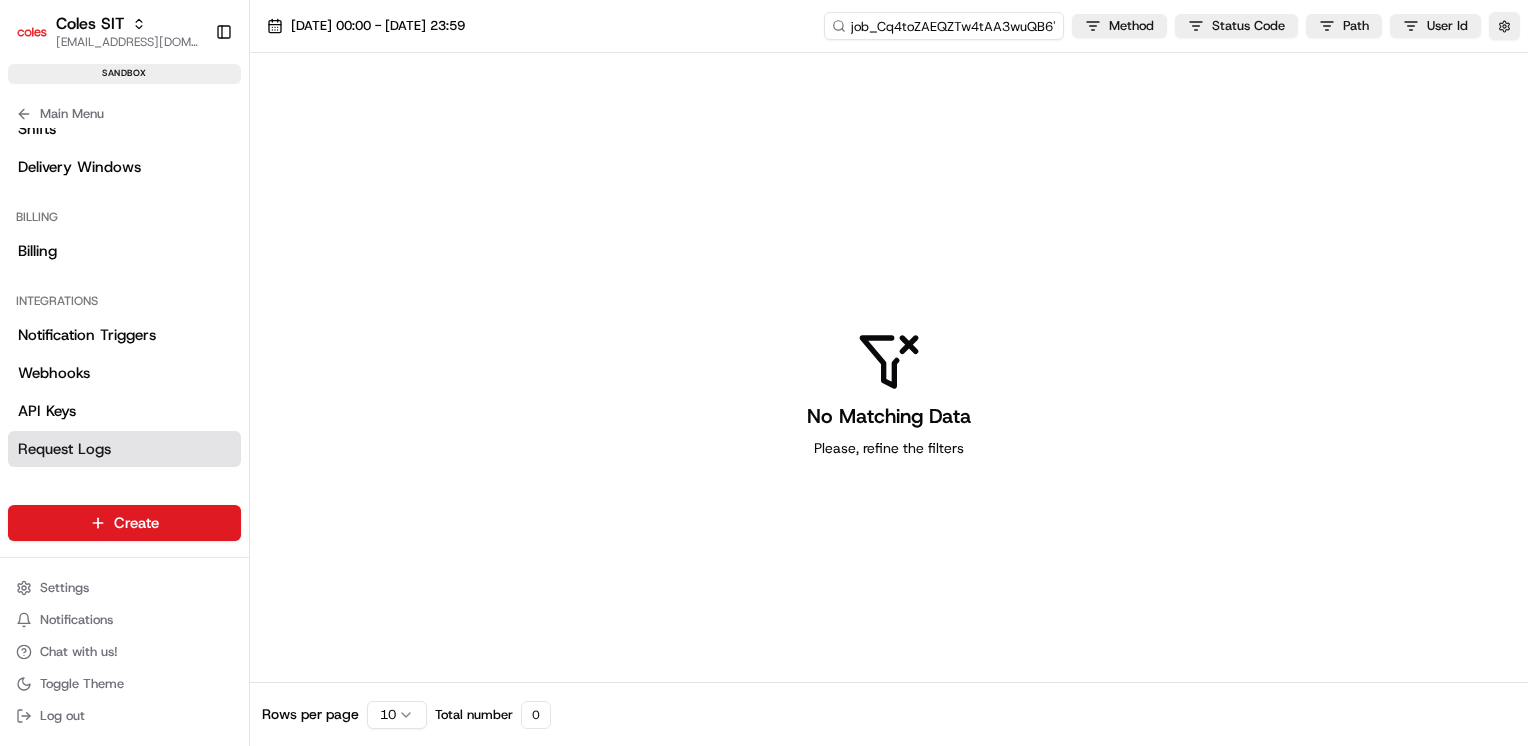drag, startPoint x: 973, startPoint y: 26, endPoint x: 1145, endPoint y: 42, distance: 172.74258 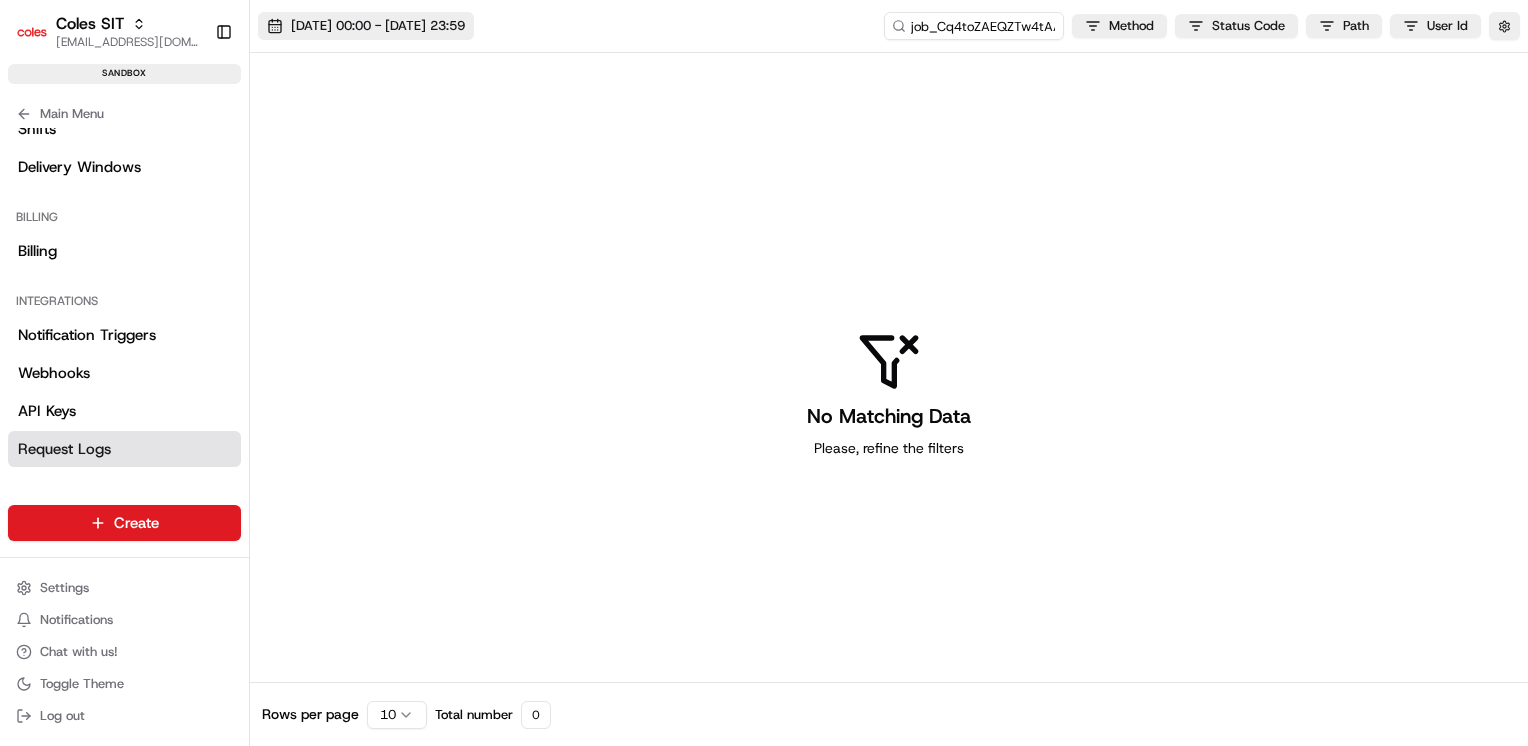 click on "18/07/2025 00:00 - 18/07/2025 23:59" at bounding box center [378, 26] 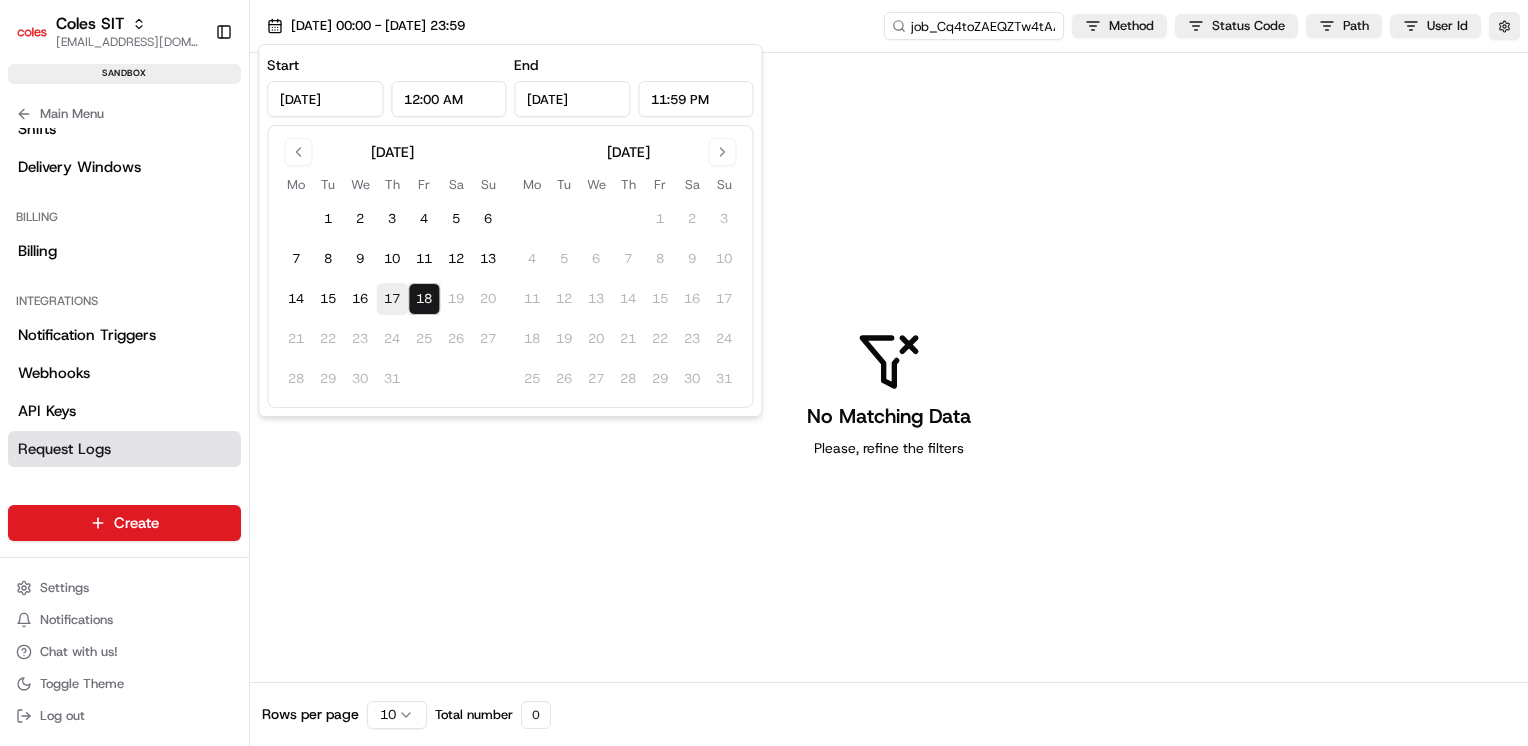 click on "17" at bounding box center (392, 299) 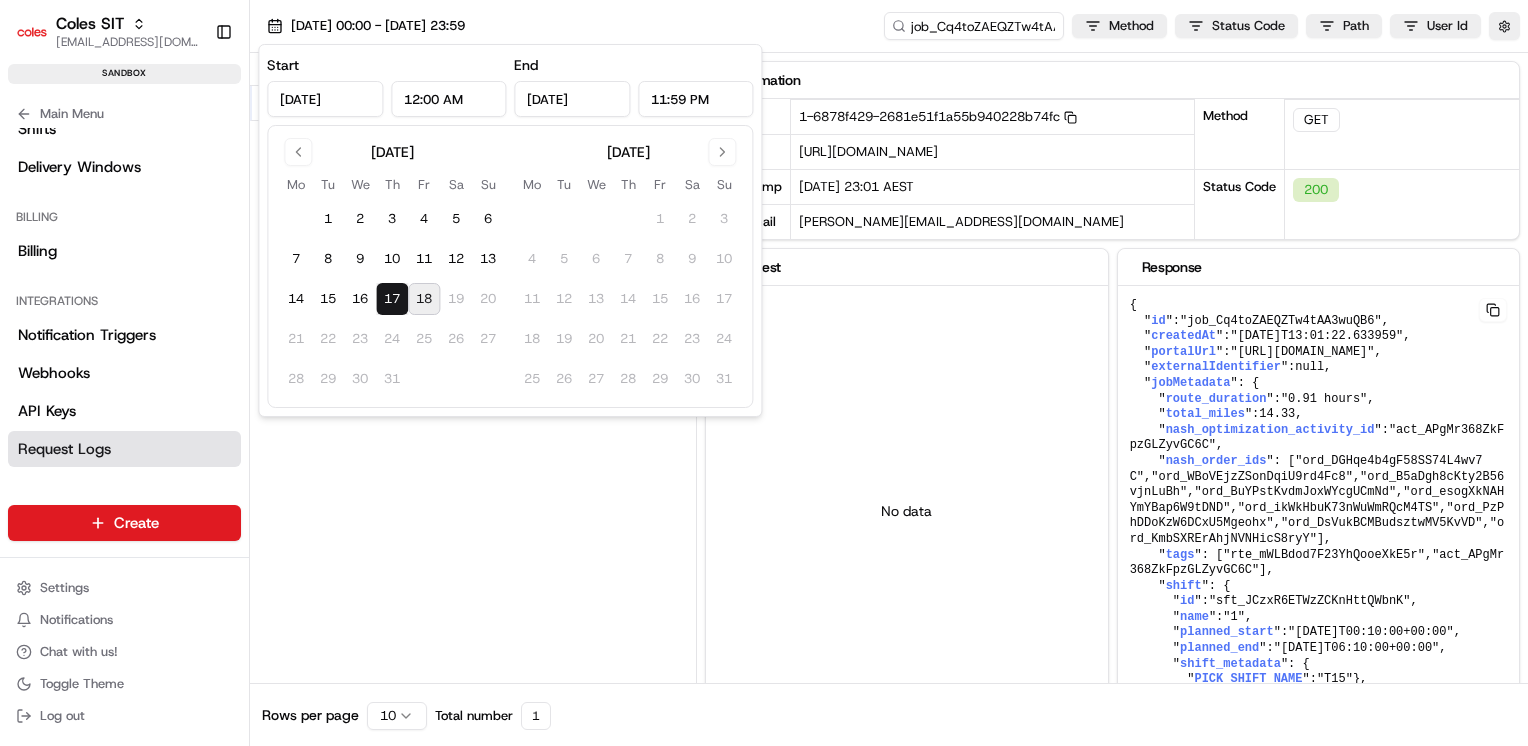 click on "Status Method URL 200 GET /v1/jobs/job_Cq4toZAEQZTw4tAA3wuQB6 17/07/2025 23:01" at bounding box center (473, 368) 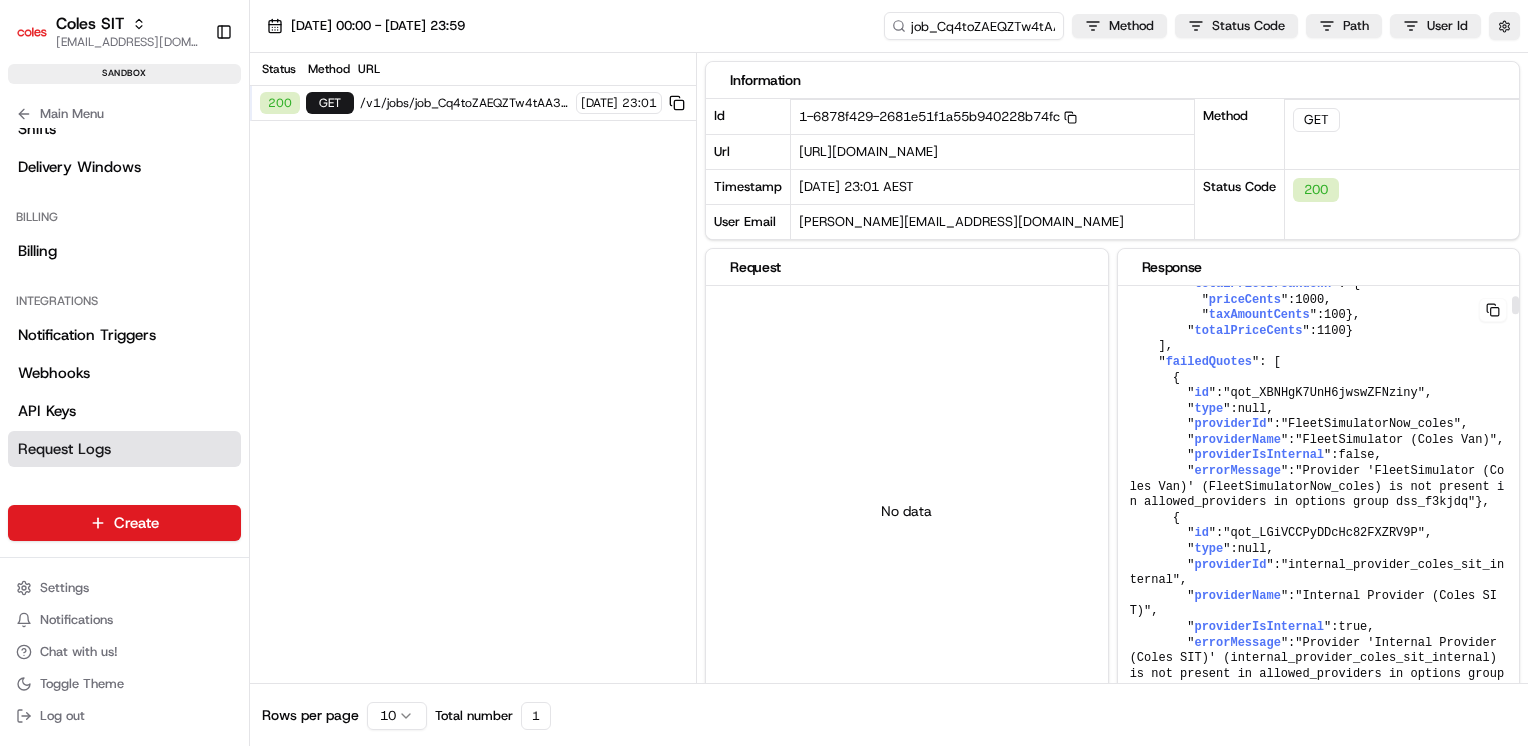 scroll, scrollTop: 1228, scrollLeft: 0, axis: vertical 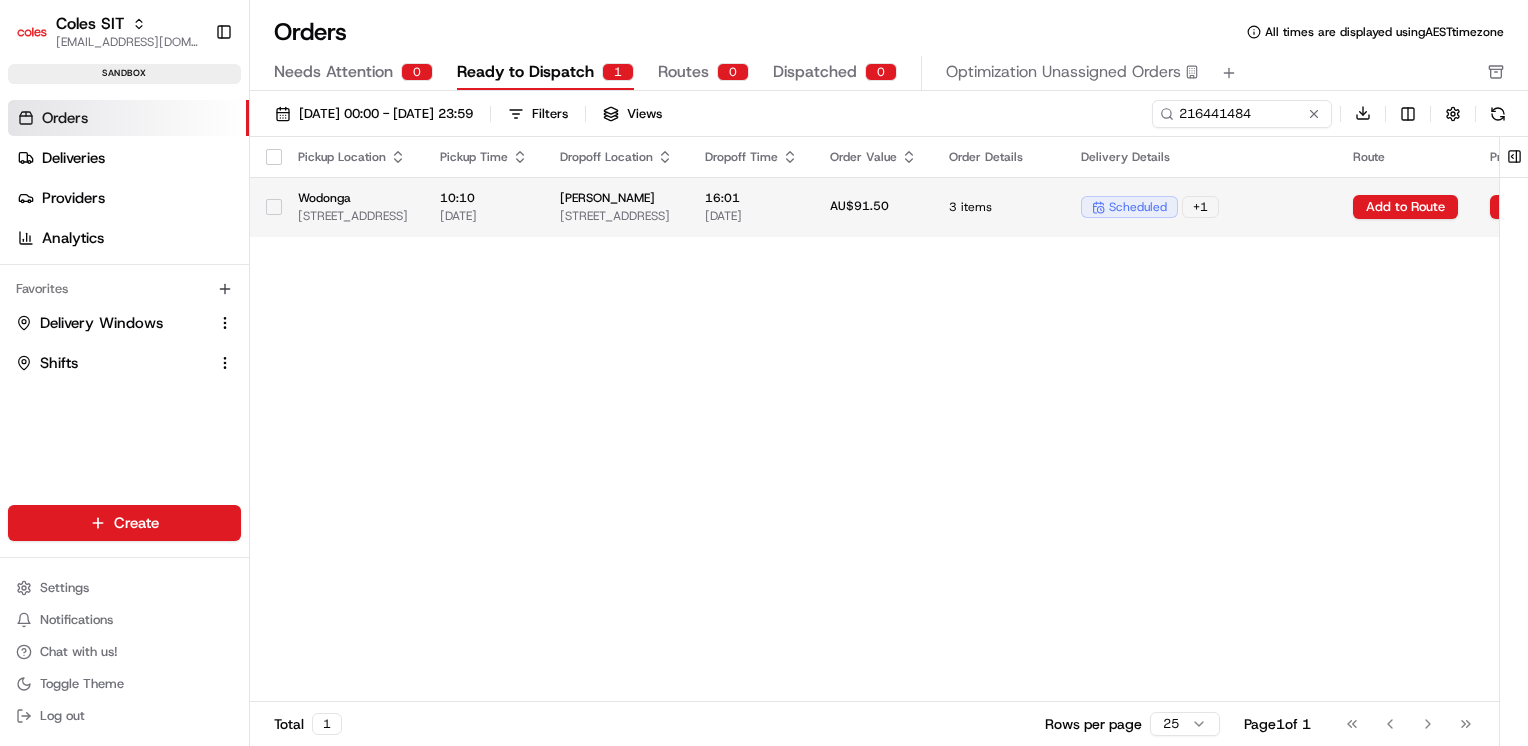 click on "21 Last St, BEECHWORTH, VIC 3747, AU" at bounding box center (616, 216) 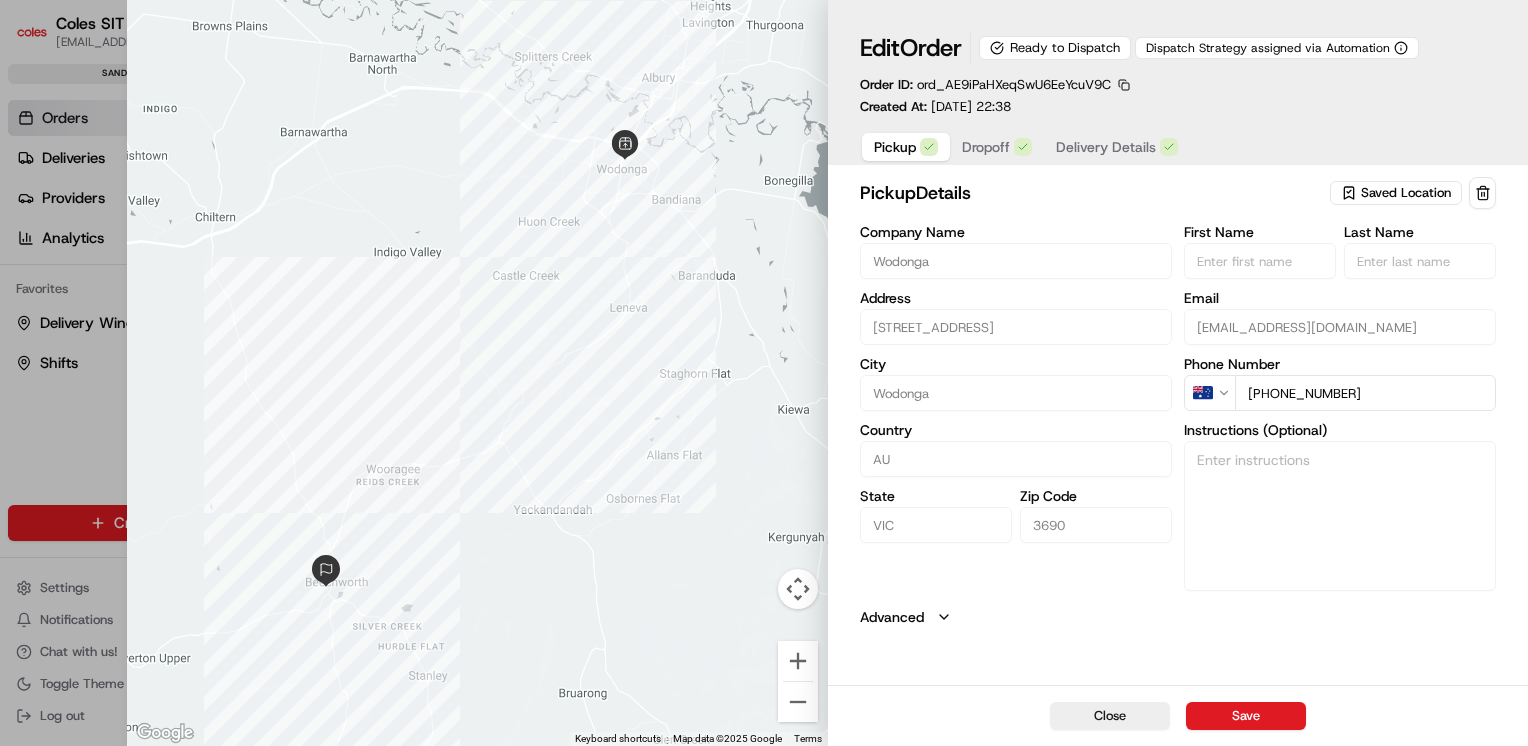 type 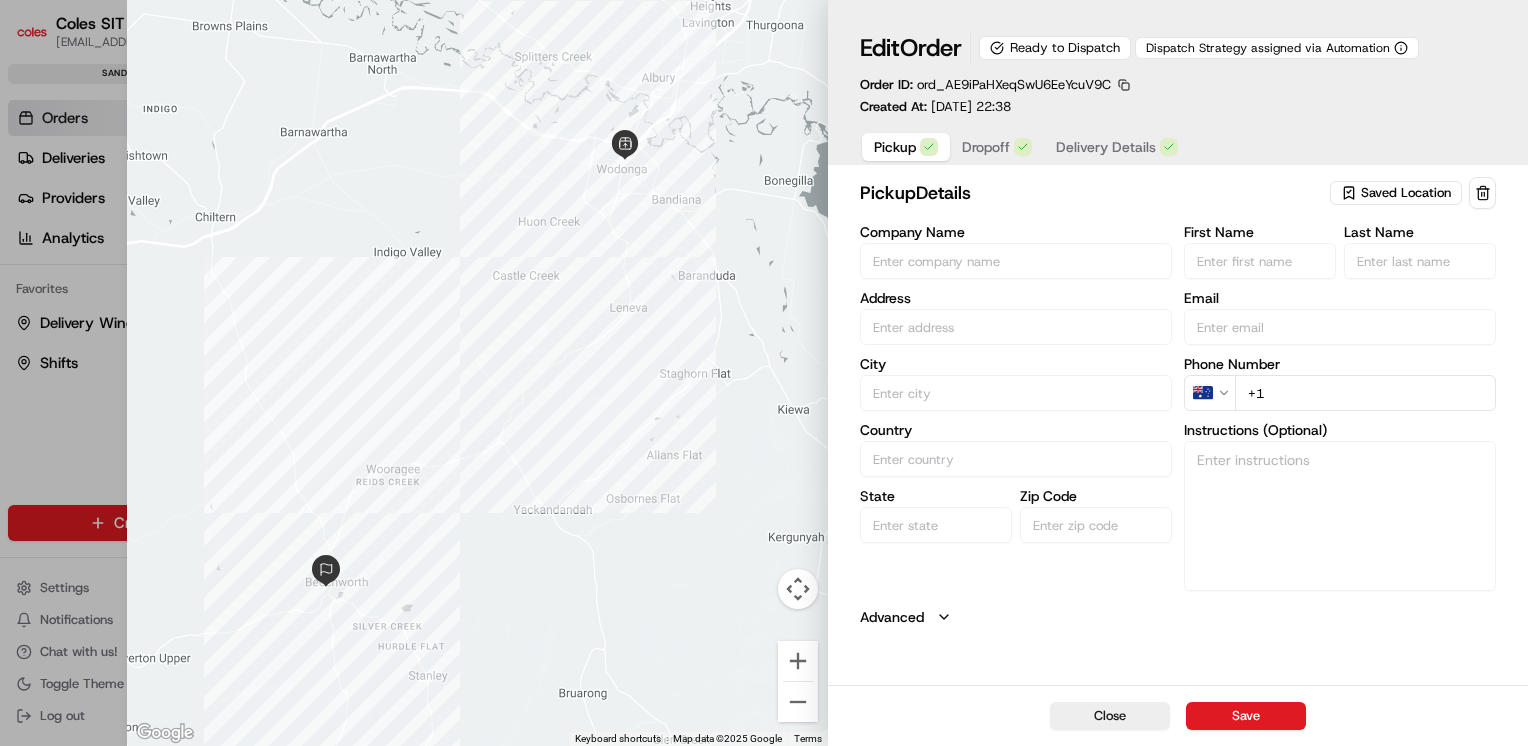 click at bounding box center [764, 373] 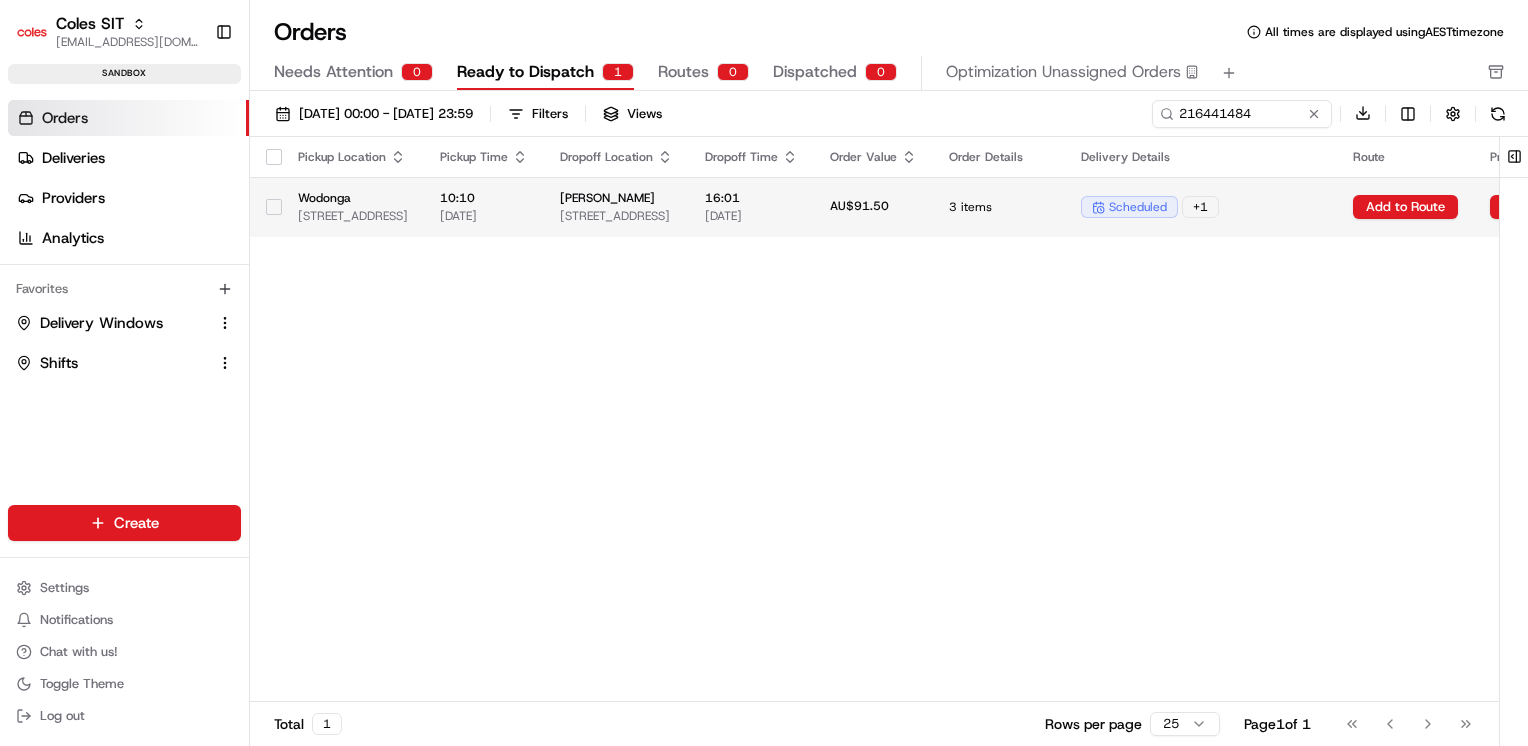 click on "Prateek Mohan 21 Last St, BEECHWORTH, VIC 3747, AU" at bounding box center [616, 207] 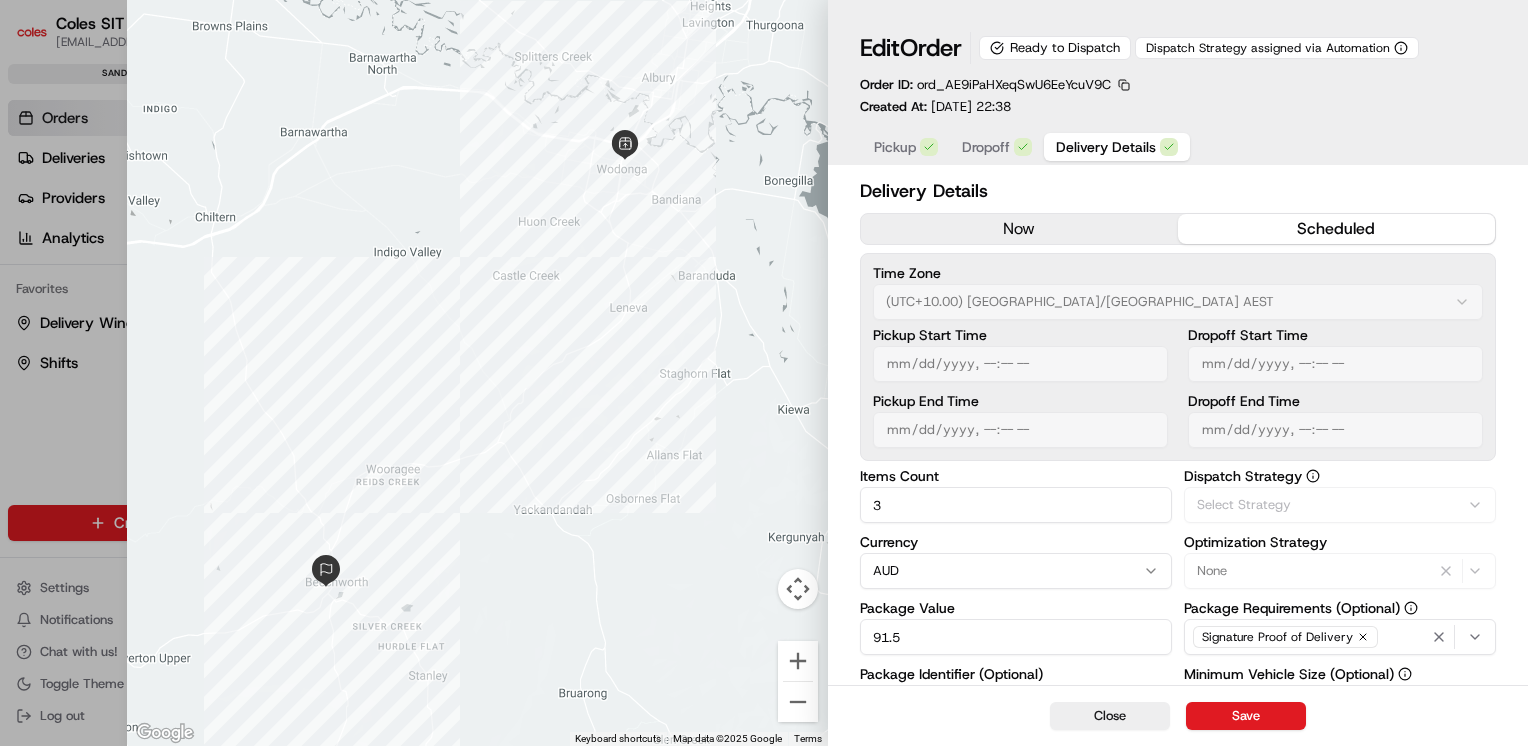 click on "Delivery Details" at bounding box center (1106, 147) 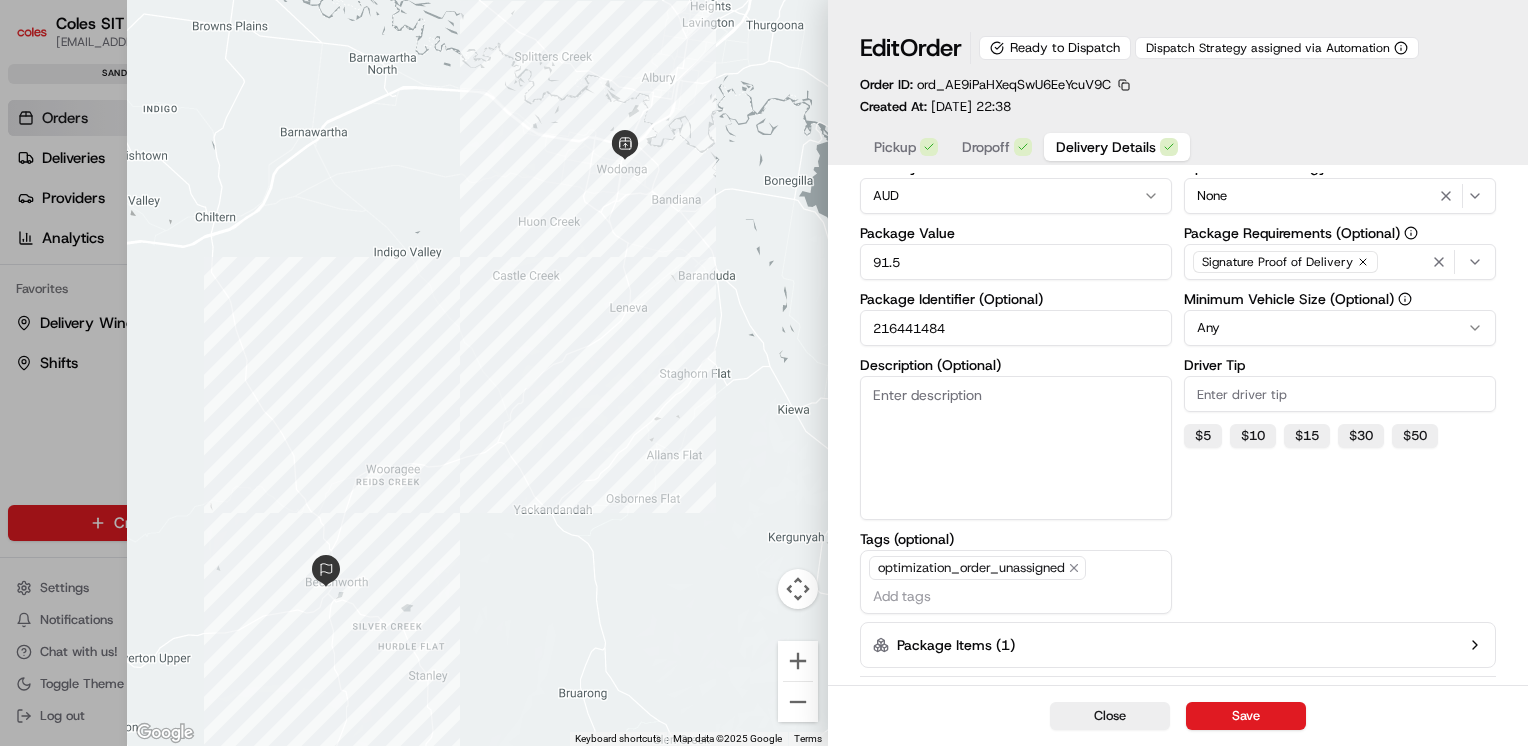 scroll, scrollTop: 374, scrollLeft: 0, axis: vertical 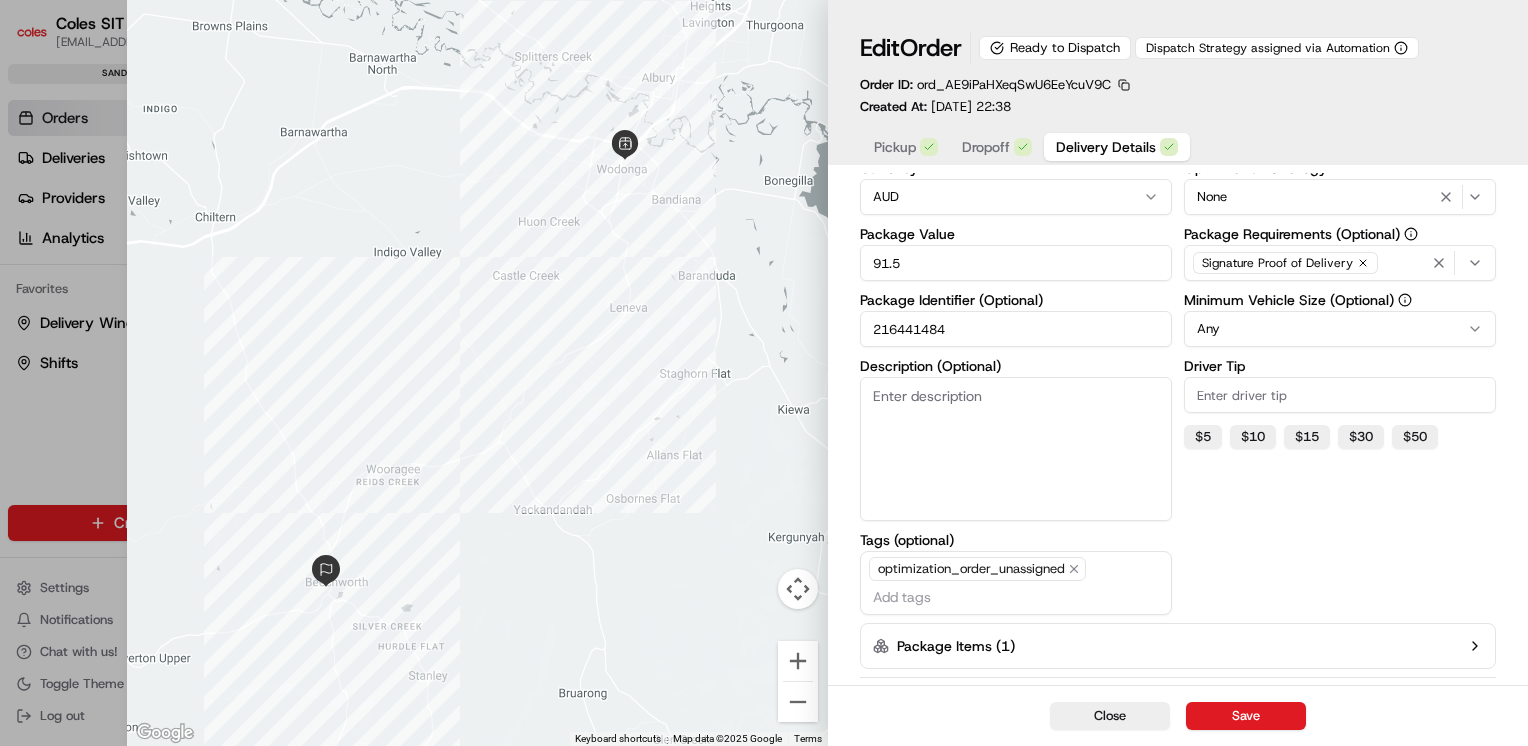 type on "1" 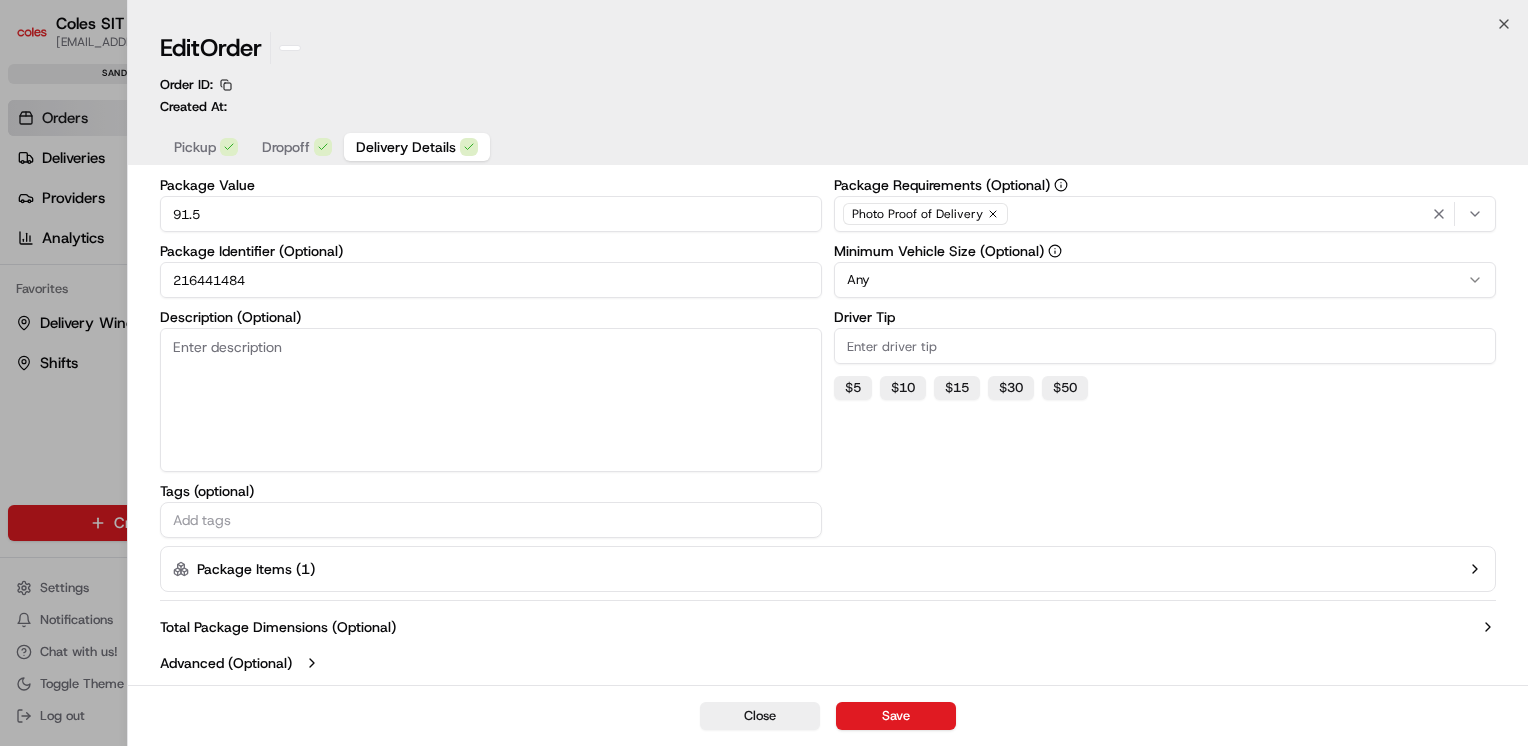 scroll, scrollTop: 214, scrollLeft: 0, axis: vertical 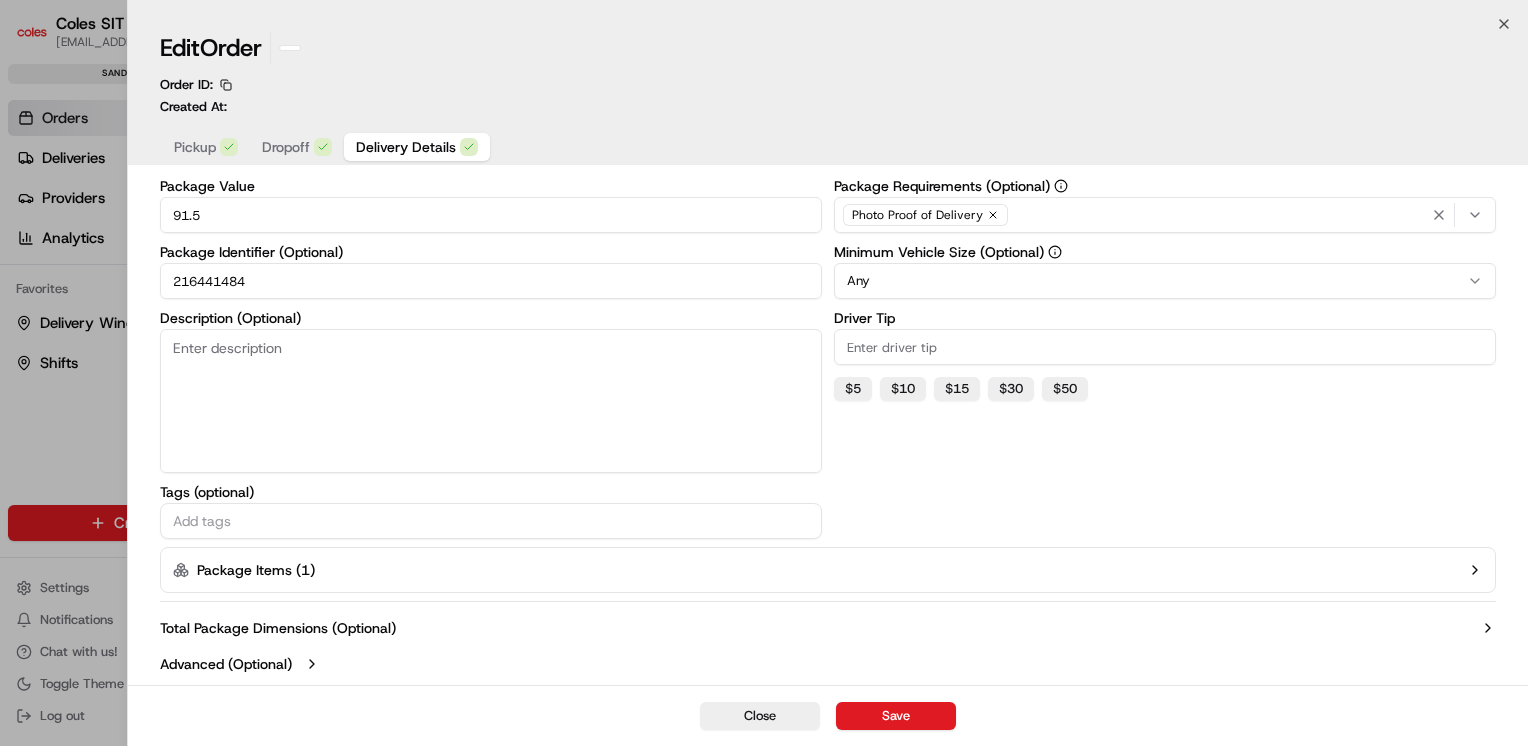click at bounding box center (764, 373) 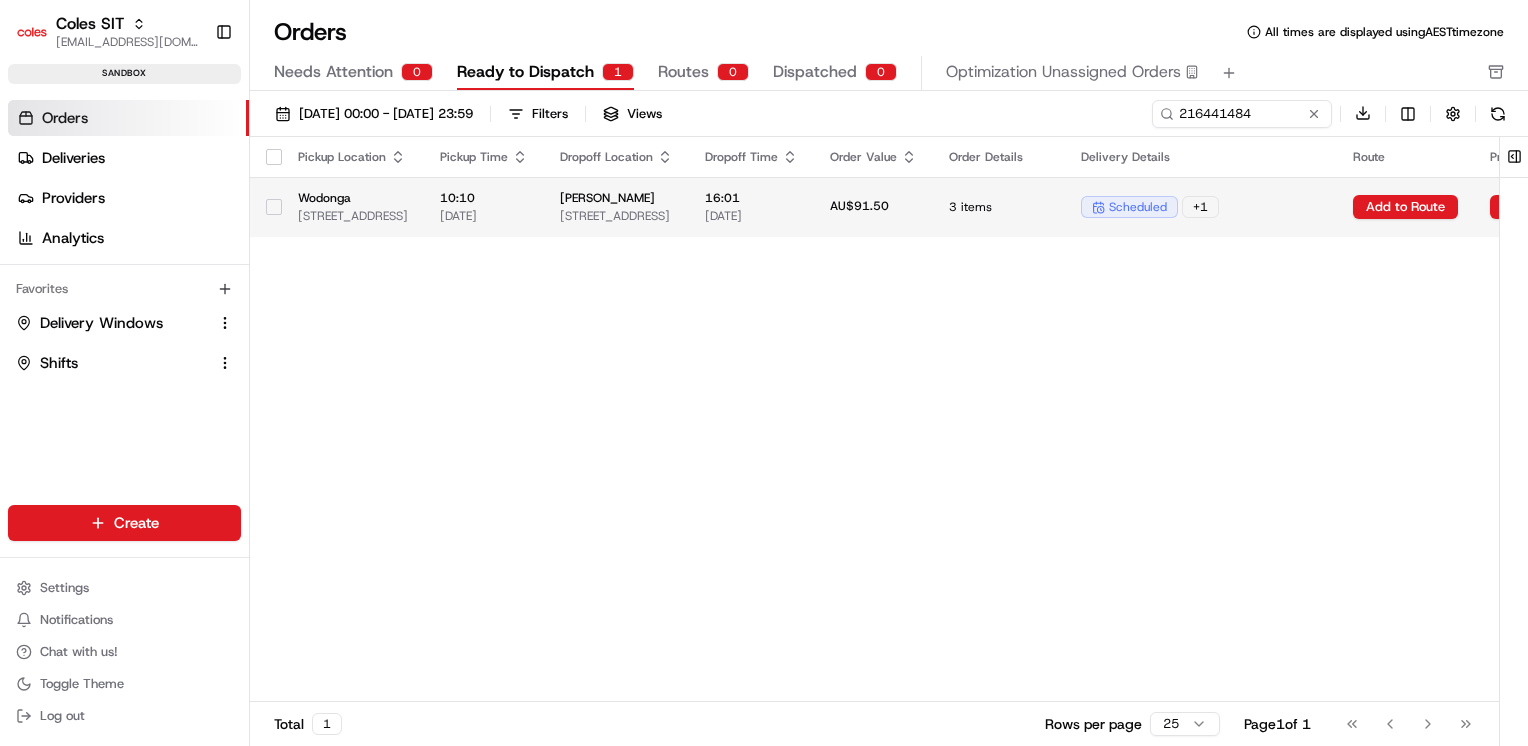 click on "[STREET_ADDRESS]" at bounding box center (353, 216) 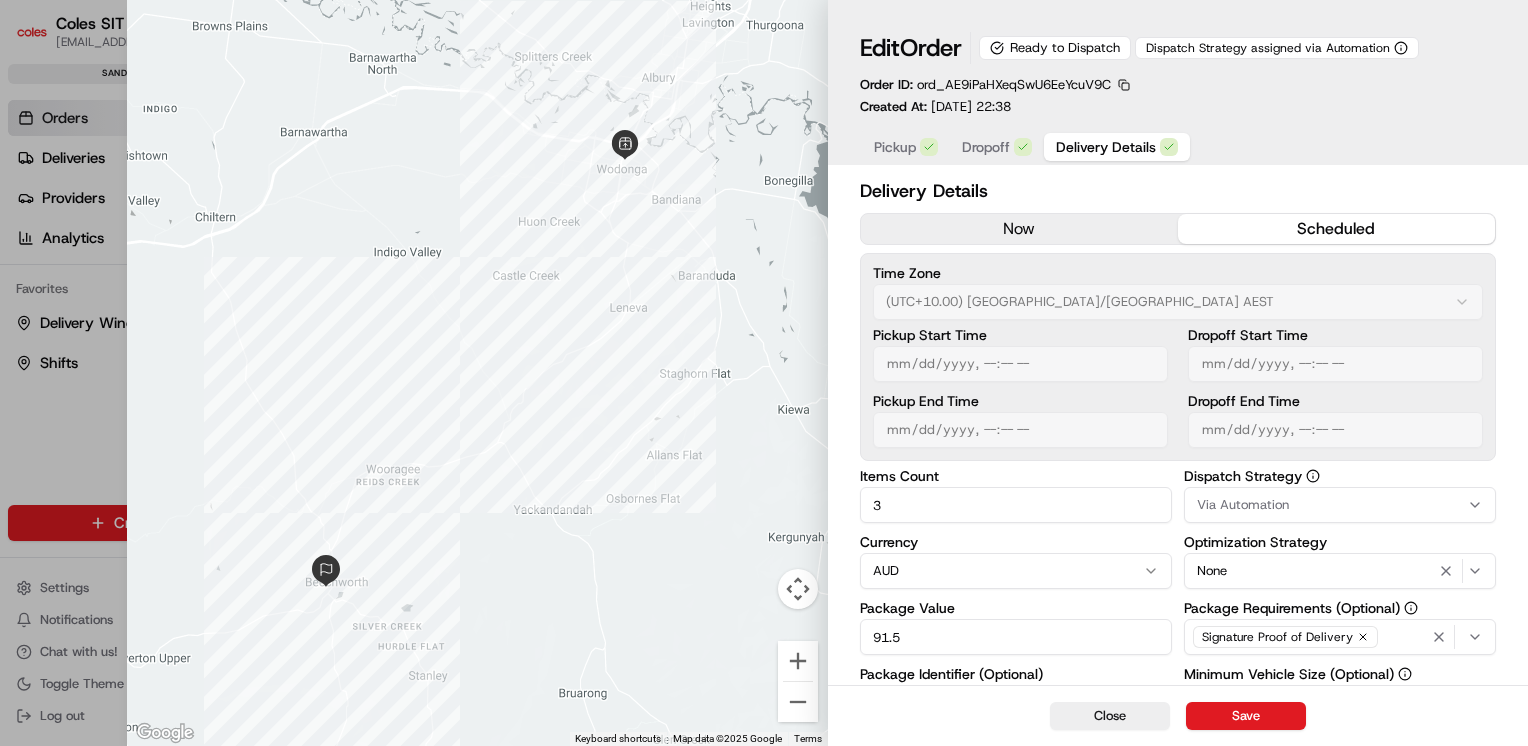 type 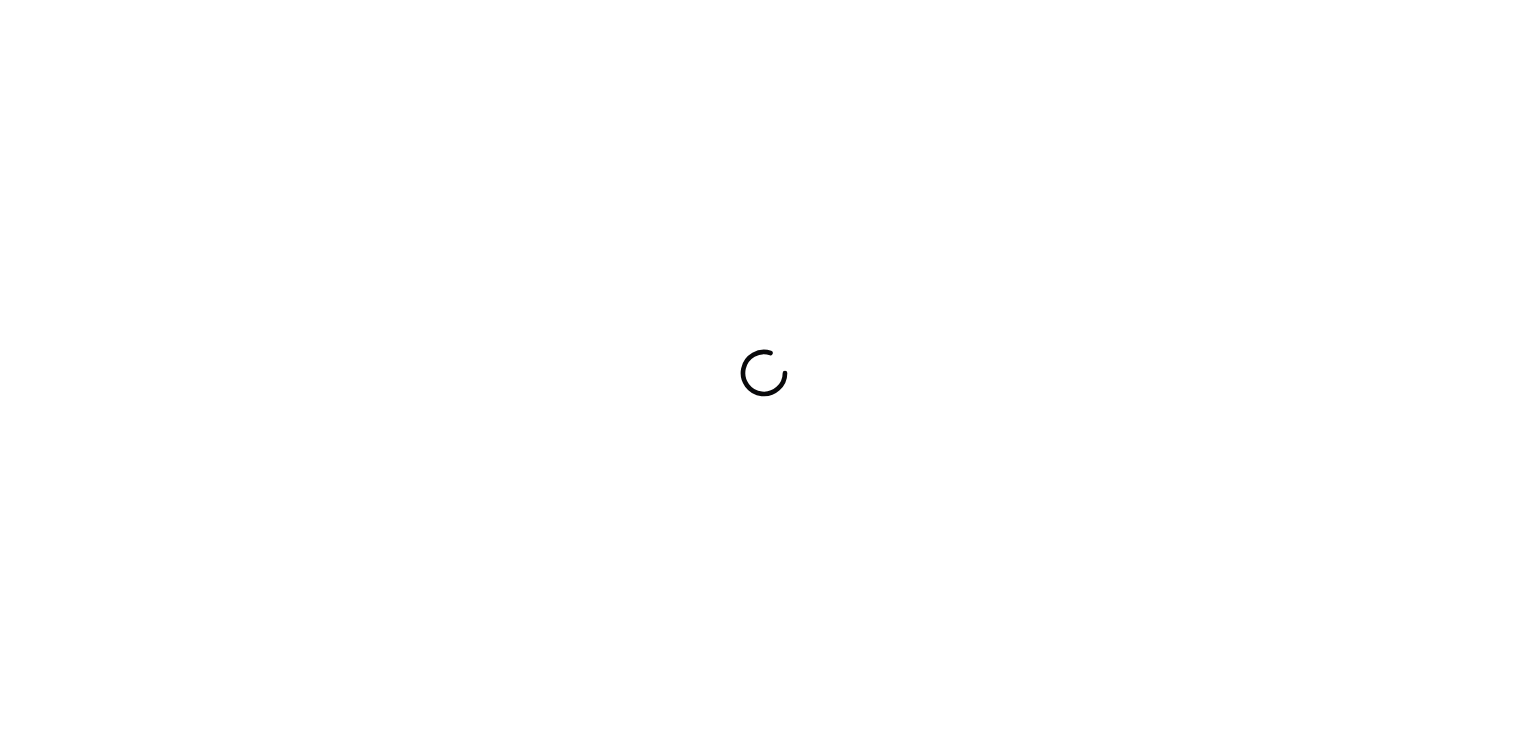 scroll, scrollTop: 0, scrollLeft: 0, axis: both 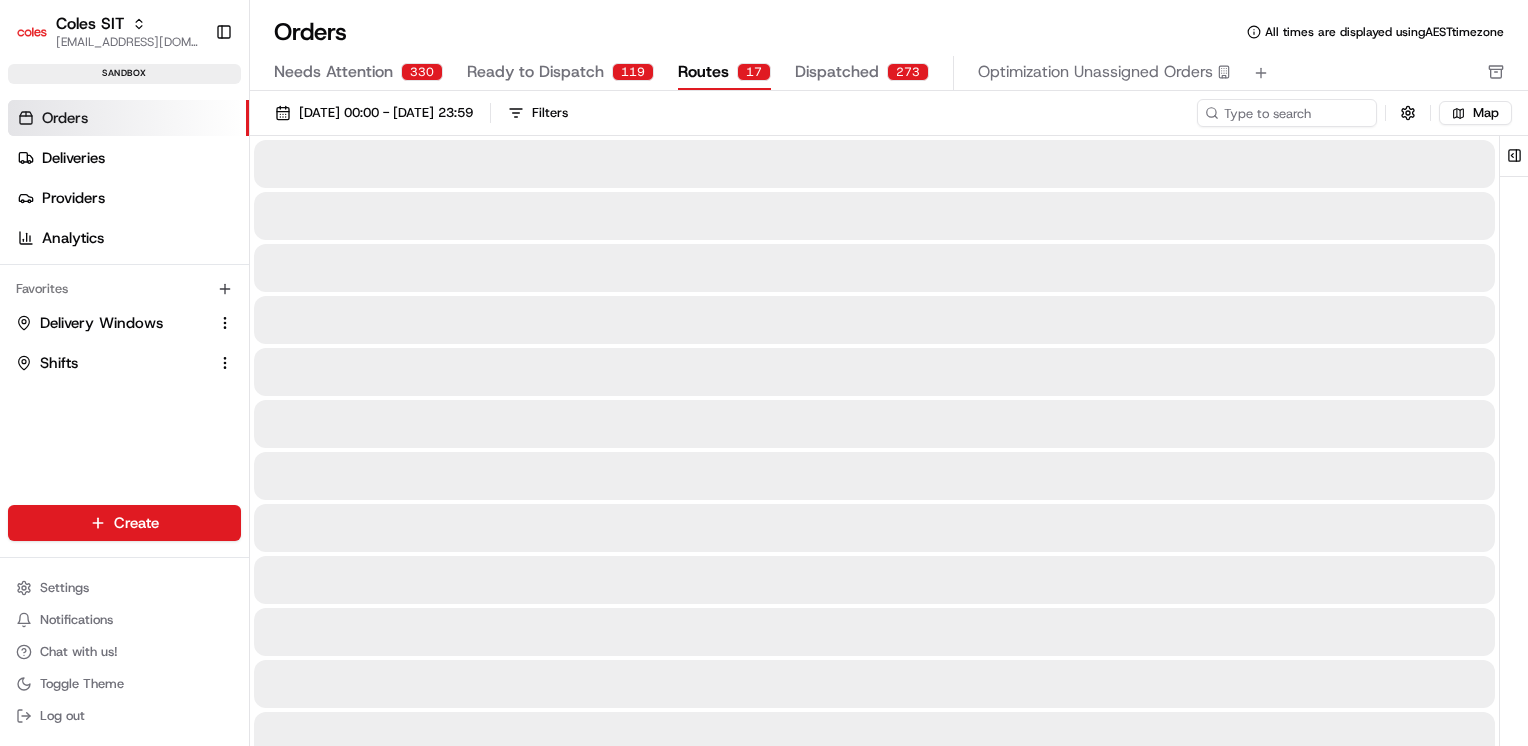 drag, startPoint x: 0, startPoint y: 0, endPoint x: 748, endPoint y: 74, distance: 751.6515 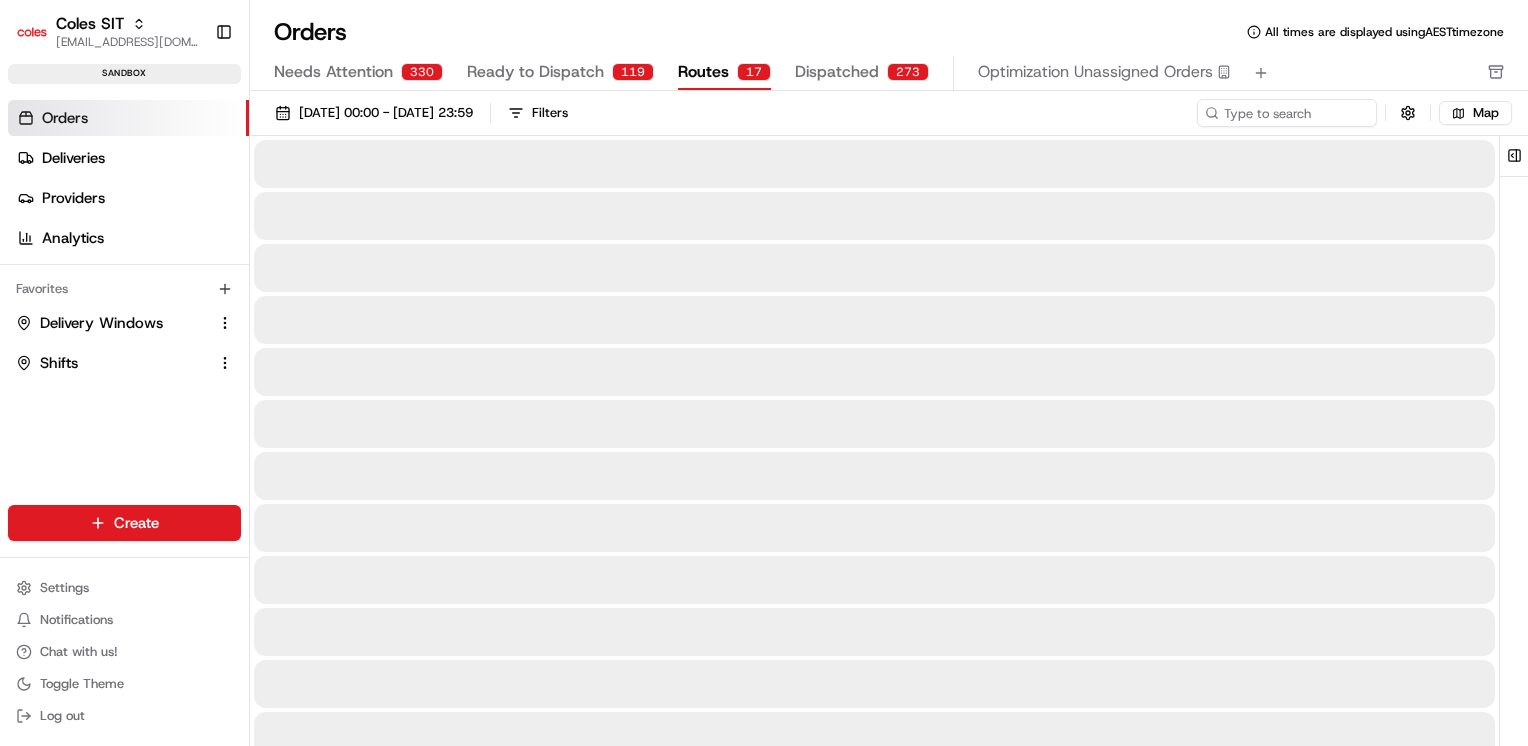 click on "17" at bounding box center [754, 72] 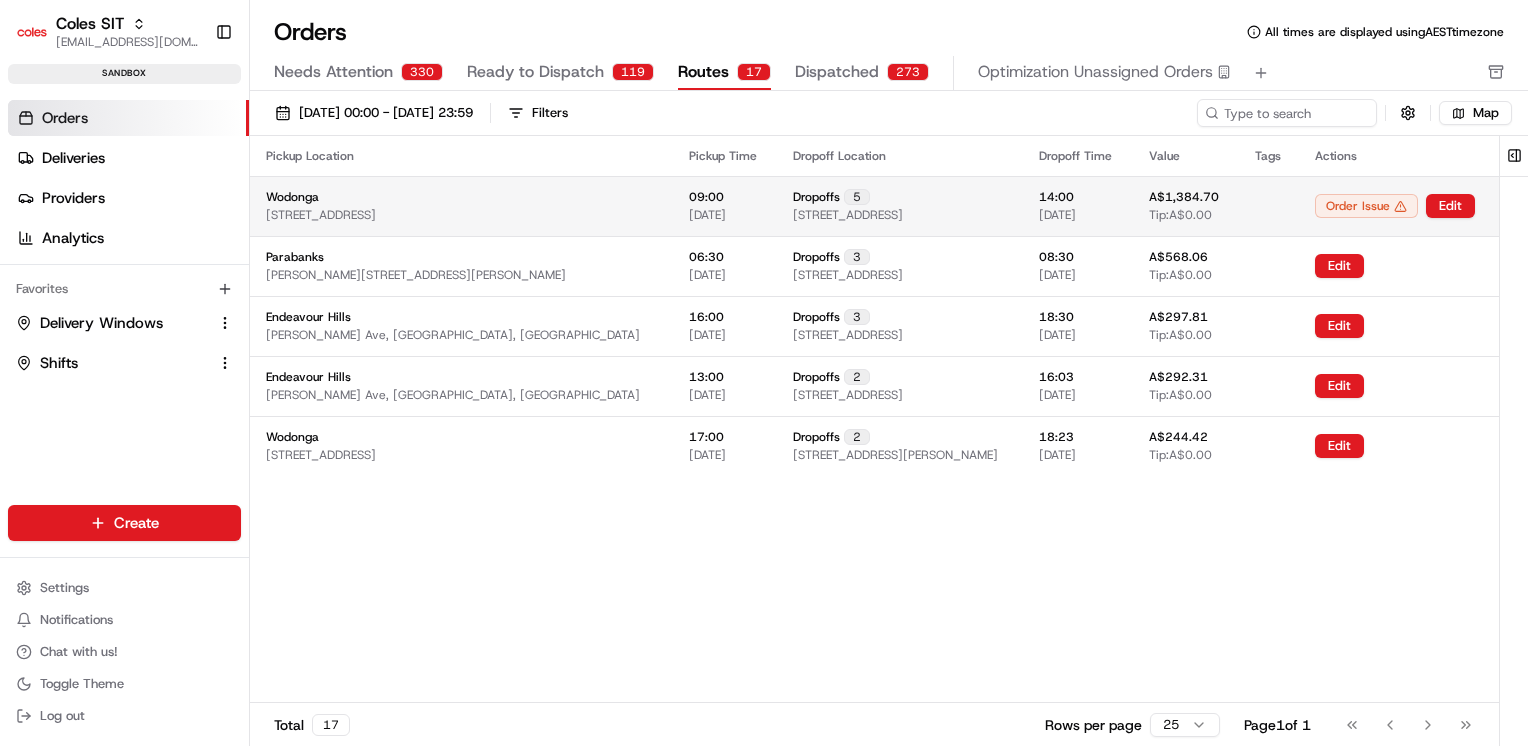 click on "Order Issue" at bounding box center (1366, 206) 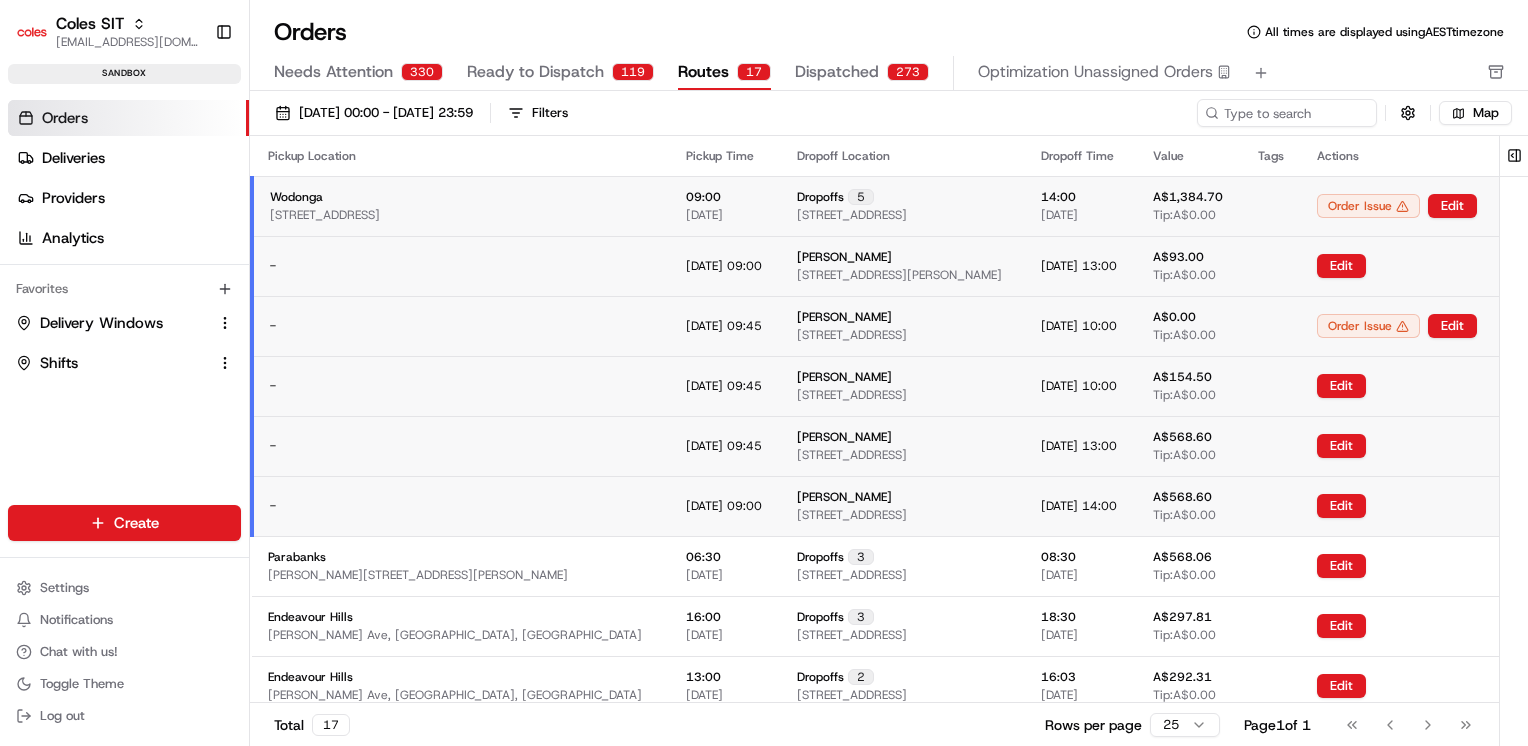 click on "[PERSON_NAME] 1D [STREET_ADDRESS]" at bounding box center [903, 326] 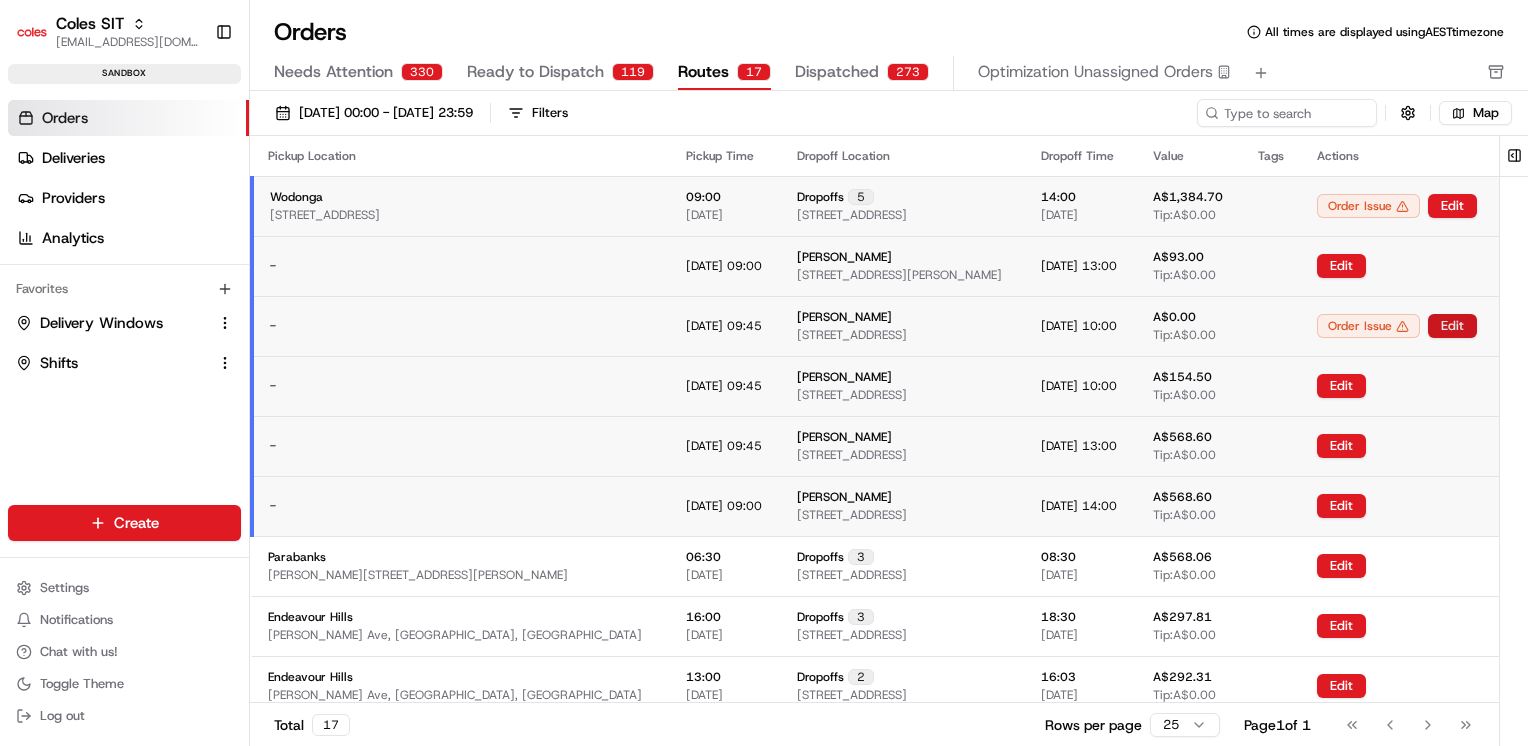 scroll, scrollTop: 0, scrollLeft: 0, axis: both 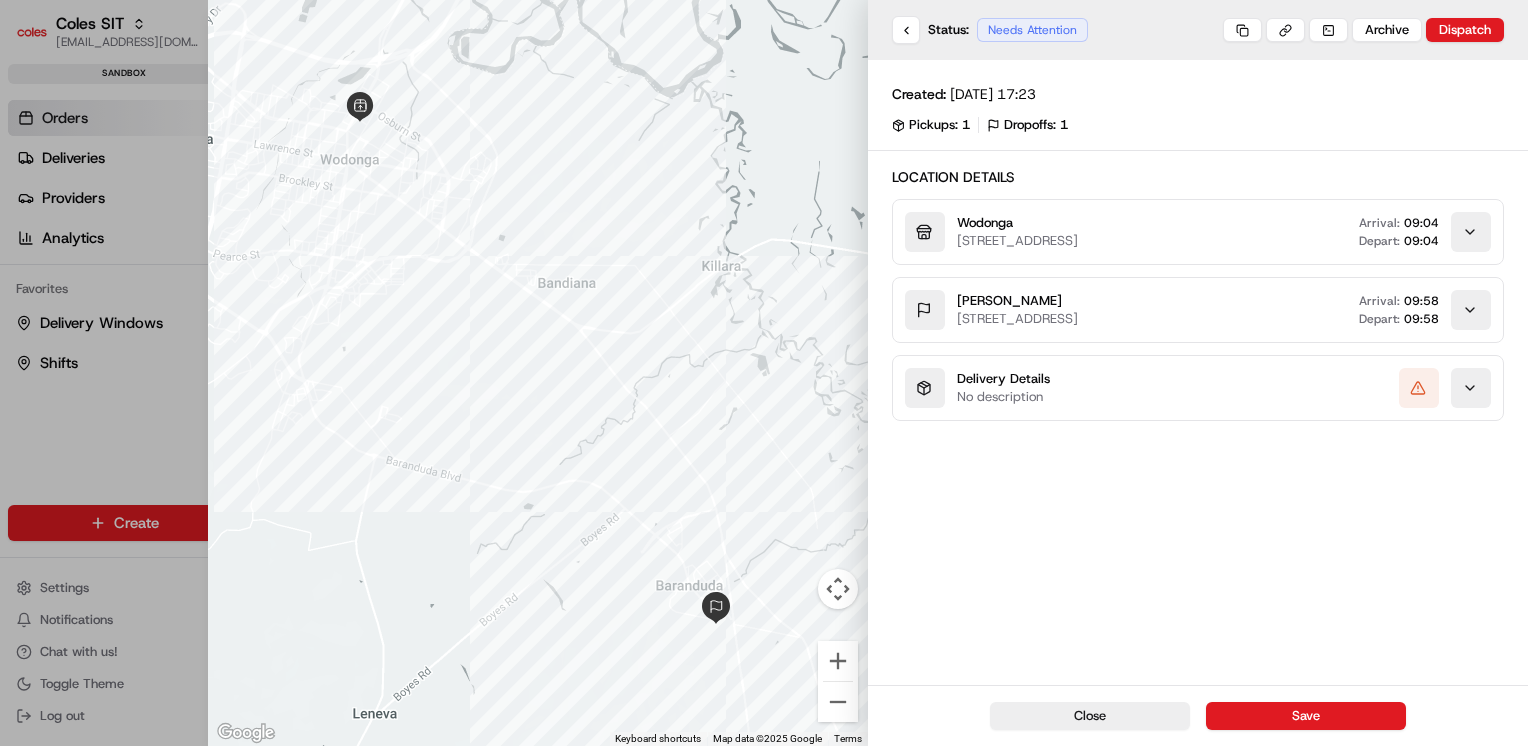 click on "Delivery Details No description" at bounding box center (977, 388) 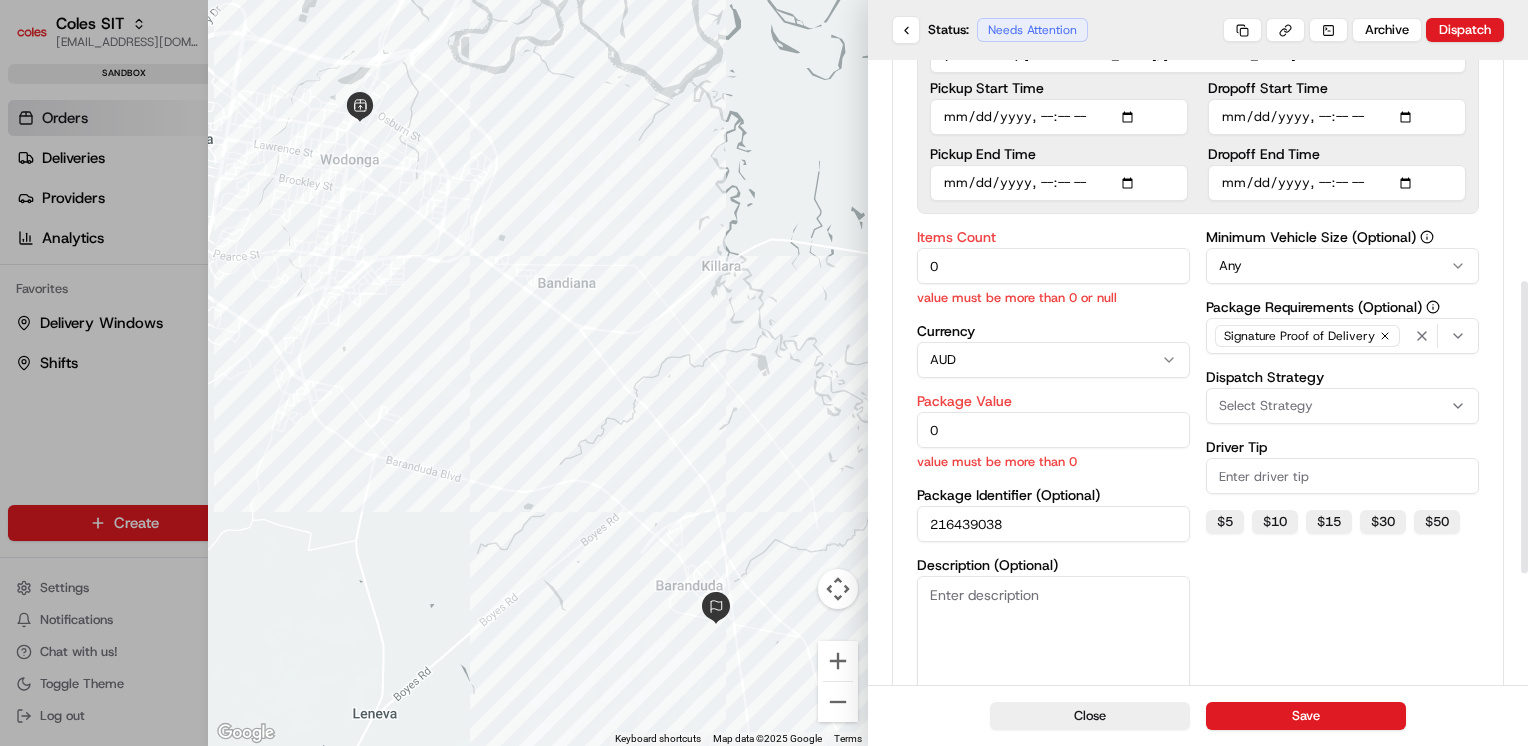 scroll, scrollTop: 475, scrollLeft: 0, axis: vertical 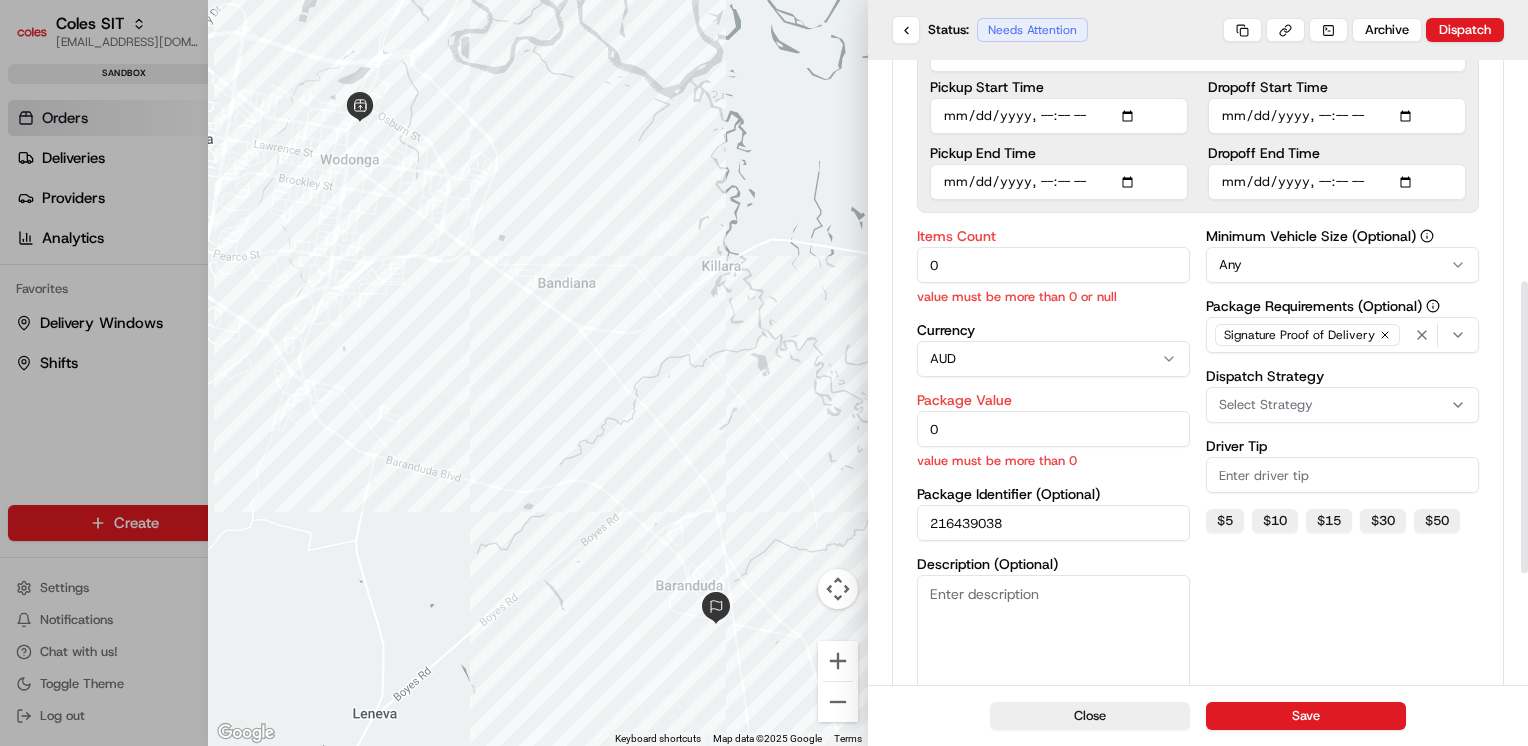 click on "216439038" at bounding box center (1053, 523) 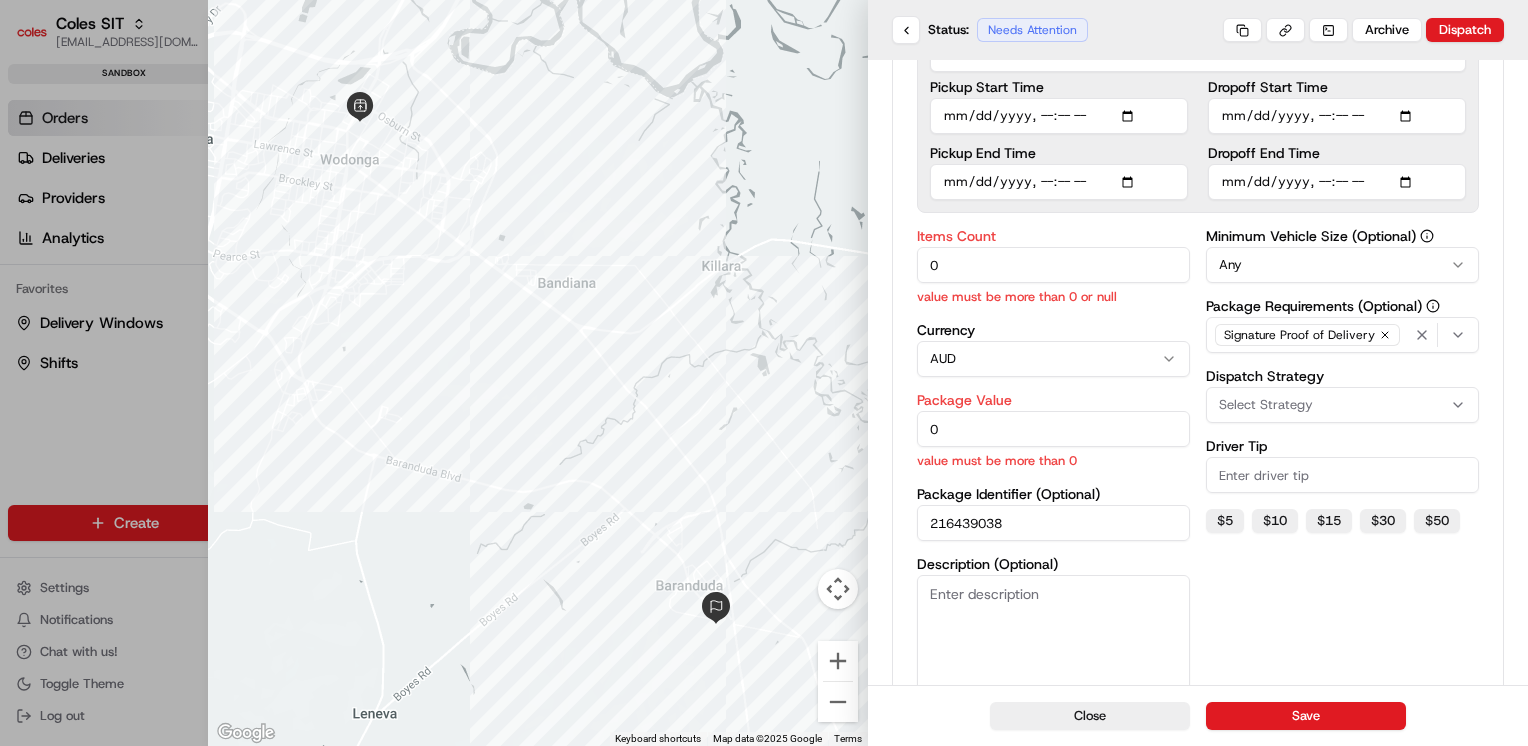 click on "216439038" at bounding box center (1053, 523) 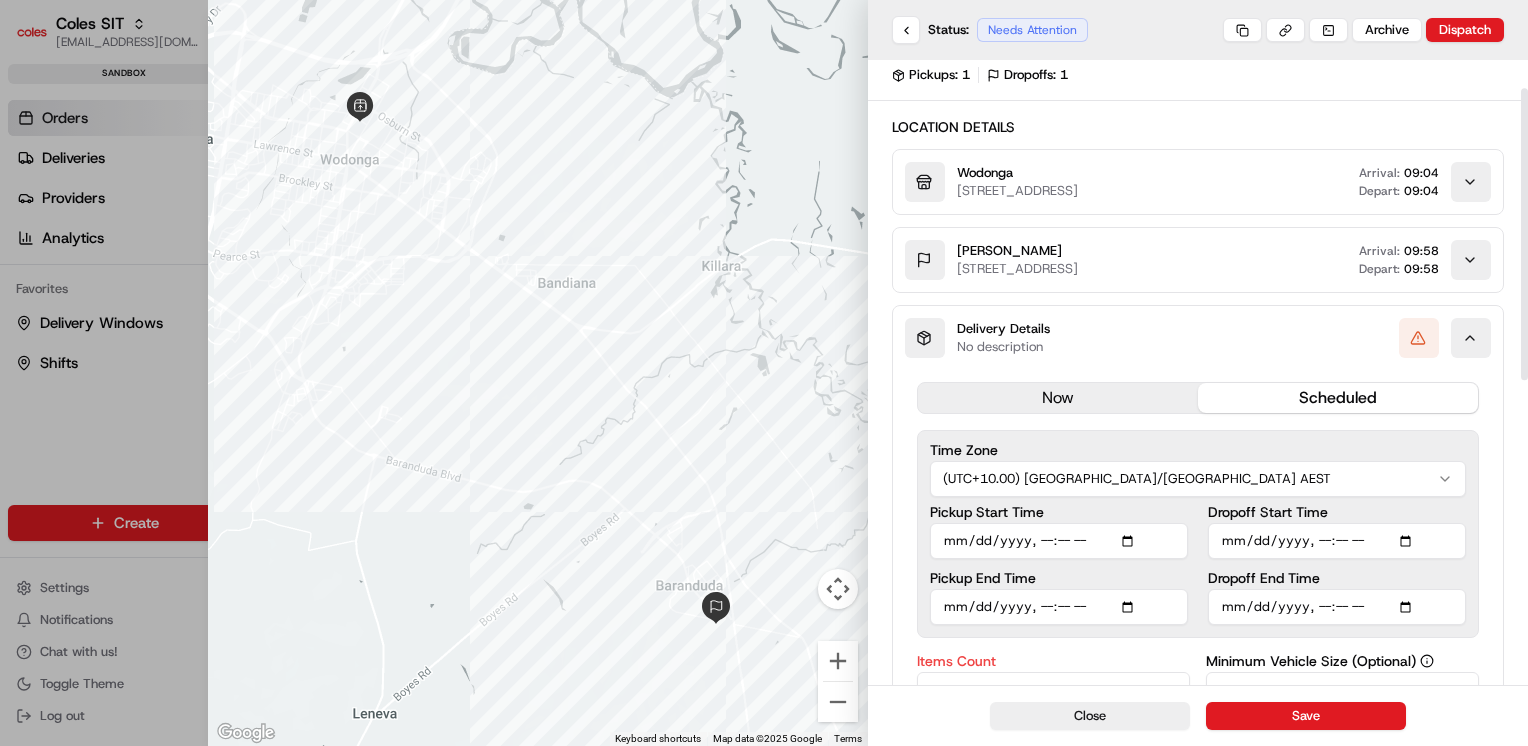 scroll, scrollTop: 0, scrollLeft: 0, axis: both 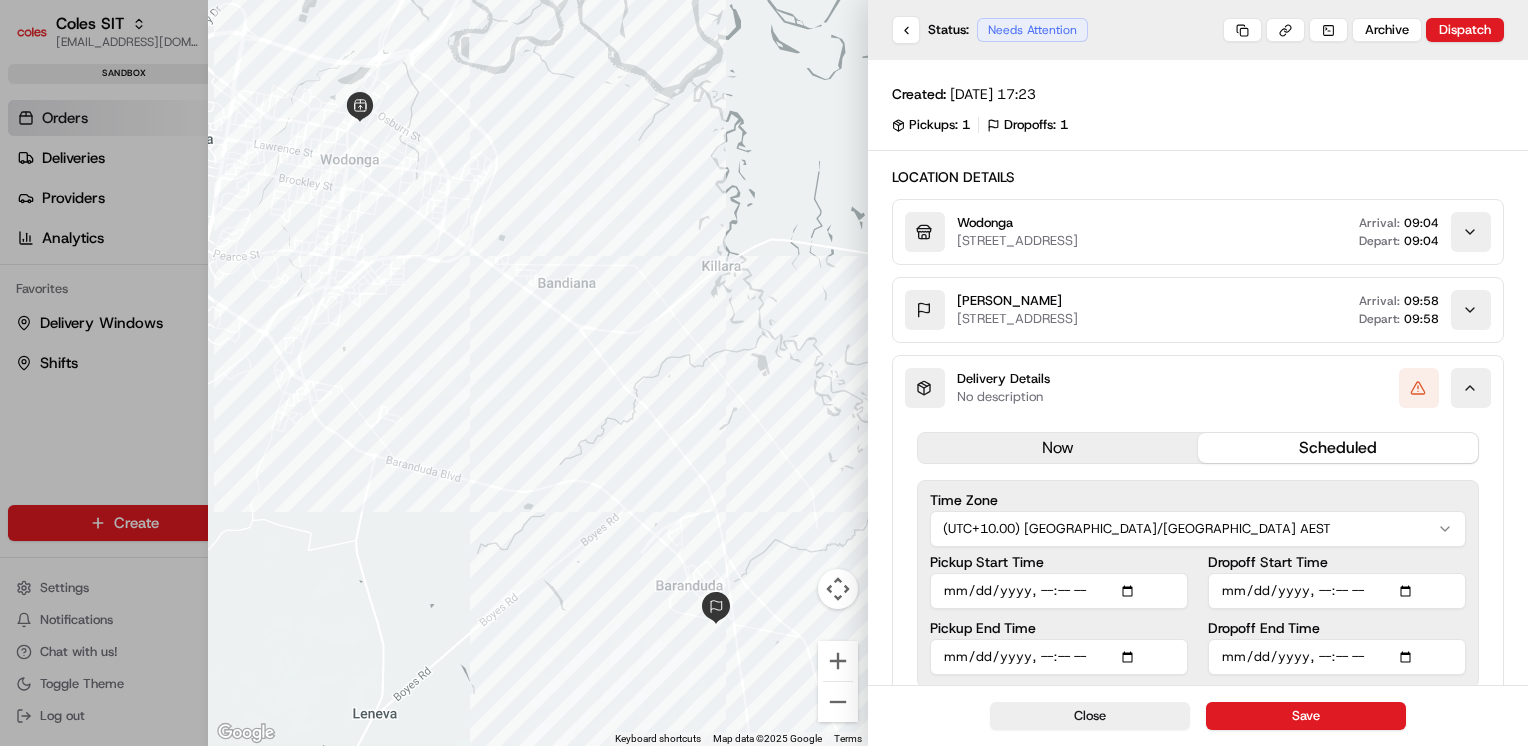 click at bounding box center (764, 373) 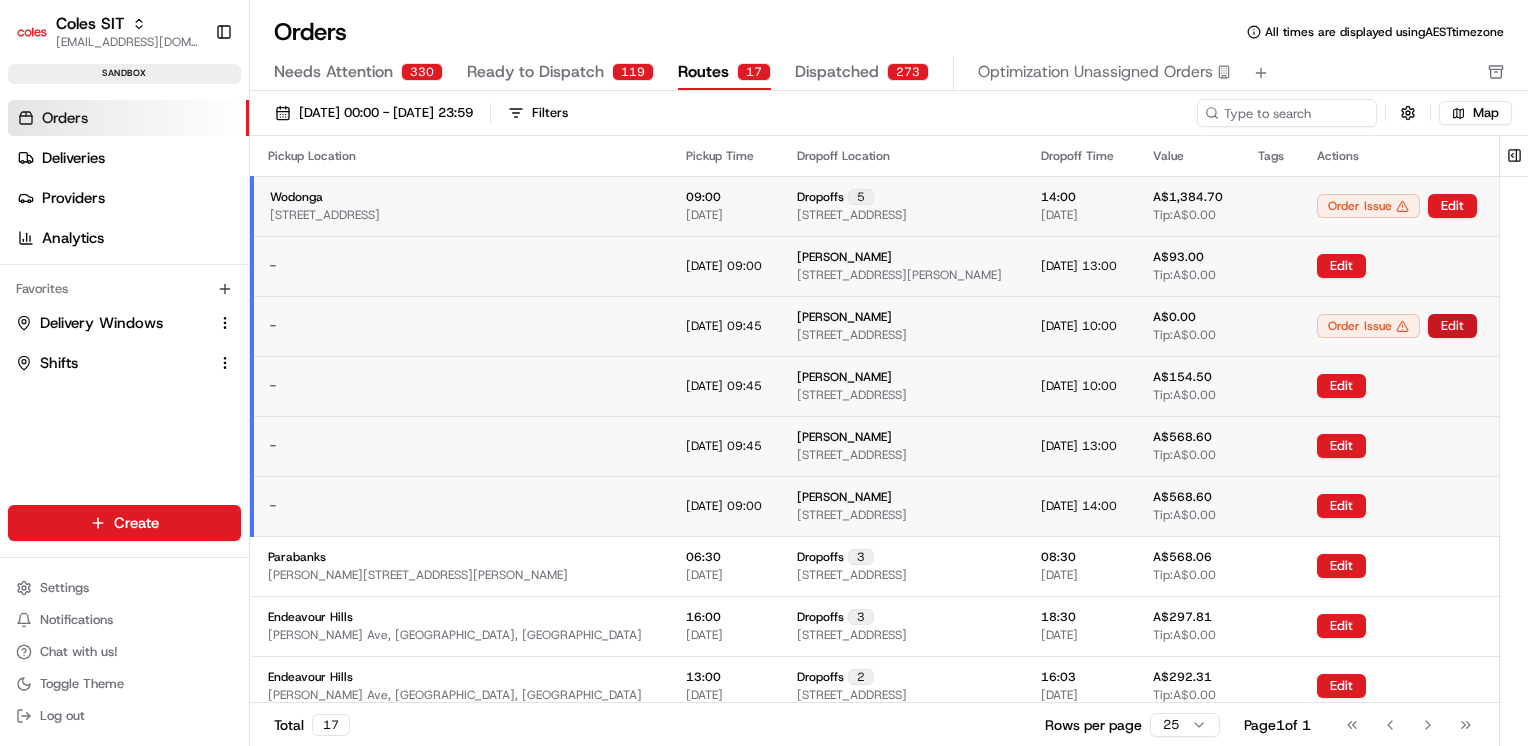 click on "Edit" at bounding box center (1452, 326) 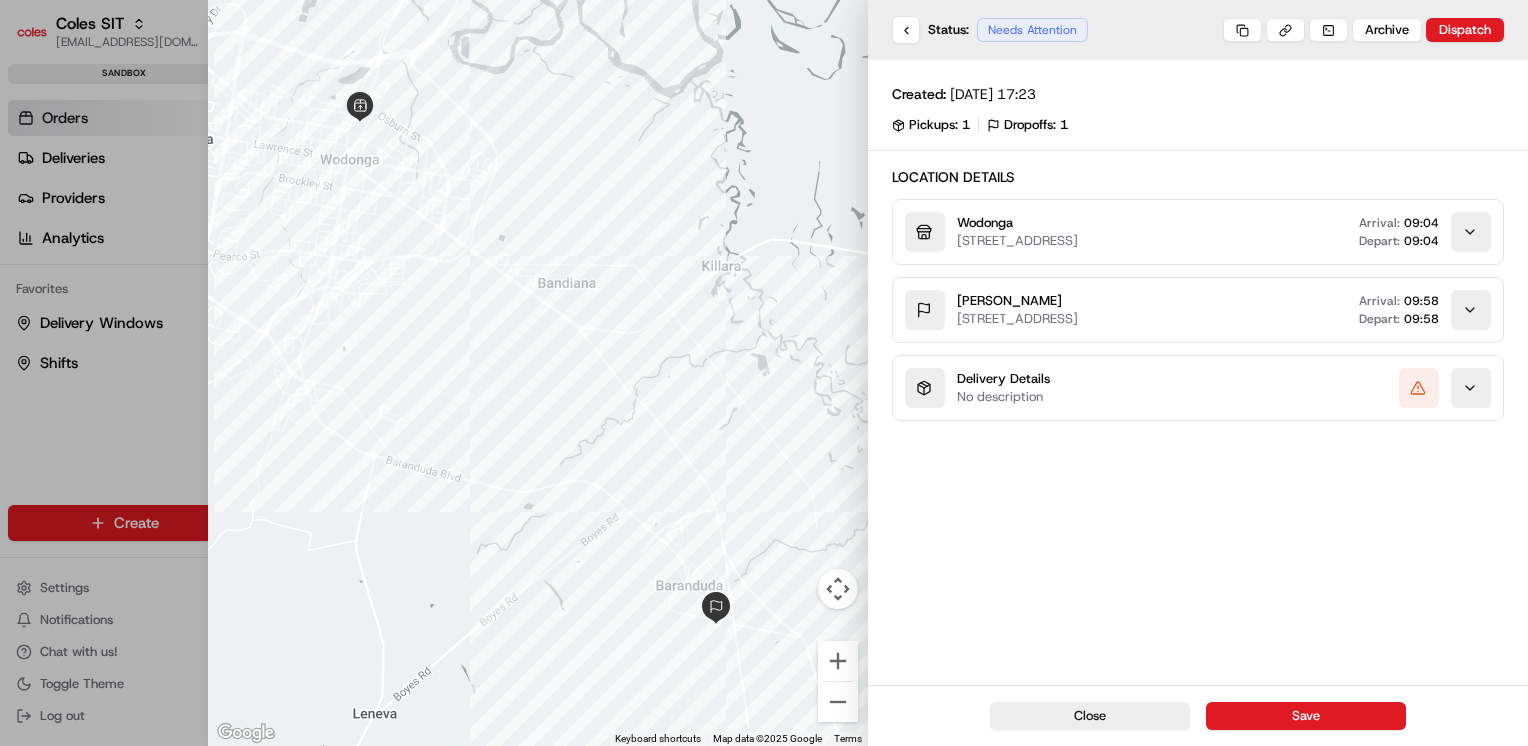 click on "No description" at bounding box center (1003, 397) 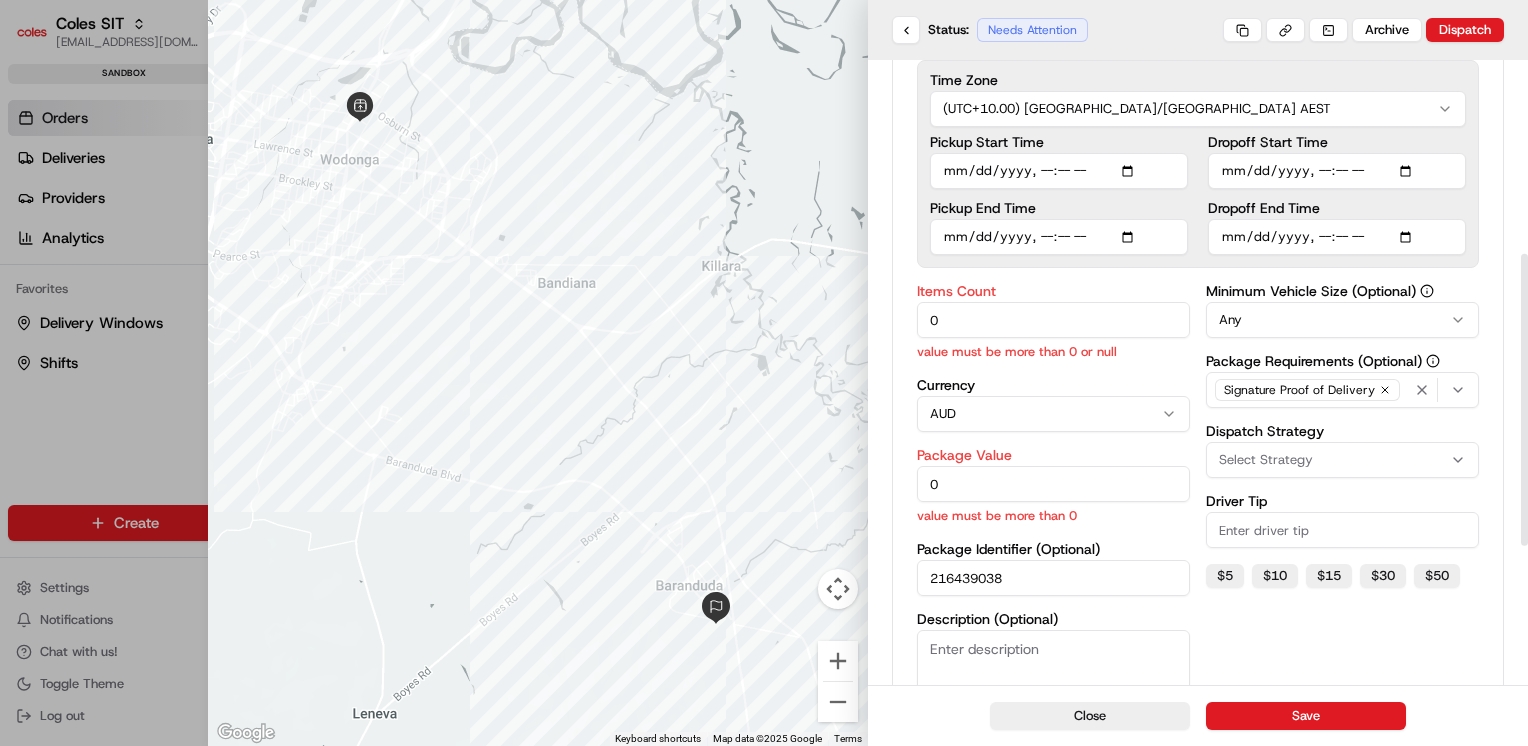 scroll, scrollTop: 424, scrollLeft: 0, axis: vertical 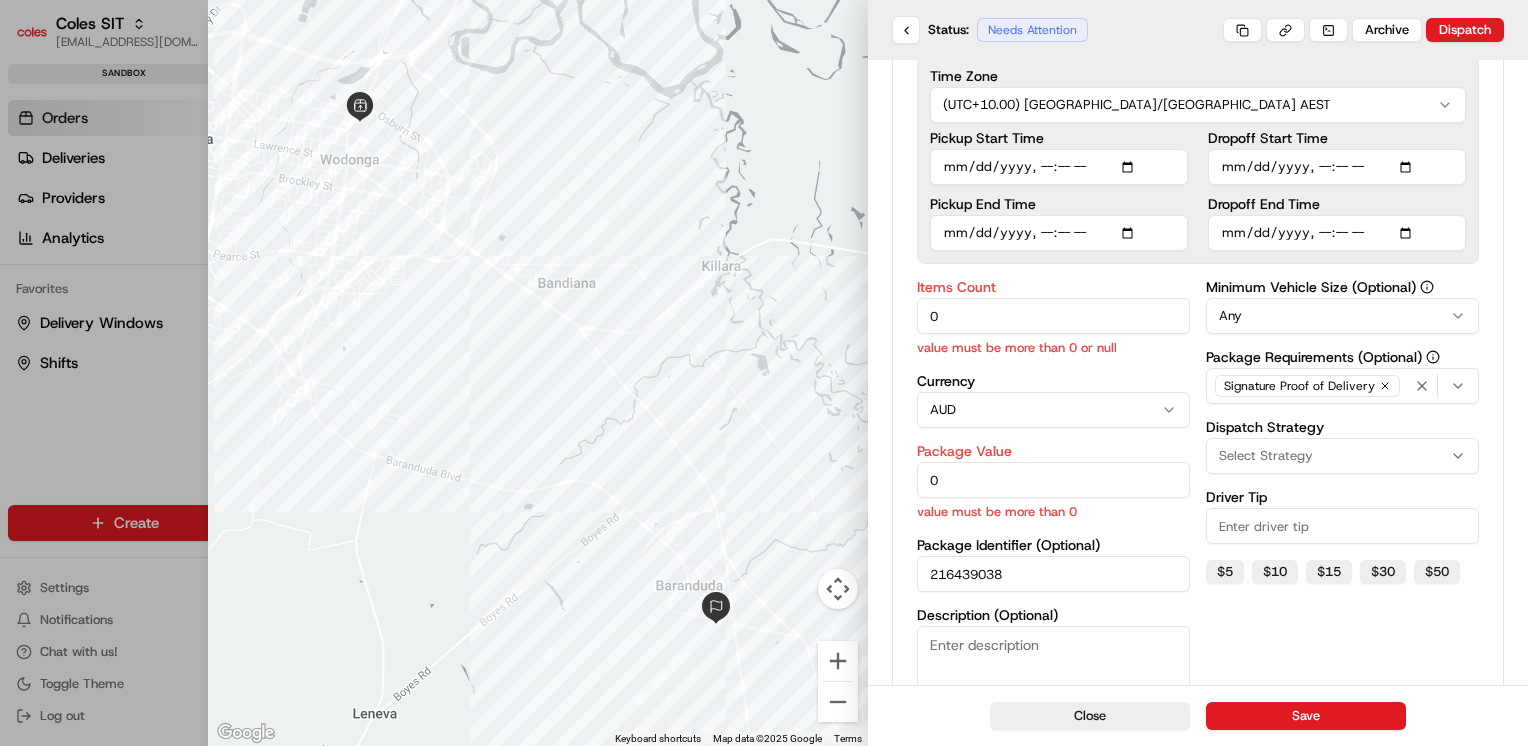 click on "216439038" at bounding box center (1053, 574) 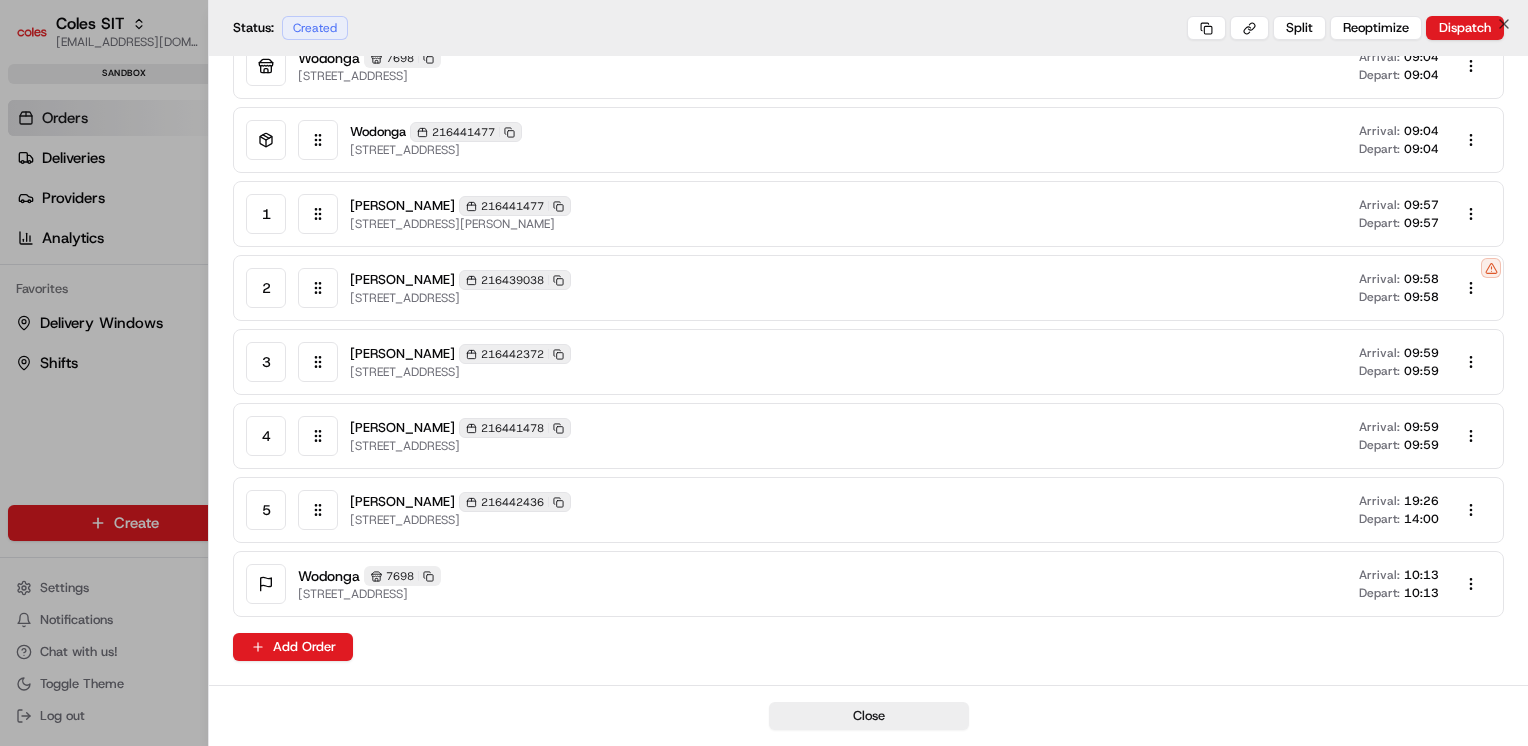 scroll, scrollTop: 158, scrollLeft: 0, axis: vertical 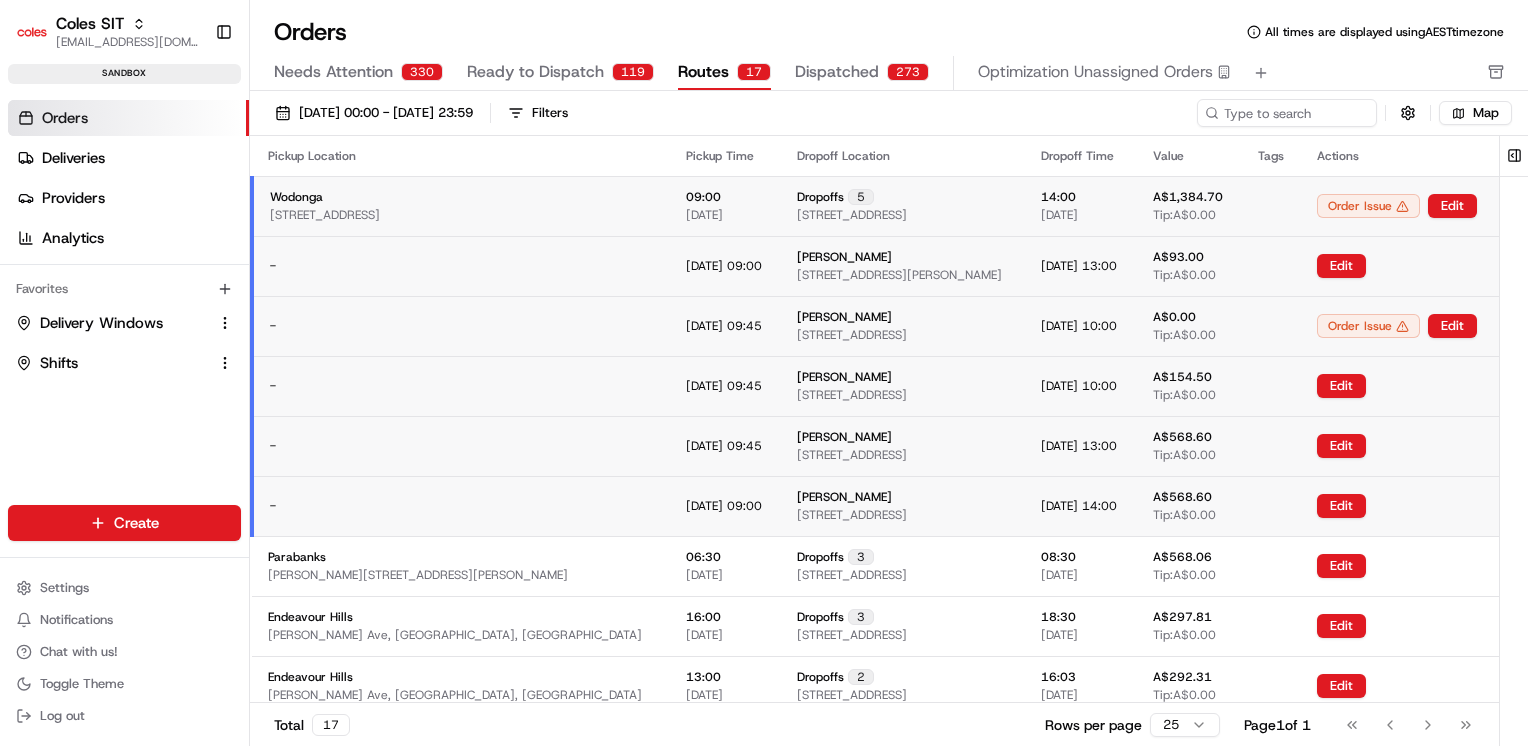 click on "Settings" at bounding box center (64, 588) 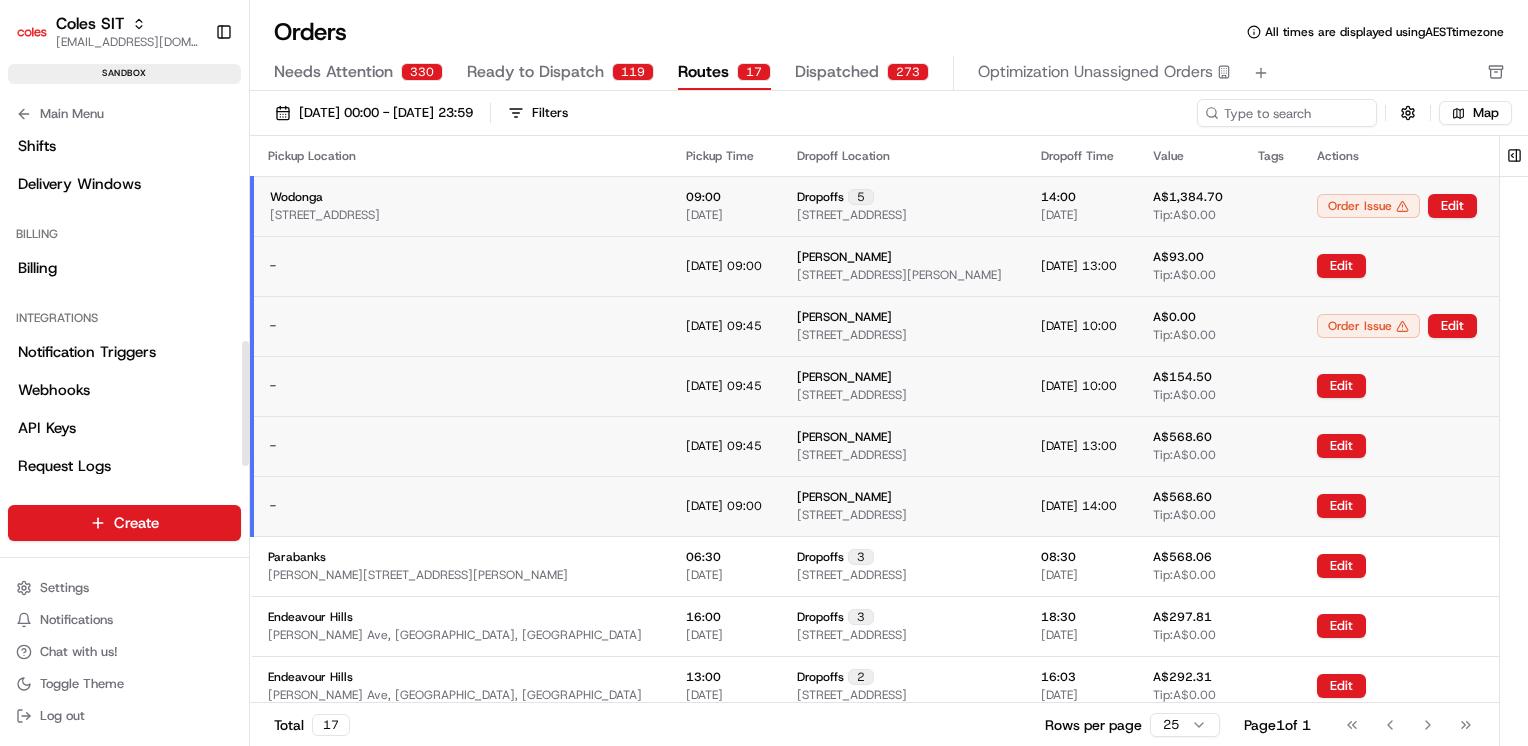 scroll, scrollTop: 613, scrollLeft: 0, axis: vertical 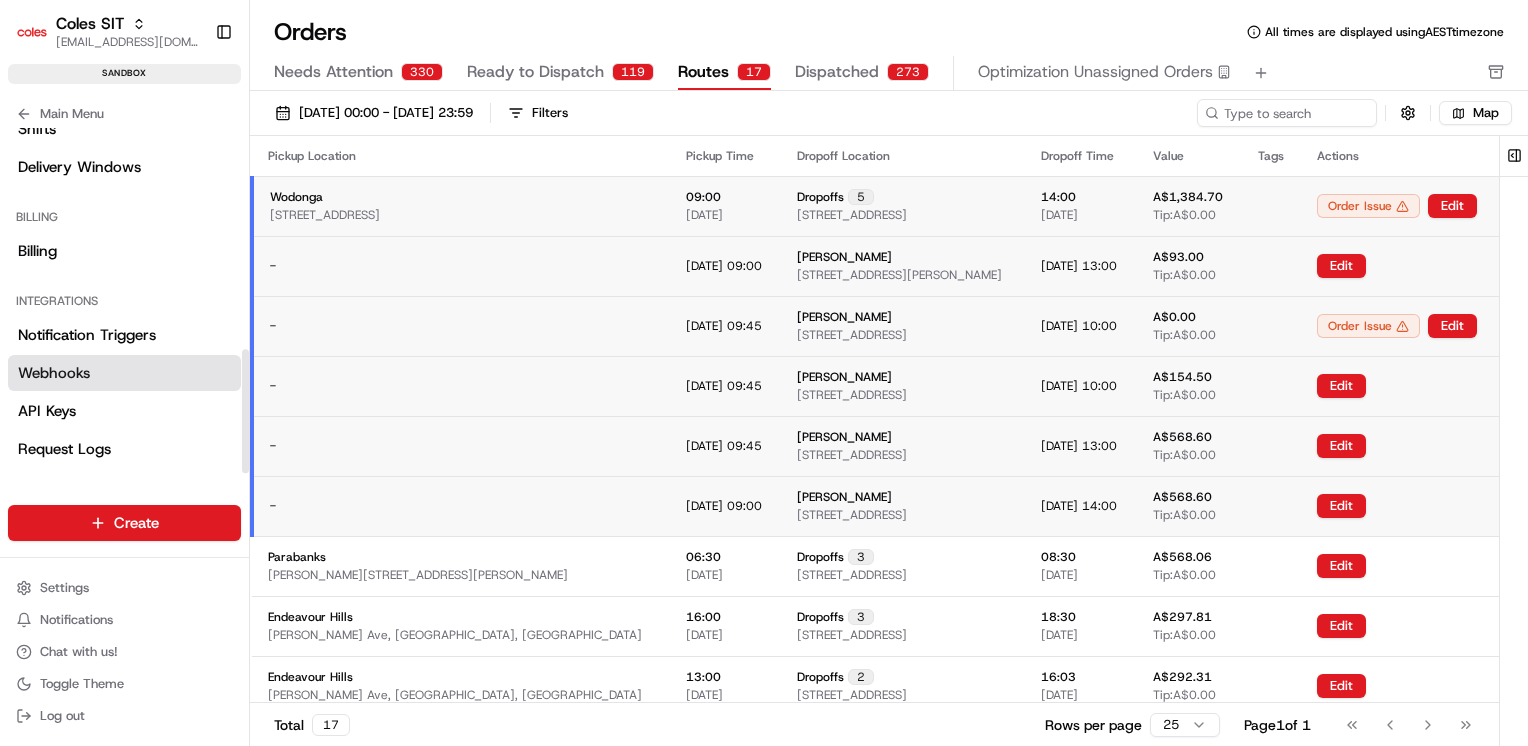 click on "Webhooks" at bounding box center [54, 373] 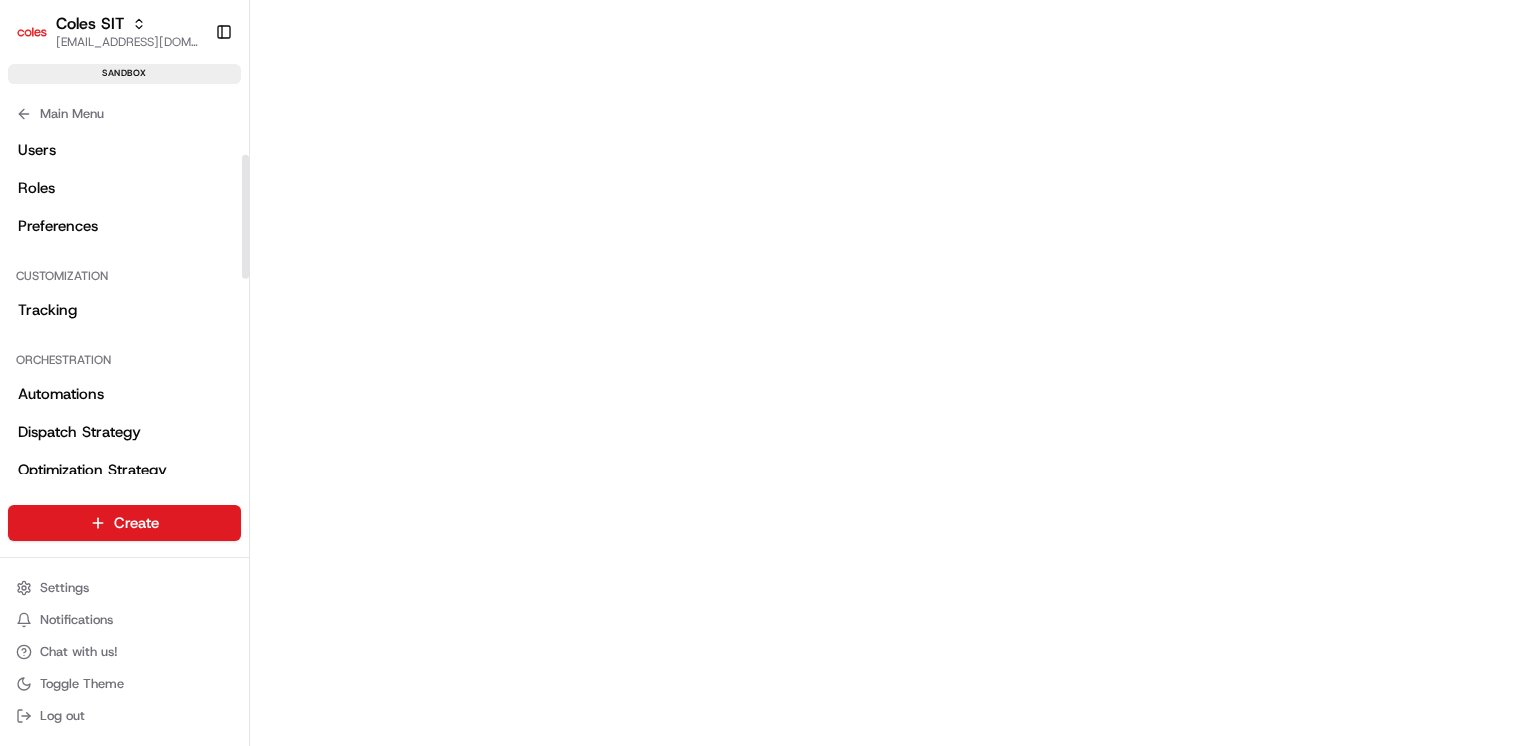 scroll, scrollTop: 0, scrollLeft: 0, axis: both 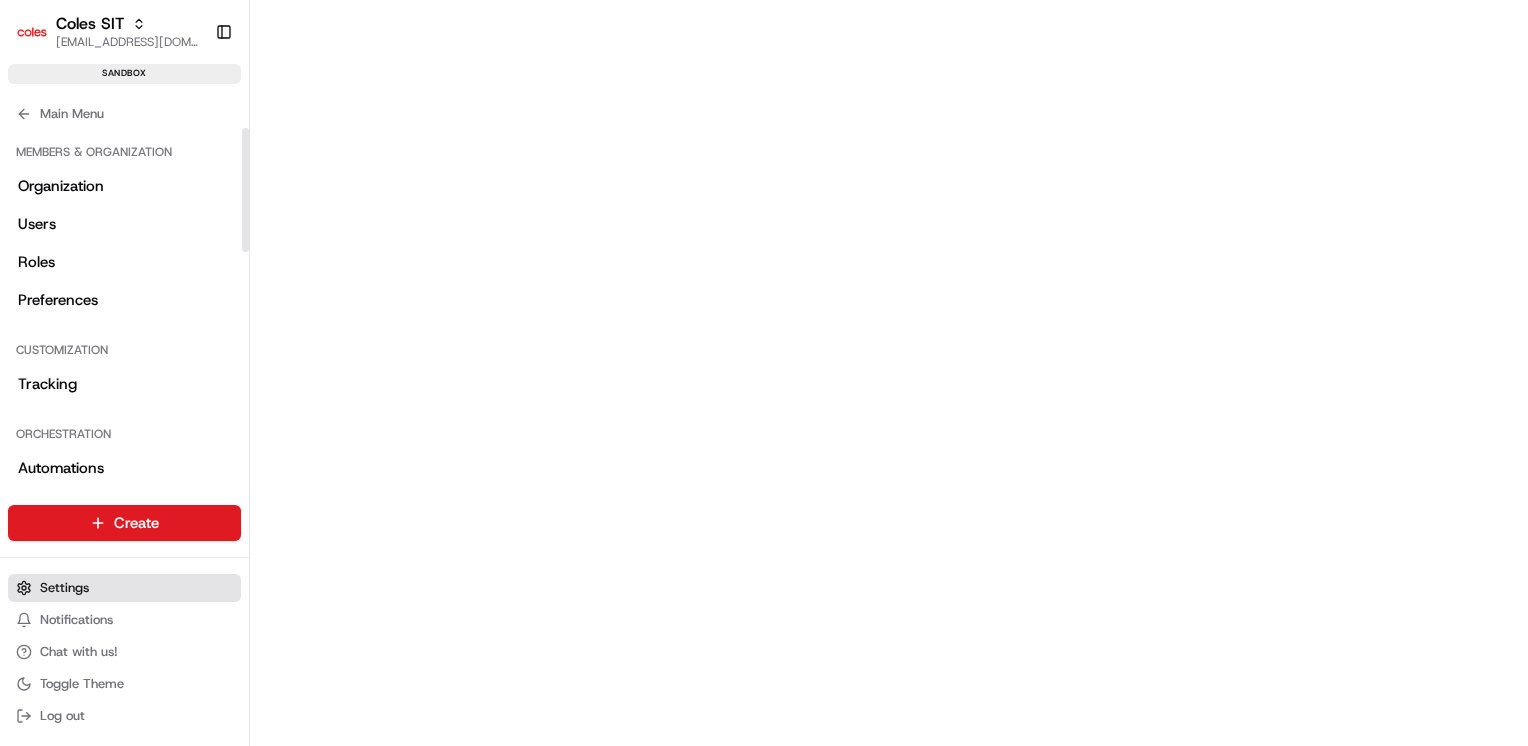 click on "Settings" at bounding box center [64, 588] 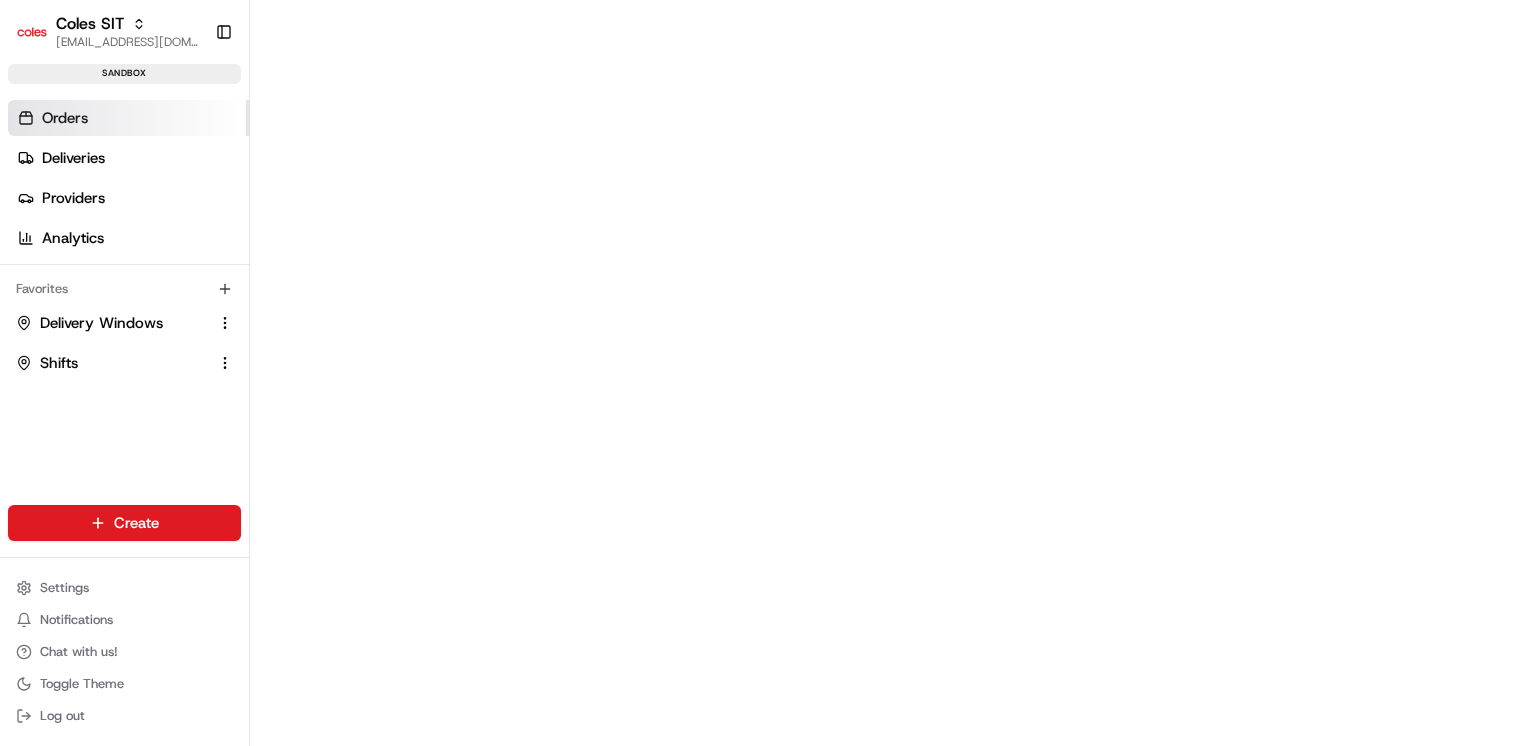click on "Orders" at bounding box center [128, 118] 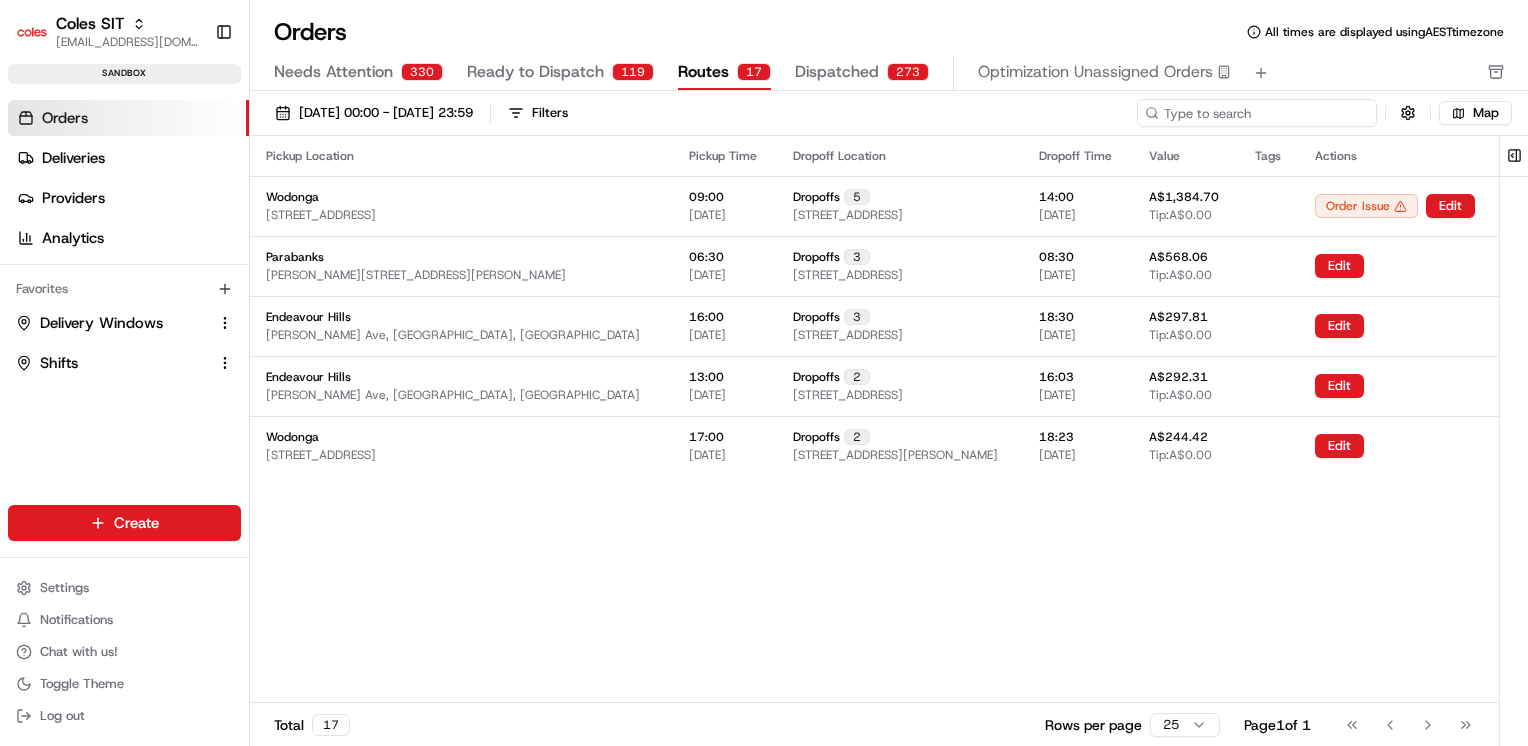 click at bounding box center (1257, 113) 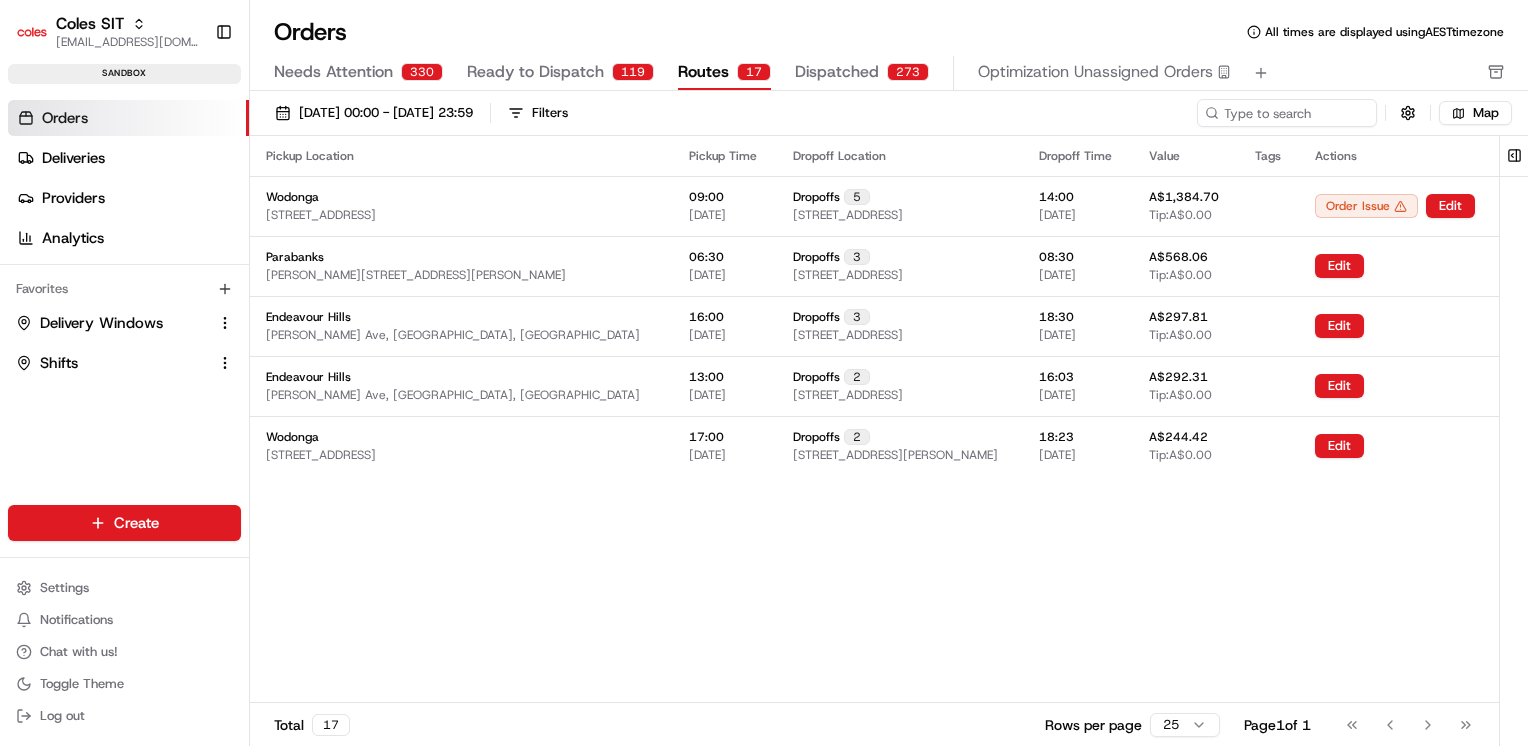click on "Routes" at bounding box center [703, 72] 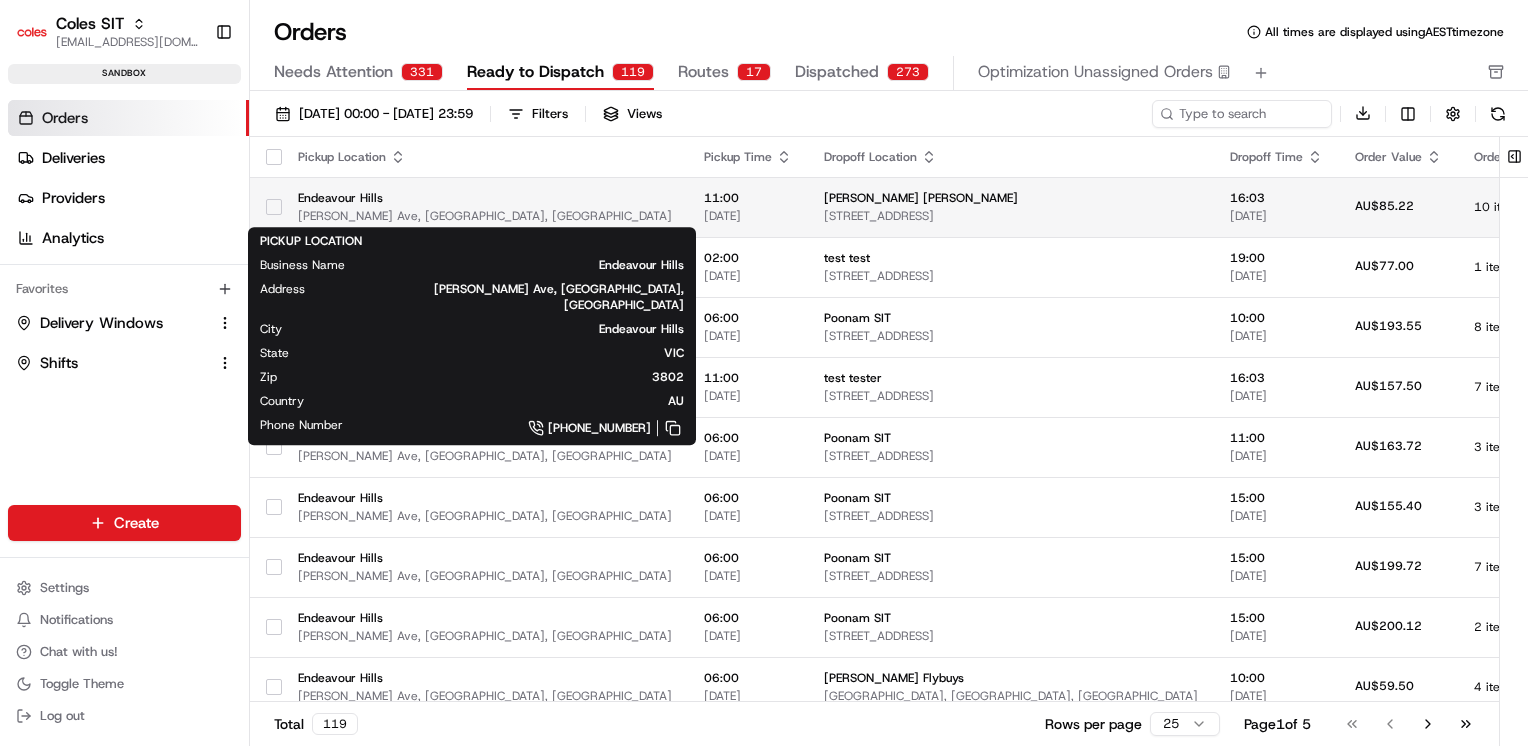 click on "[PERSON_NAME] Ave, [GEOGRAPHIC_DATA], [GEOGRAPHIC_DATA]" at bounding box center [485, 216] 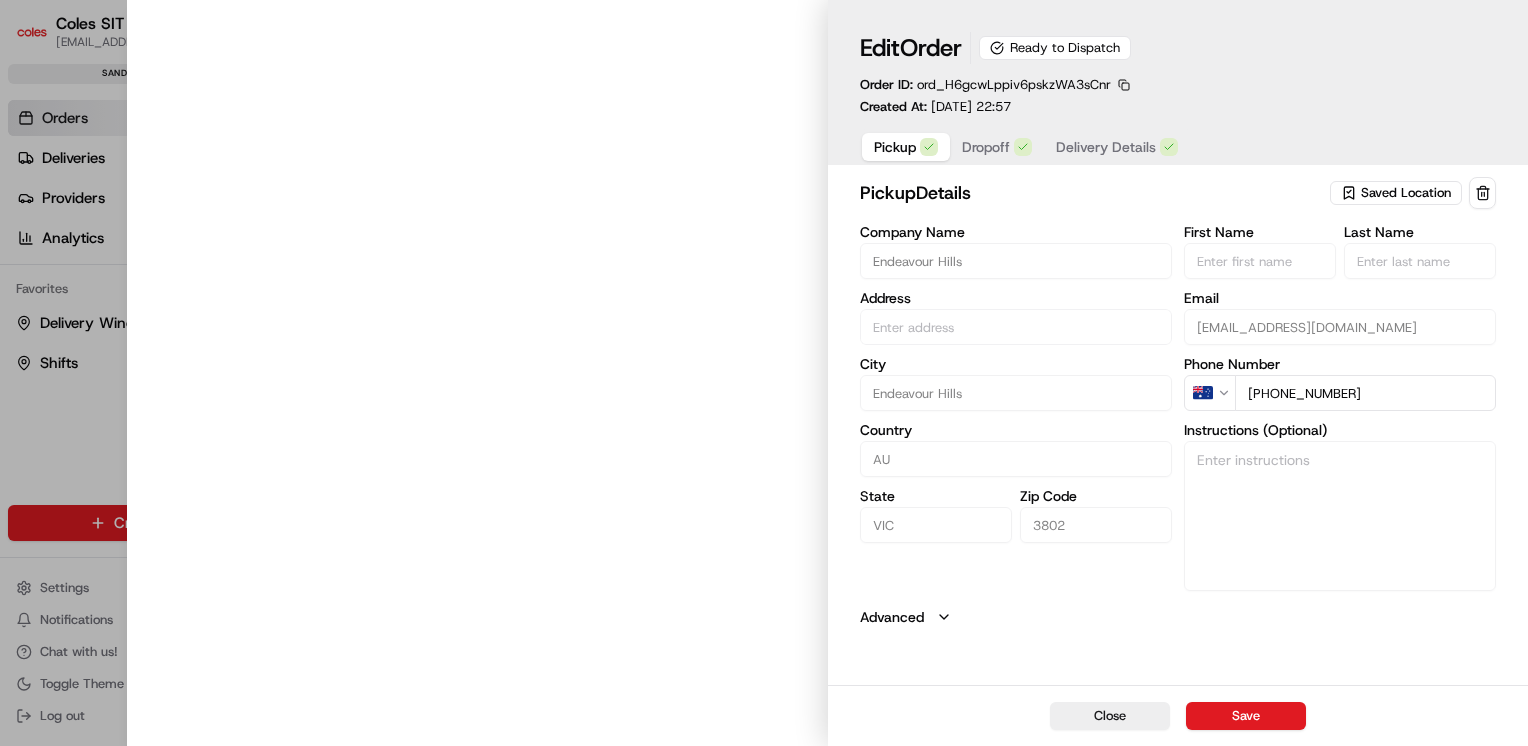 type on "[PERSON_NAME] Ave, [GEOGRAPHIC_DATA], [GEOGRAPHIC_DATA]" 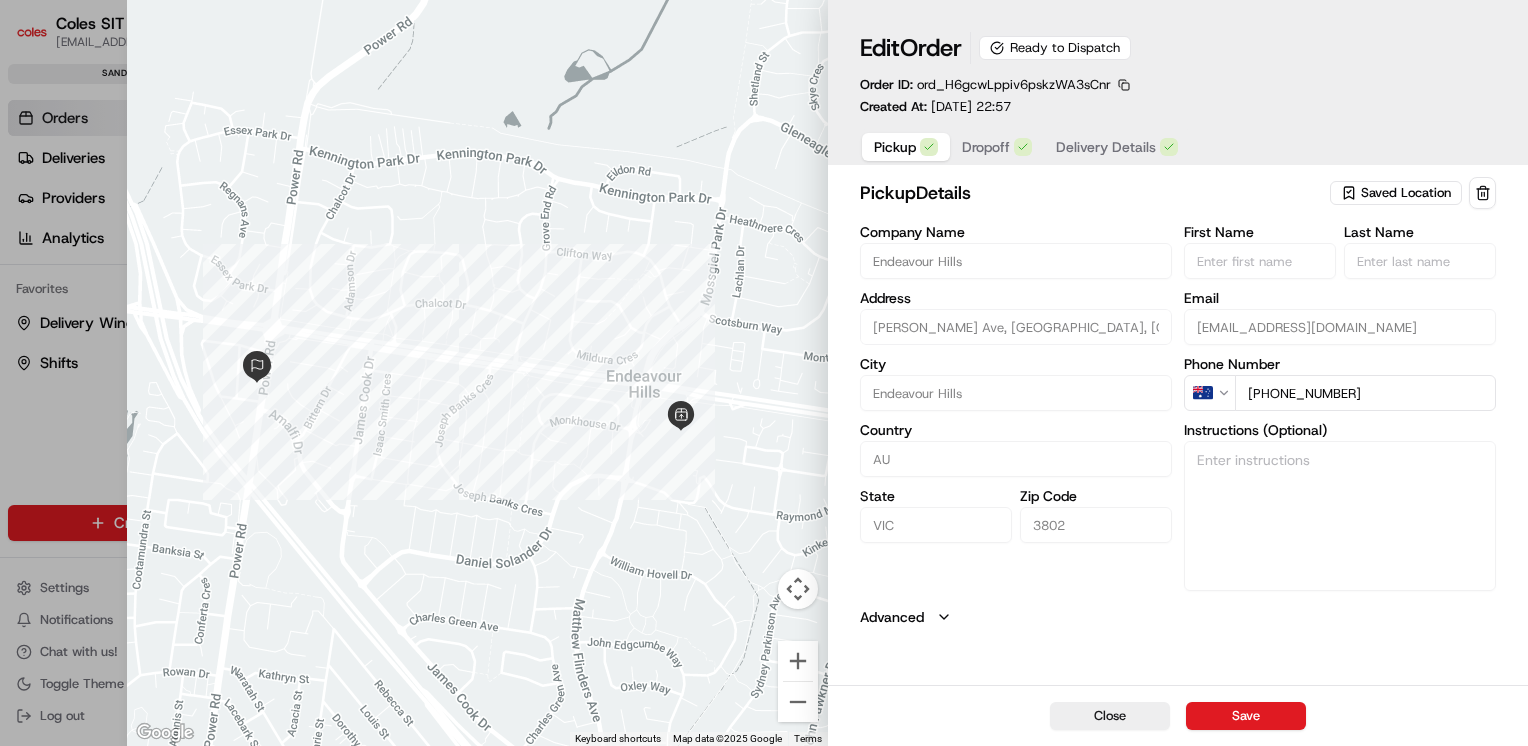 click on "Advanced" at bounding box center [1178, 617] 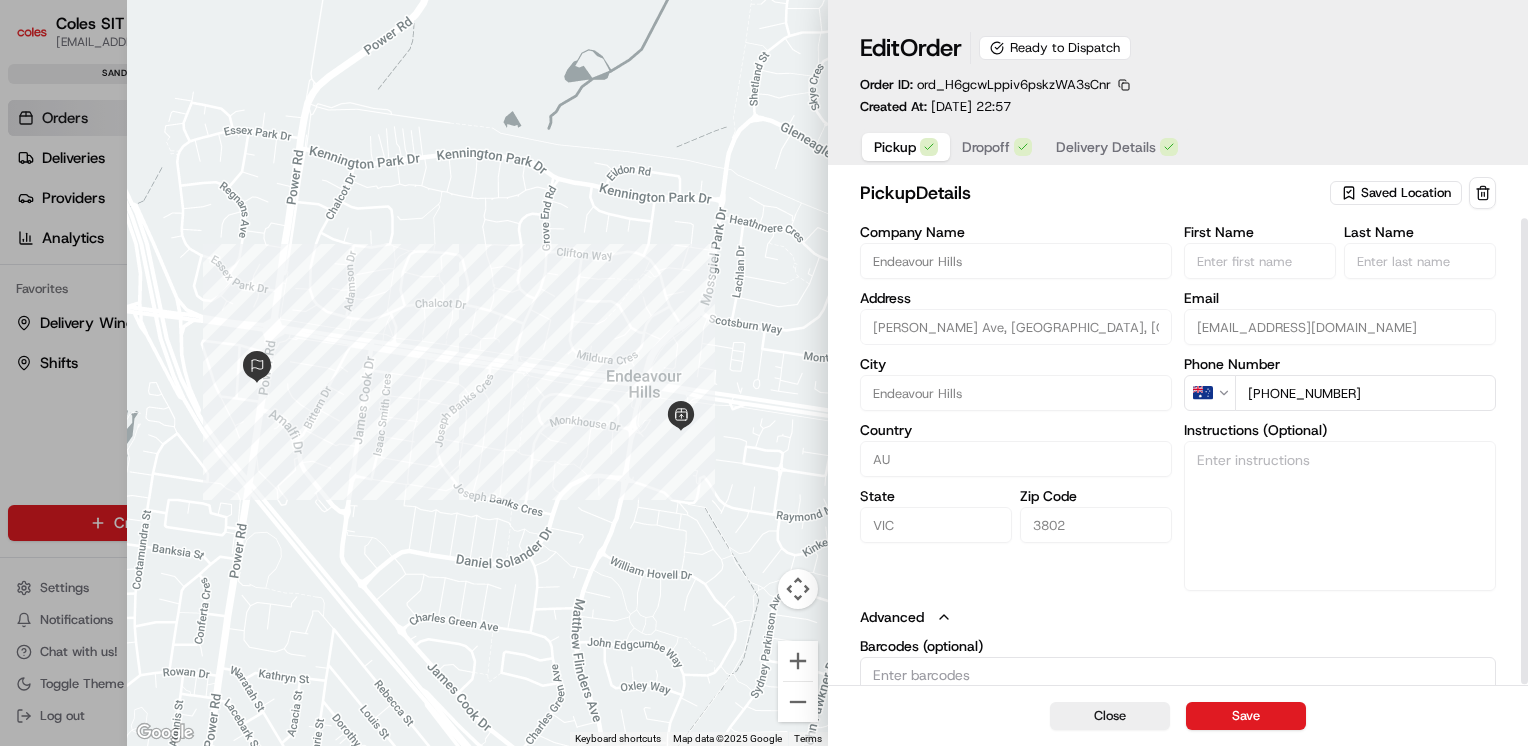 scroll, scrollTop: 49, scrollLeft: 0, axis: vertical 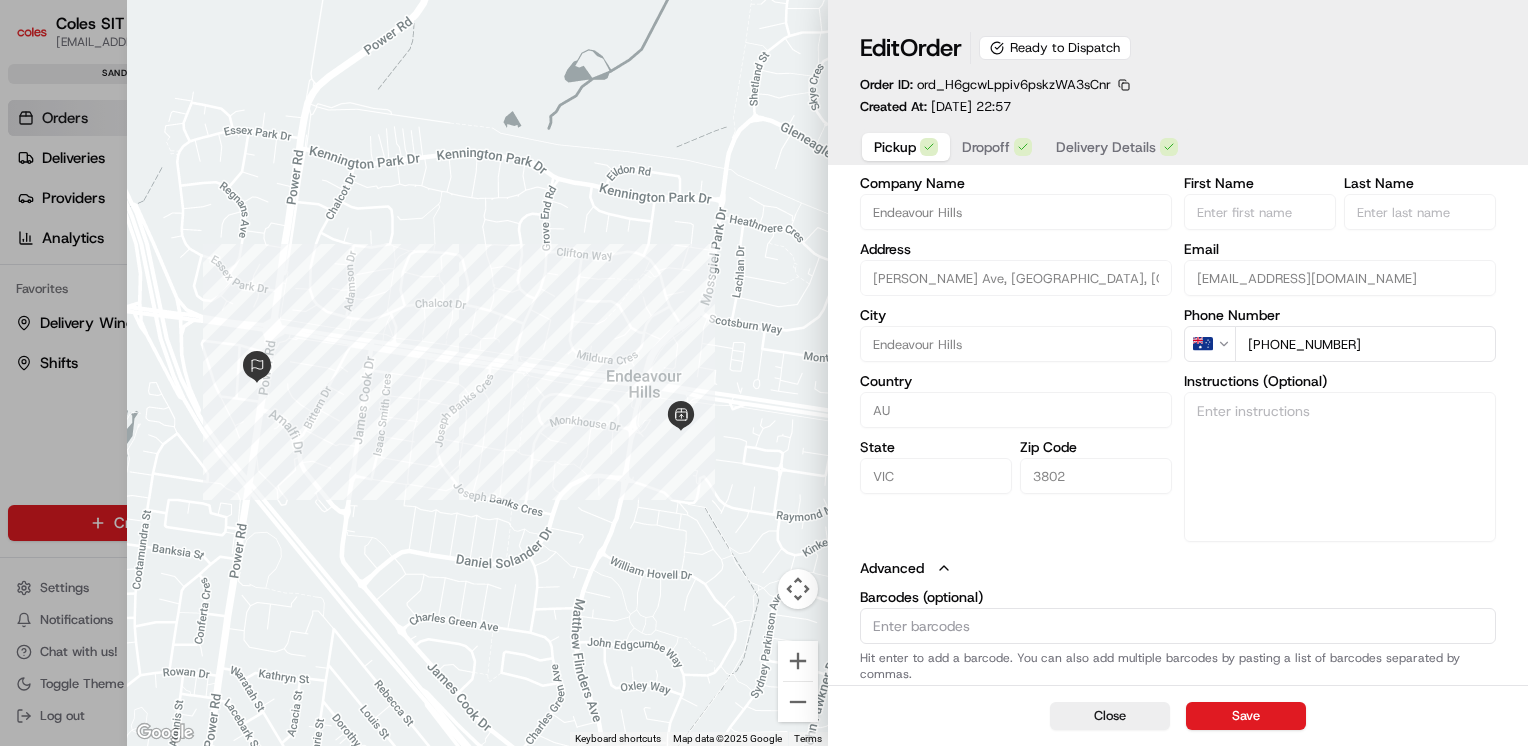 click on "Delivery Details" at bounding box center (1106, 147) 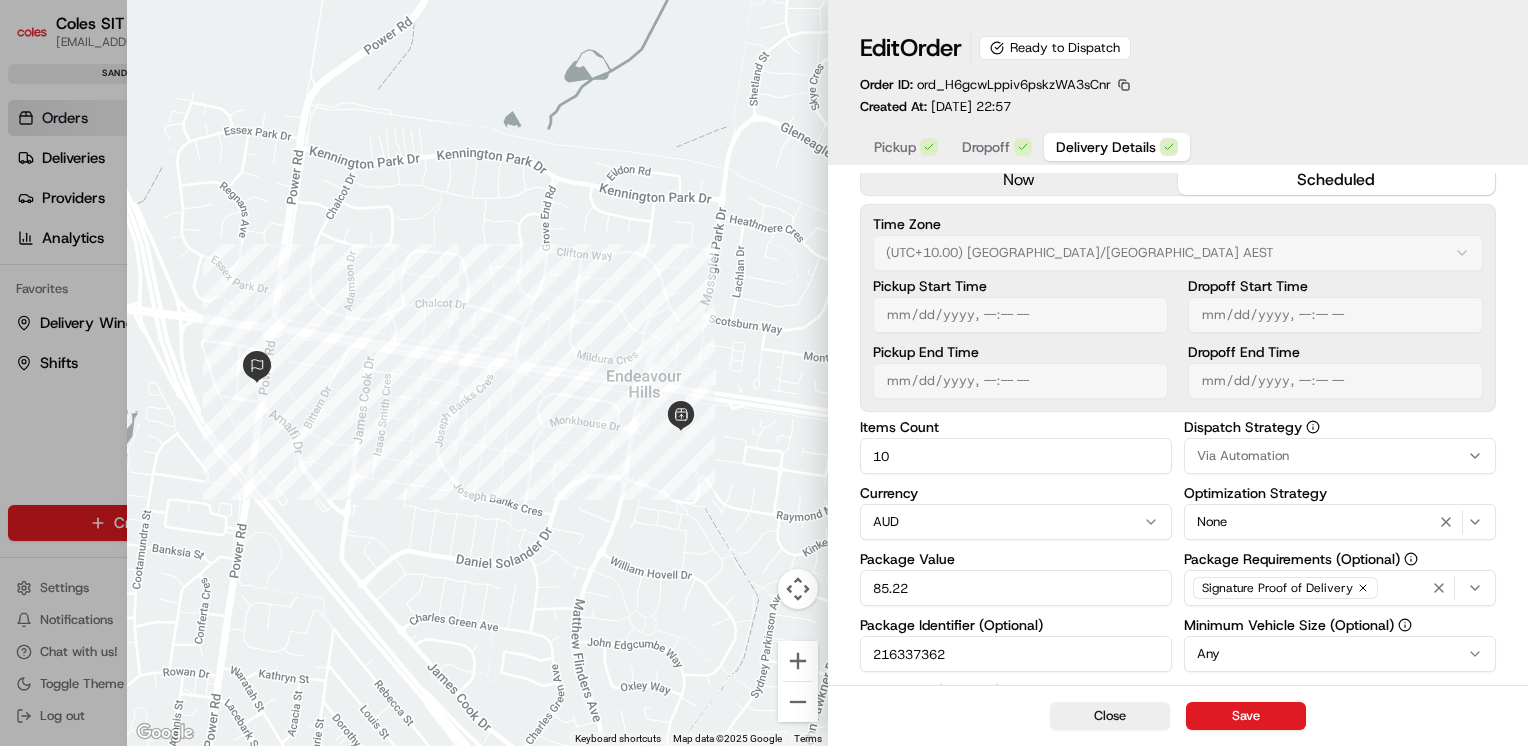 click on "216337362" at bounding box center (1016, 654) 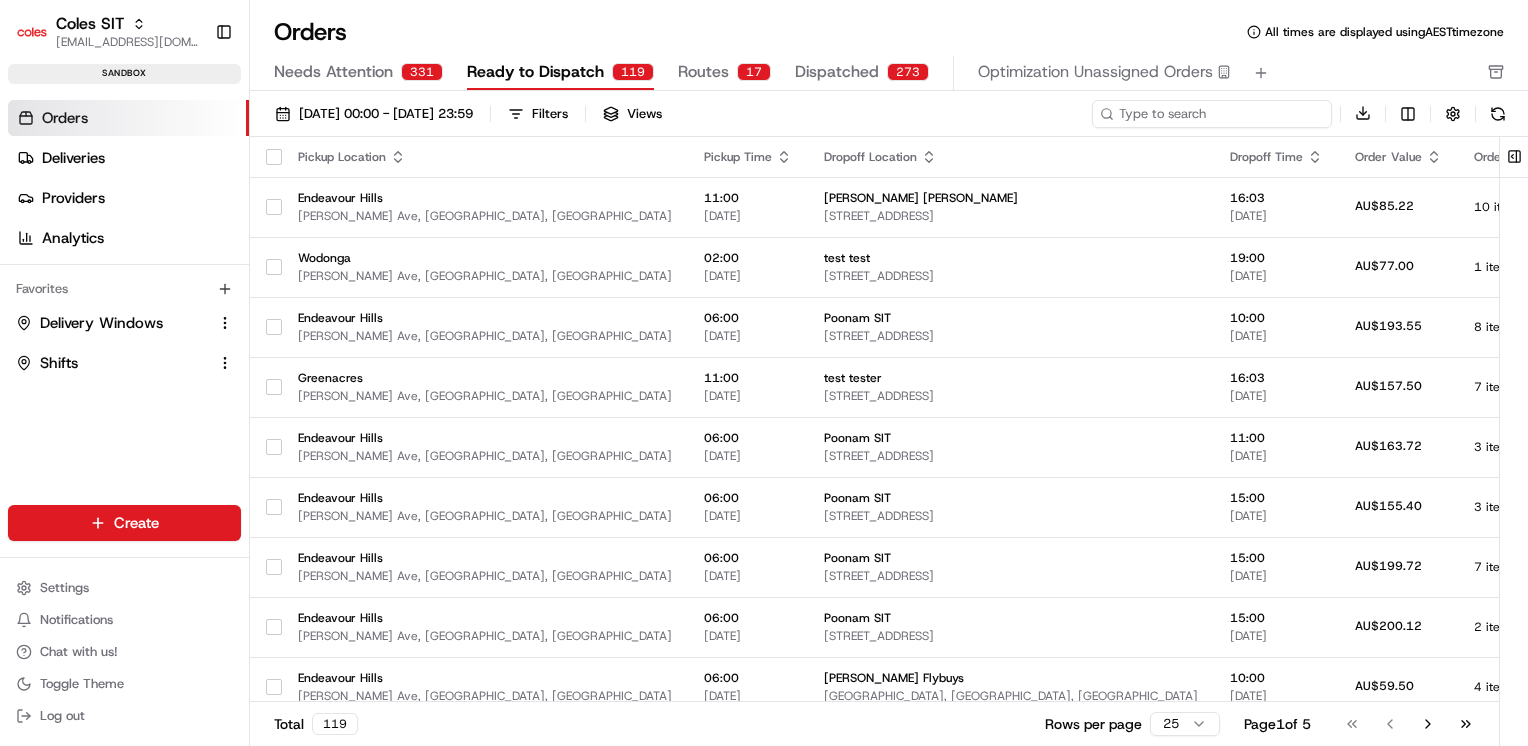 click at bounding box center (1212, 114) 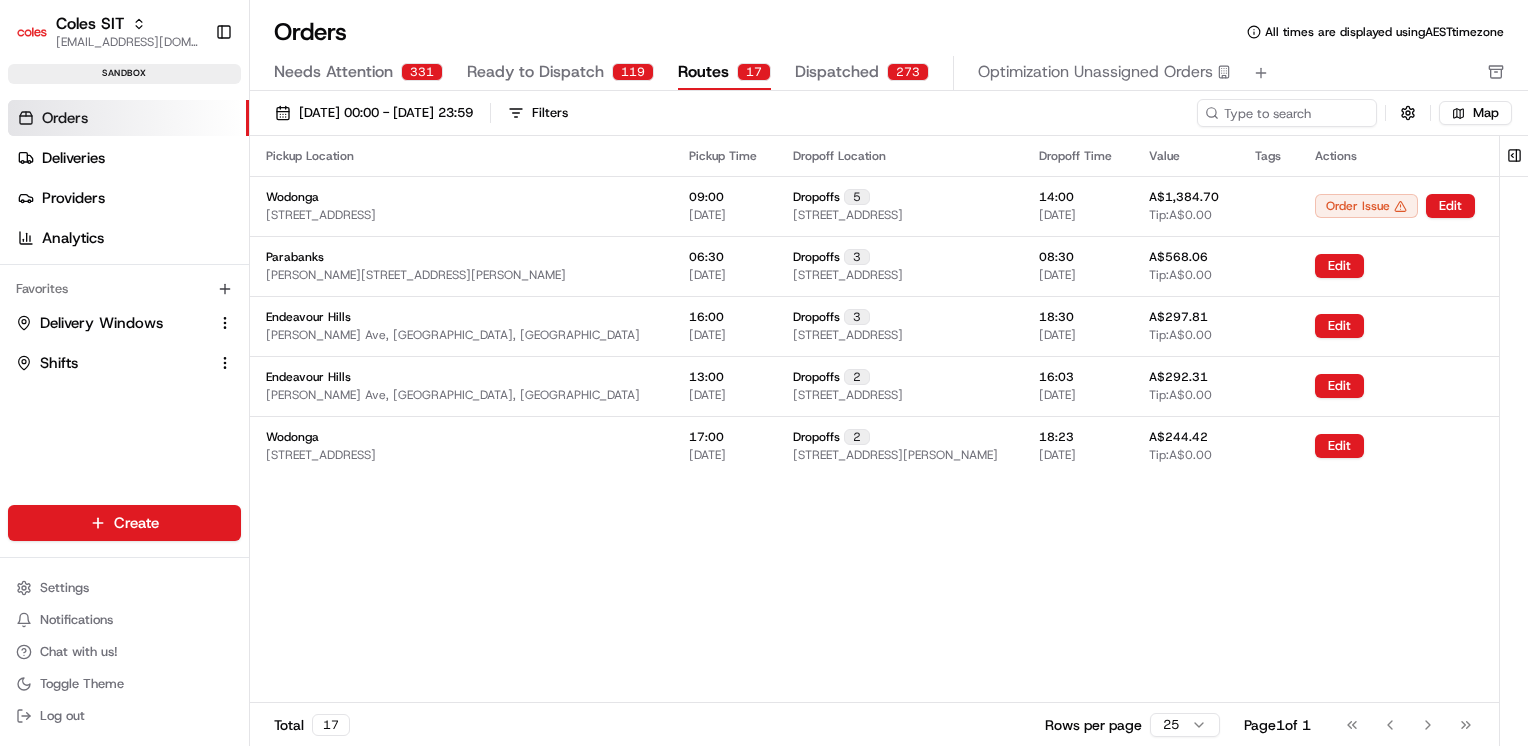 click on "Routes 17" at bounding box center (724, 73) 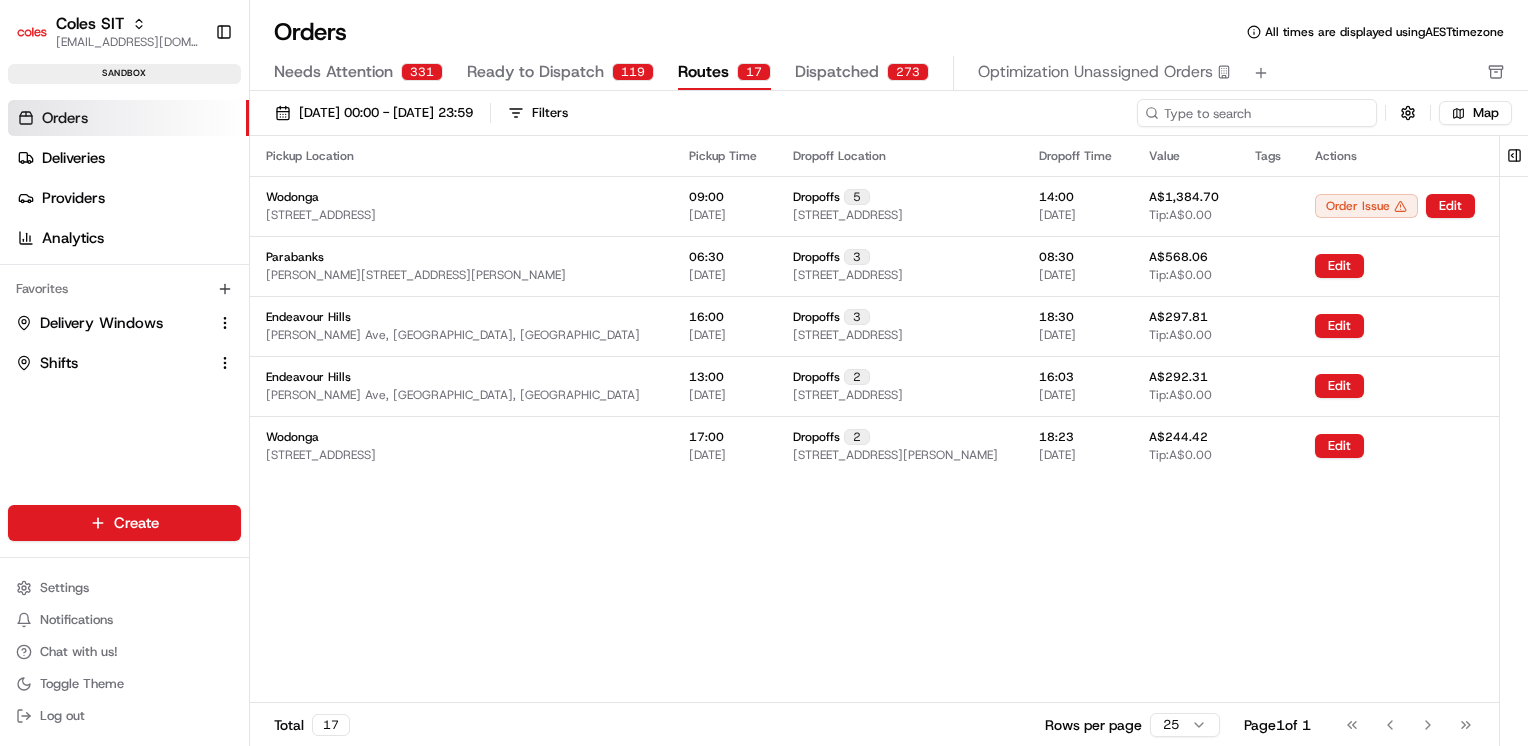 click at bounding box center [1257, 113] 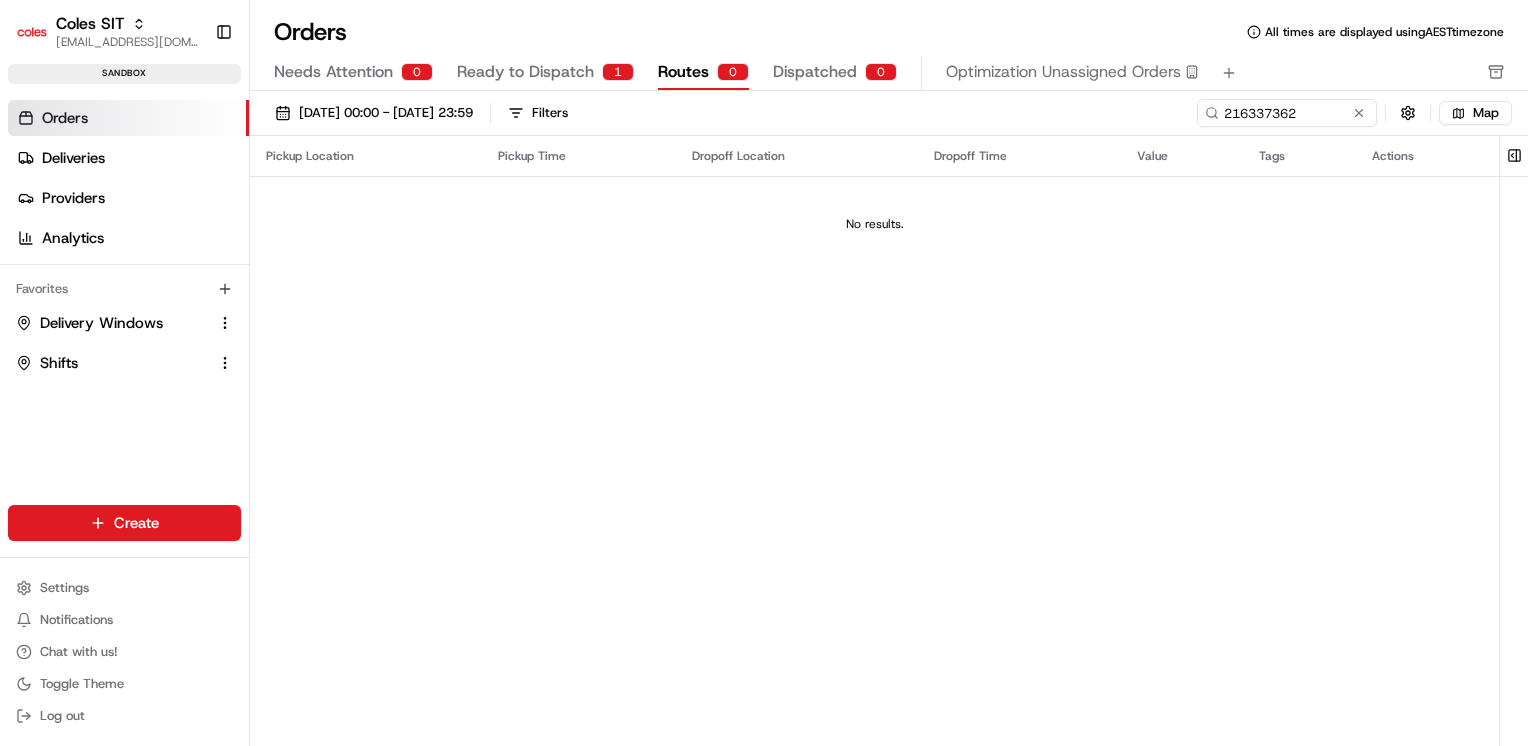 click on "Ready to Dispatch" at bounding box center [525, 72] 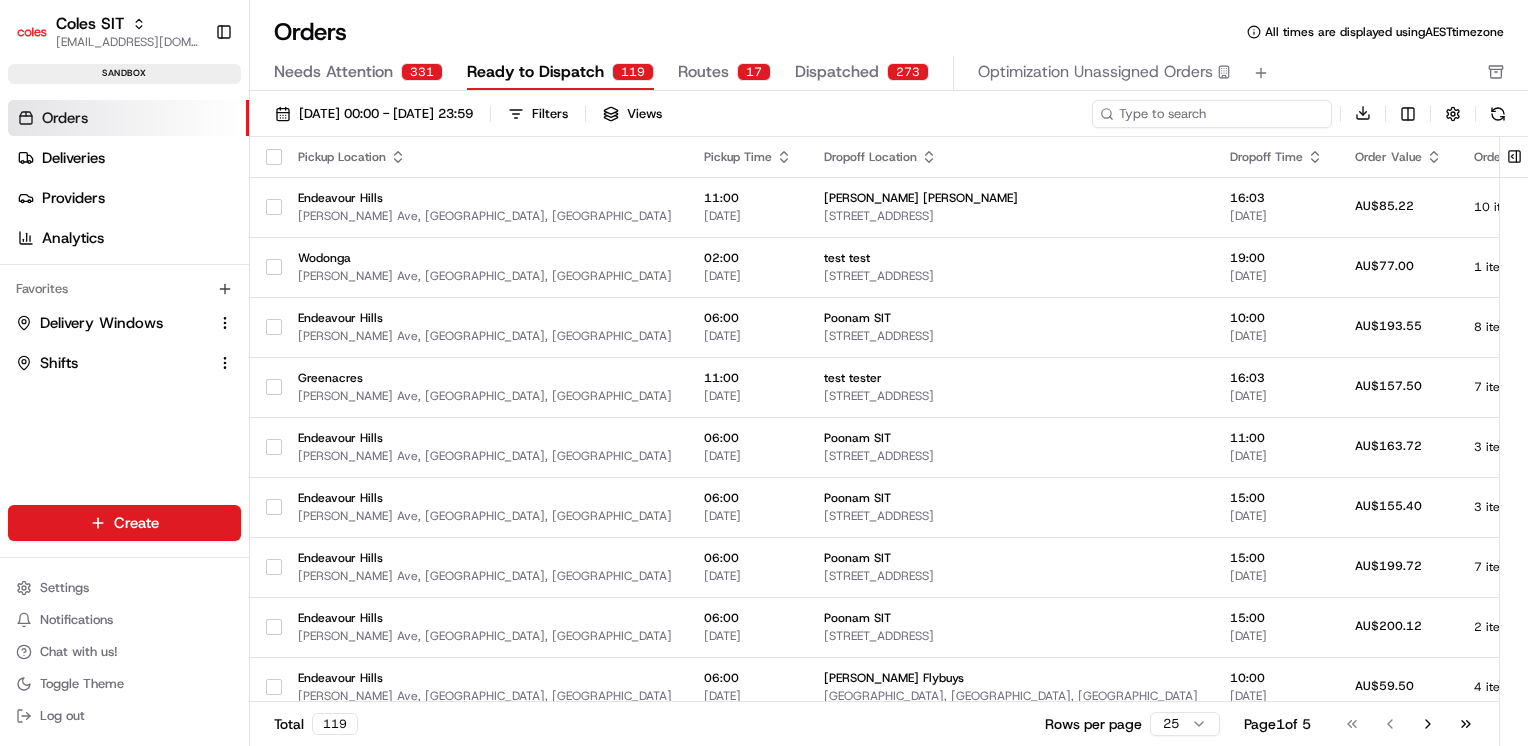 click at bounding box center (1212, 114) 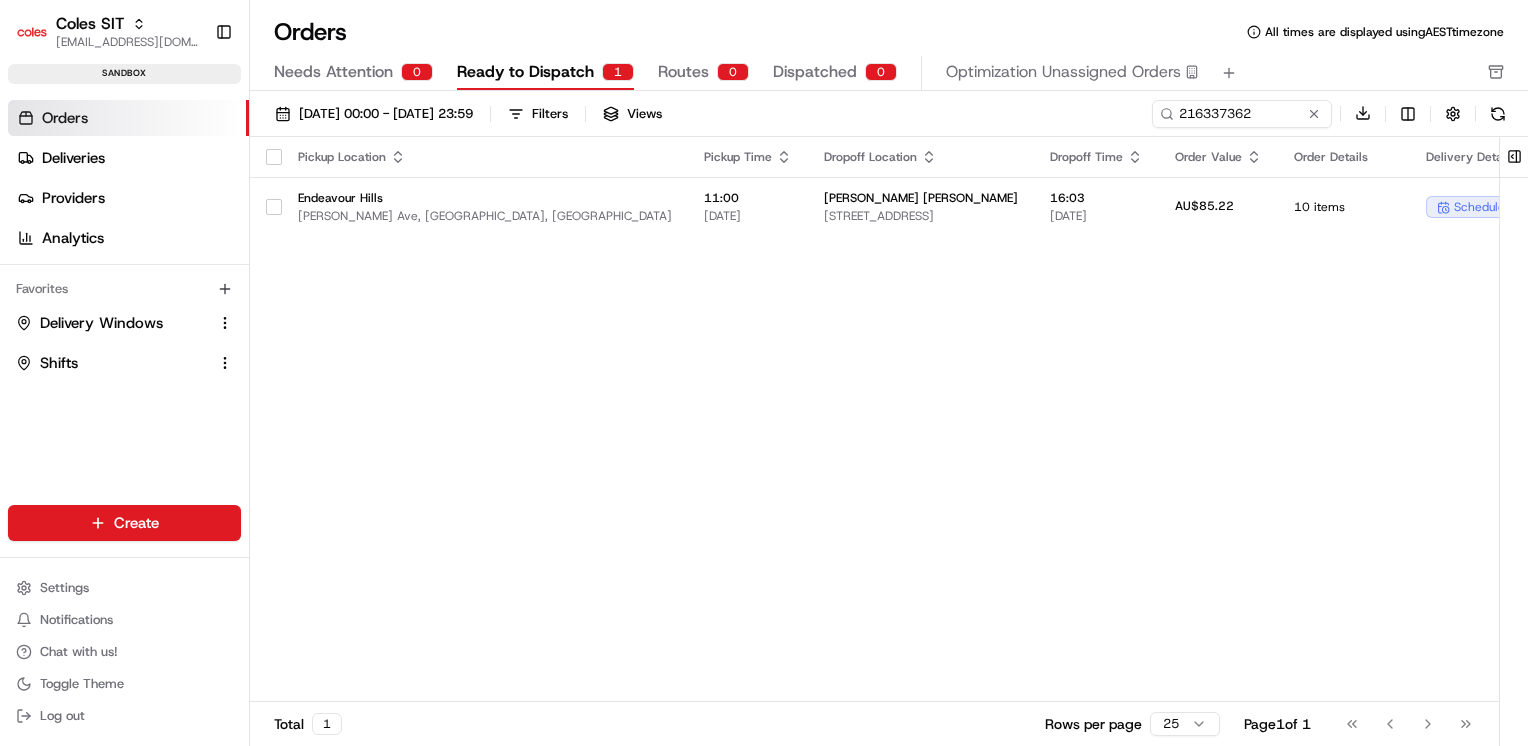 click on "Routes 0" at bounding box center (703, 73) 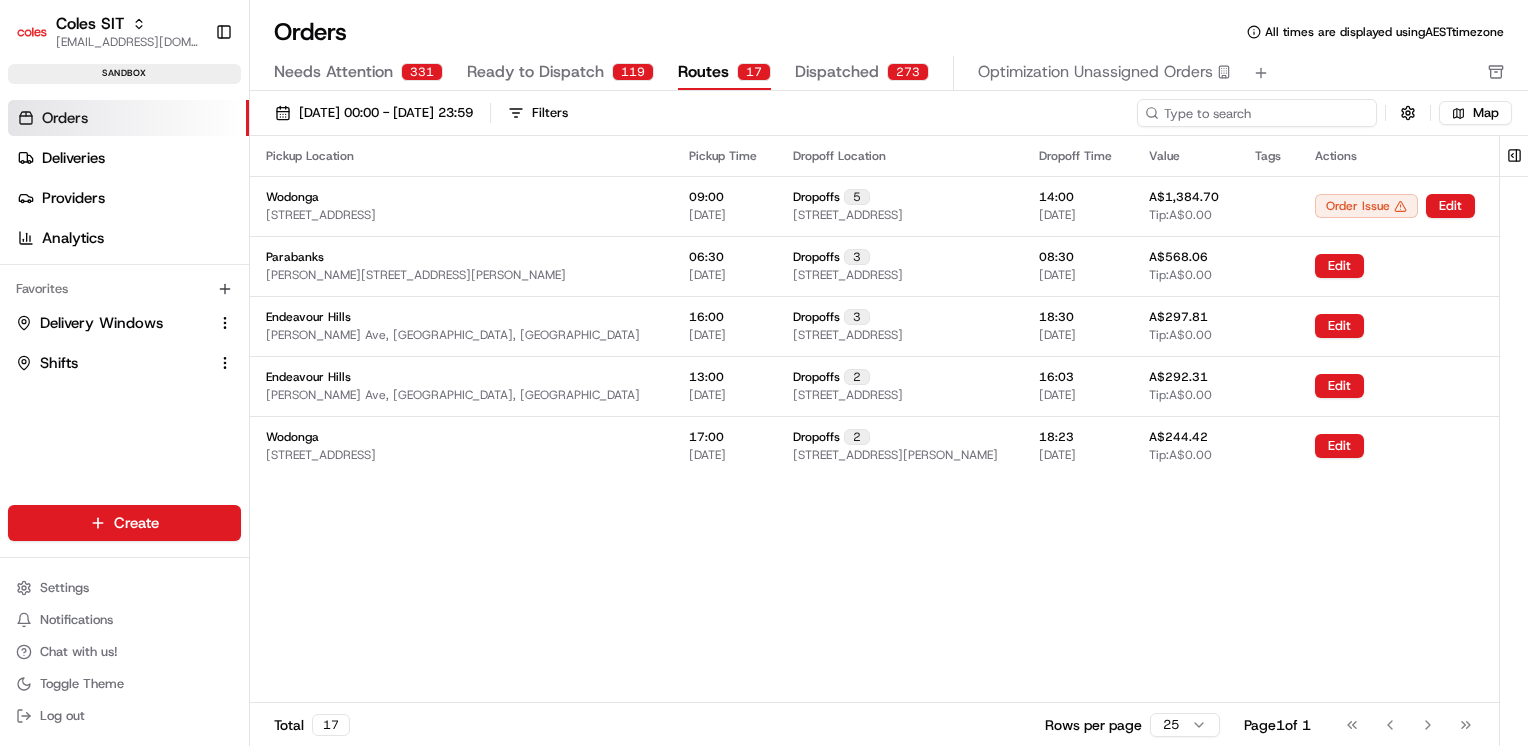 click at bounding box center (1257, 113) 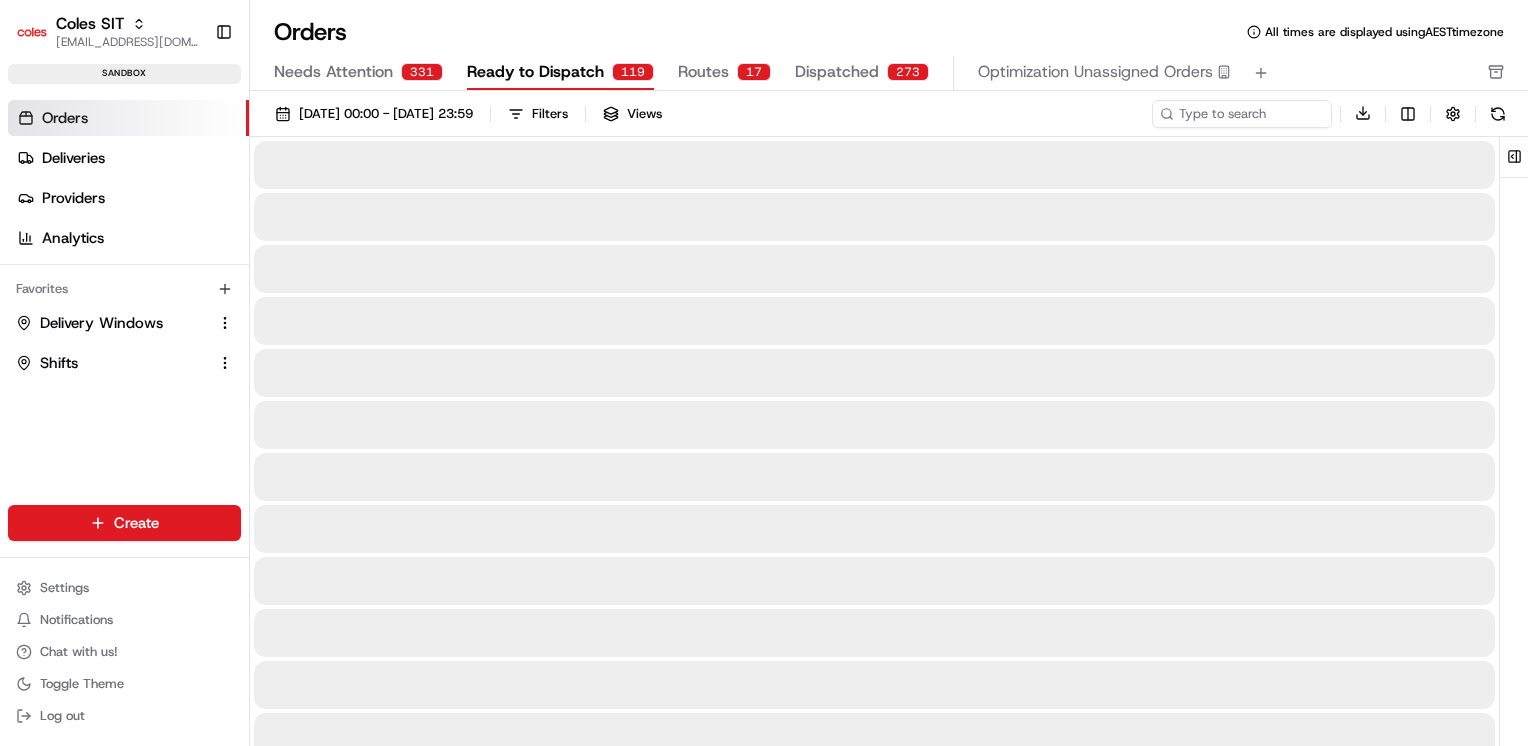 click on "Ready to Dispatch" at bounding box center (535, 72) 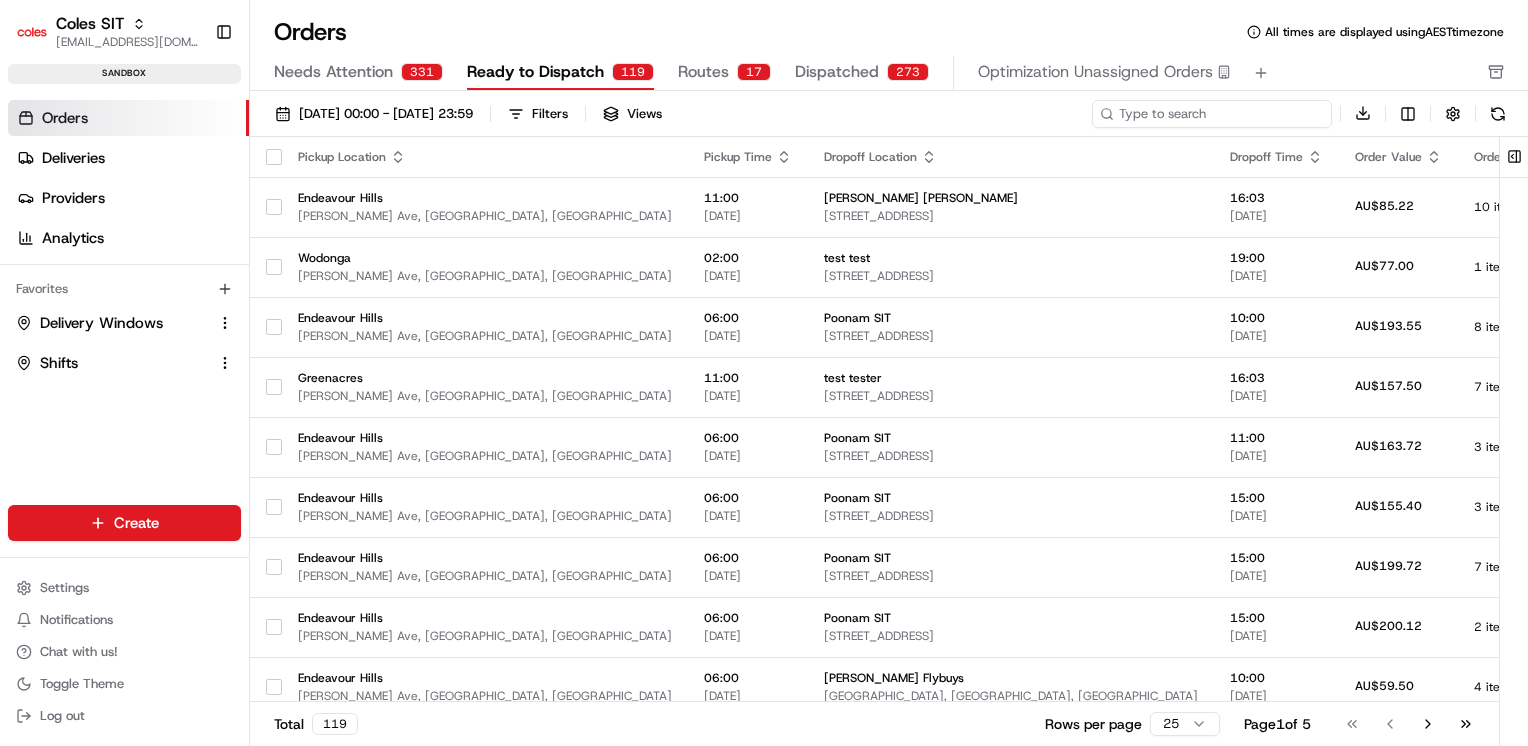 click at bounding box center (1212, 114) 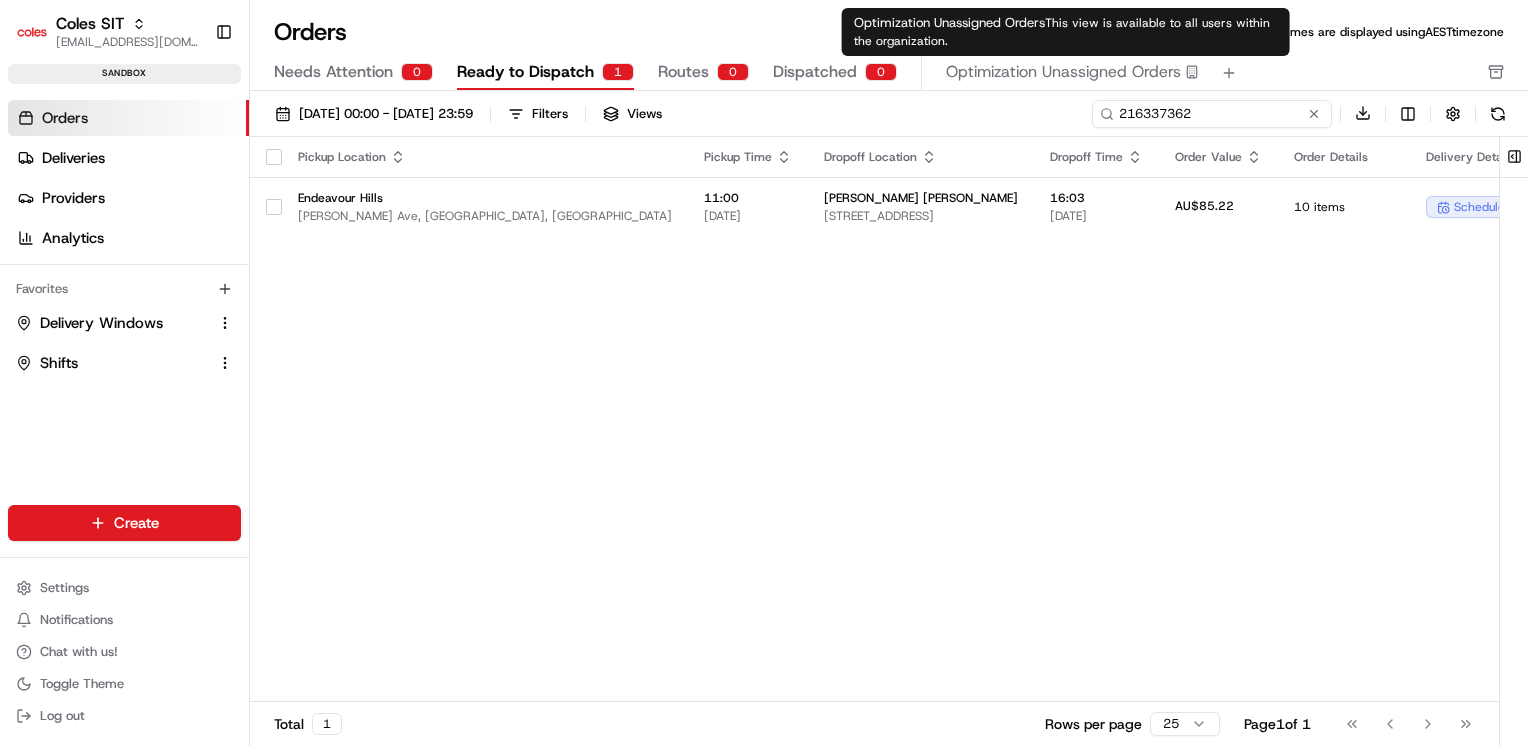 type on "216337362" 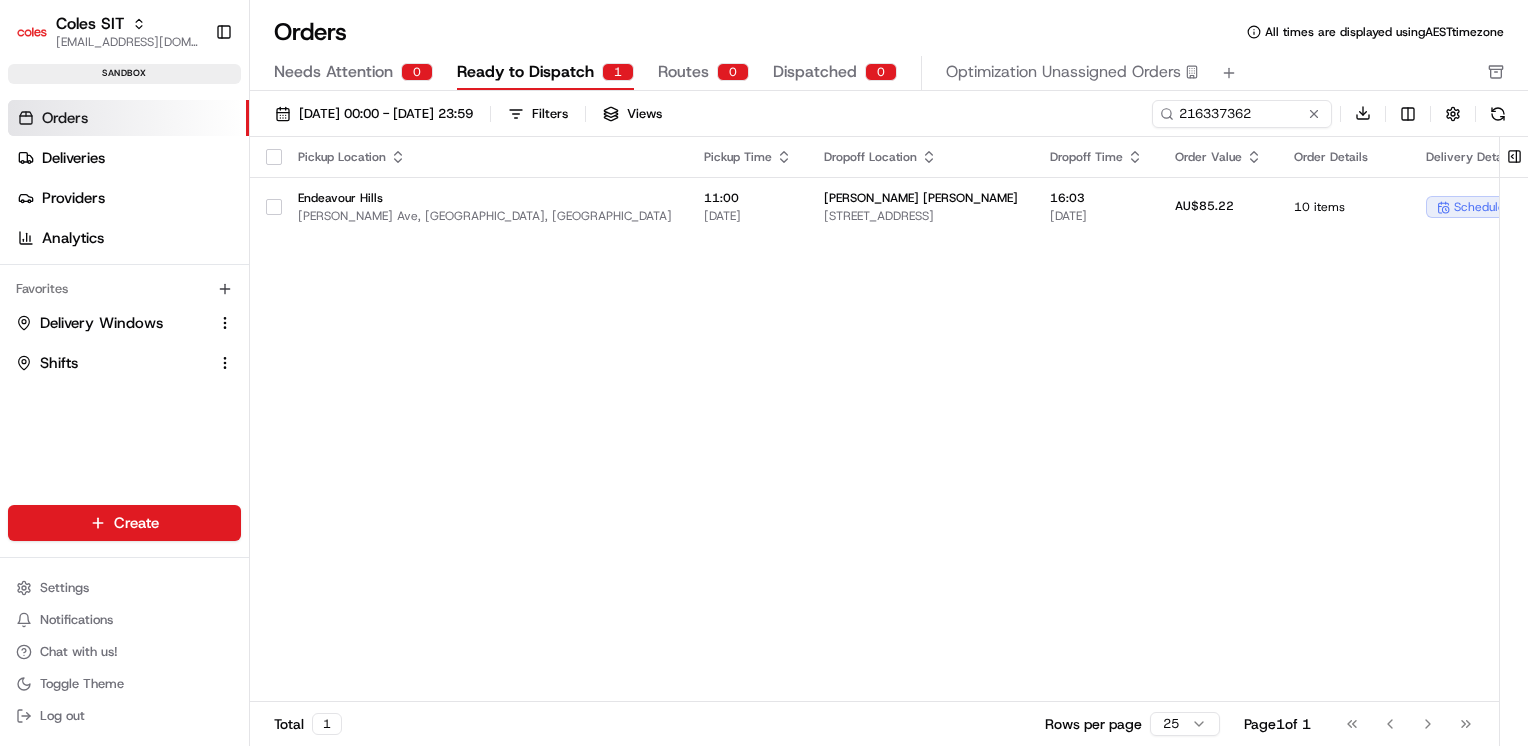 click on "Routes 0" at bounding box center (703, 73) 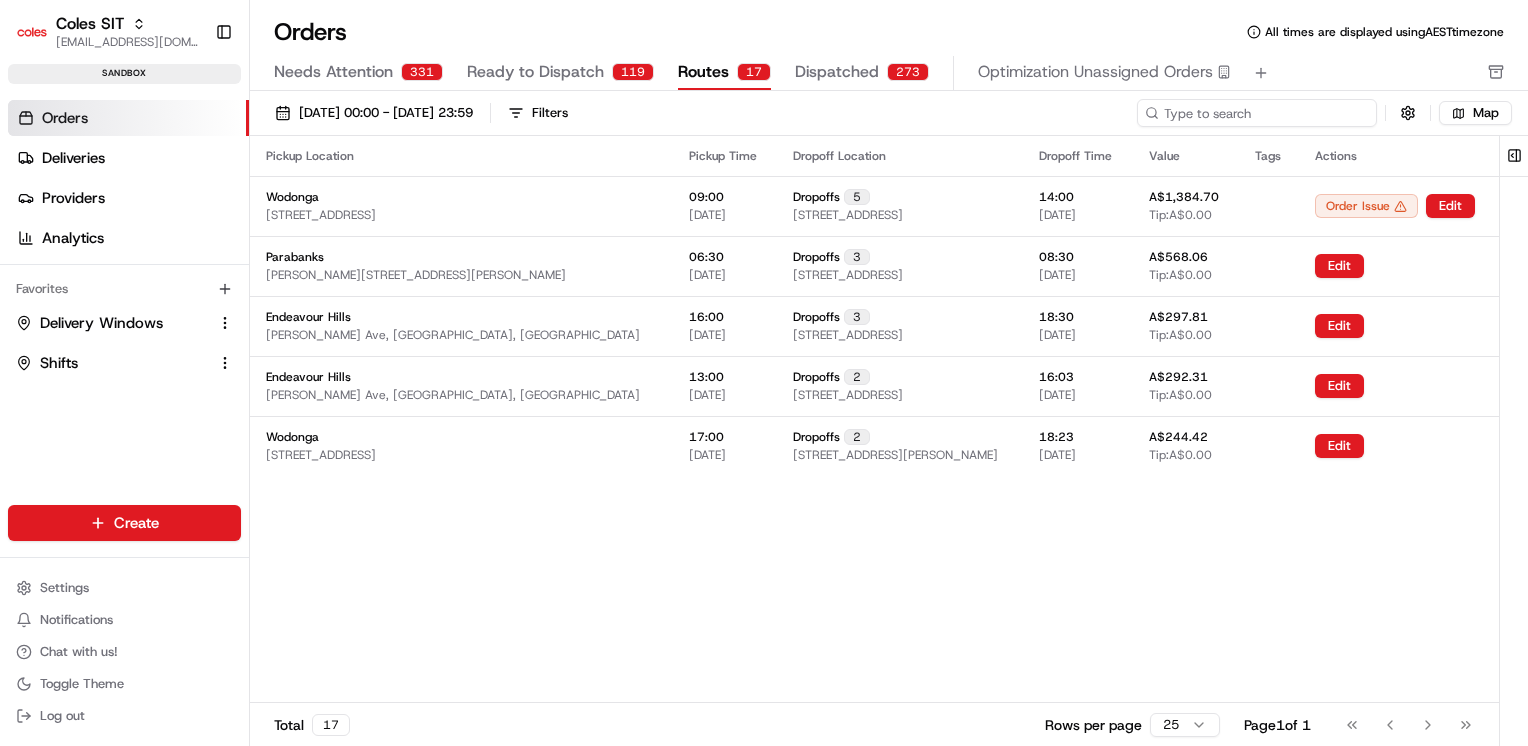 click at bounding box center (1257, 113) 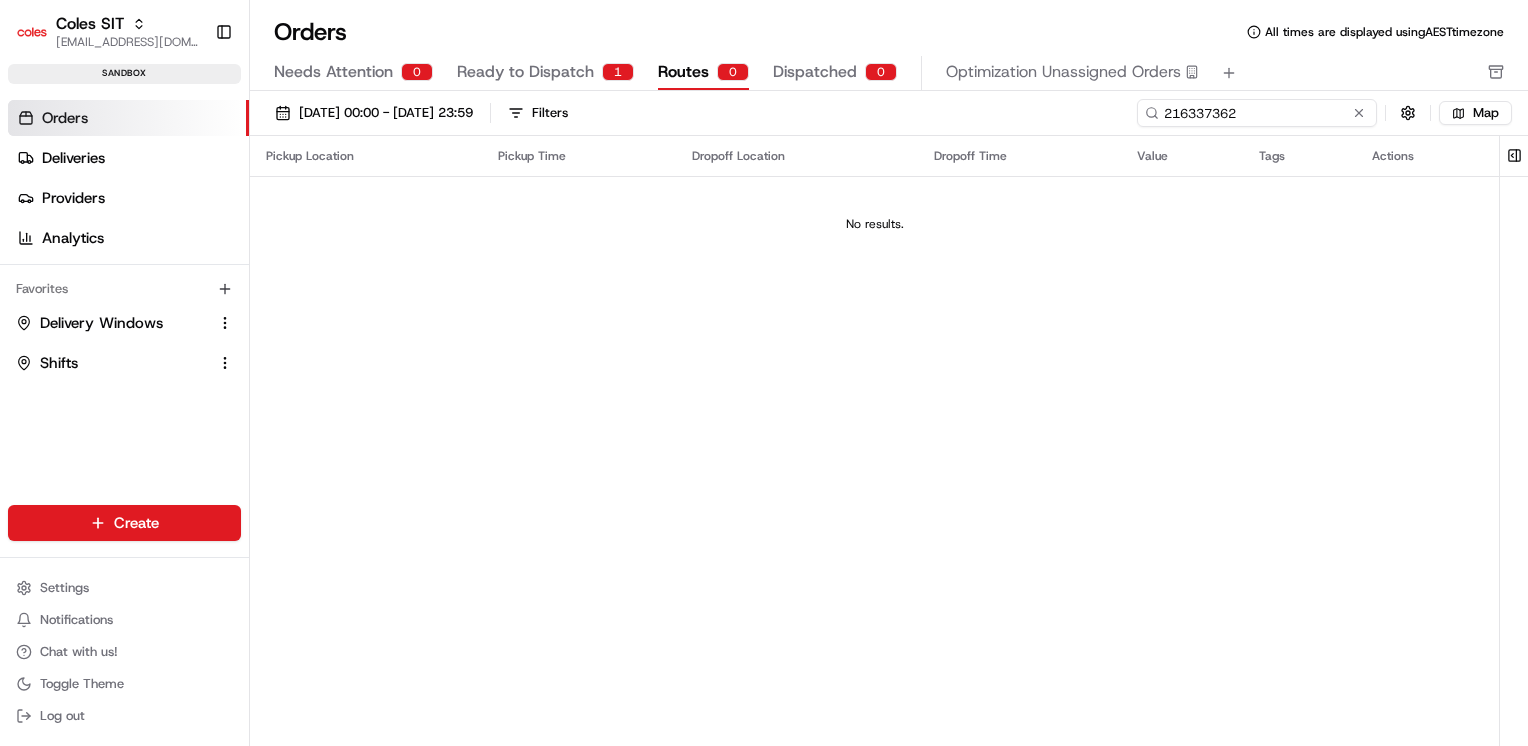 type on "216337362" 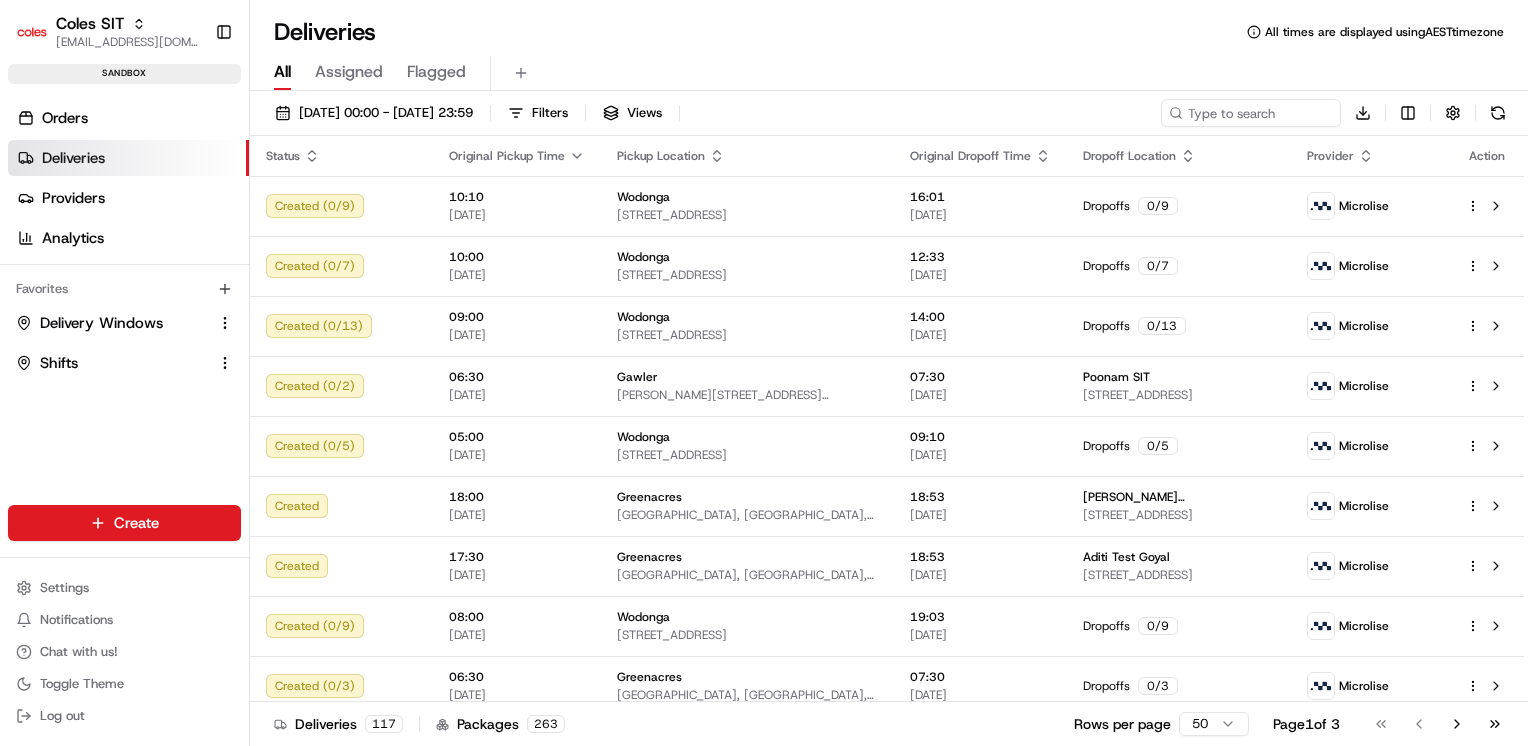scroll, scrollTop: 0, scrollLeft: 0, axis: both 